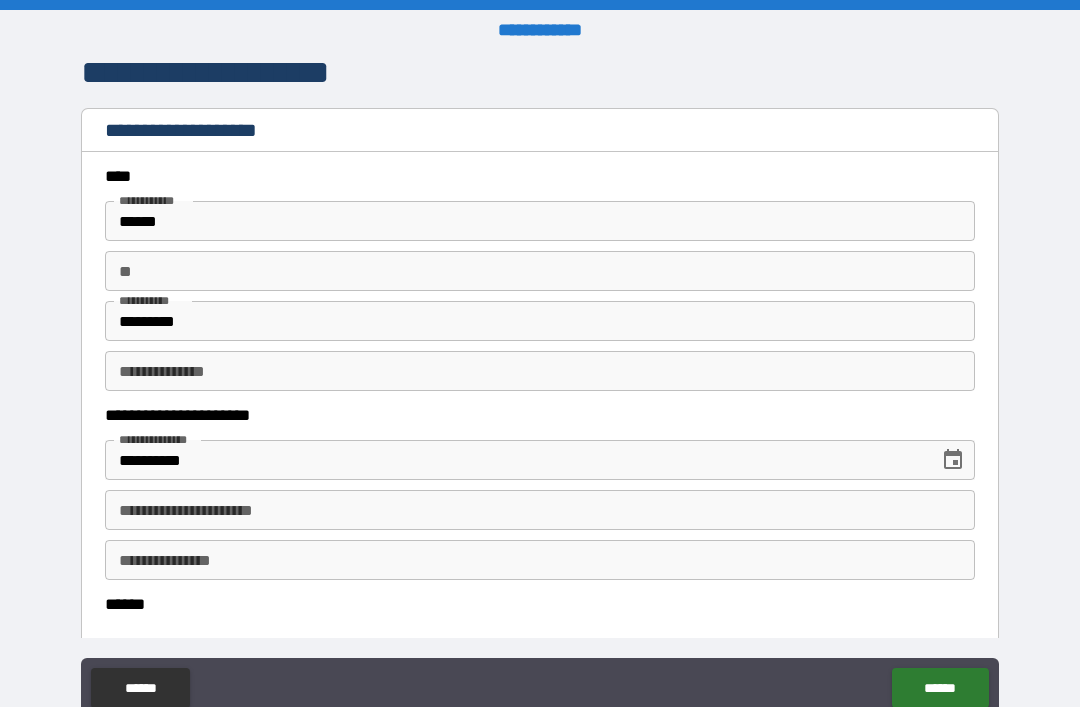 scroll, scrollTop: 0, scrollLeft: 0, axis: both 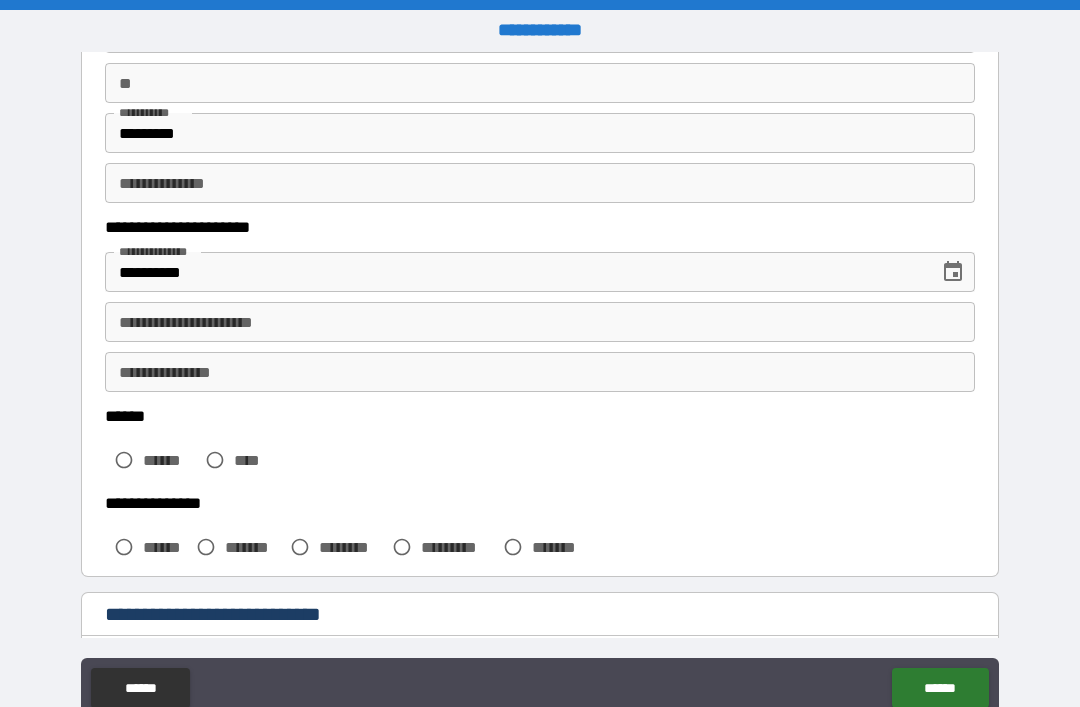 click on "**********" at bounding box center [540, 322] 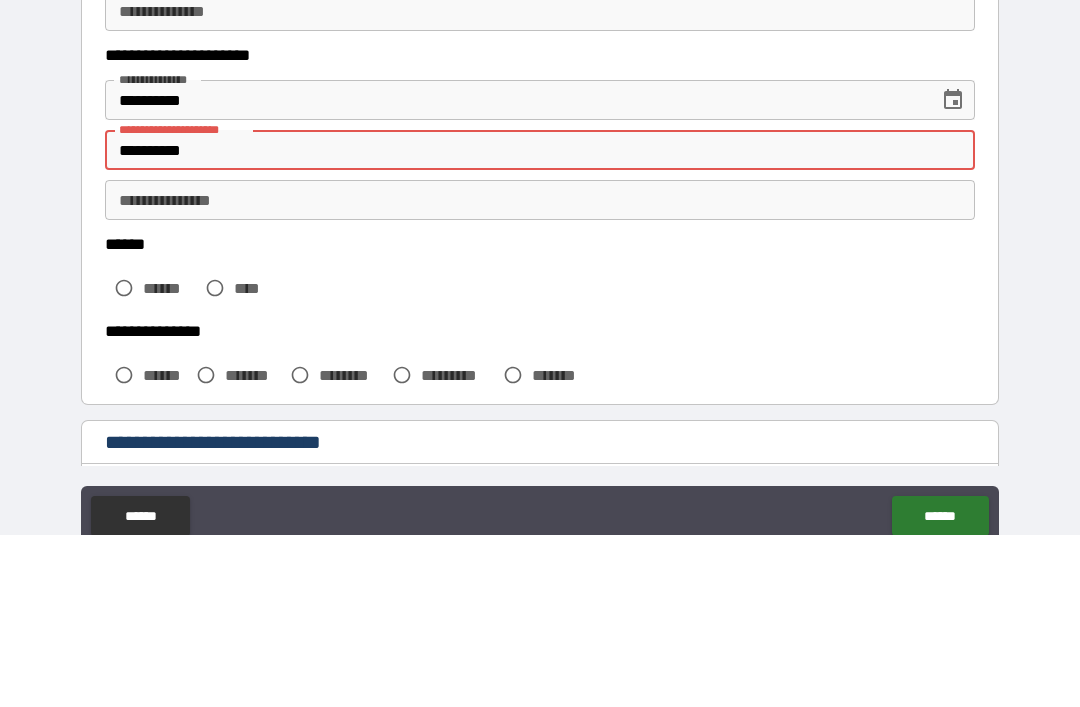 type on "**********" 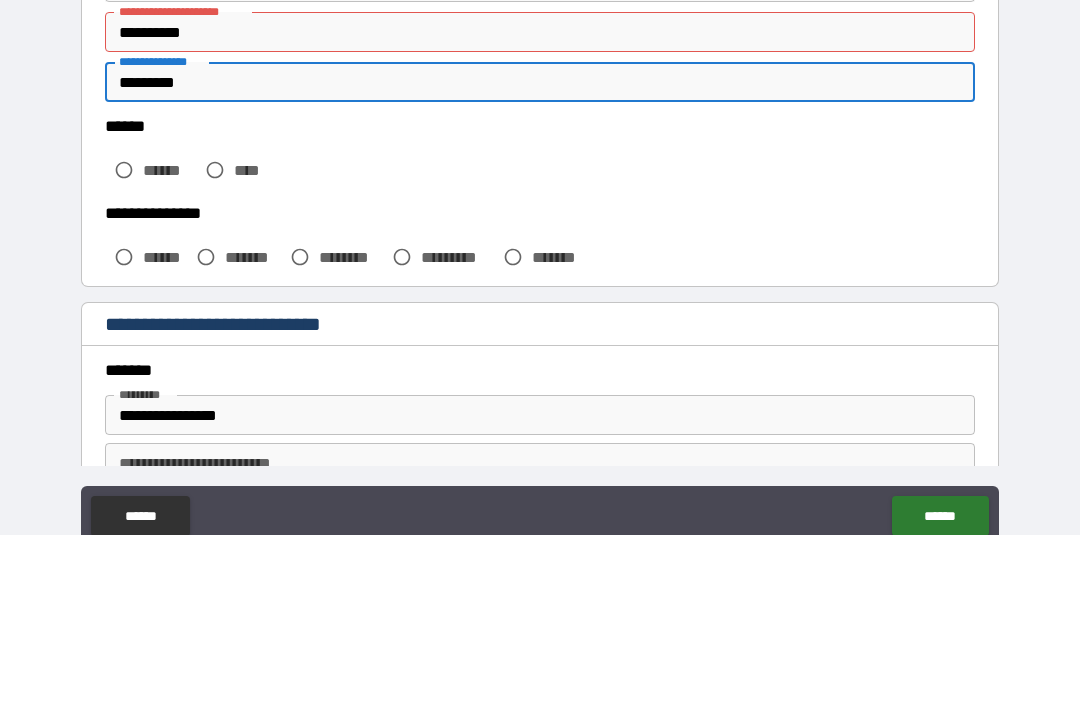 scroll, scrollTop: 309, scrollLeft: 0, axis: vertical 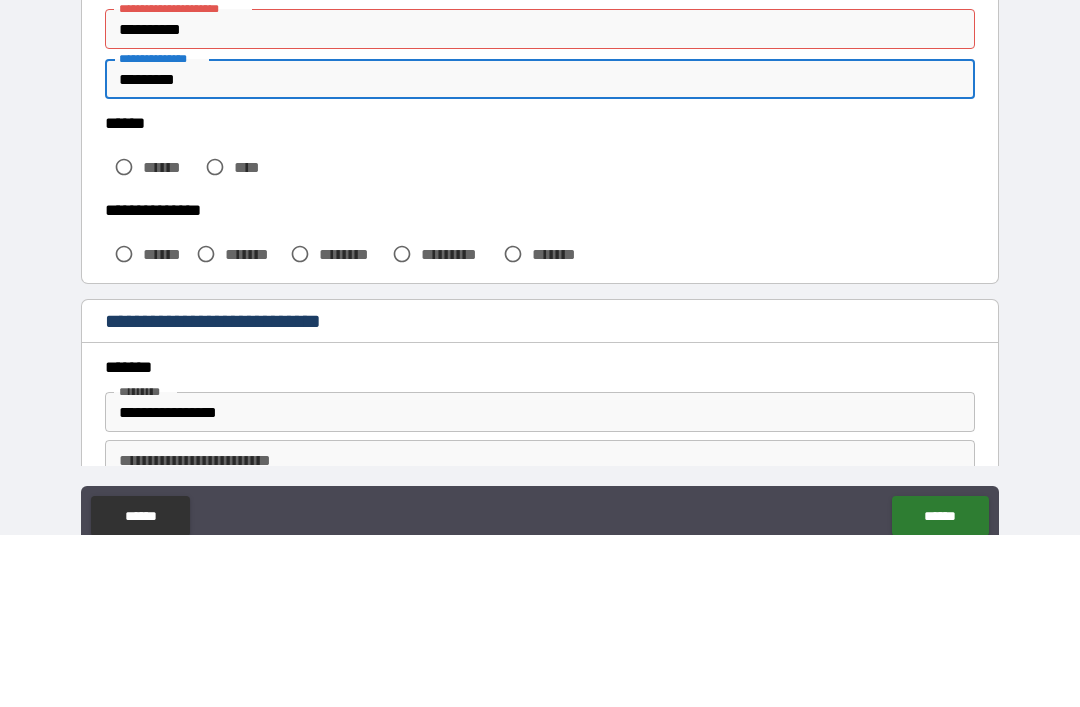 type on "*********" 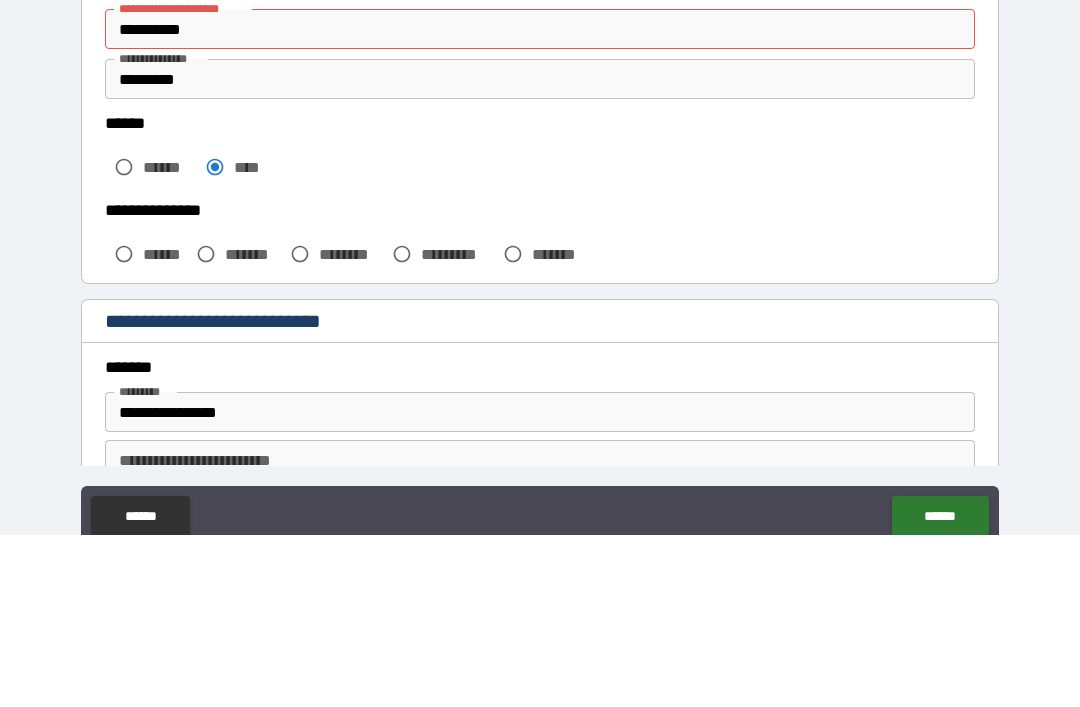 scroll, scrollTop: 64, scrollLeft: 0, axis: vertical 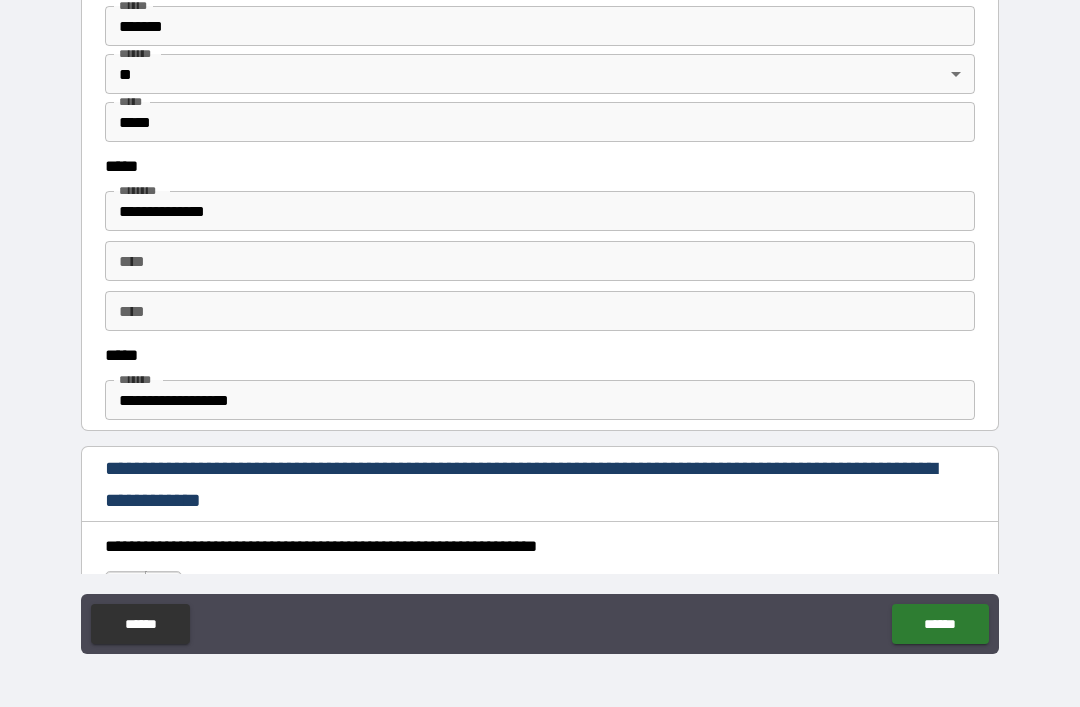 click on "****" at bounding box center (540, 311) 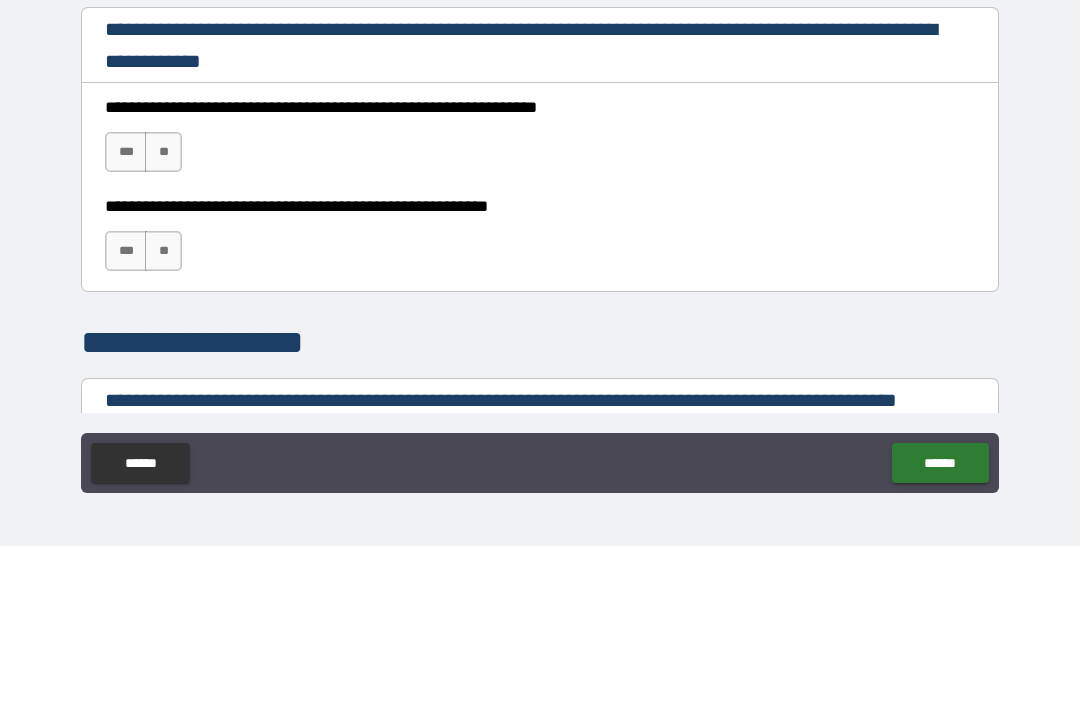 scroll, scrollTop: 1174, scrollLeft: 0, axis: vertical 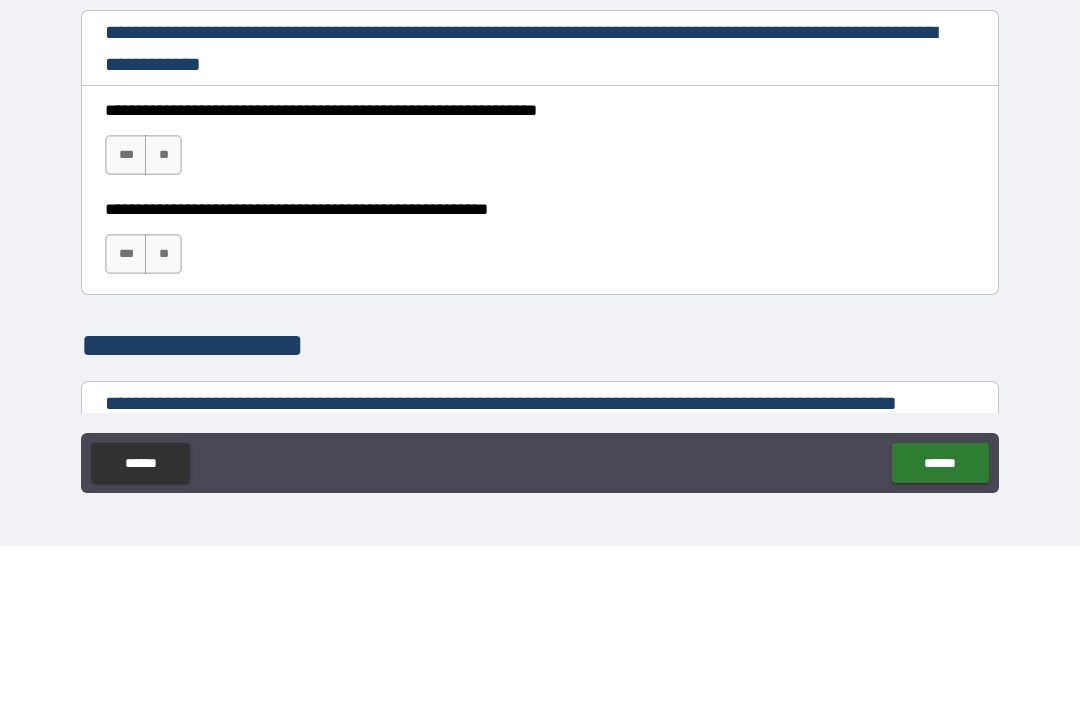 type on "**********" 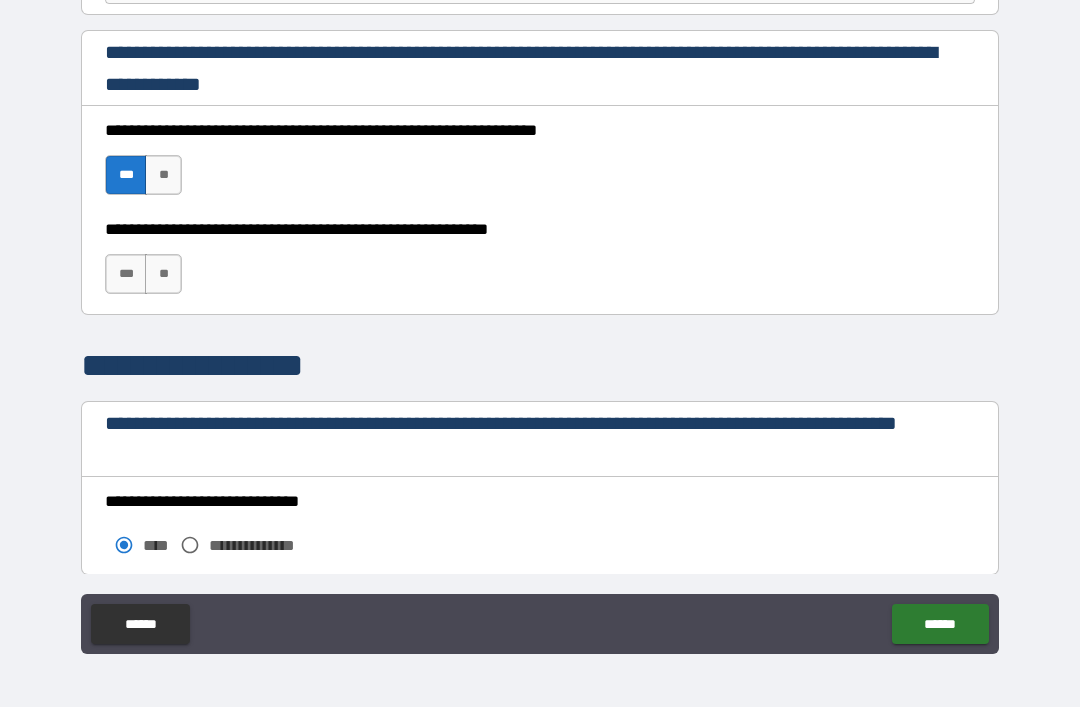 scroll, scrollTop: 1318, scrollLeft: 0, axis: vertical 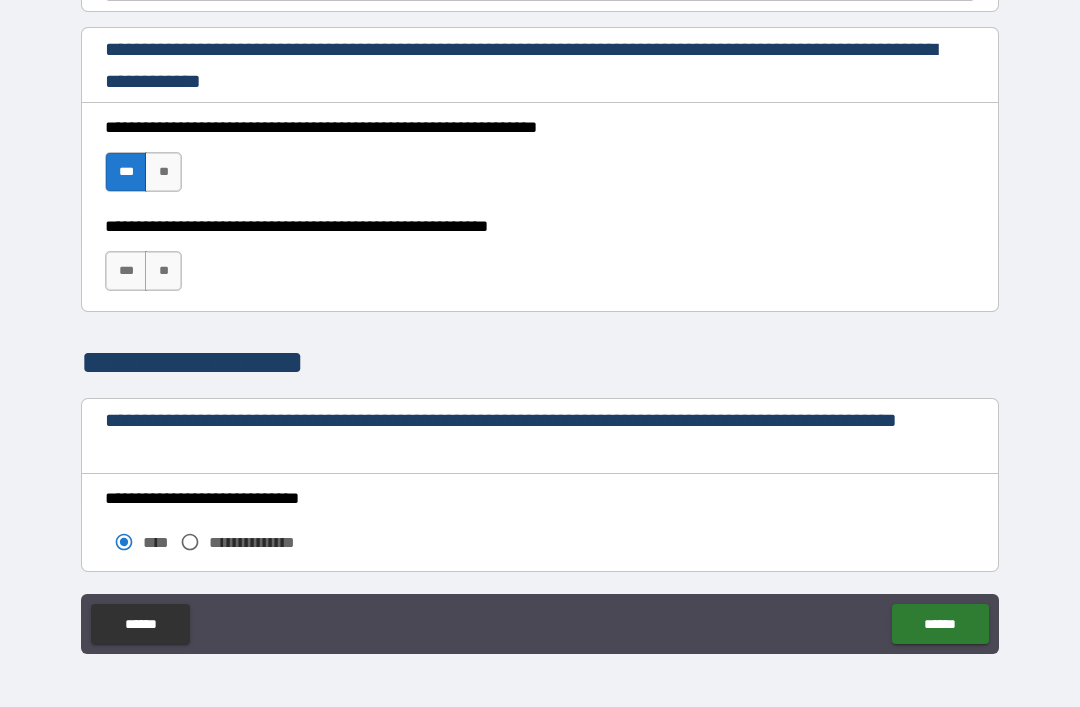click on "***" at bounding box center (126, 271) 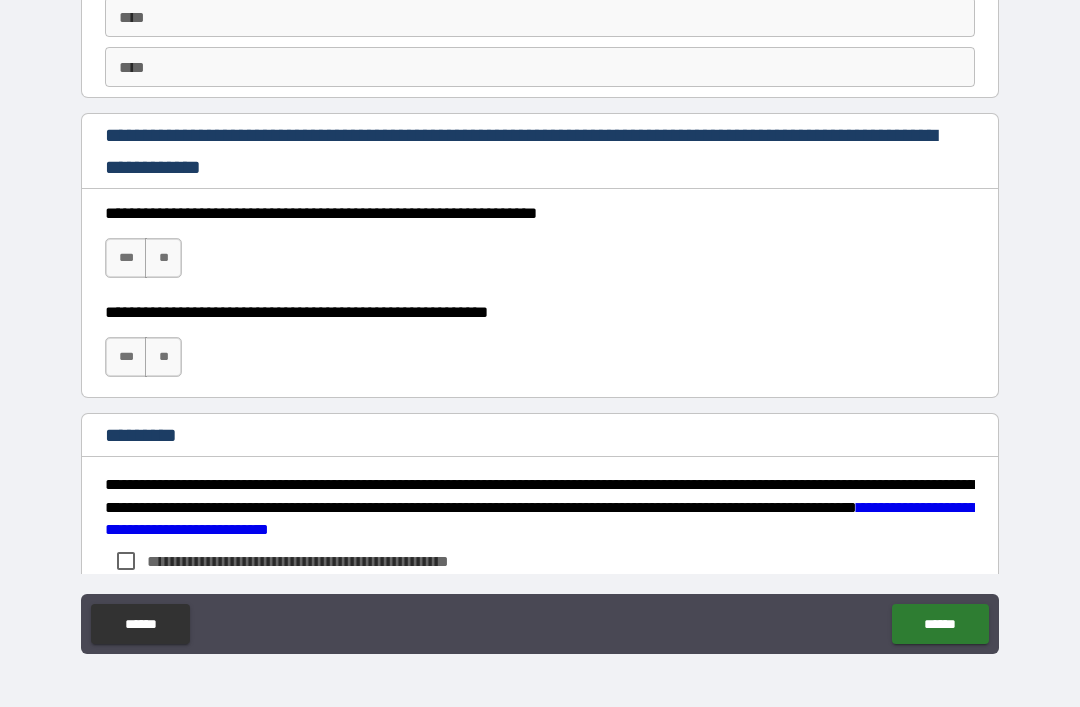 scroll, scrollTop: 2870, scrollLeft: 0, axis: vertical 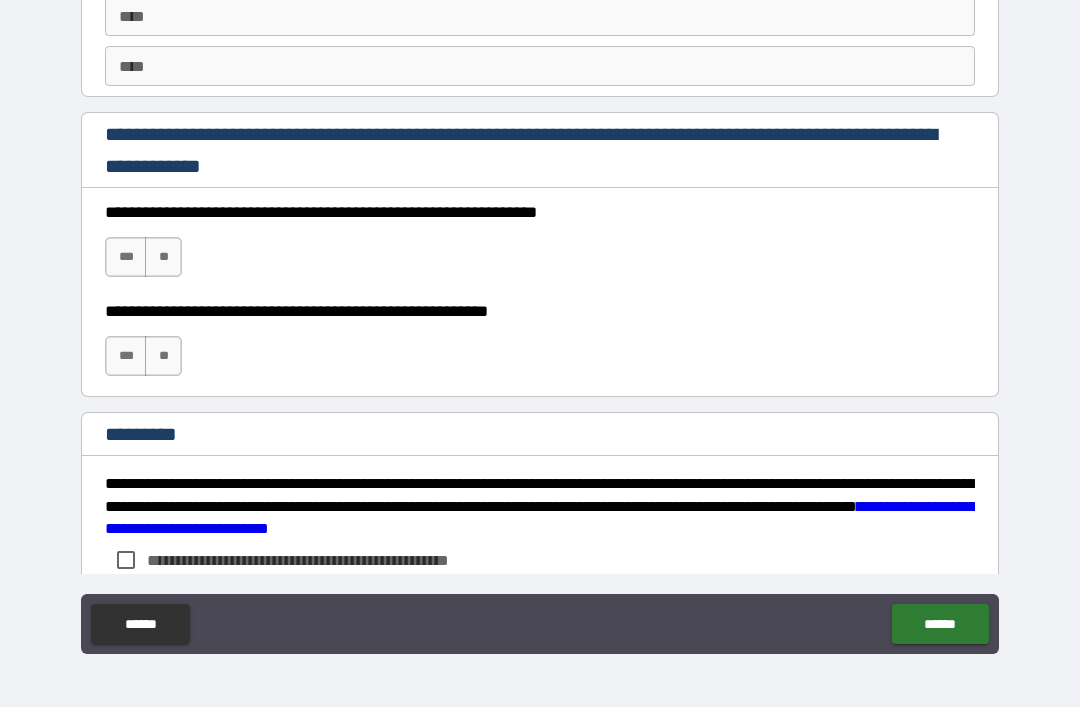 click on "***" at bounding box center [126, 257] 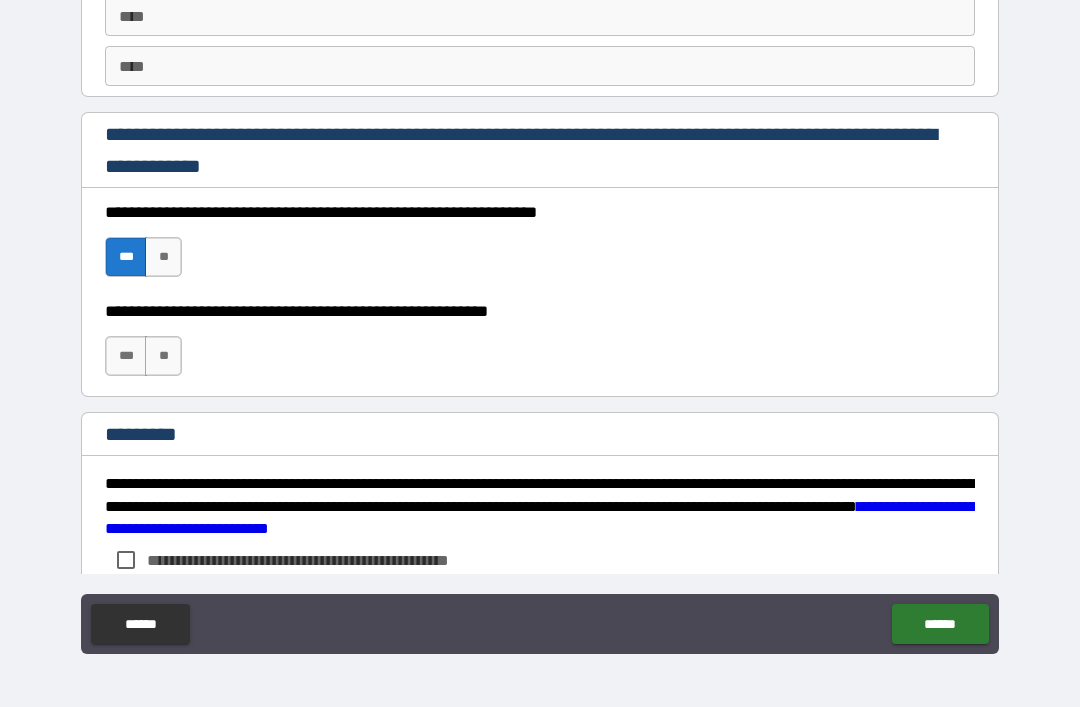 click on "***" at bounding box center (126, 356) 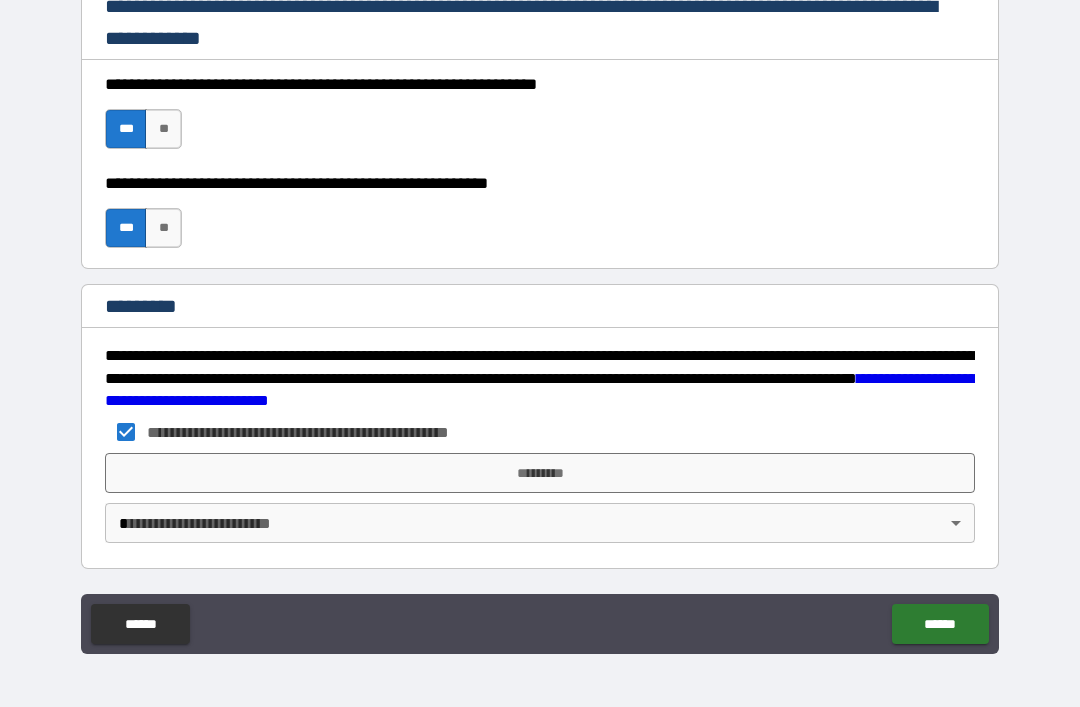 scroll, scrollTop: 2998, scrollLeft: 0, axis: vertical 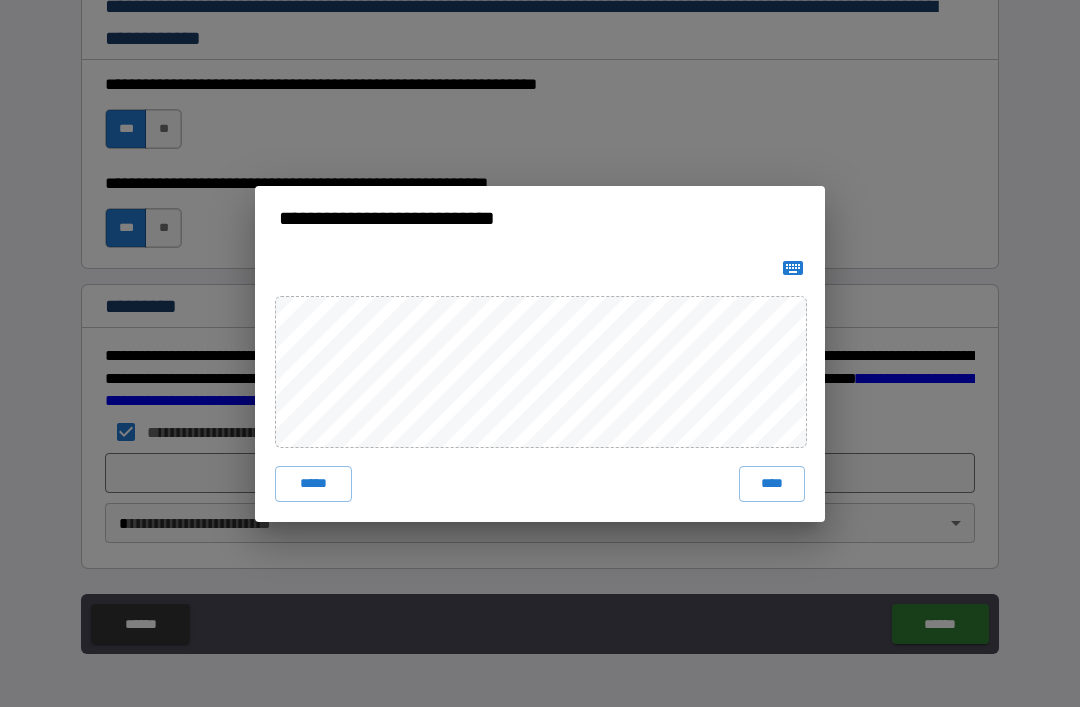 click on "****" at bounding box center (772, 484) 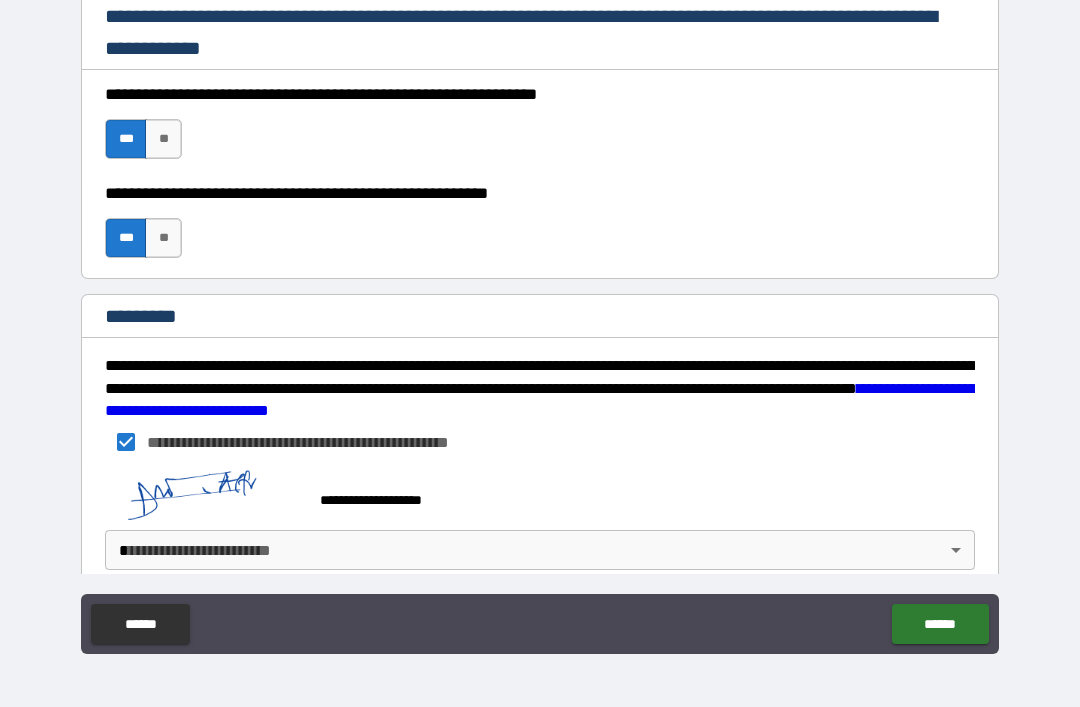click on "******" at bounding box center (940, 624) 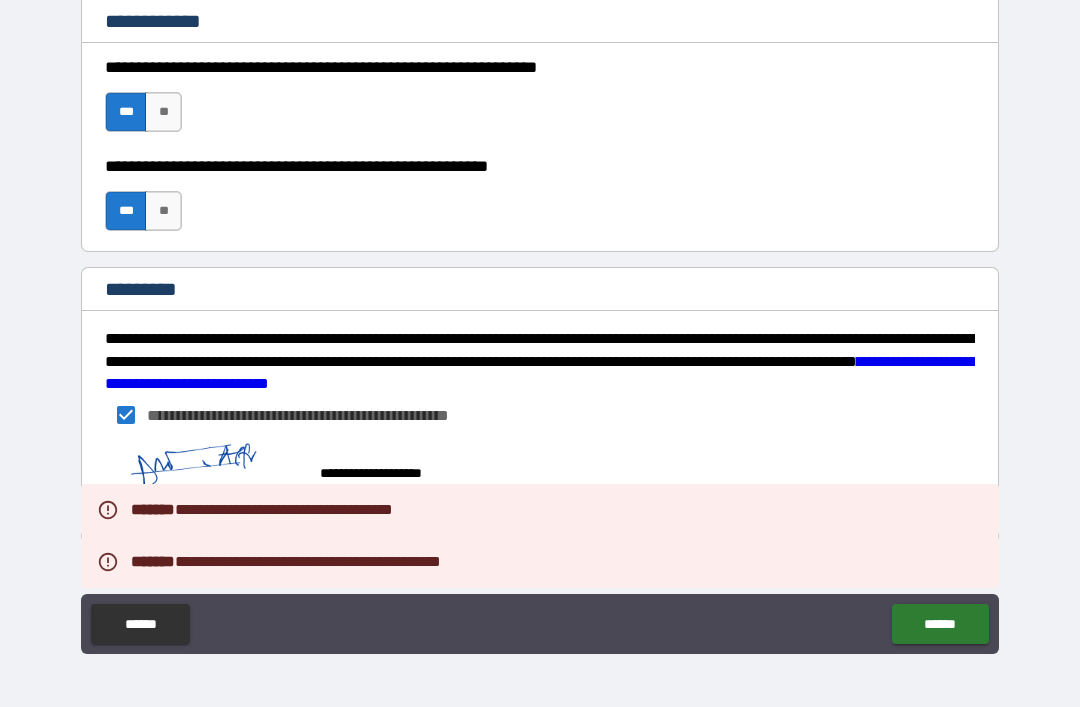 scroll, scrollTop: 3015, scrollLeft: 0, axis: vertical 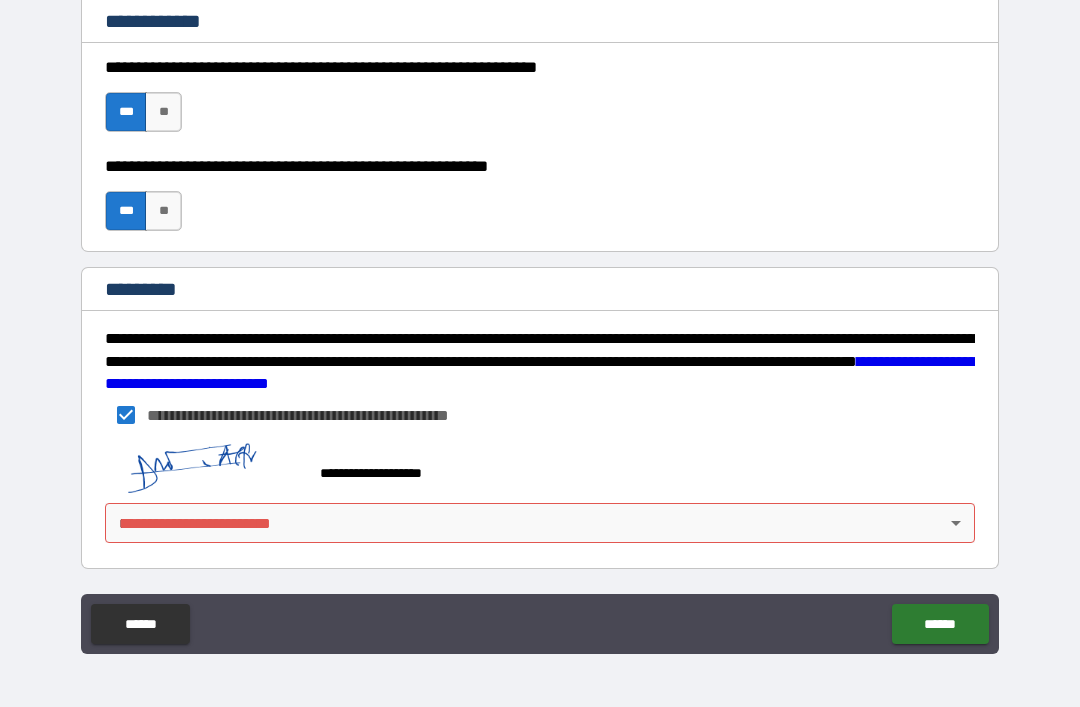 click on "**********" at bounding box center [540, 464] 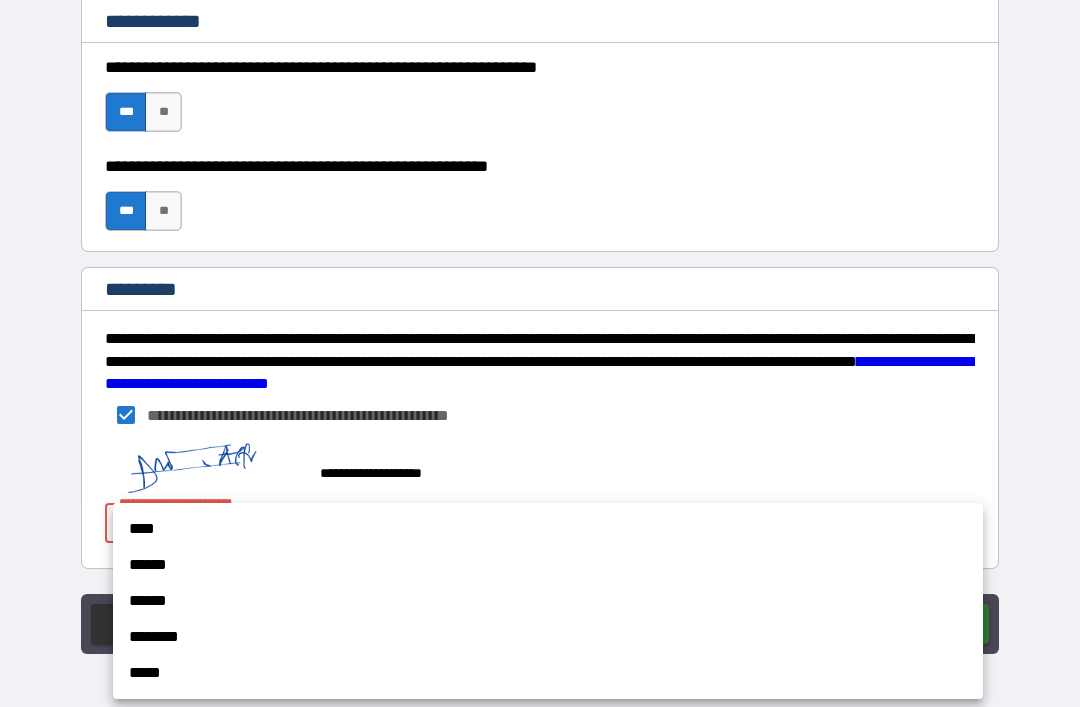 click on "****" at bounding box center [548, 529] 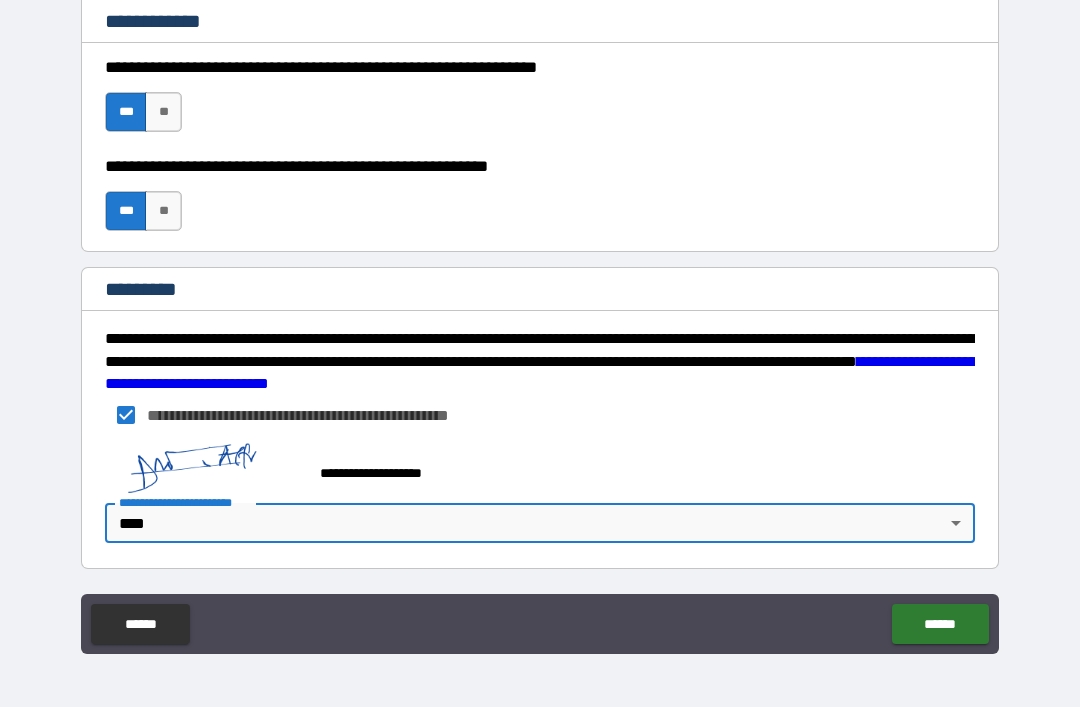 click on "******" at bounding box center [940, 624] 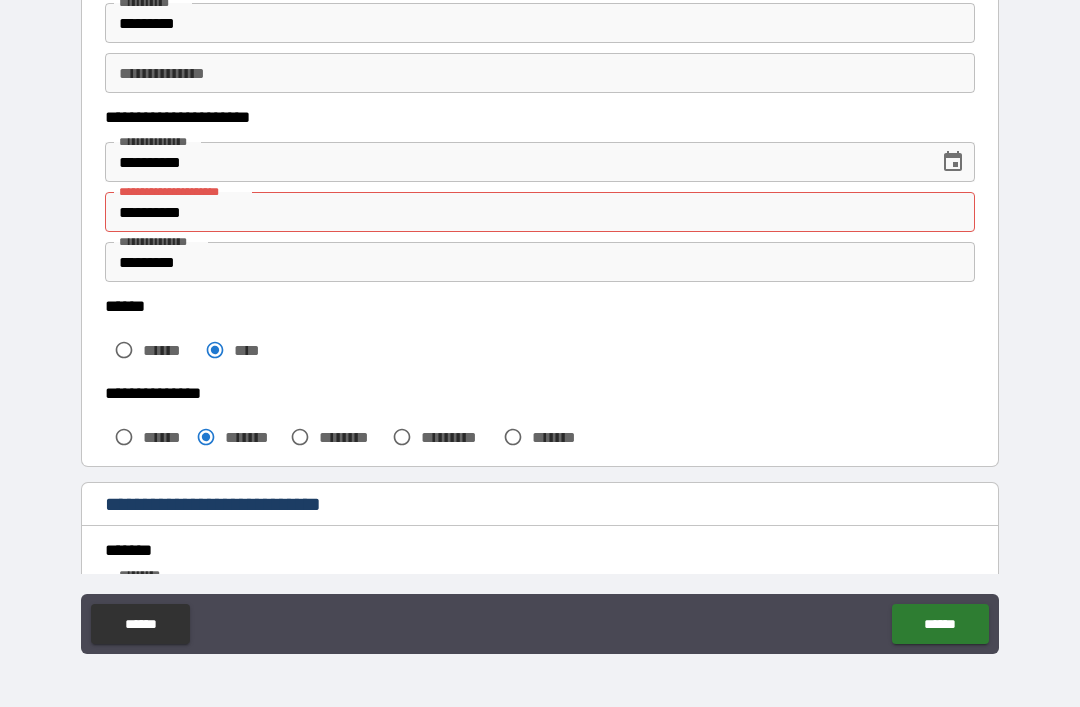 scroll, scrollTop: 233, scrollLeft: 0, axis: vertical 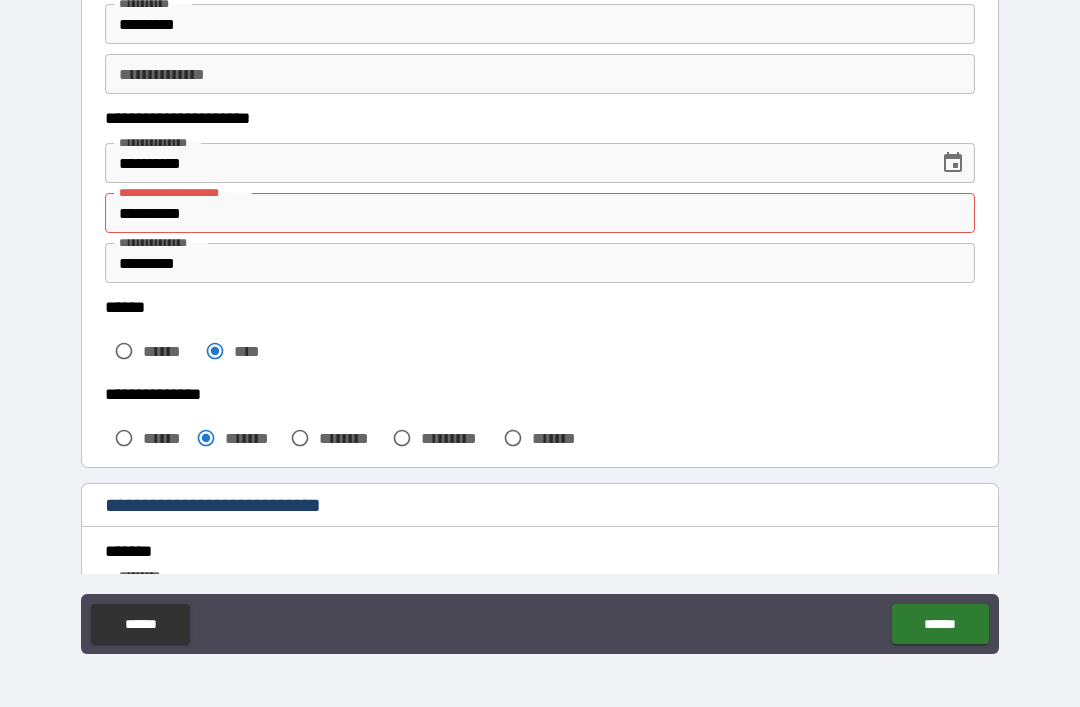 click on "**********" at bounding box center (540, 213) 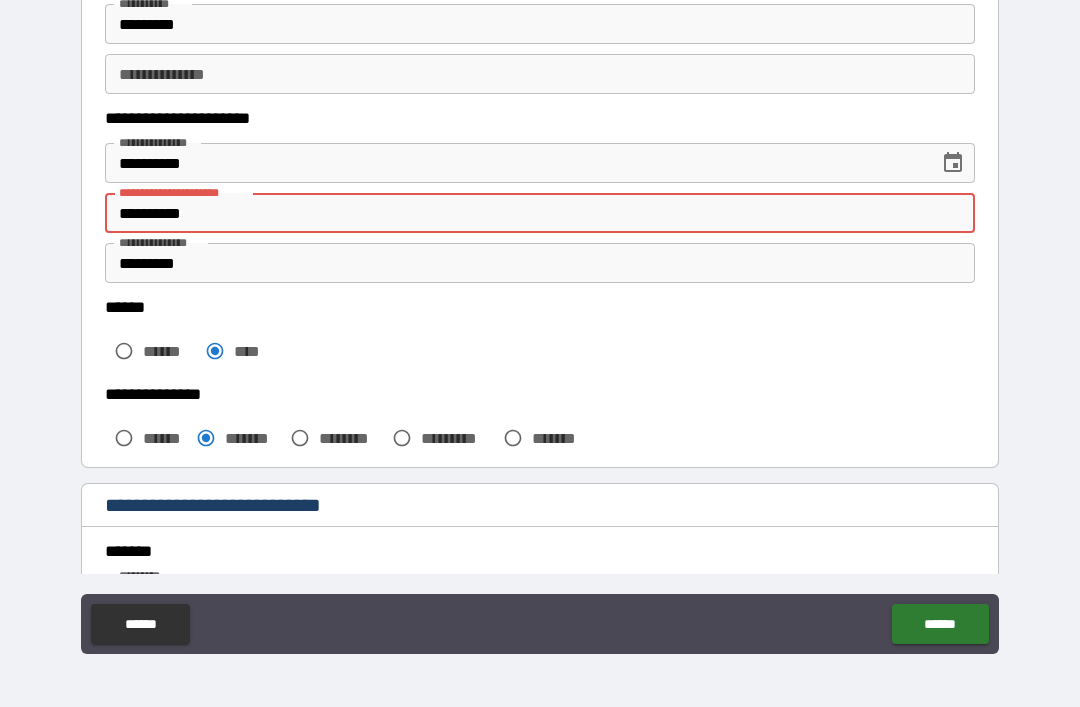 click on "**********" at bounding box center (540, 213) 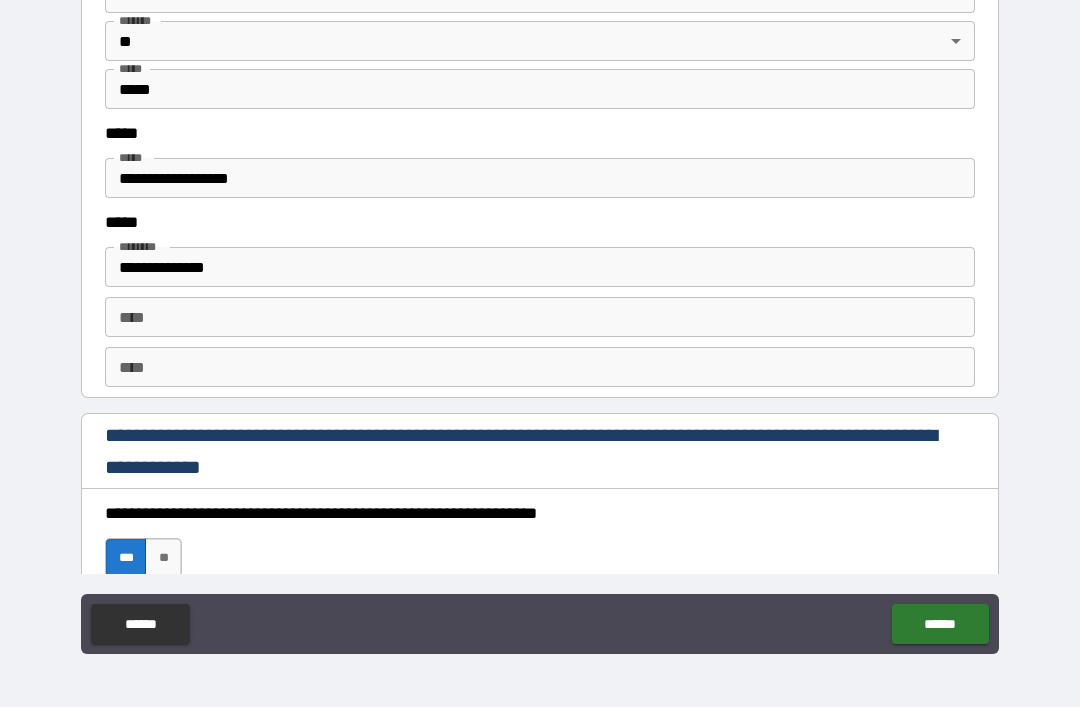 type on "**********" 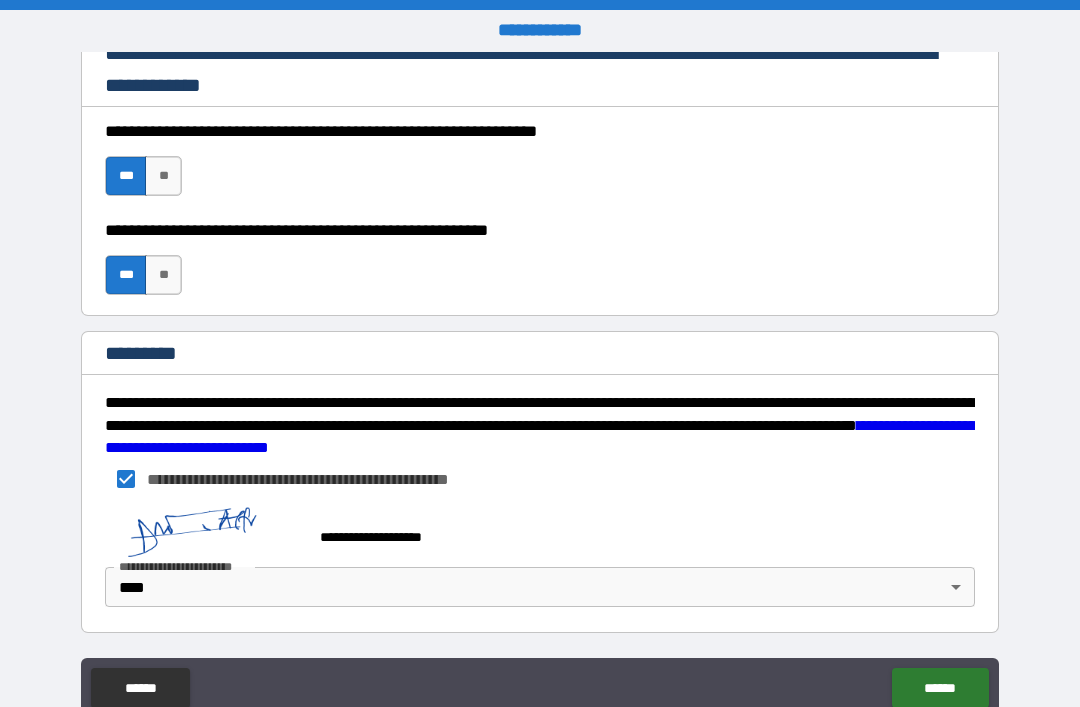 scroll, scrollTop: 3015, scrollLeft: 0, axis: vertical 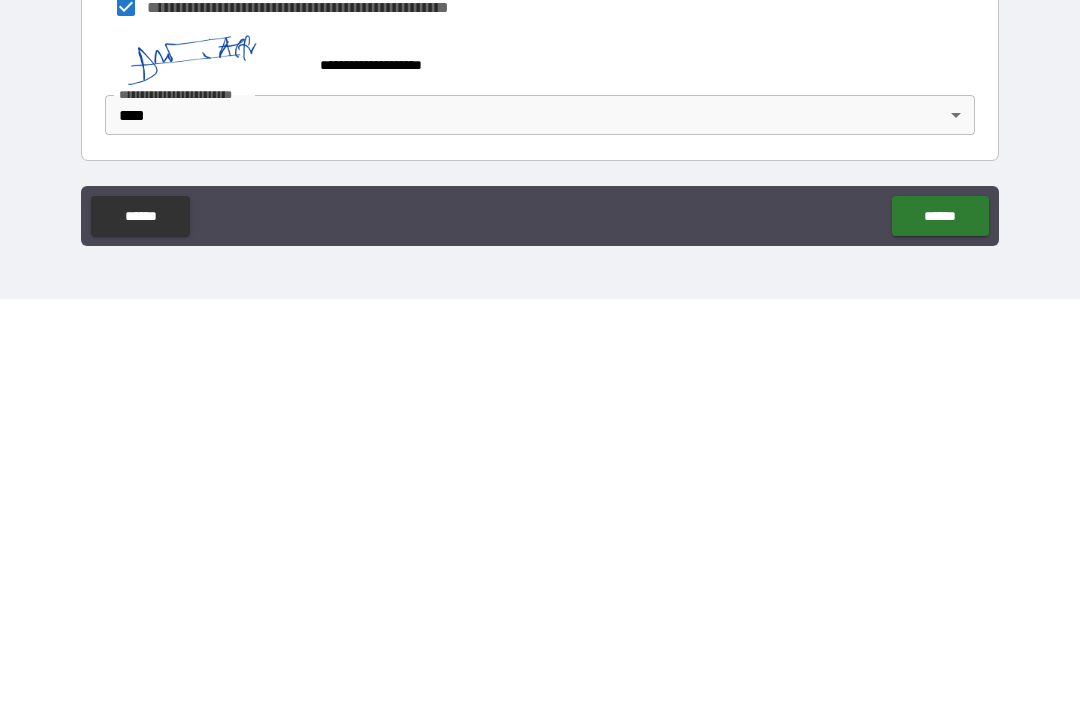 click on "******" at bounding box center [940, 624] 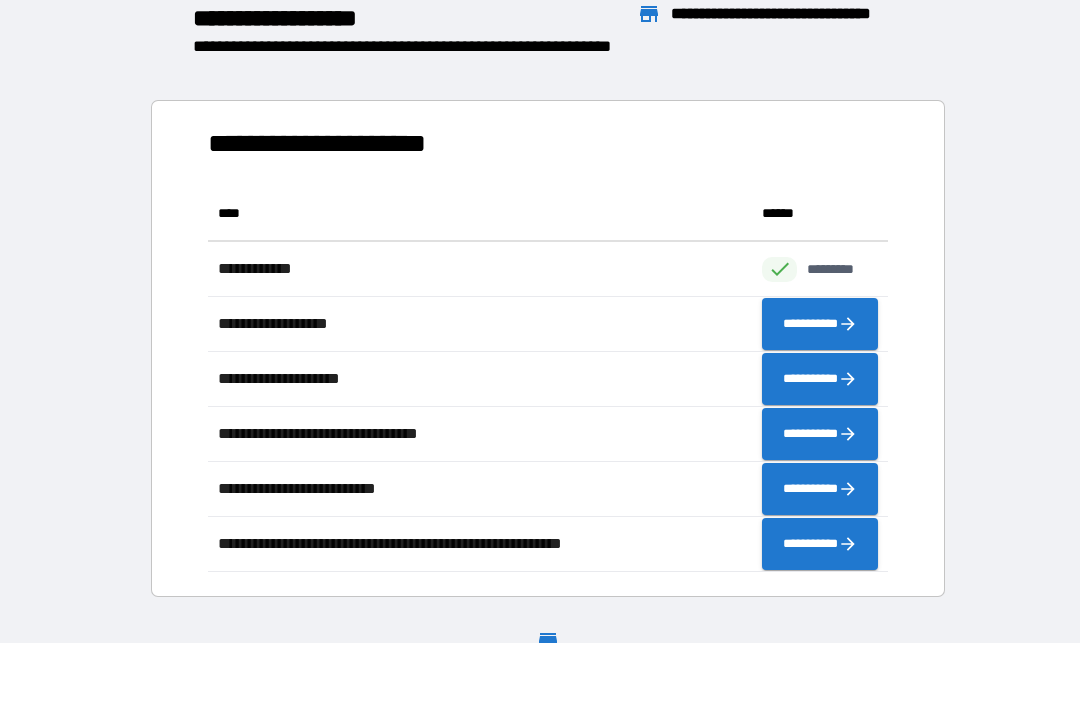 scroll, scrollTop: 1, scrollLeft: 1, axis: both 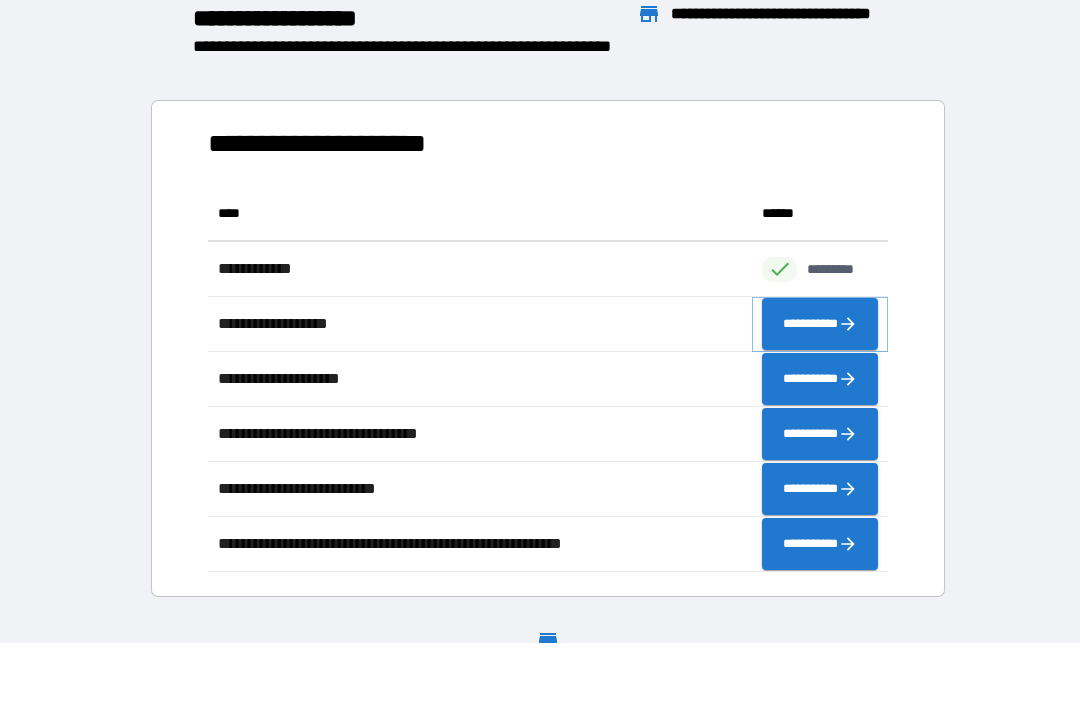 click on "**********" at bounding box center [820, 324] 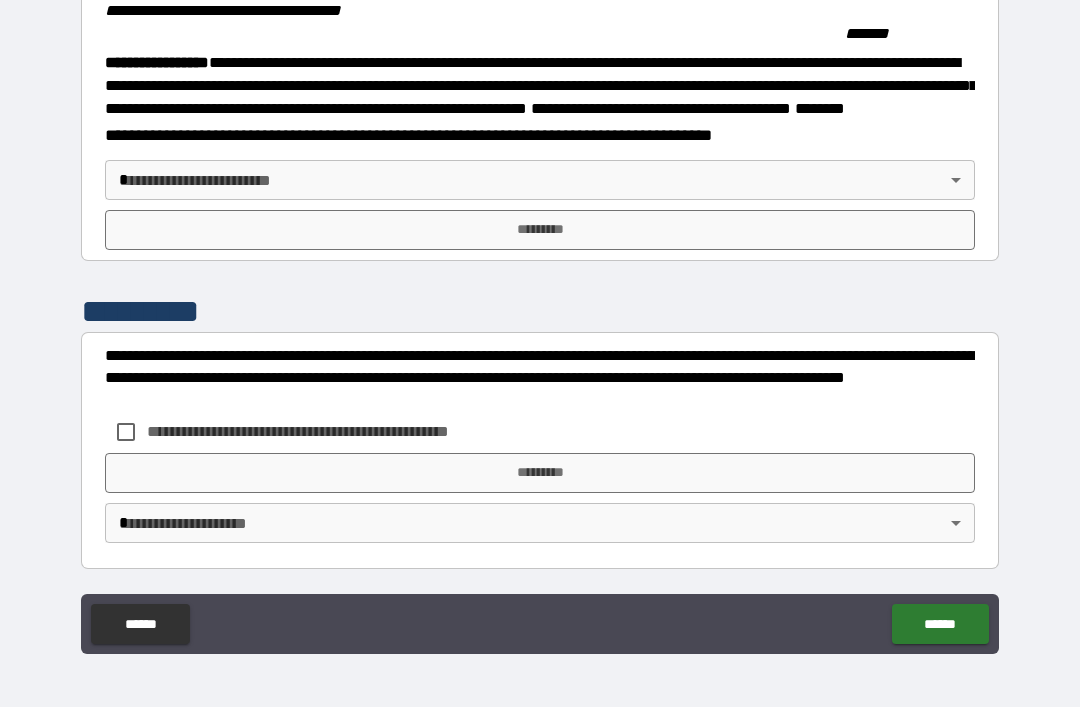 scroll, scrollTop: 2215, scrollLeft: 0, axis: vertical 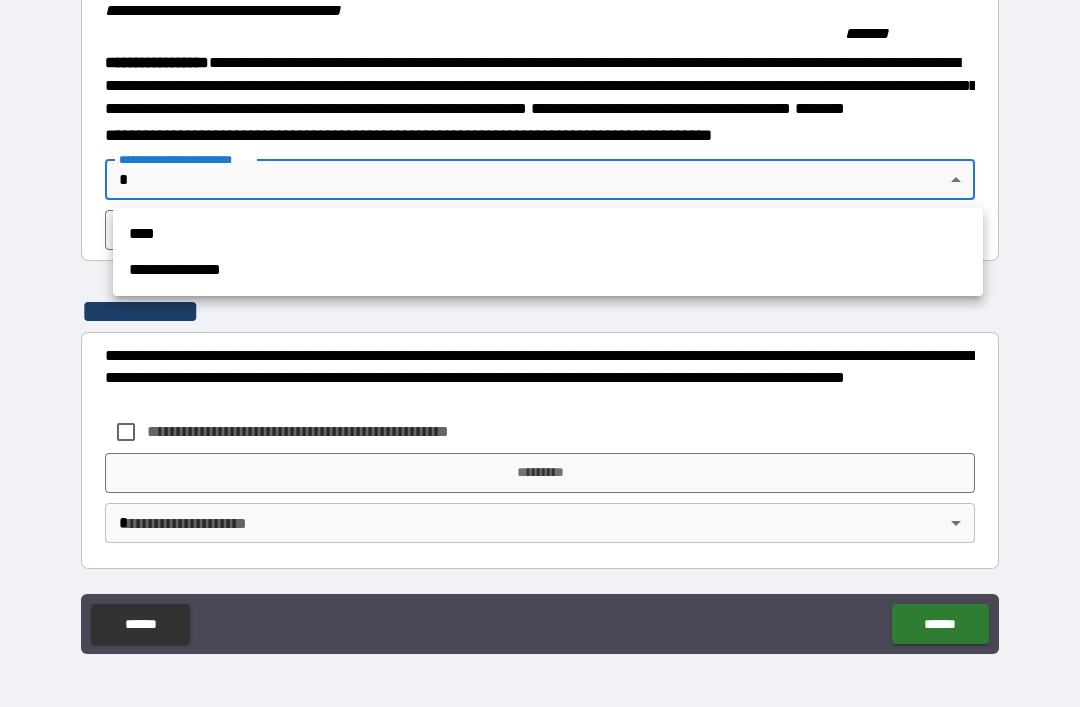 click on "****" at bounding box center (548, 234) 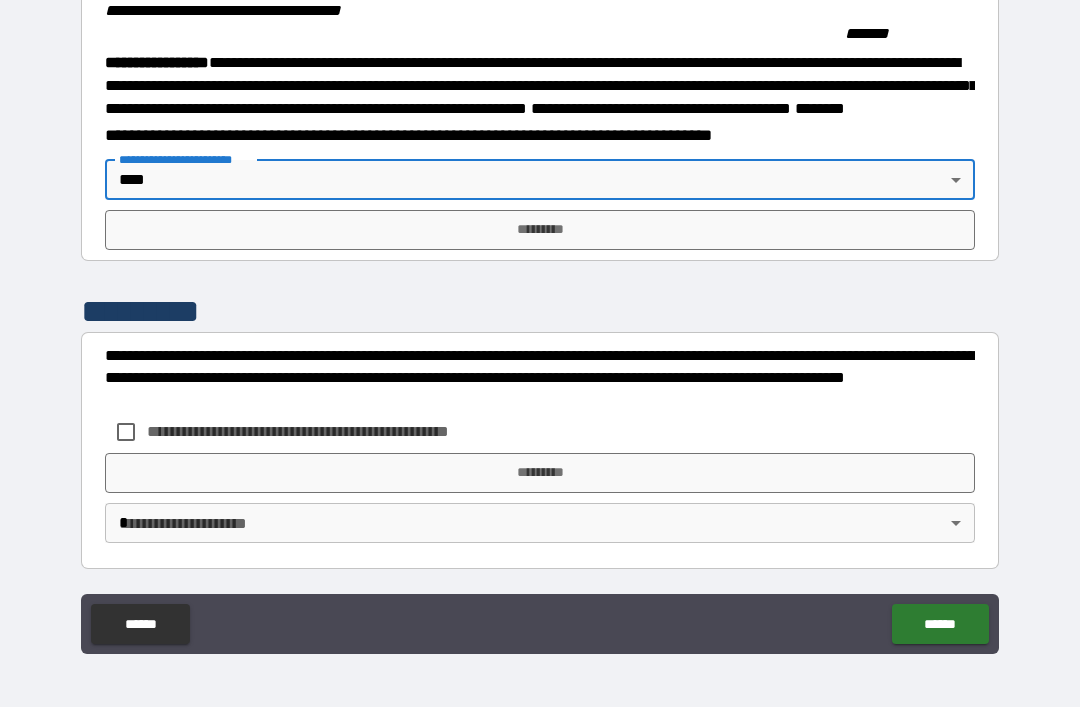 click on "*********" at bounding box center (540, 230) 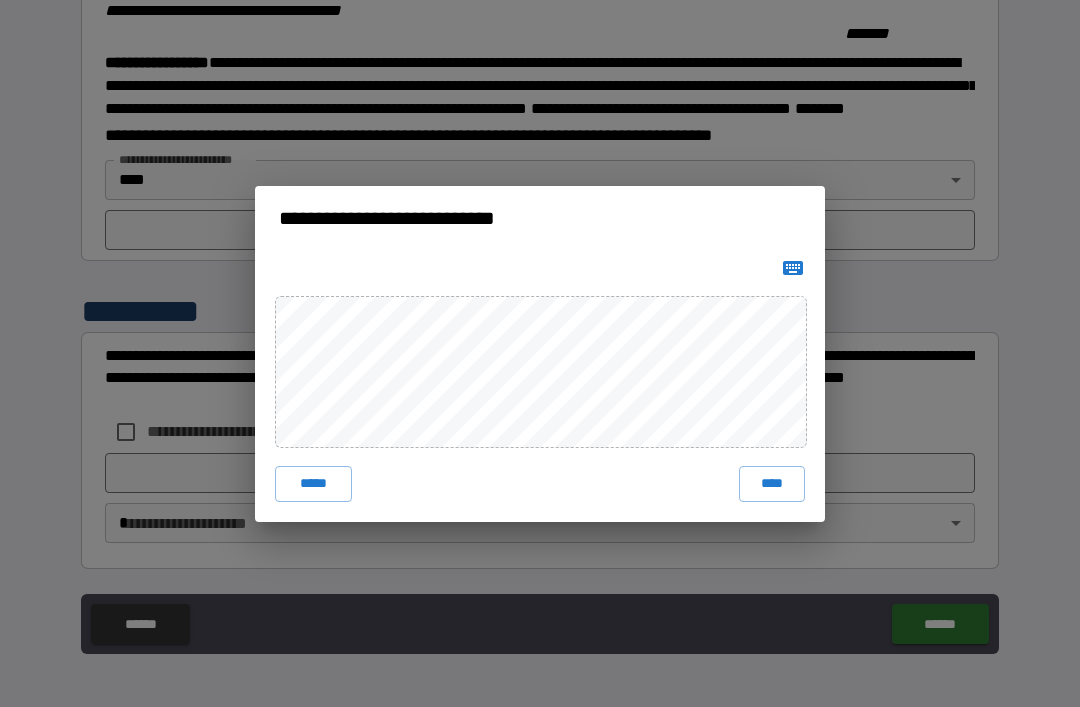 click on "****" at bounding box center (772, 484) 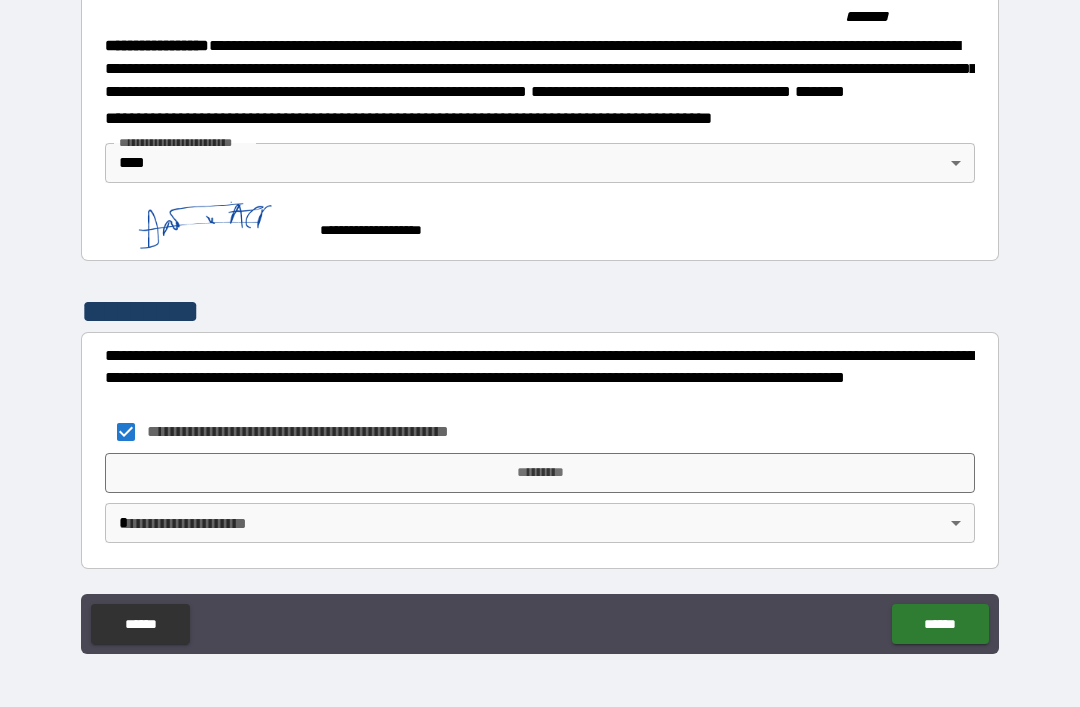 scroll, scrollTop: 2232, scrollLeft: 0, axis: vertical 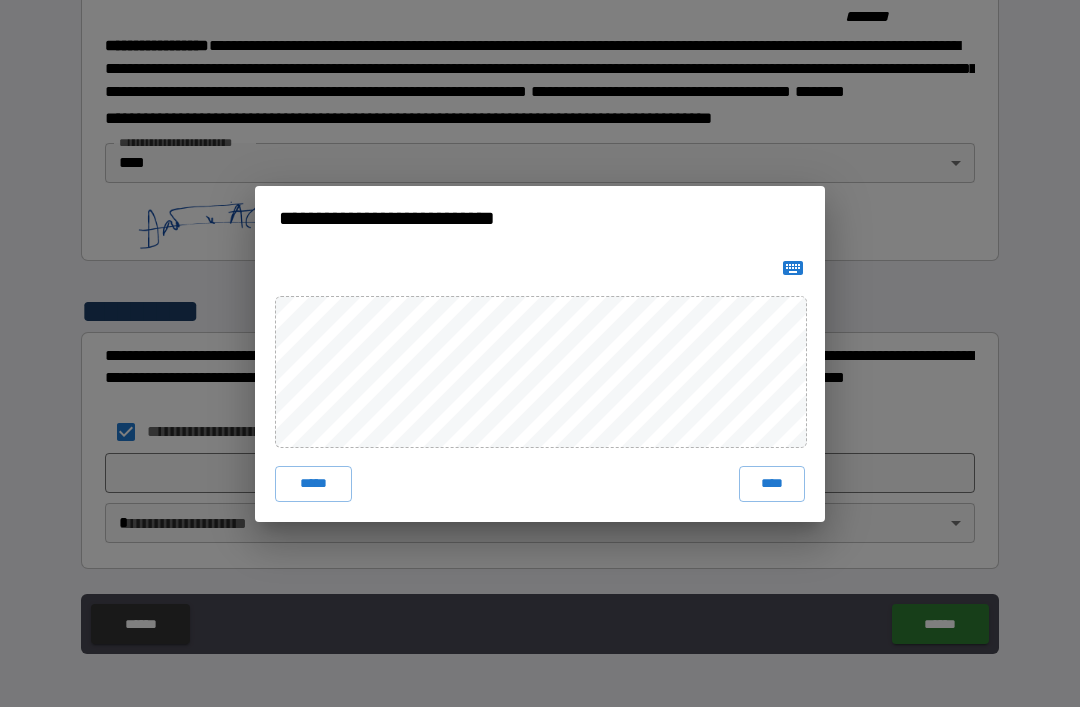 click on "****" at bounding box center (772, 484) 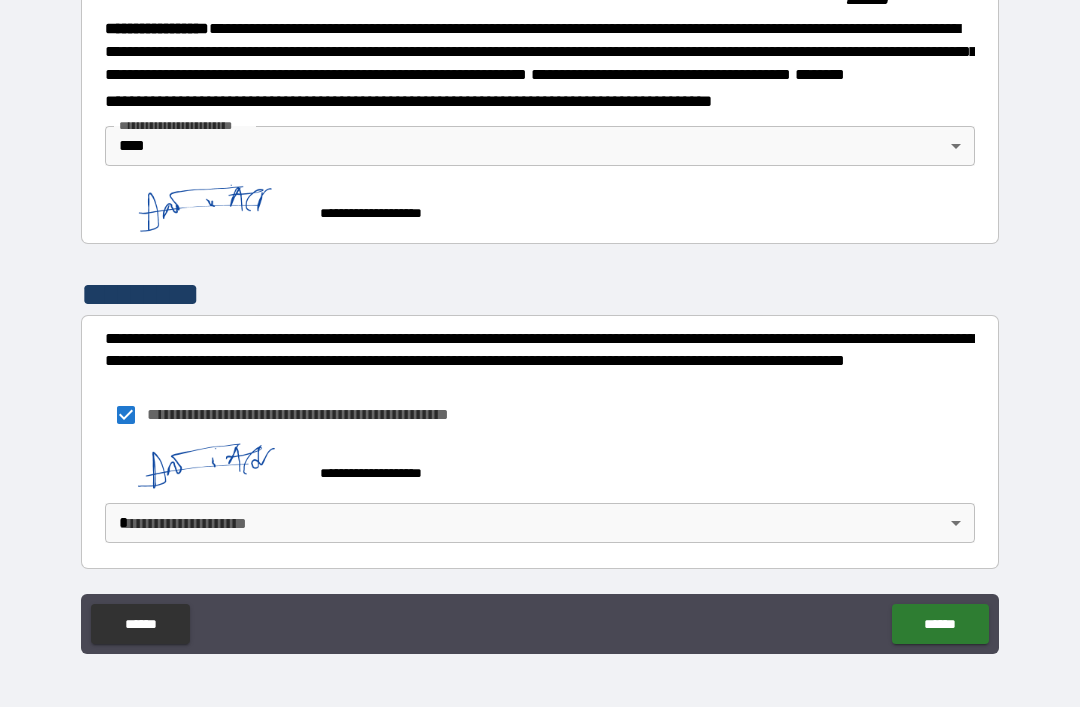 scroll, scrollTop: 2222, scrollLeft: 0, axis: vertical 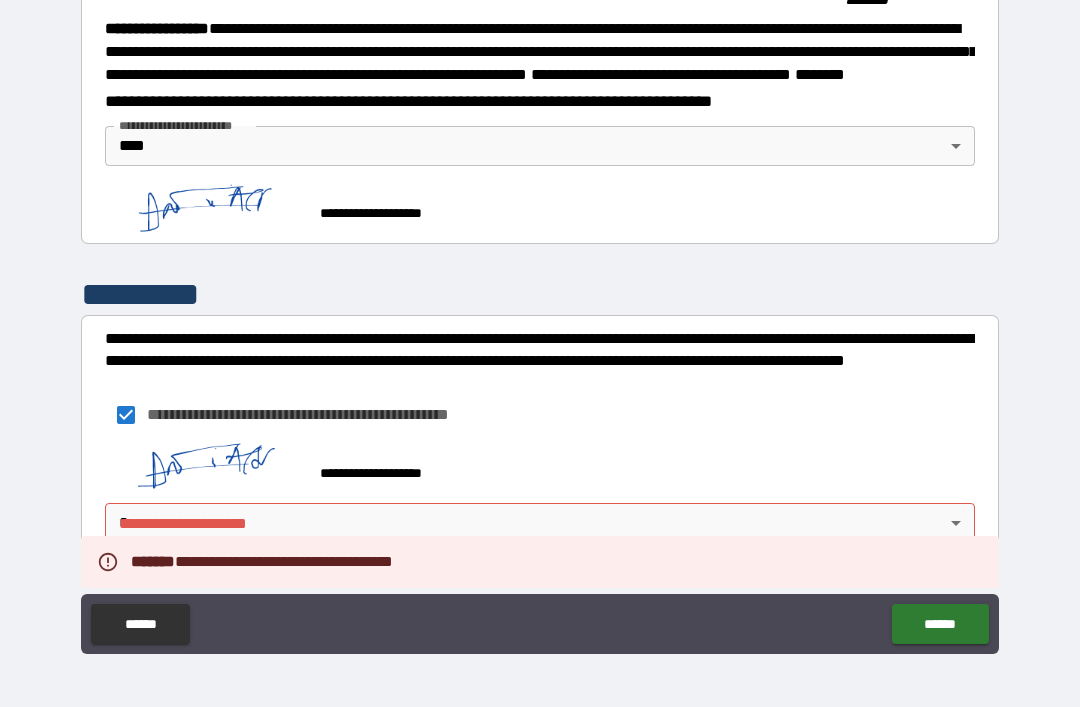 click on "**********" at bounding box center [540, 321] 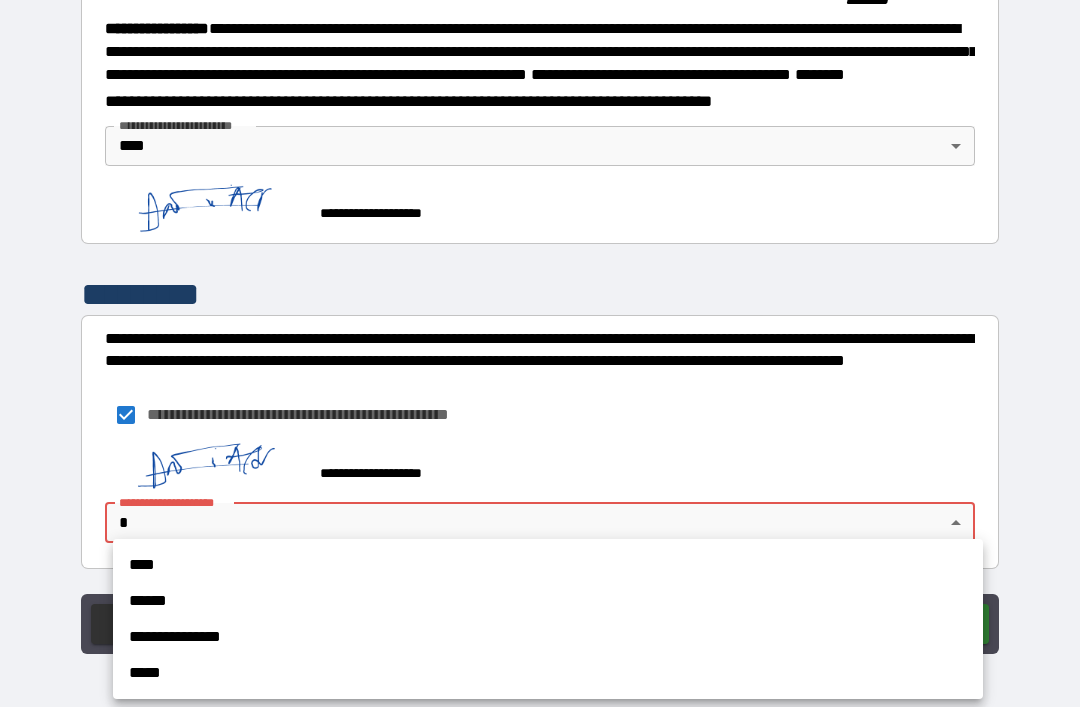 click on "****" at bounding box center [548, 565] 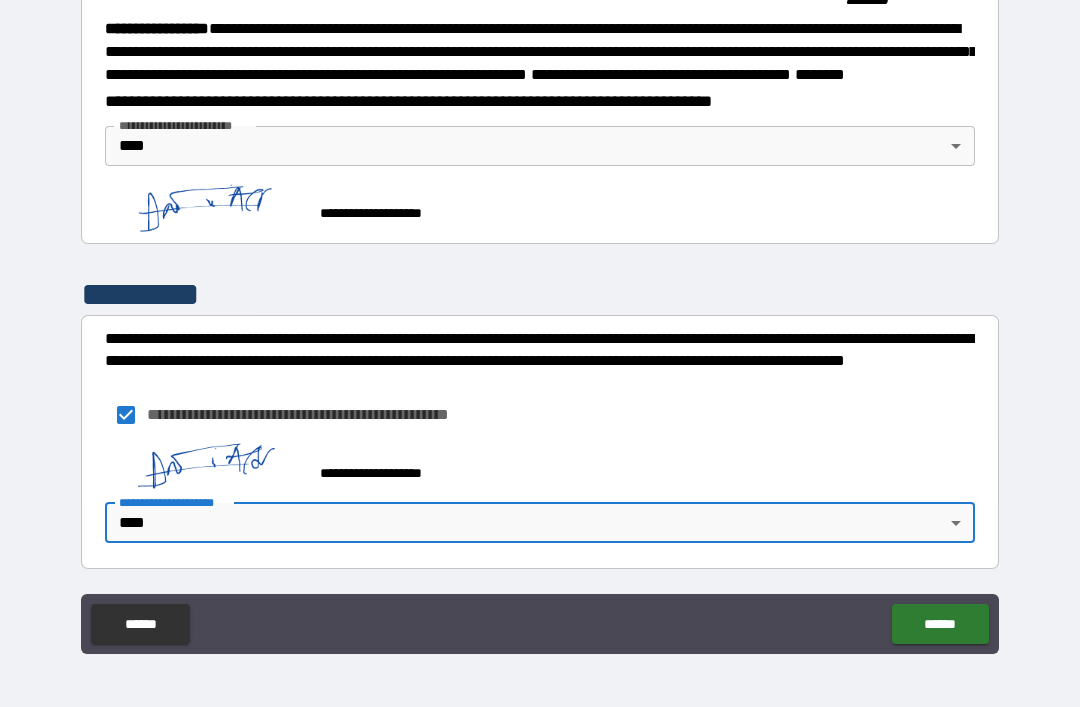 click on "******" at bounding box center [940, 624] 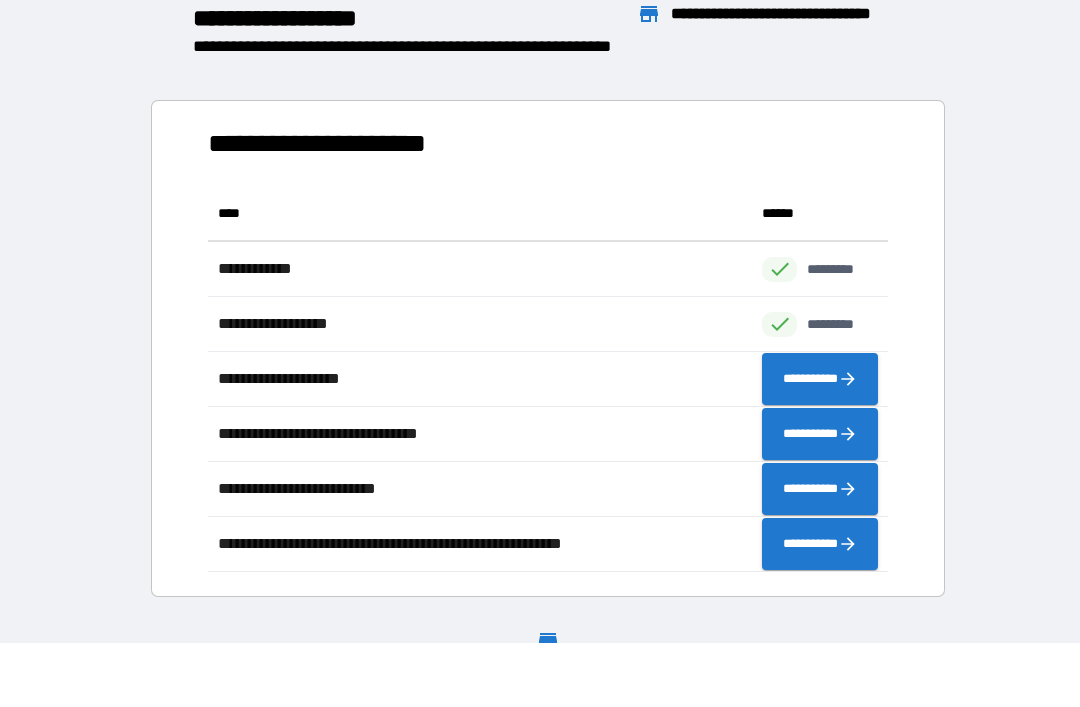 scroll, scrollTop: 386, scrollLeft: 680, axis: both 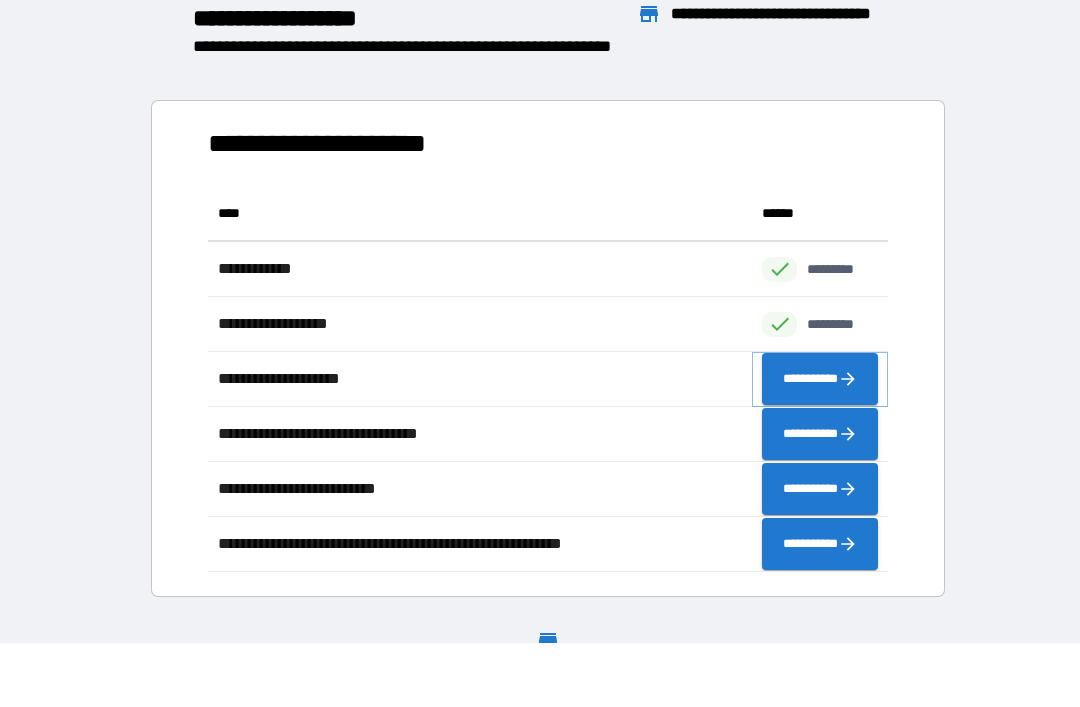 click on "**********" at bounding box center [820, 379] 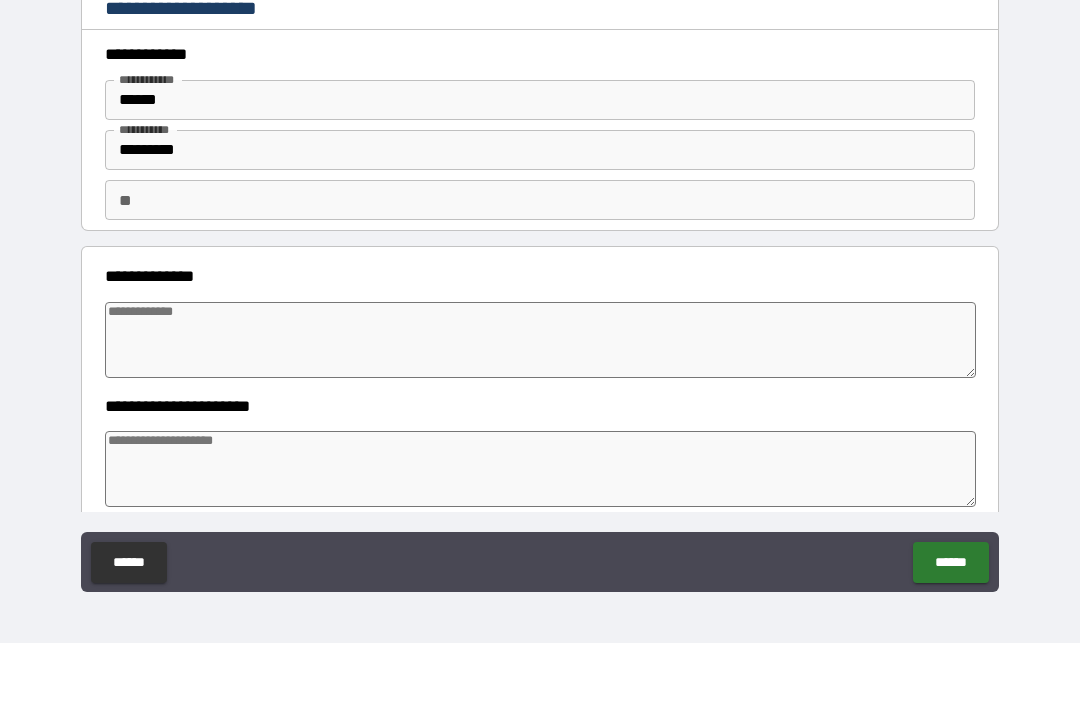 type on "*" 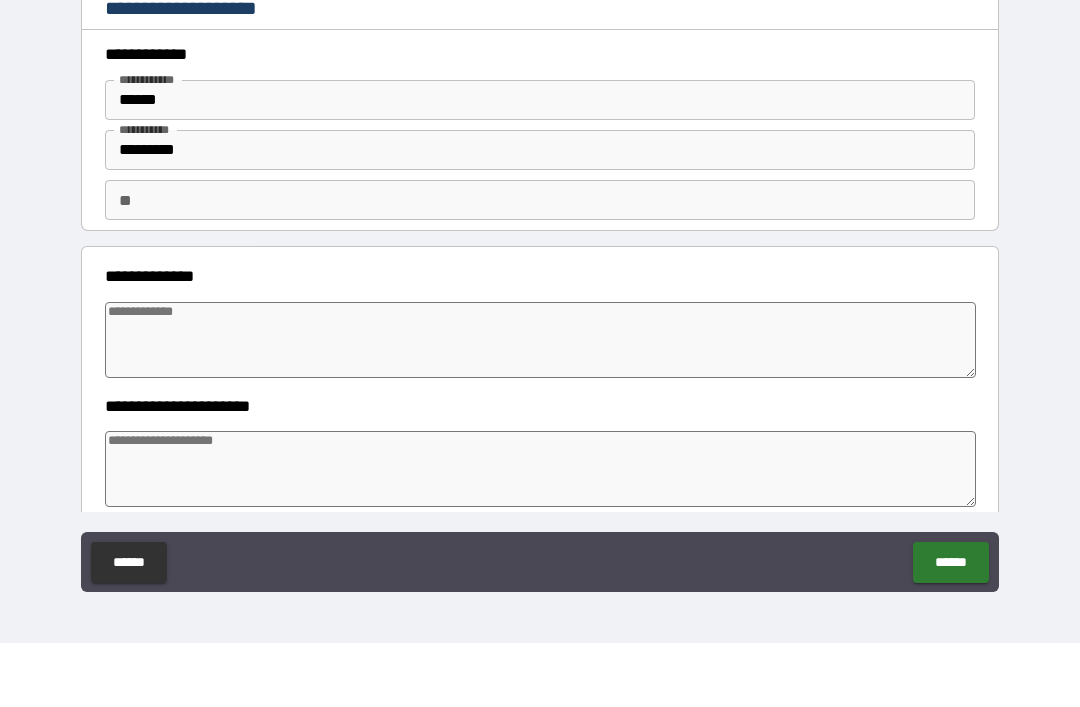 type on "*" 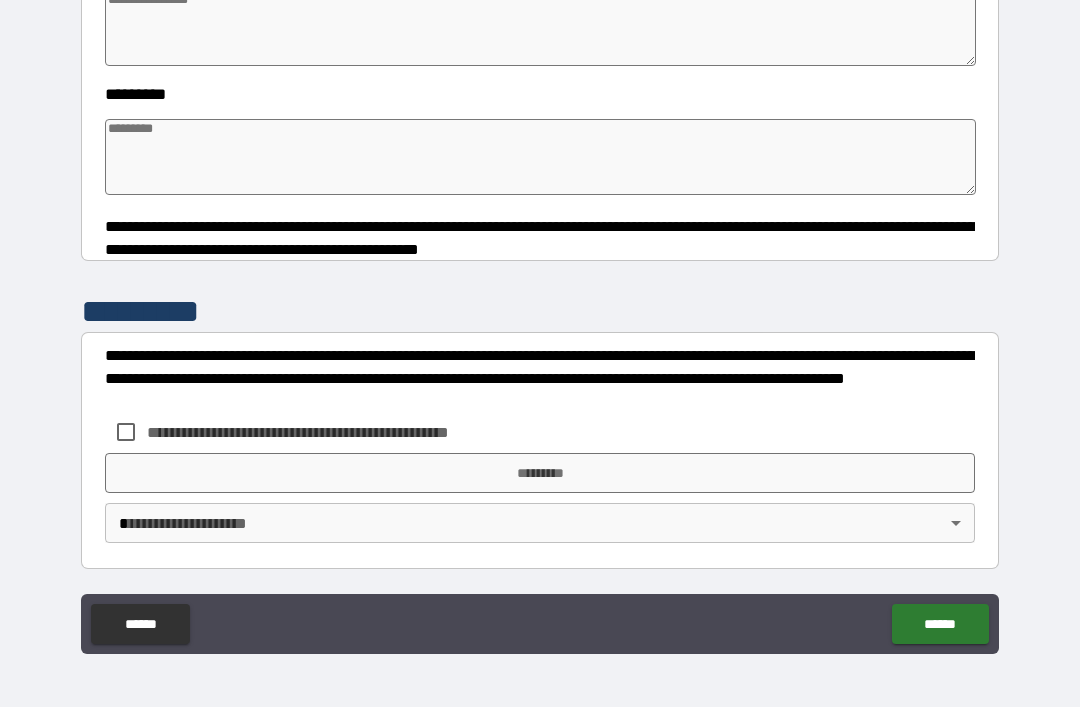 type on "*" 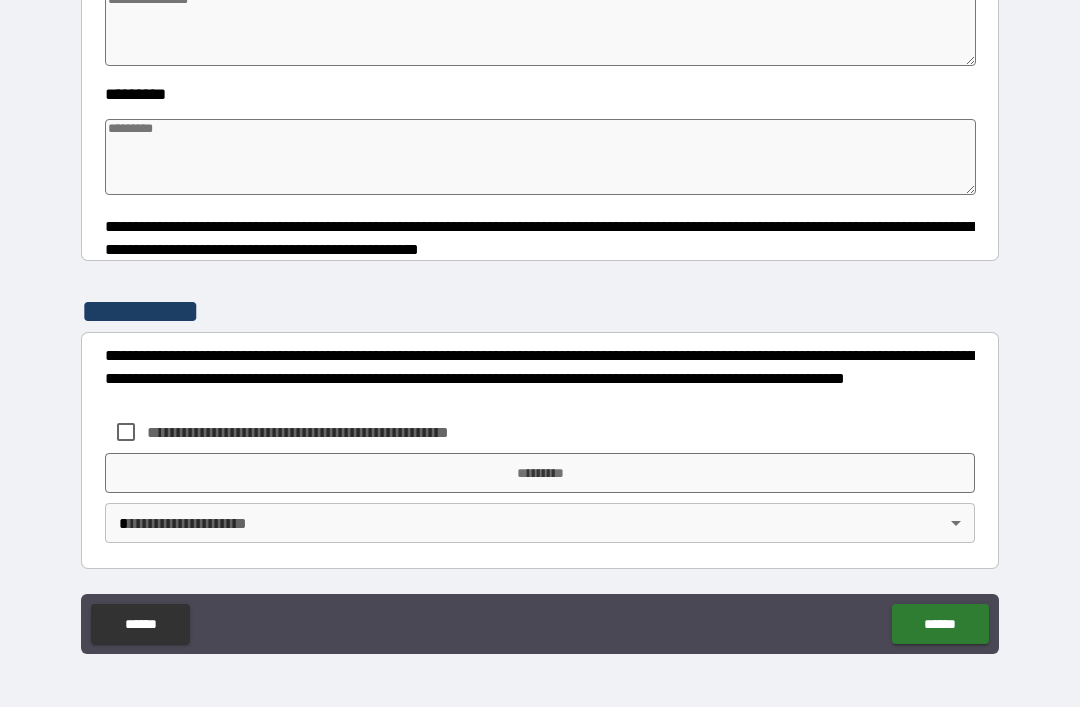 type on "*" 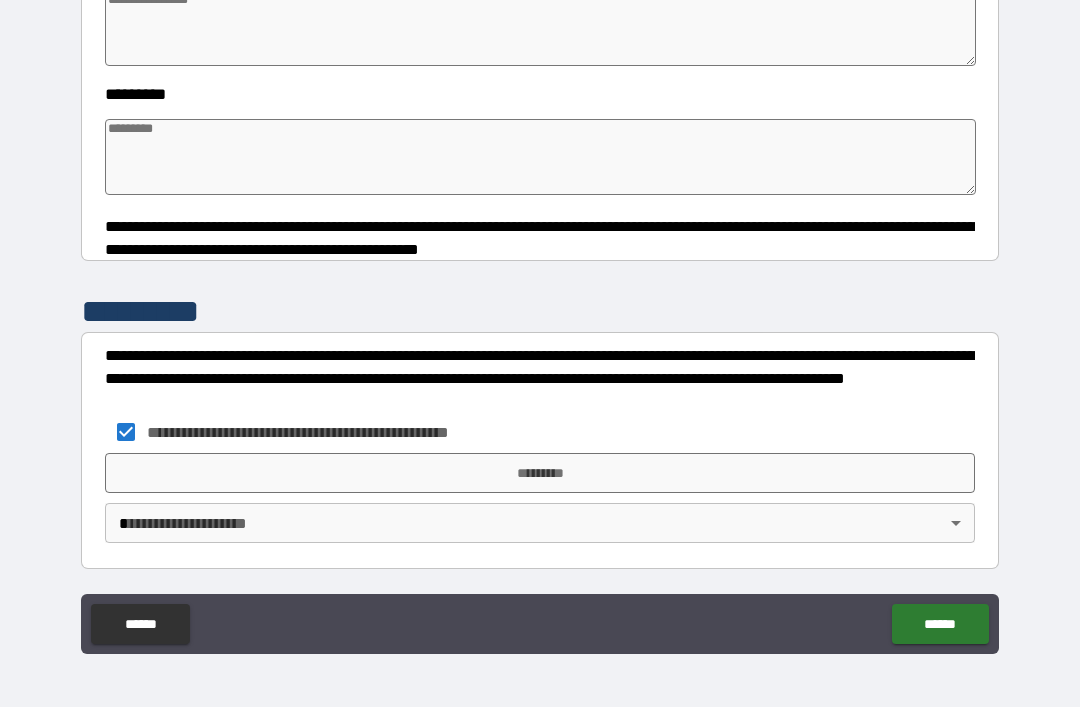 scroll, scrollTop: 570, scrollLeft: 0, axis: vertical 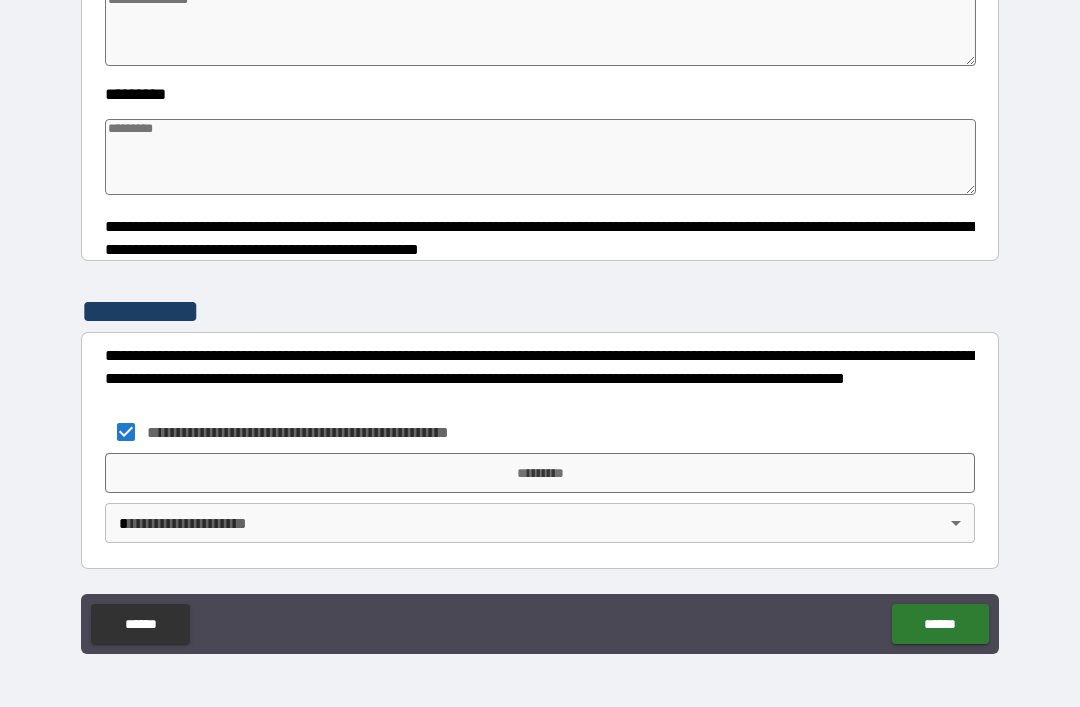 click on "*********" at bounding box center [540, 473] 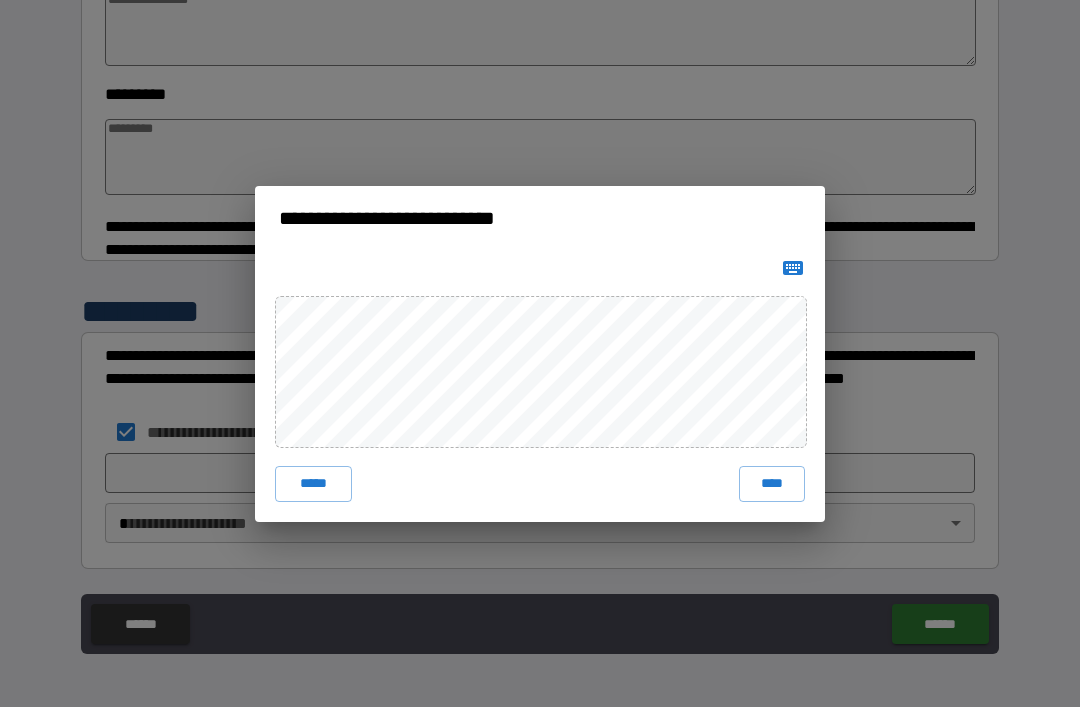 click on "****" at bounding box center (772, 484) 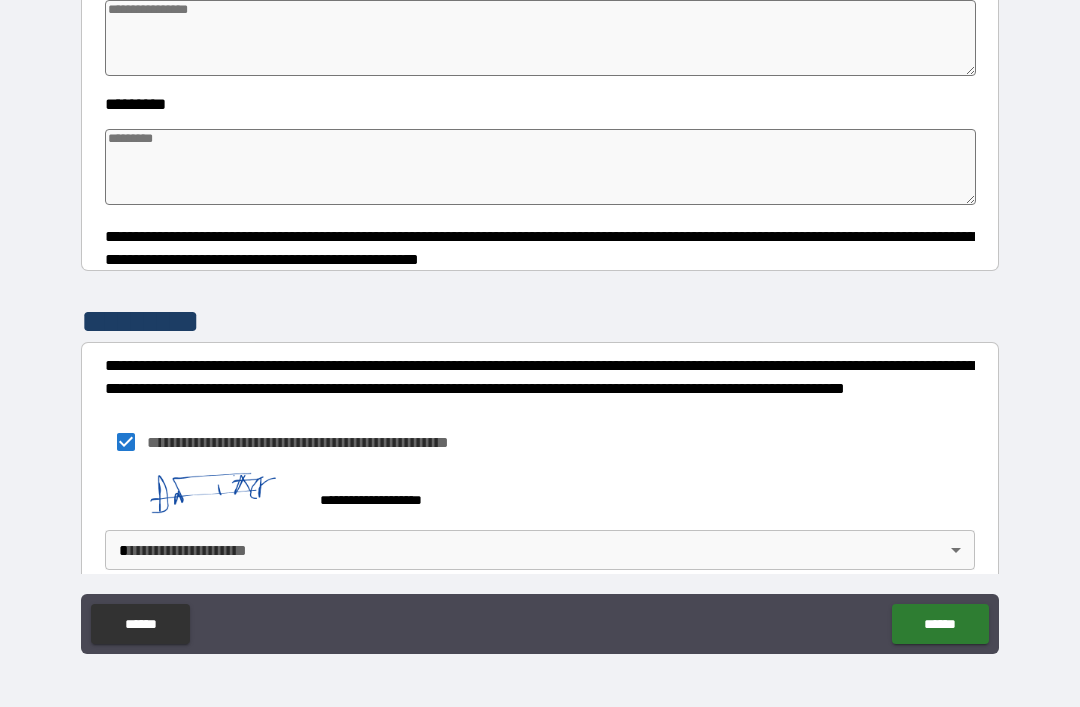 type on "*" 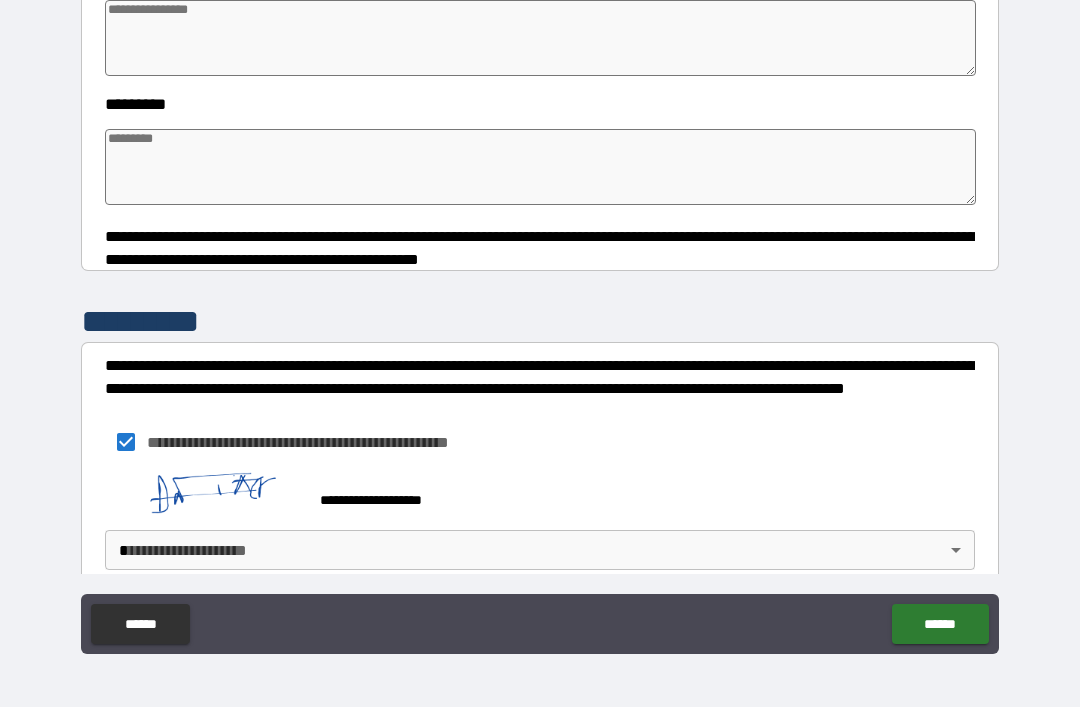 type on "*" 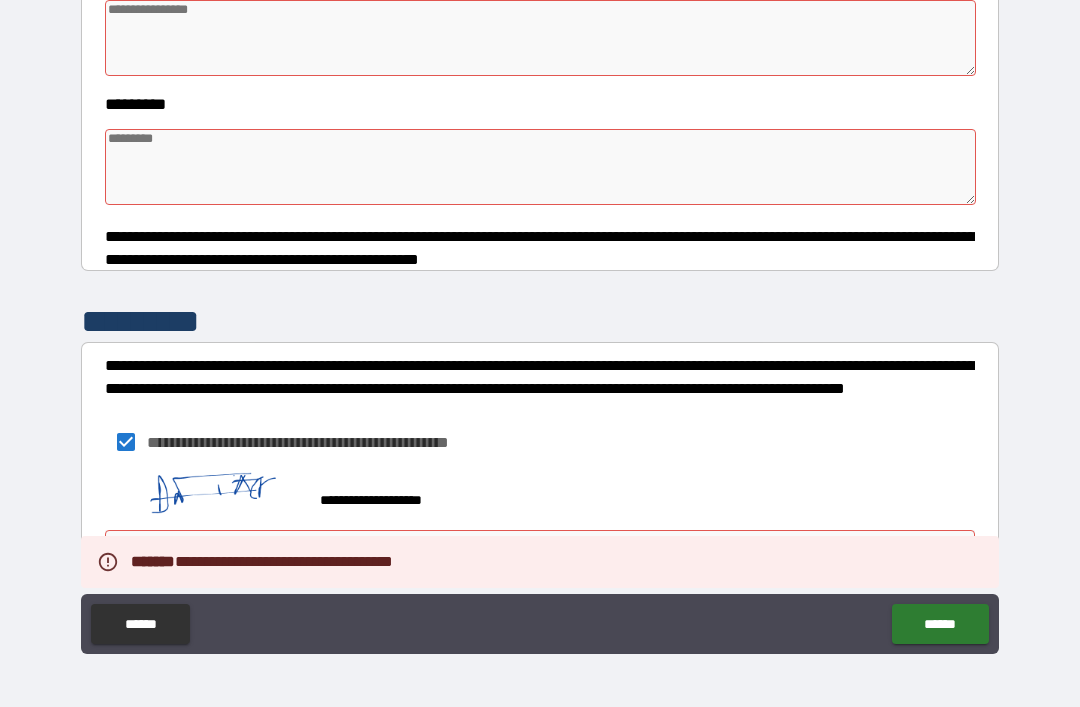 type on "*" 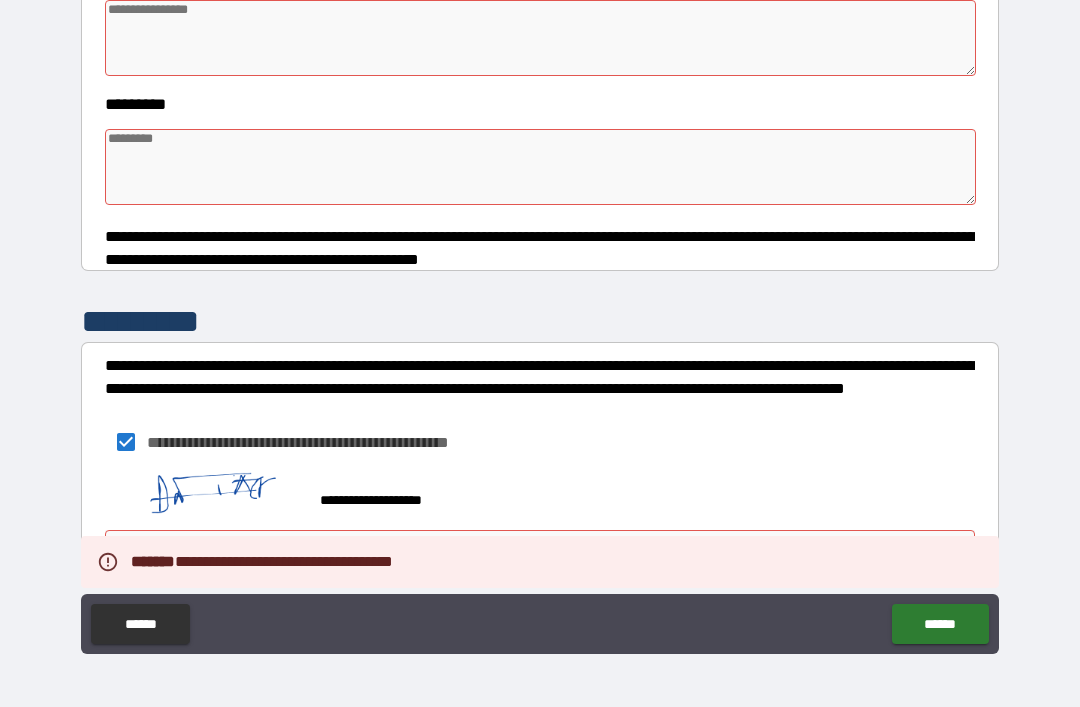 type on "*" 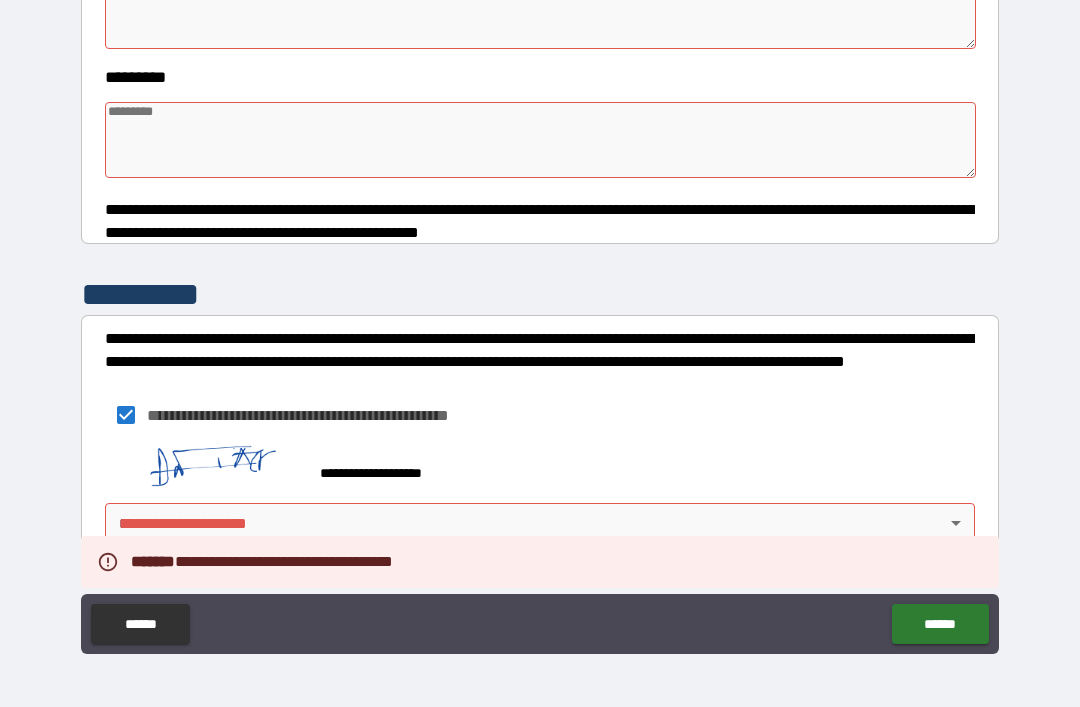scroll, scrollTop: 587, scrollLeft: 0, axis: vertical 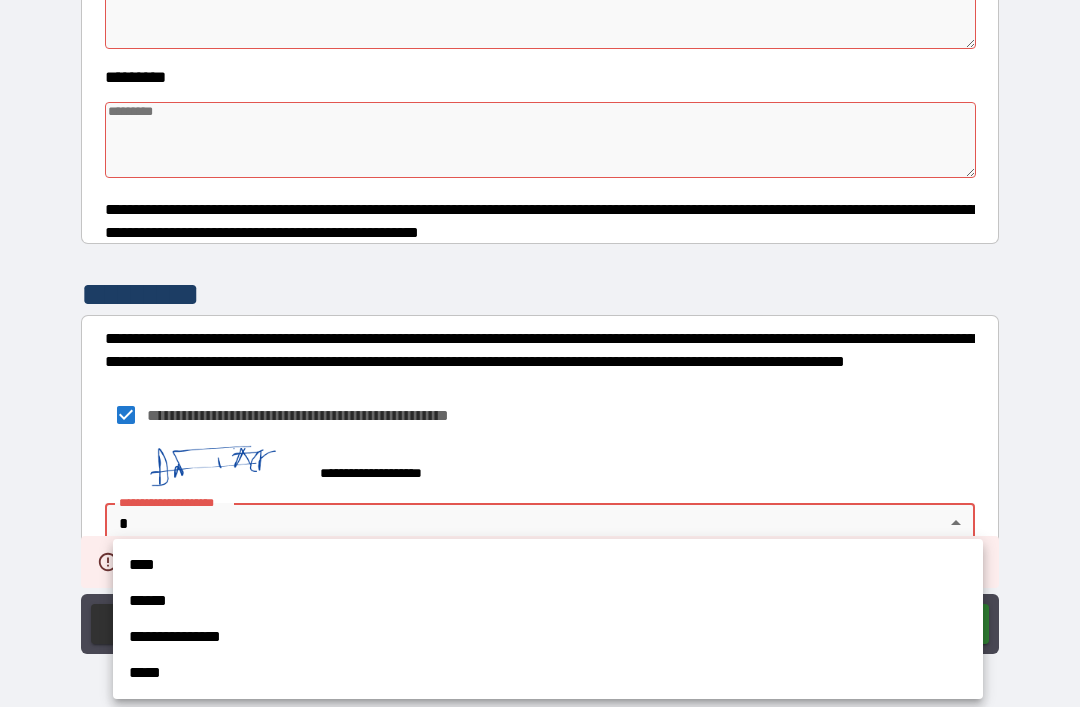 click on "****" at bounding box center [548, 565] 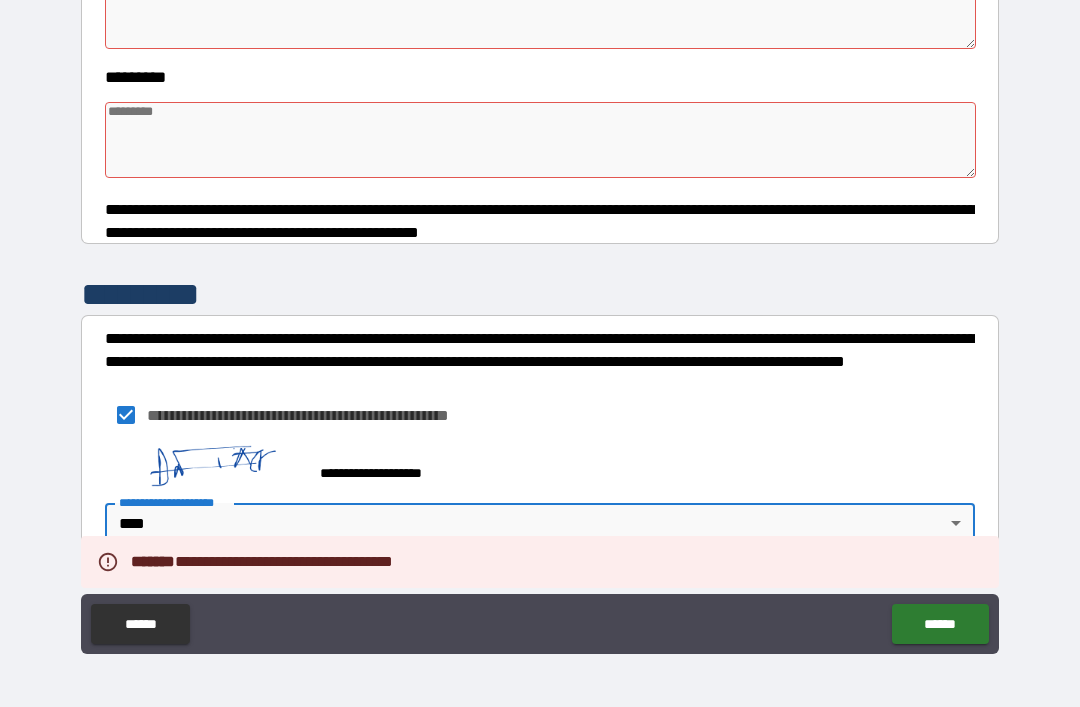 type on "*" 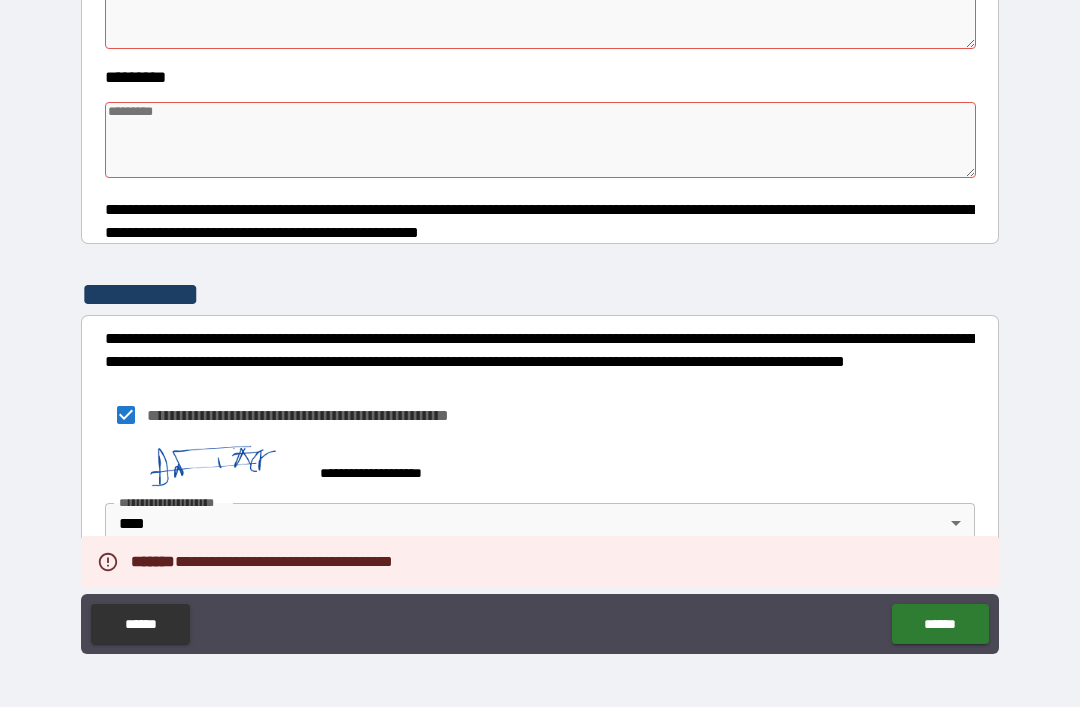 type on "*" 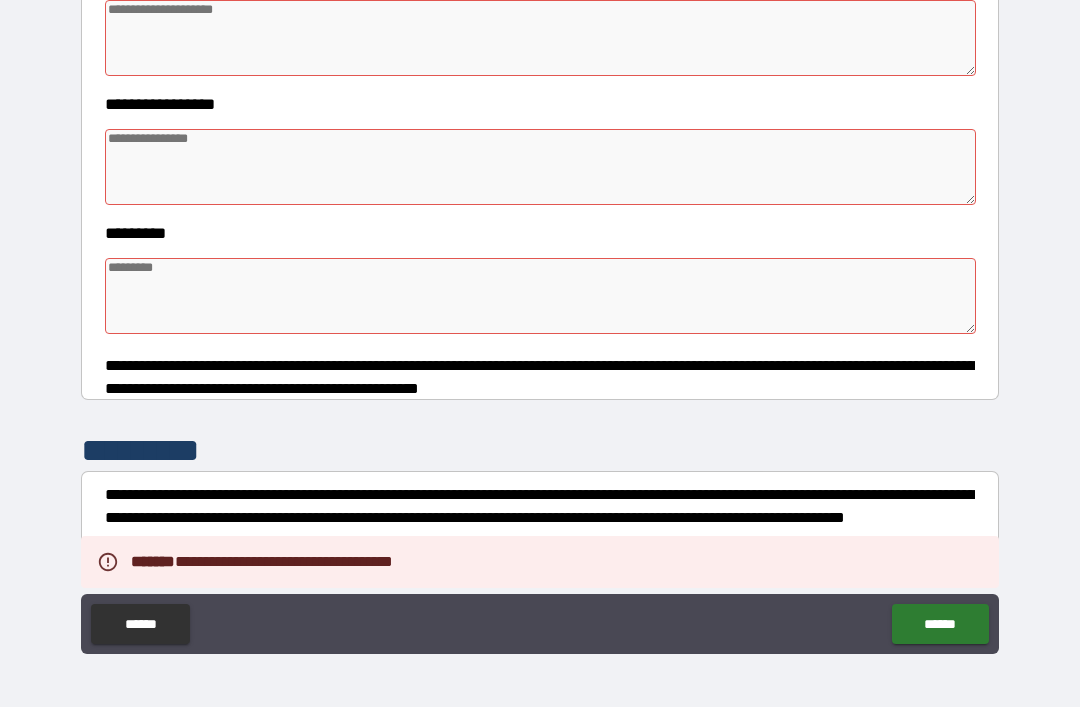 scroll, scrollTop: 455, scrollLeft: 0, axis: vertical 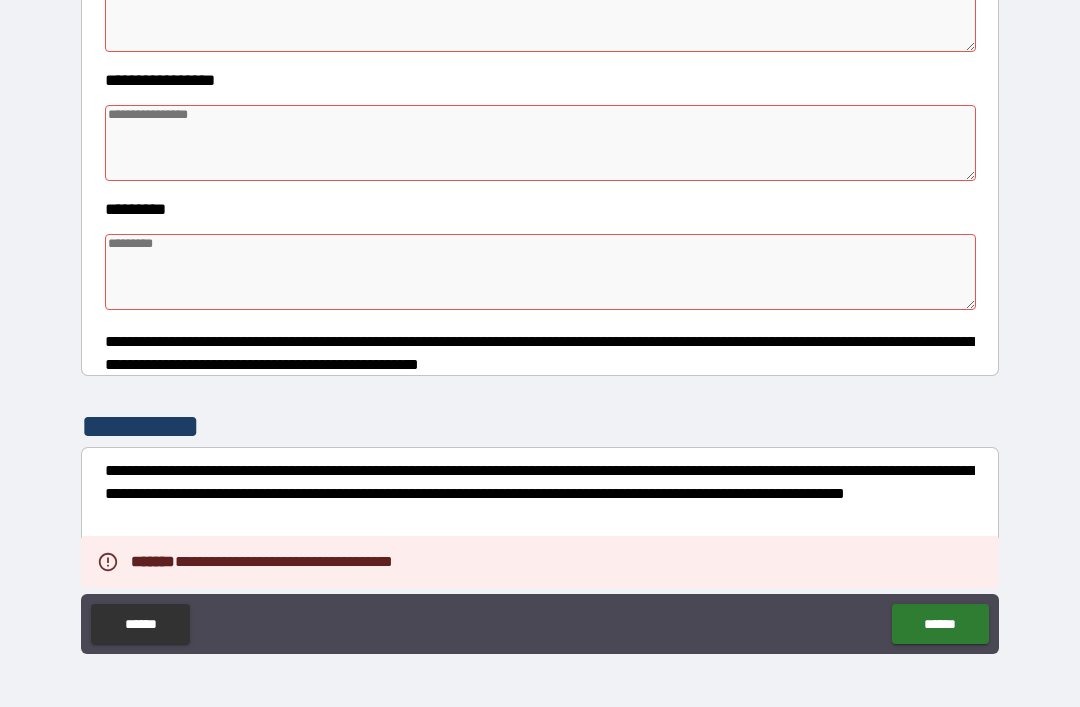 click at bounding box center (540, 272) 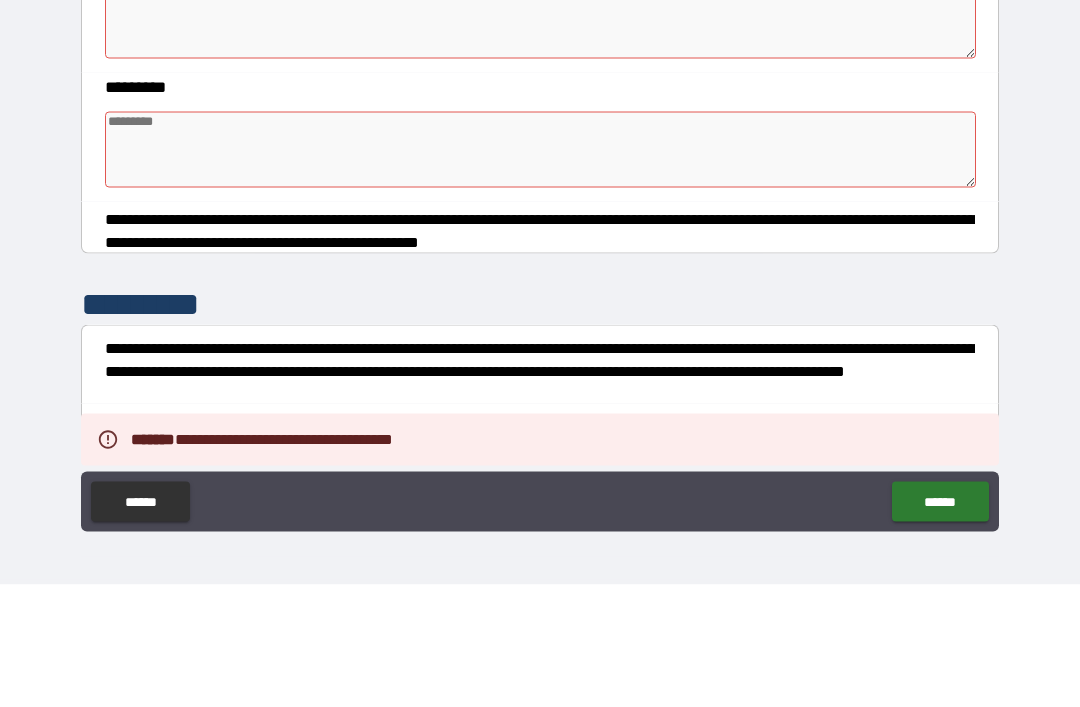 type on "*" 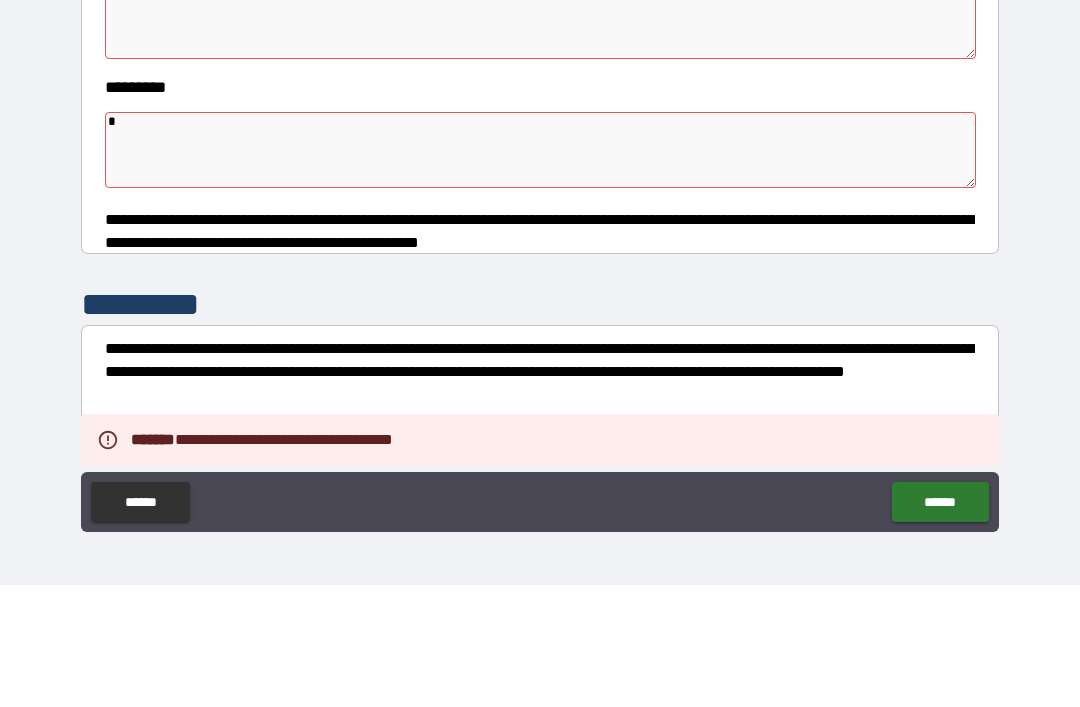type on "*" 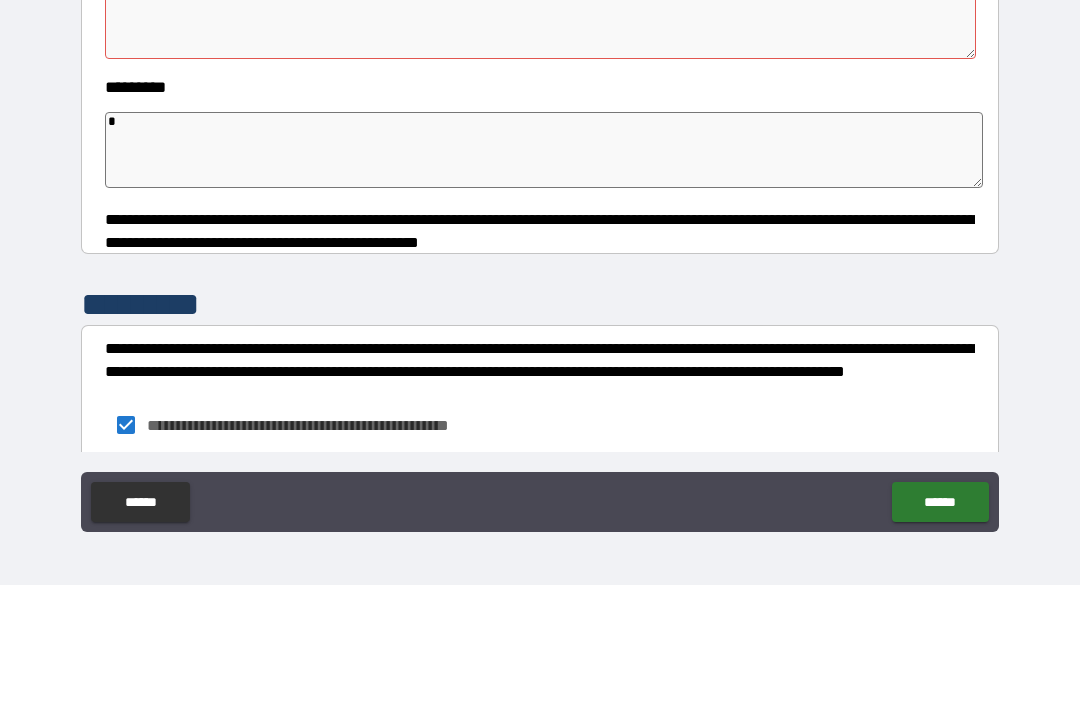 type on "*" 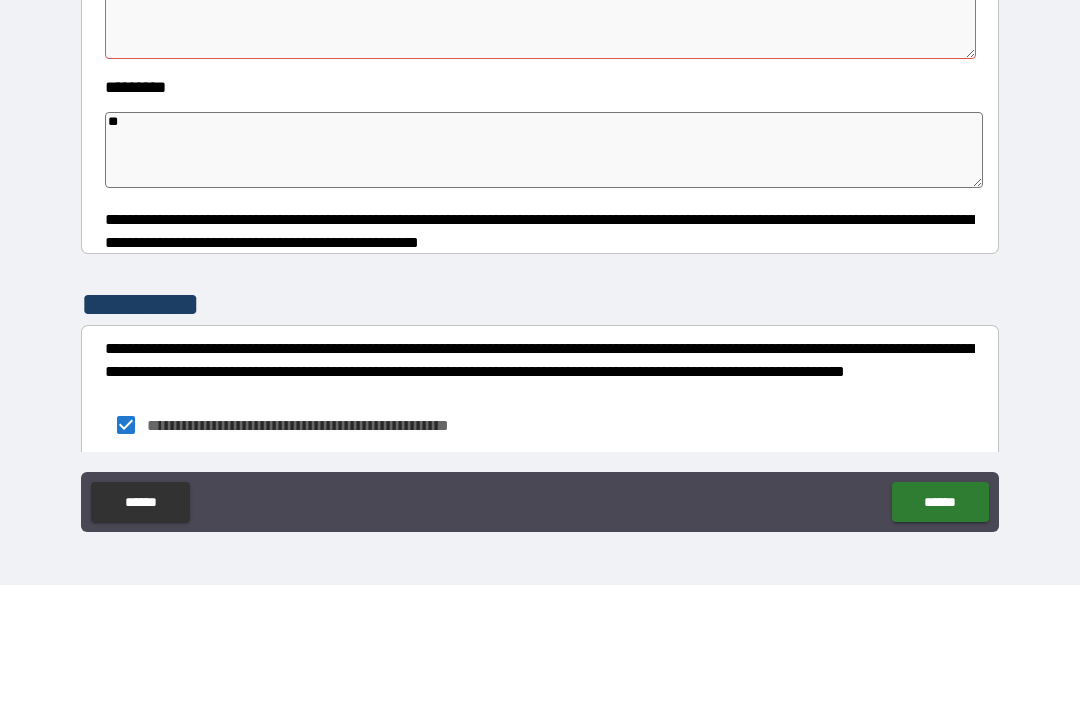 type on "*" 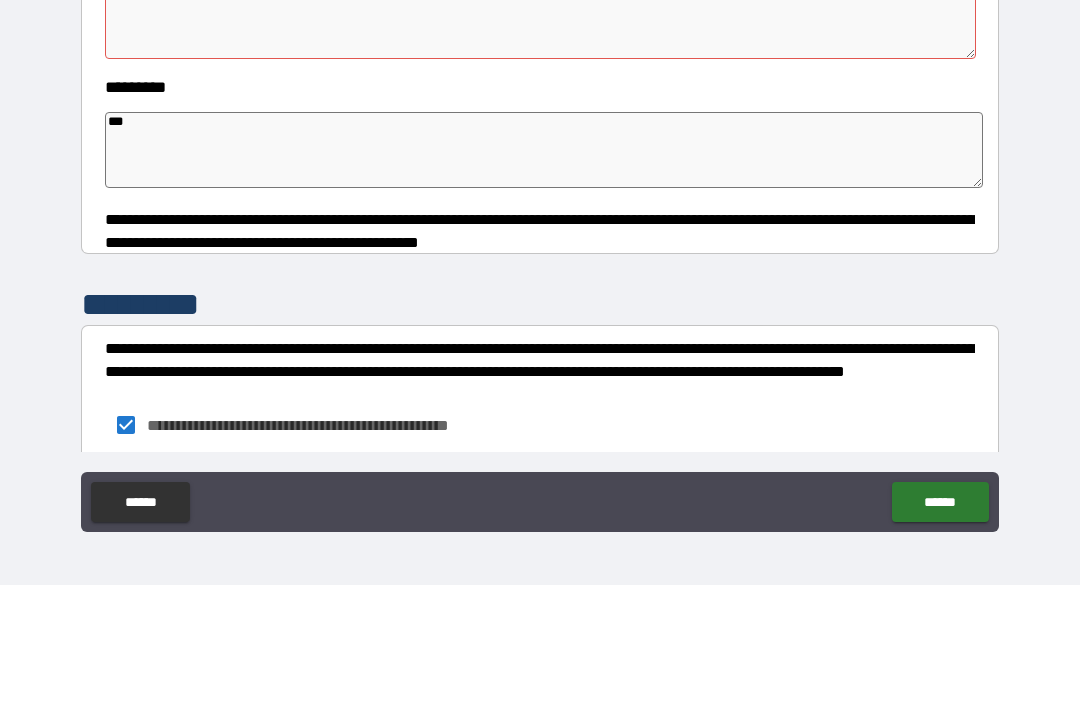 type on "*" 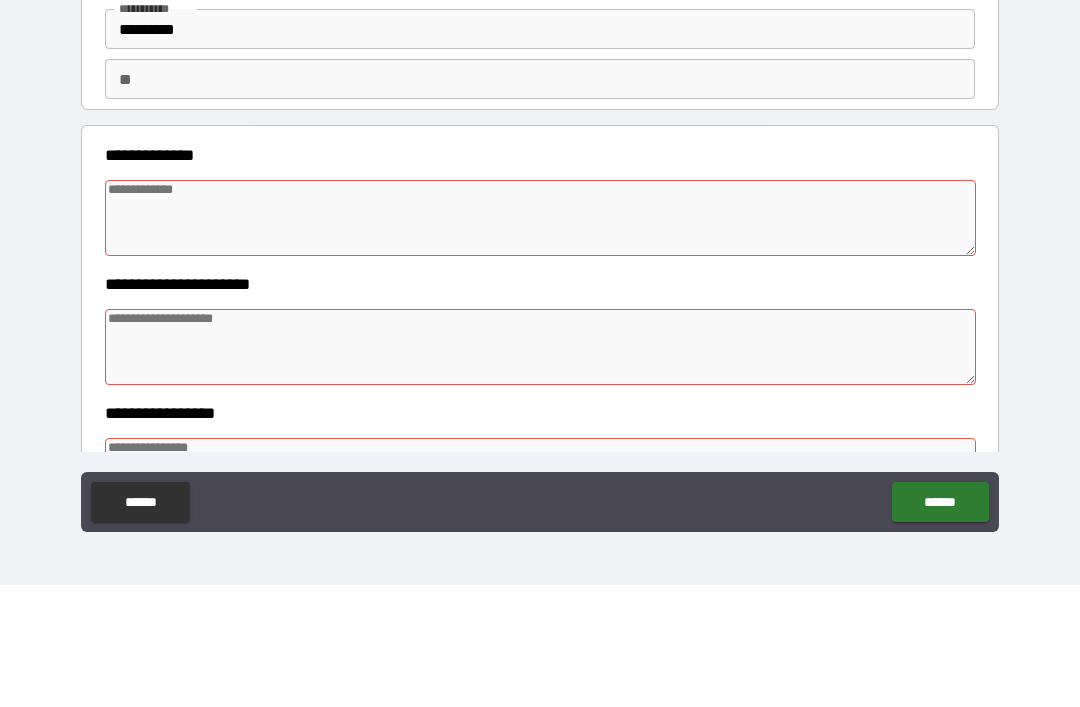 scroll, scrollTop: 0, scrollLeft: 0, axis: both 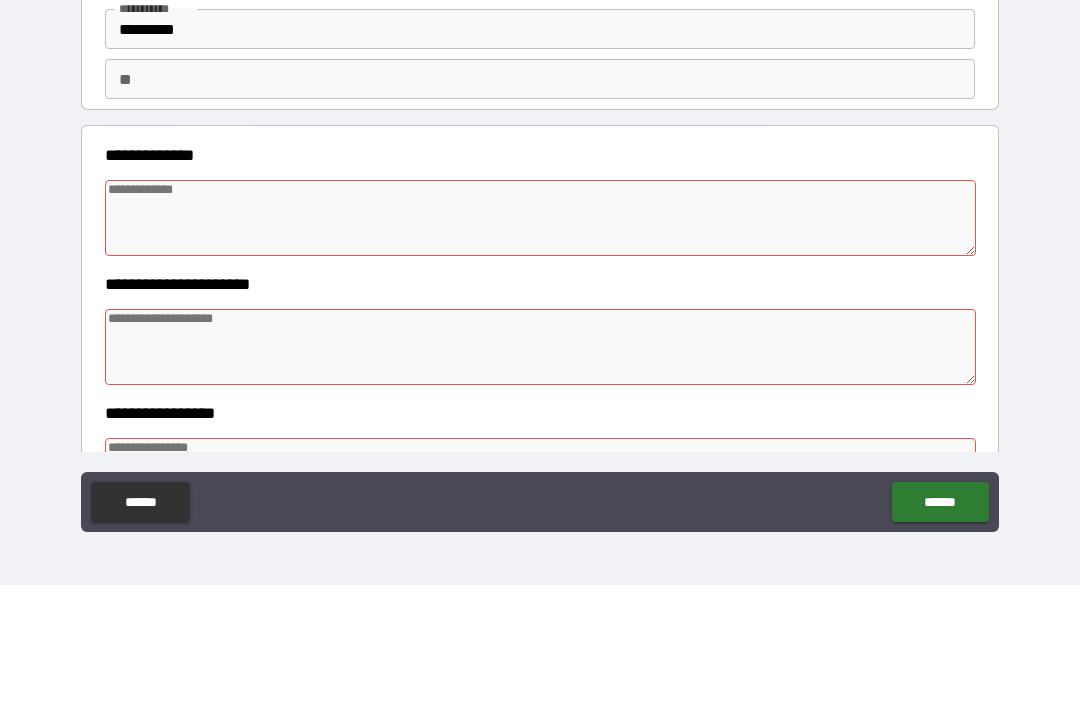 type on "***" 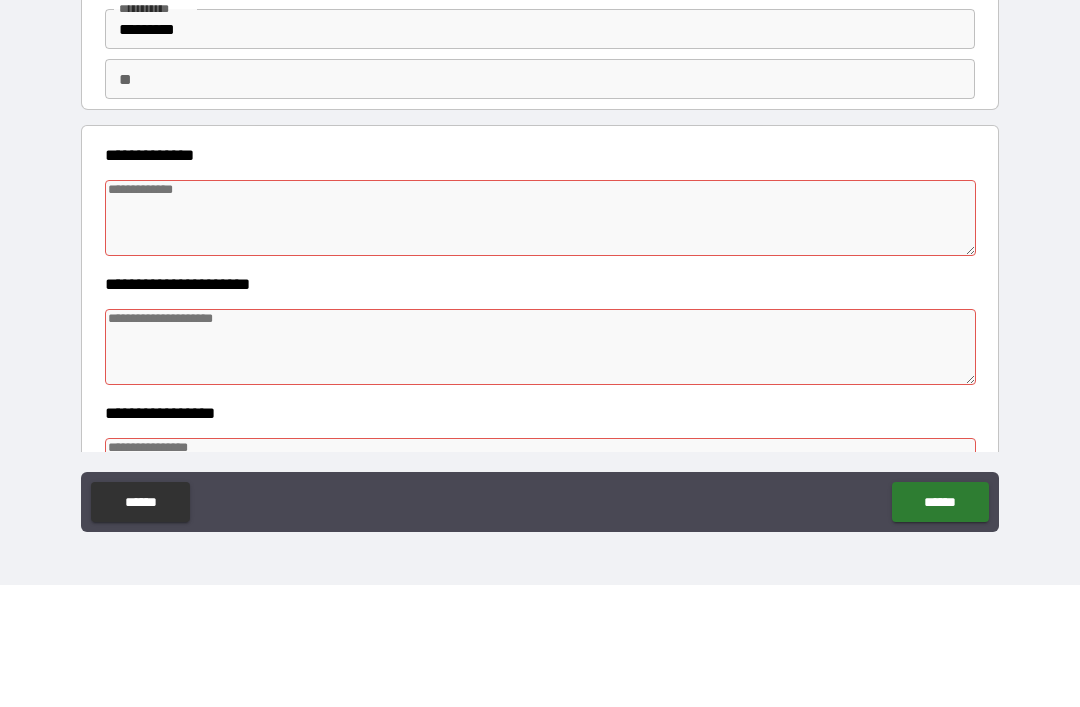 type on "*" 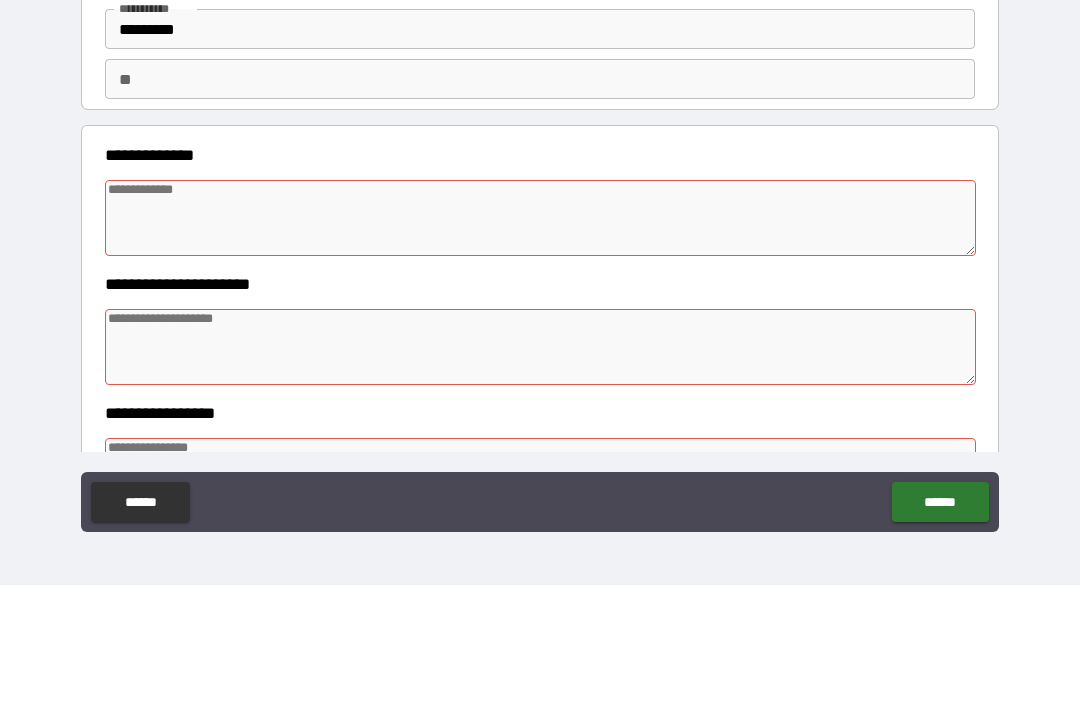 type on "*" 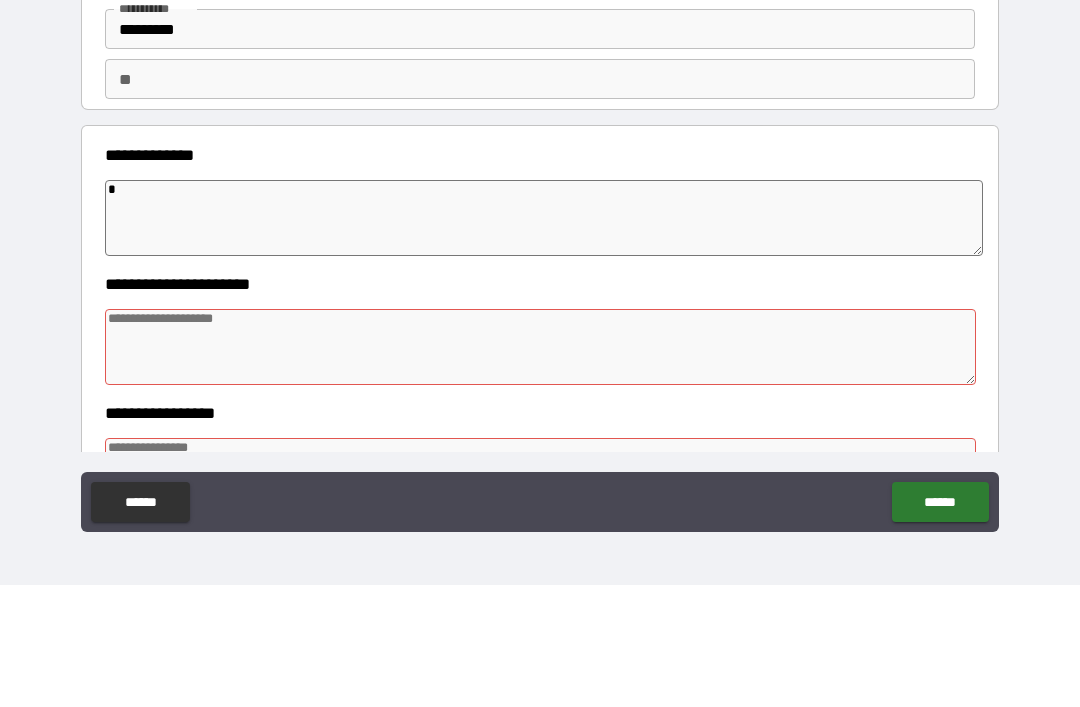 type on "*" 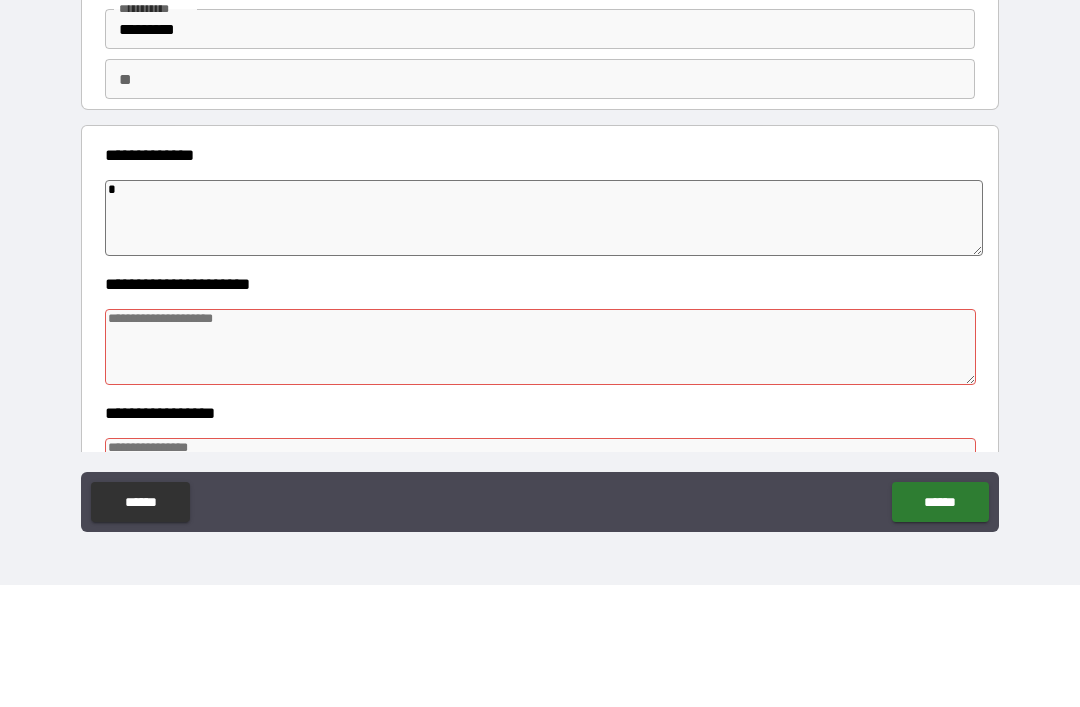 type on "*" 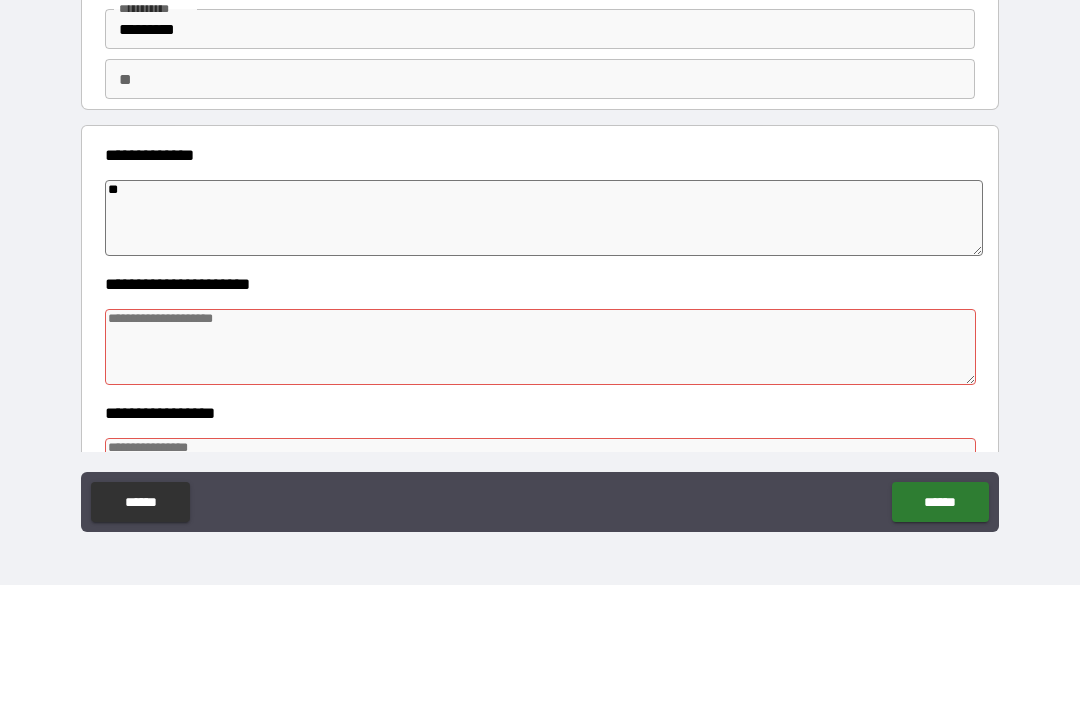 type on "*" 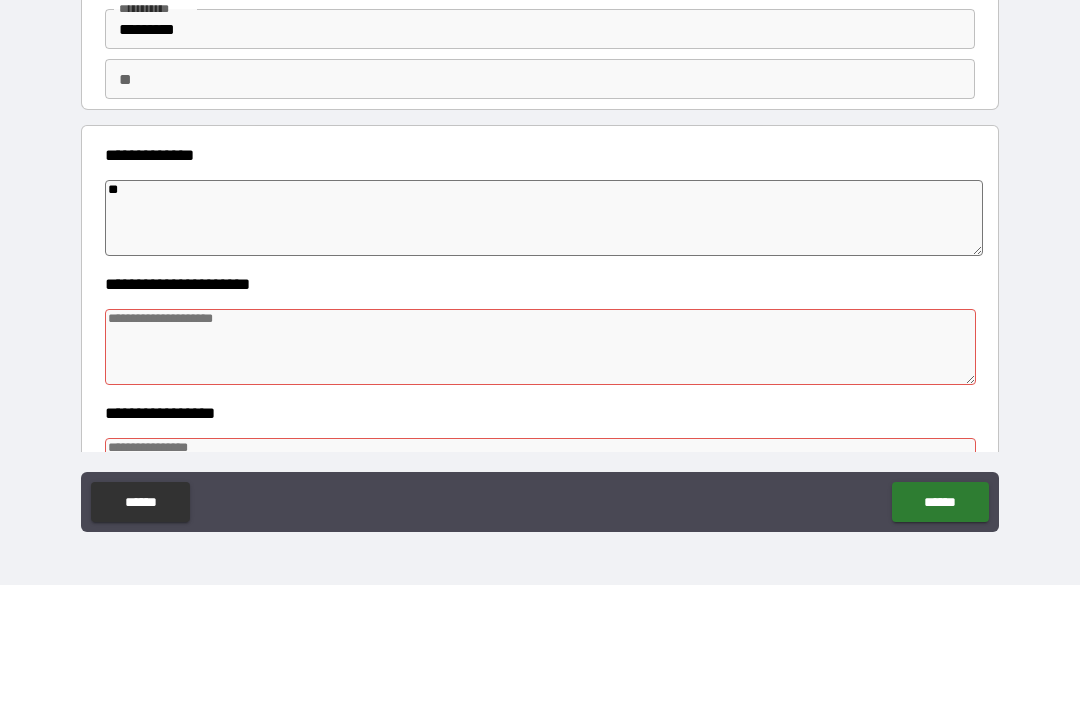 type on "***" 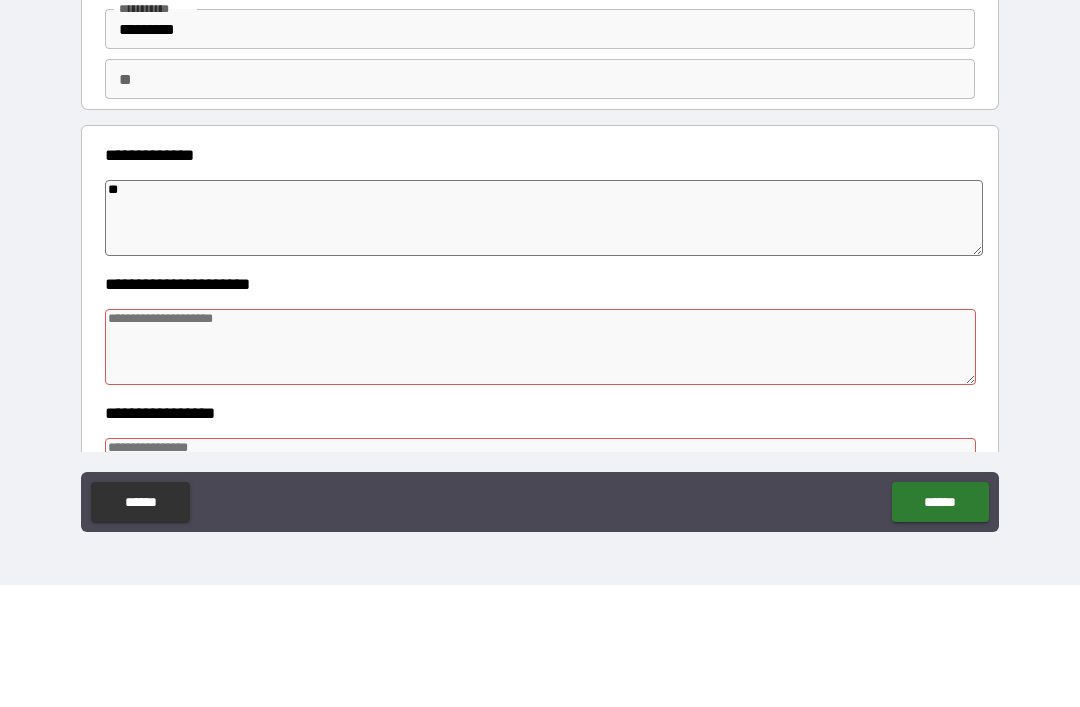 type on "*" 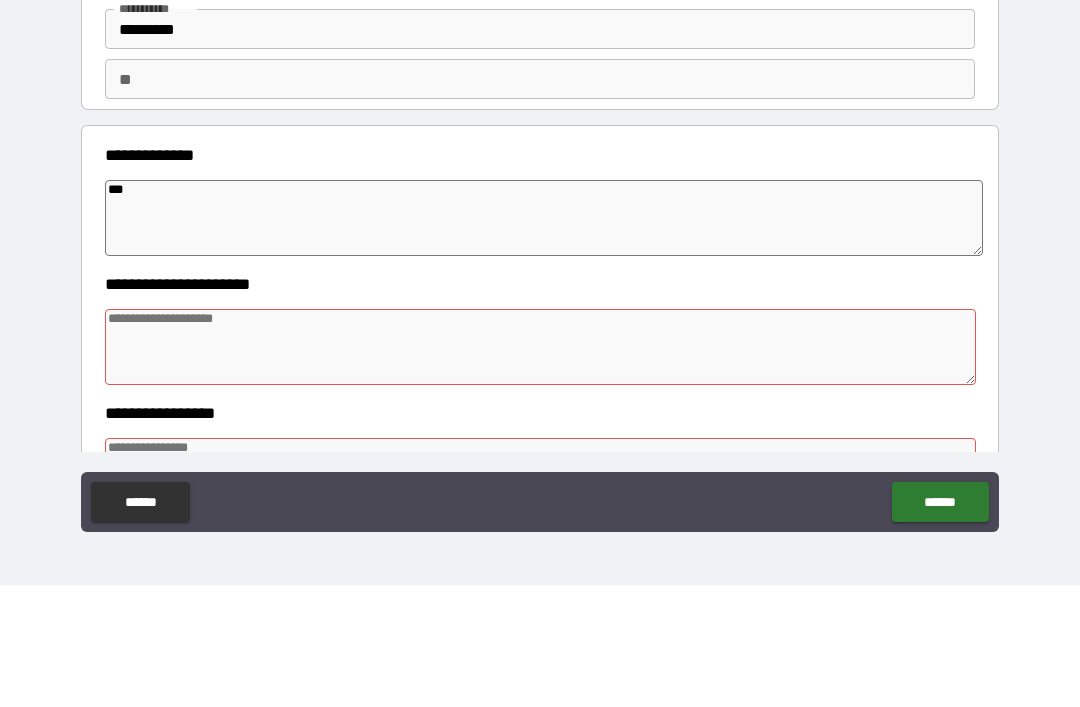 type on "*" 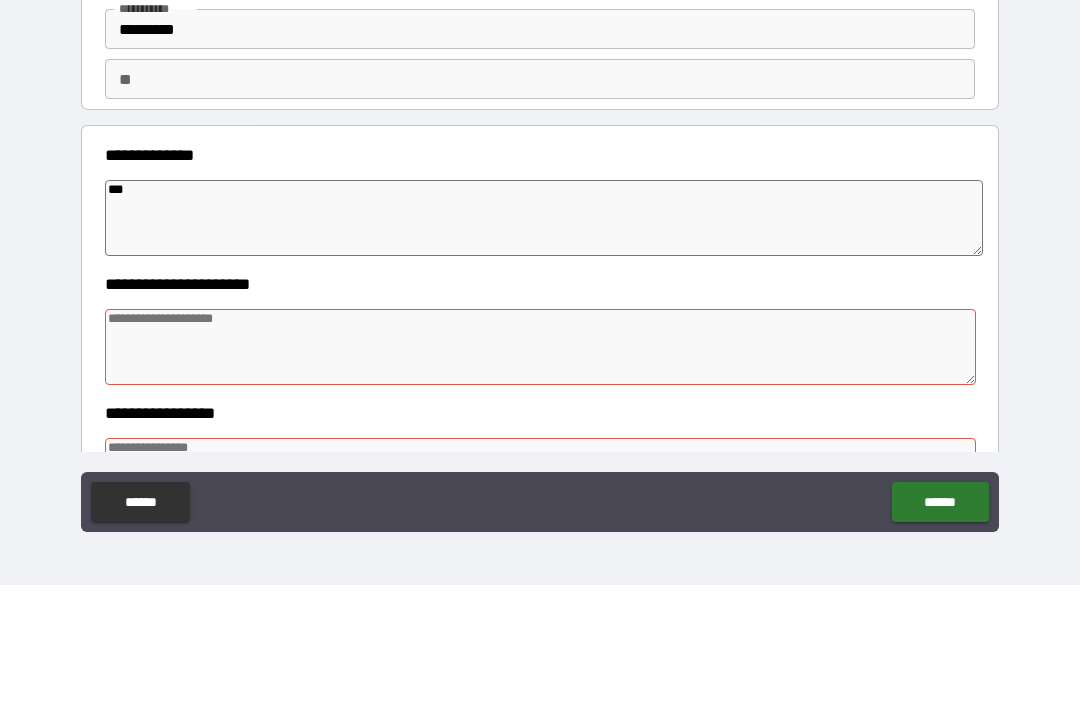type on "***" 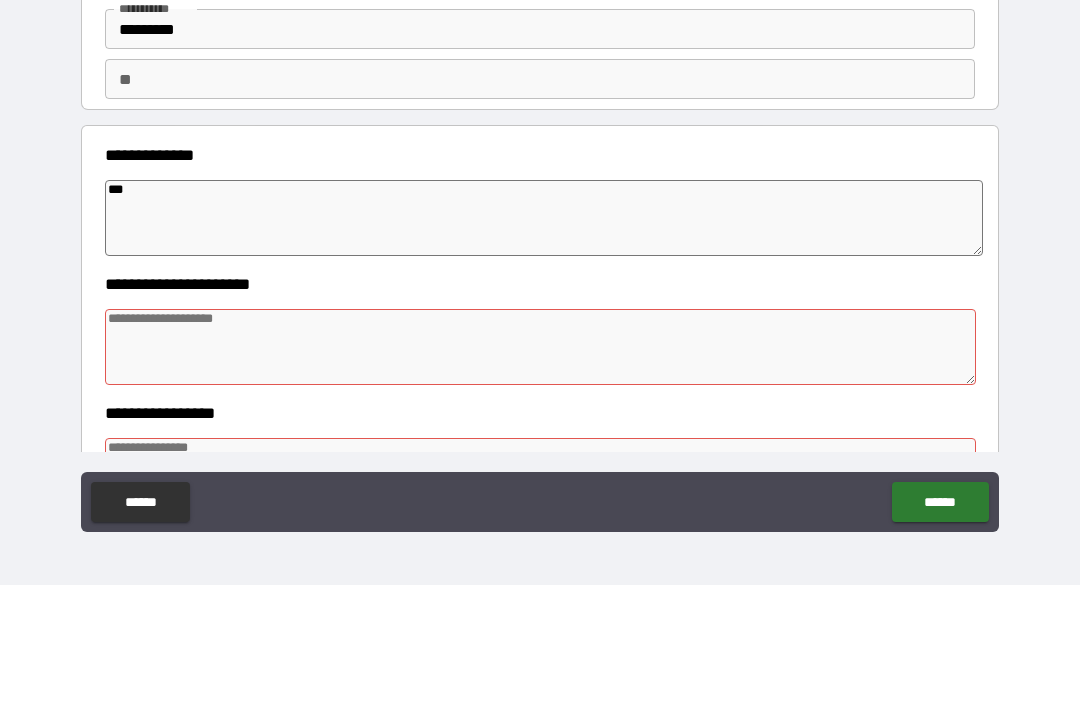 type on "*" 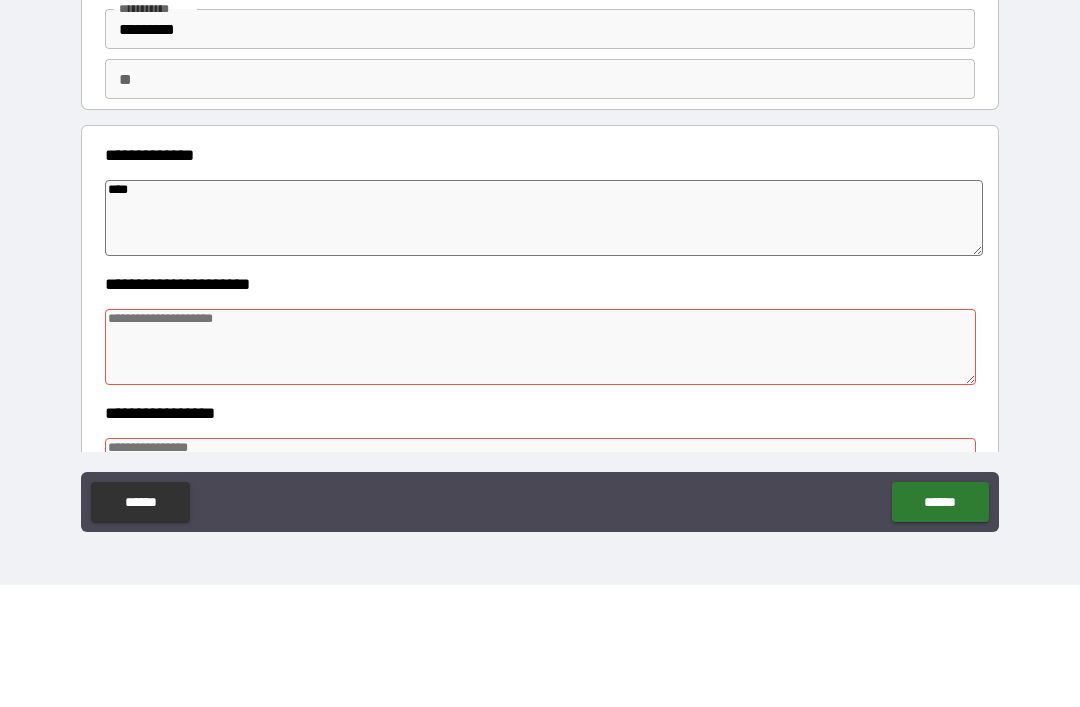 type on "*" 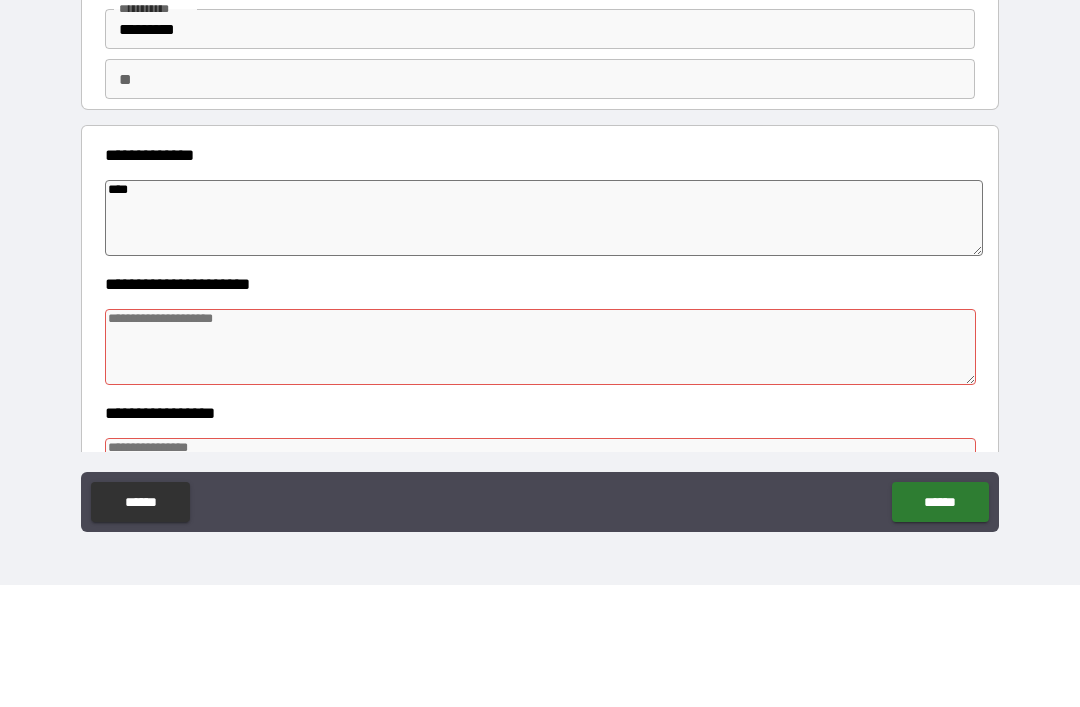 type on "*****" 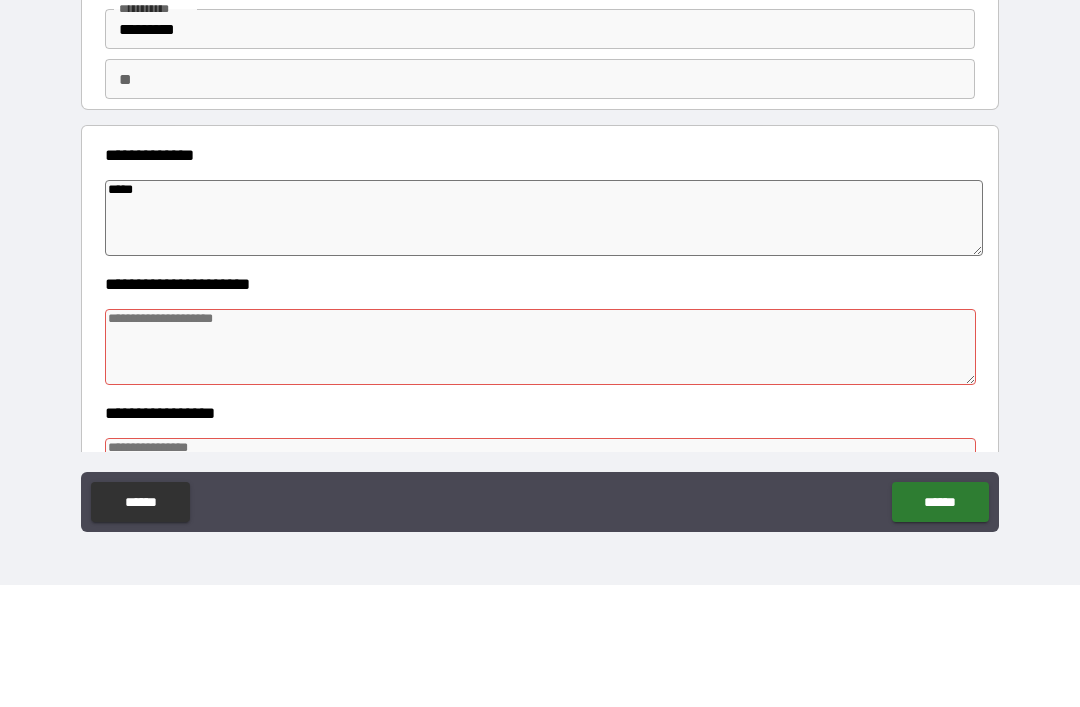 type on "*" 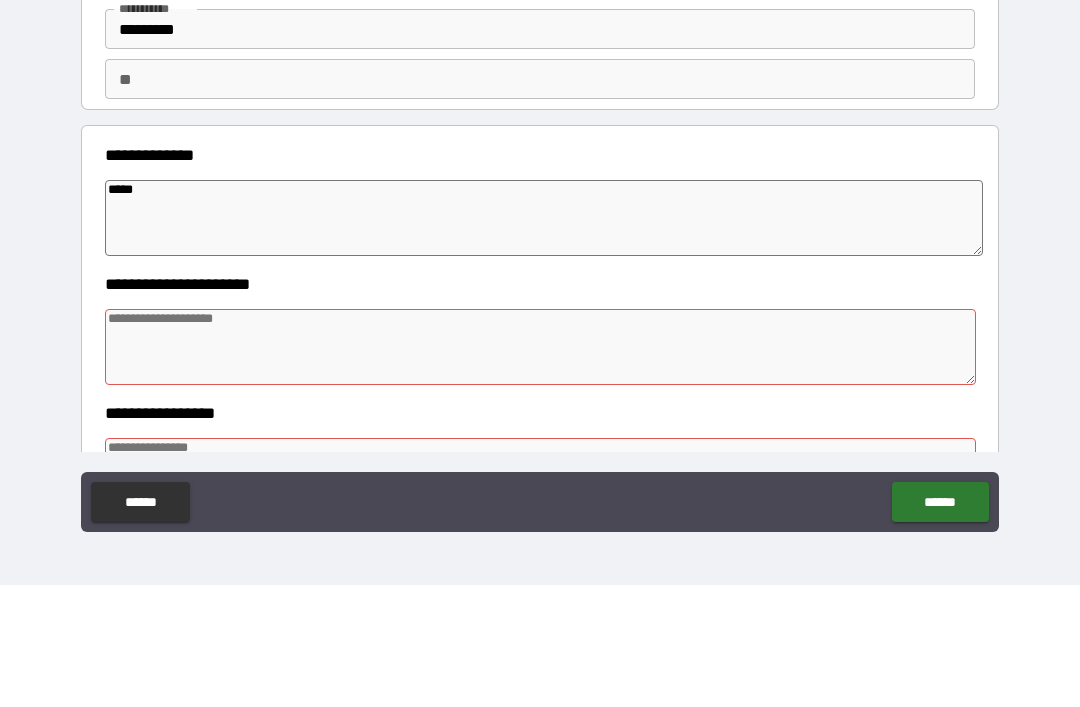 type on "*" 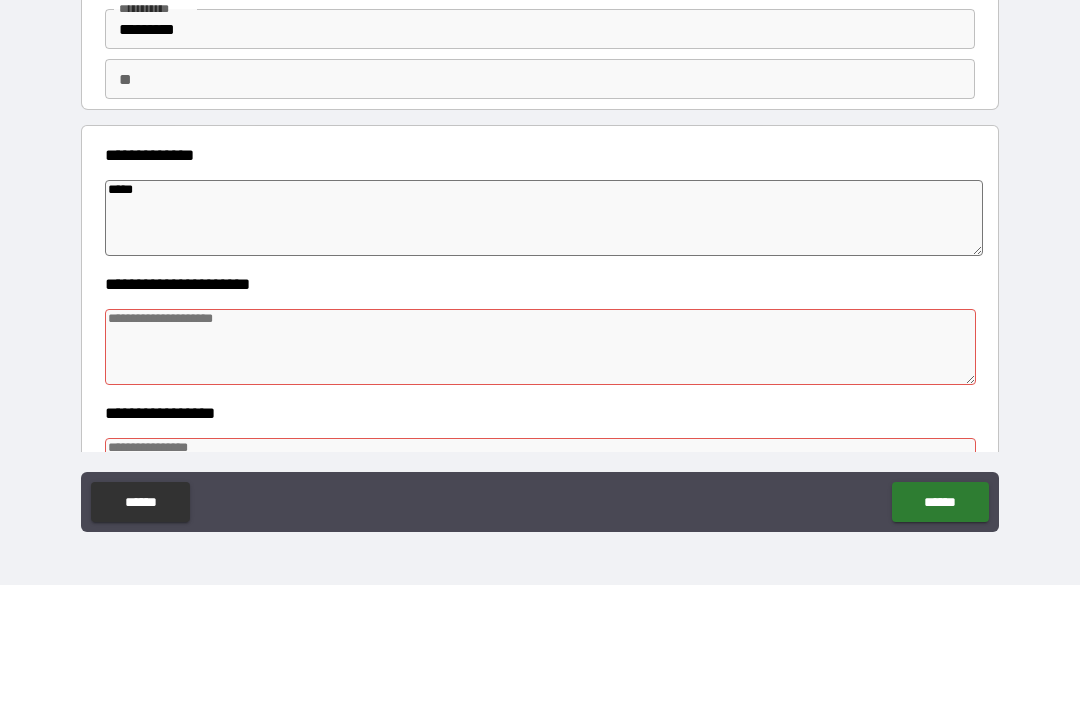 type on "*" 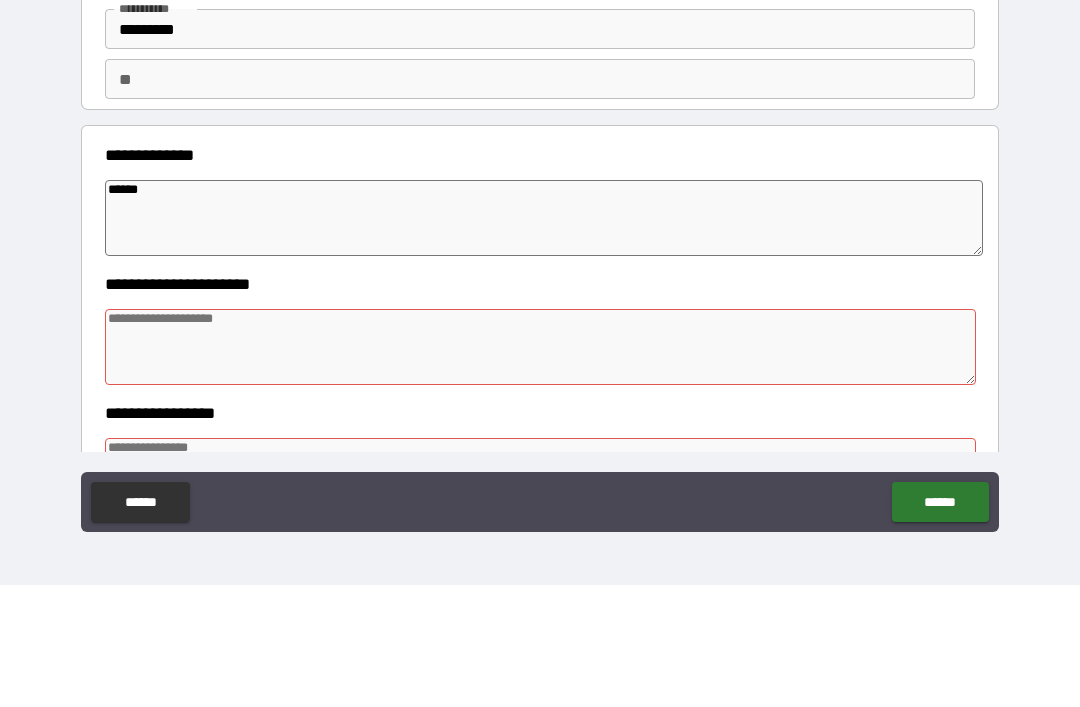type on "*" 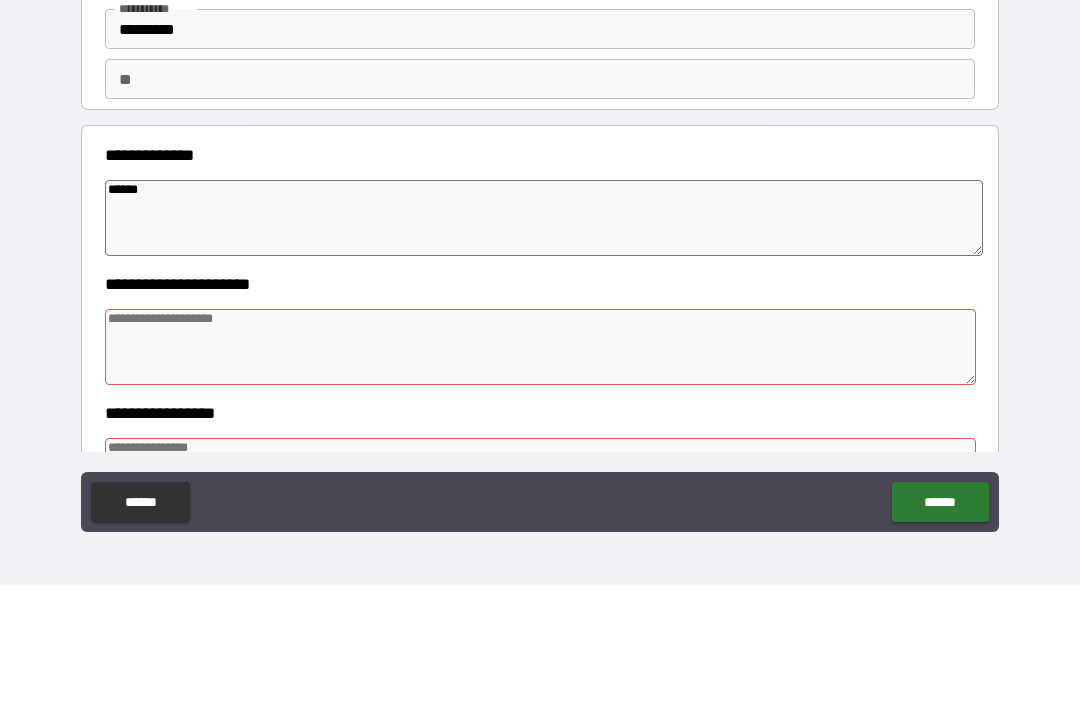 type on "*******" 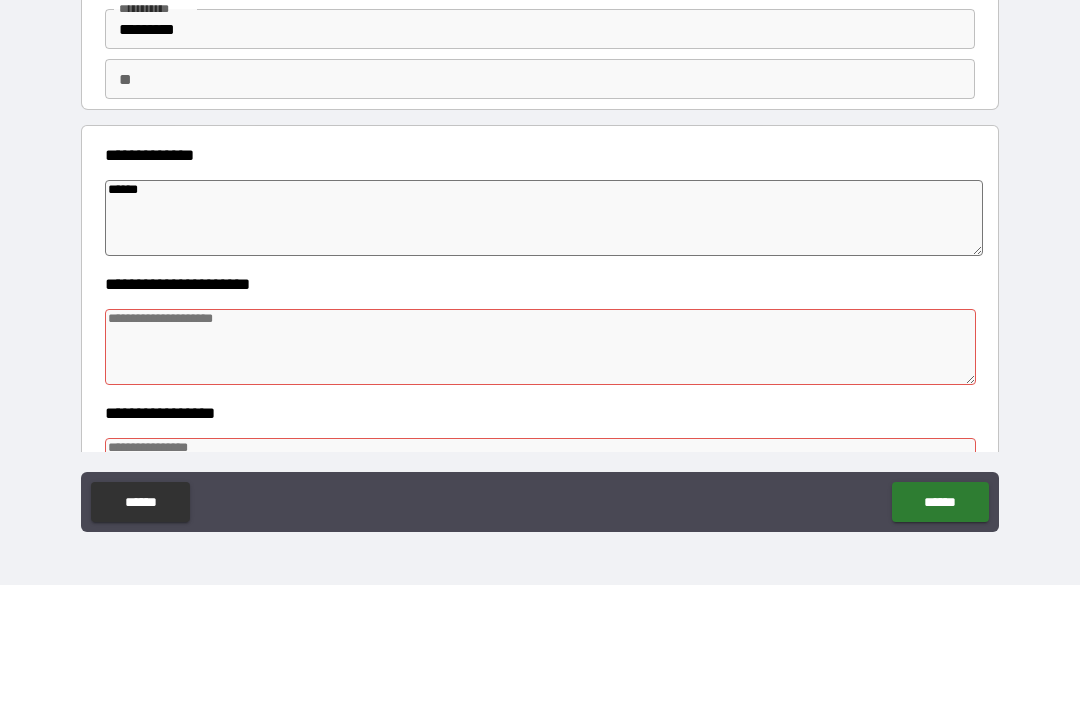 type on "*" 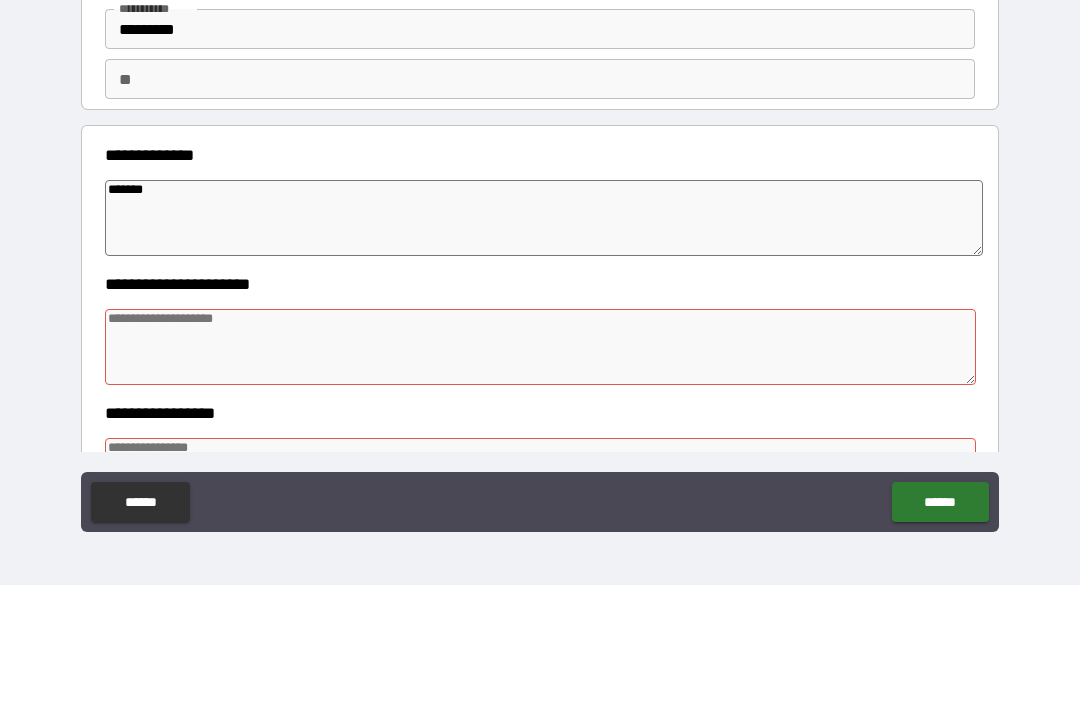 type on "*" 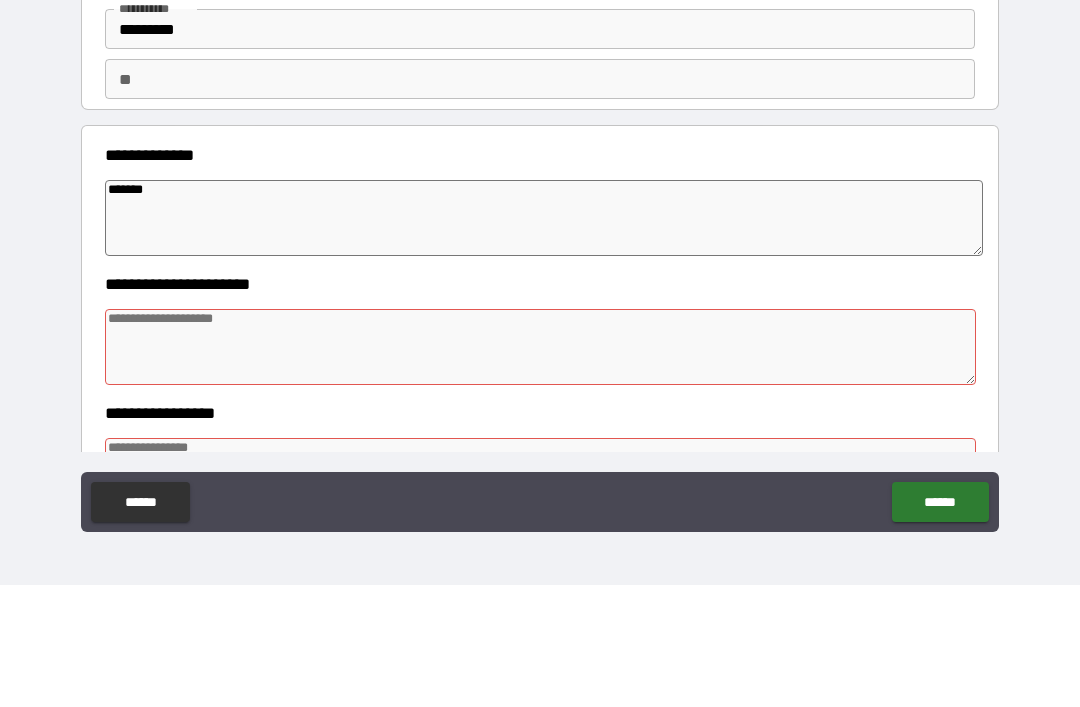 type on "*" 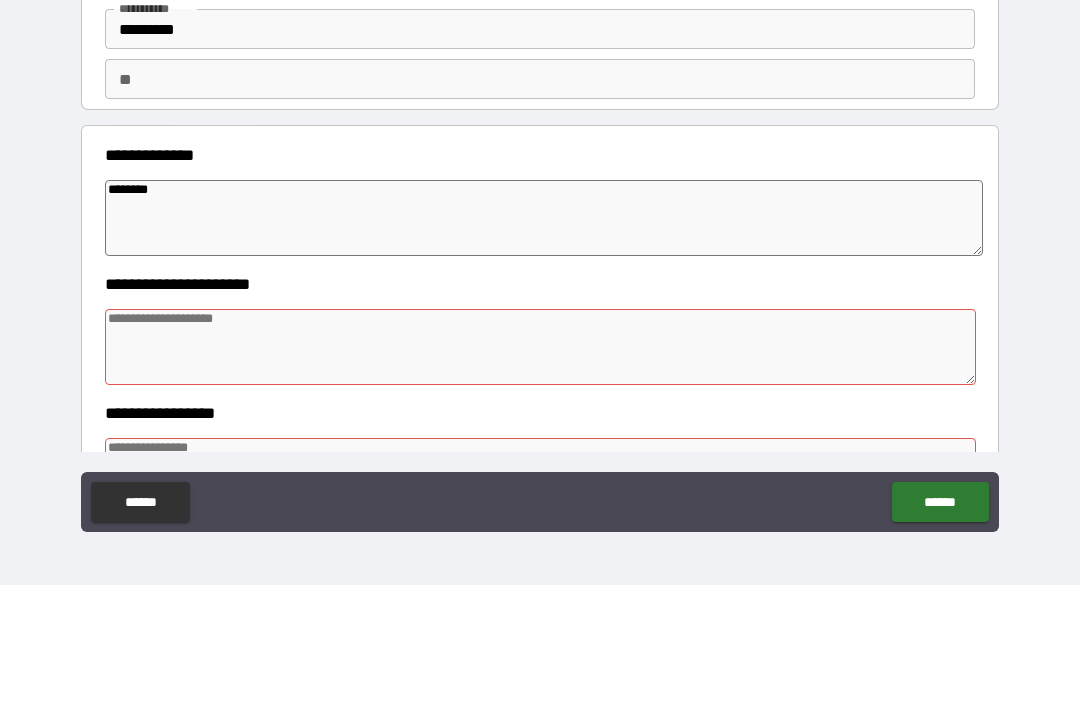 type on "*" 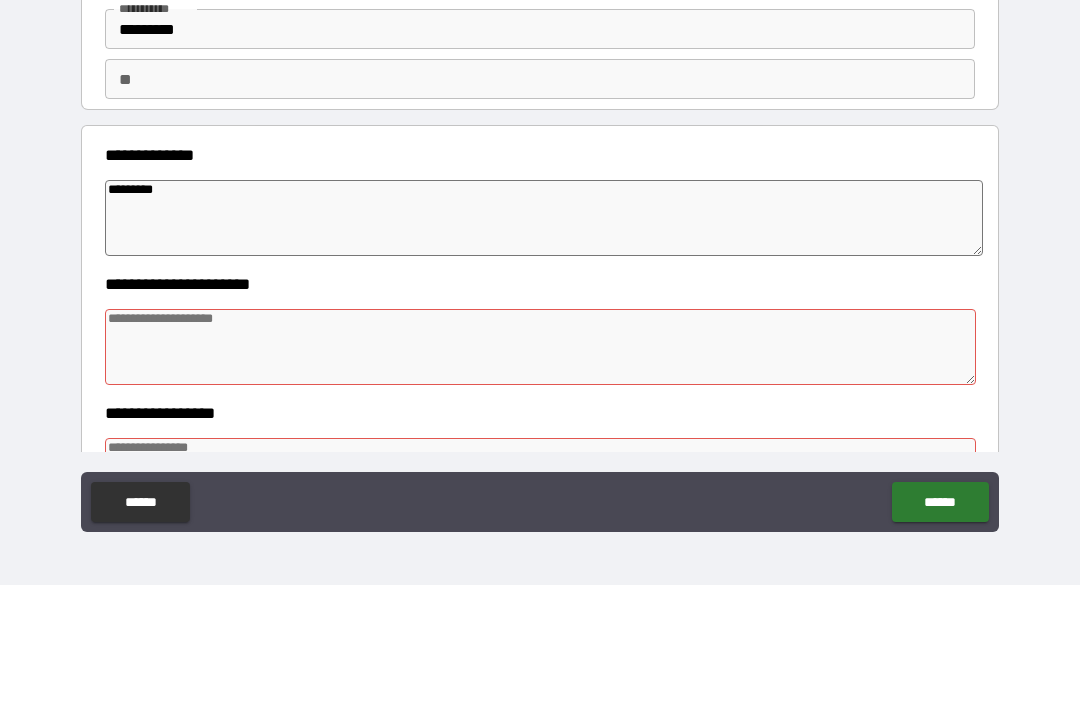 type on "*" 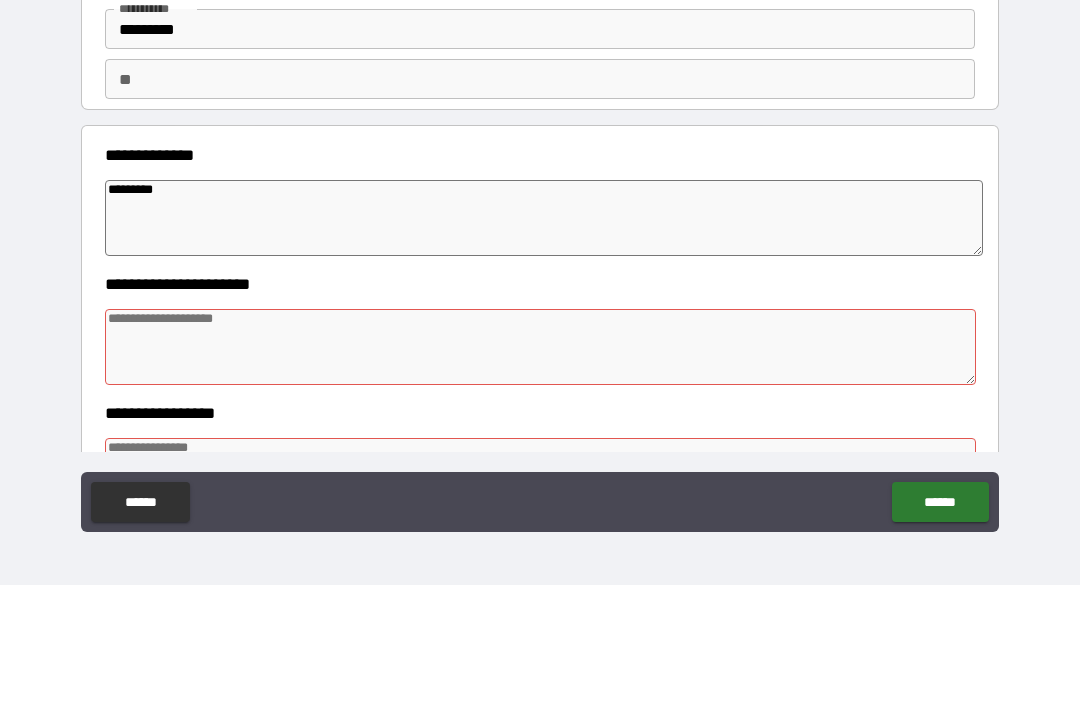 type on "*" 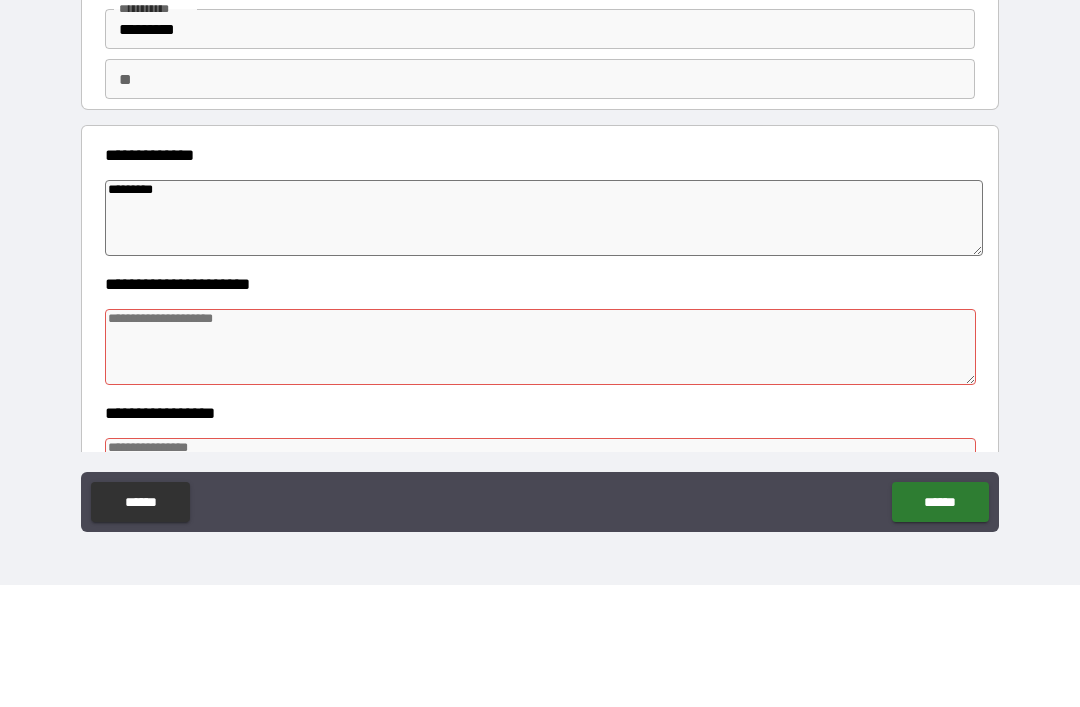 type on "**********" 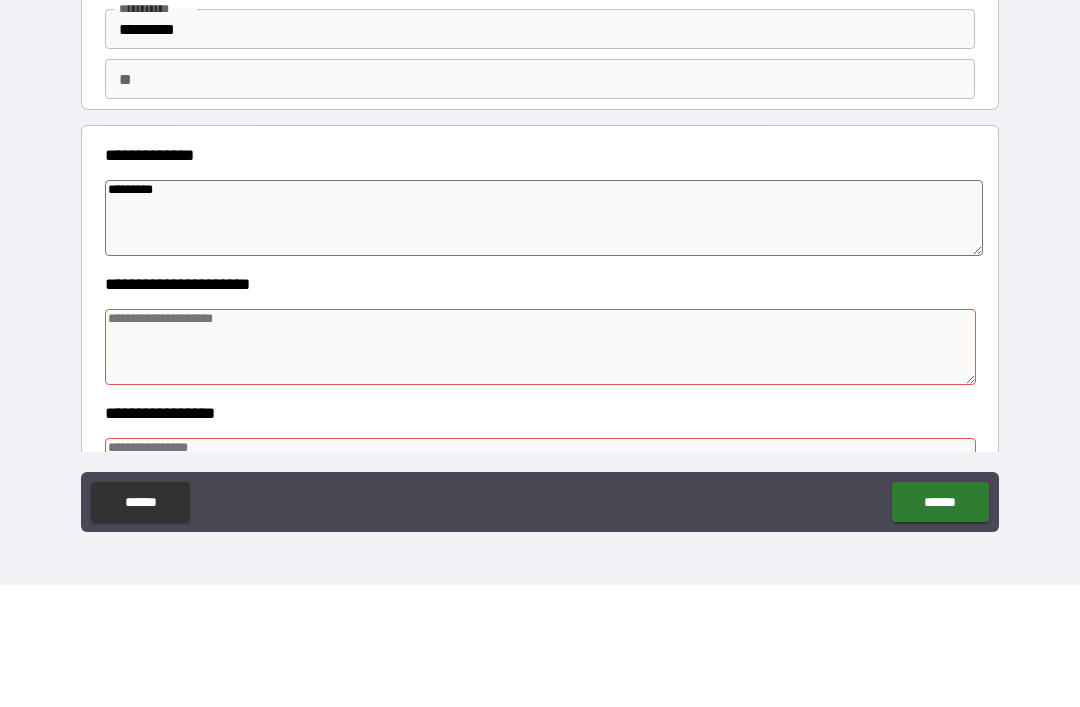 type on "*" 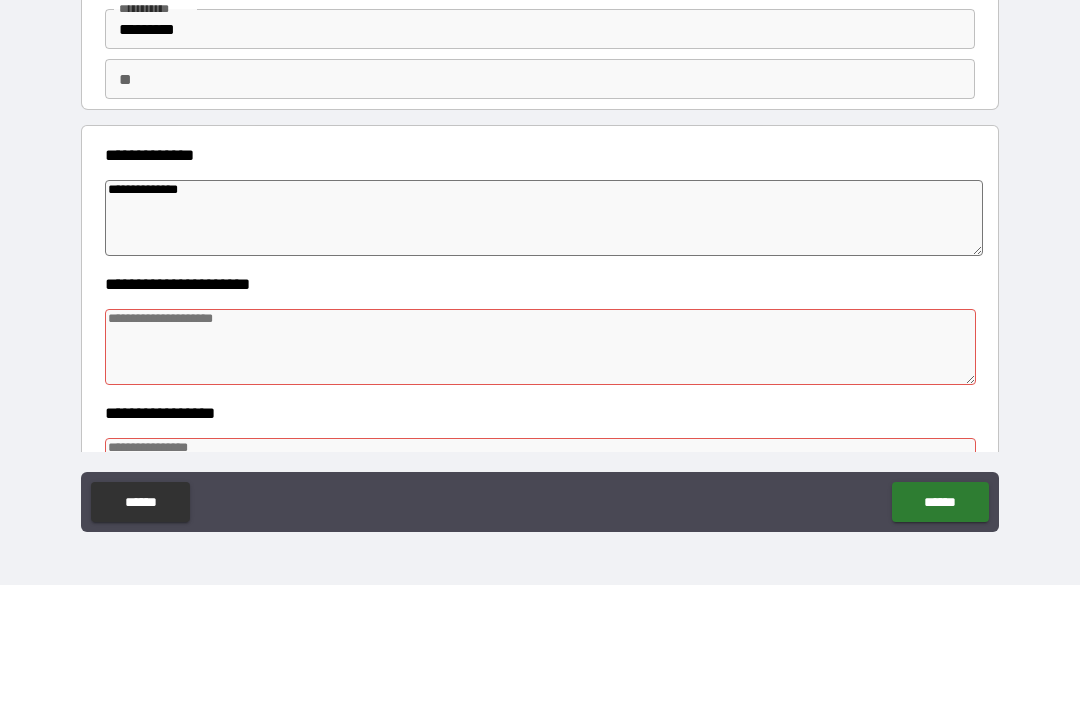 type on "**********" 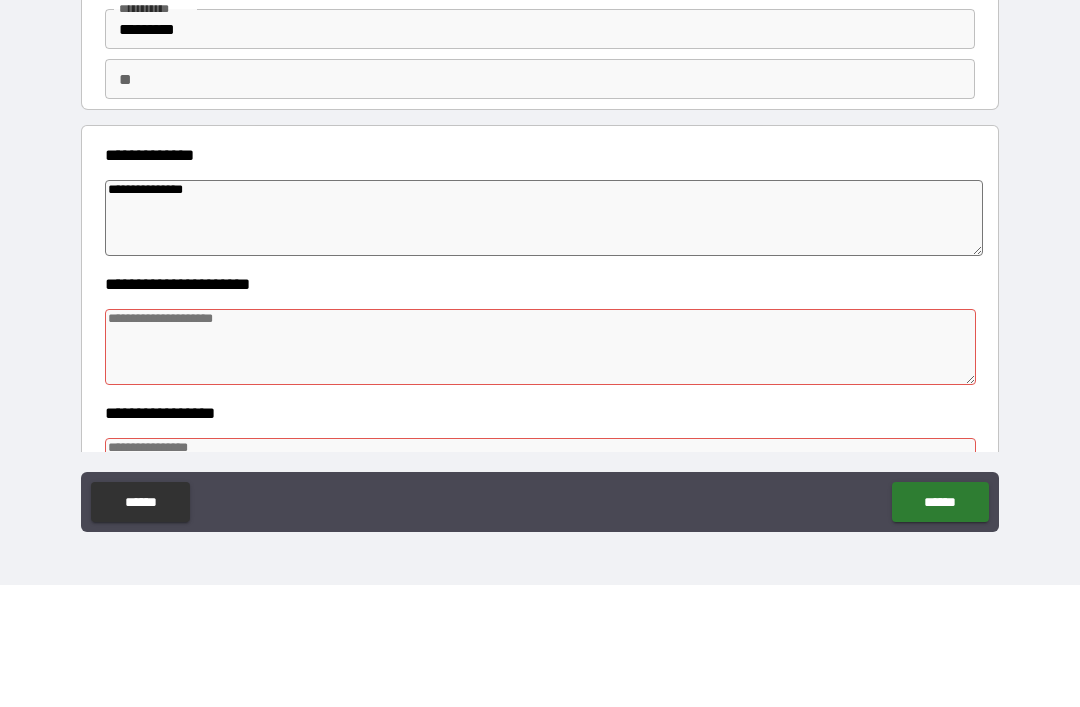 type on "*" 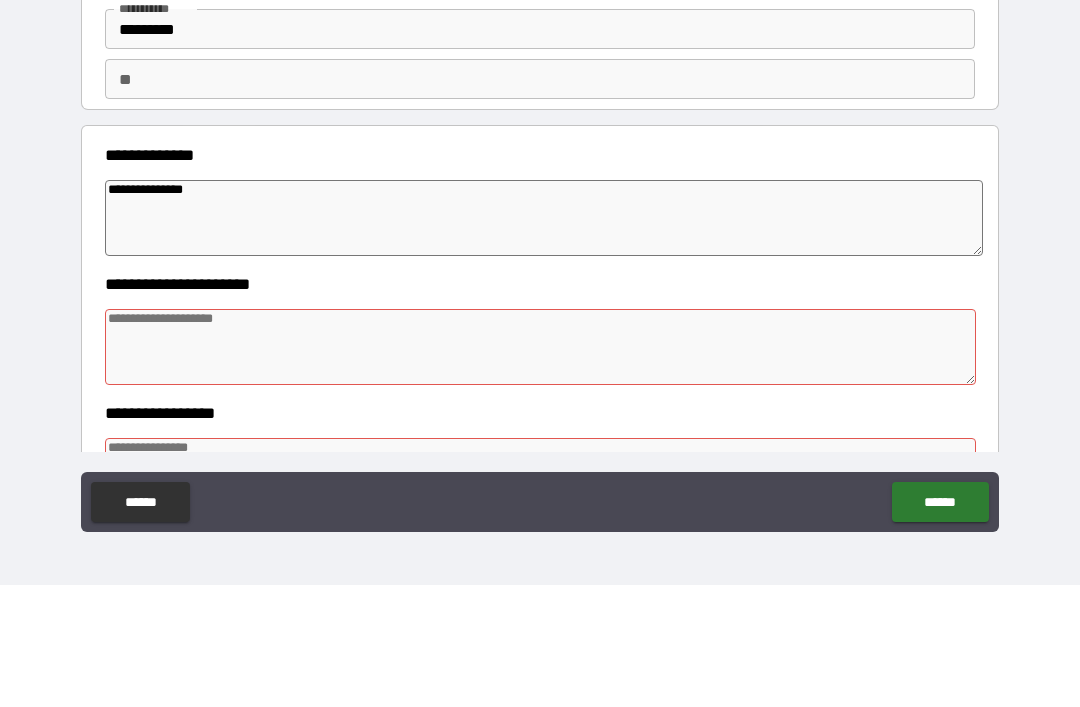type on "*" 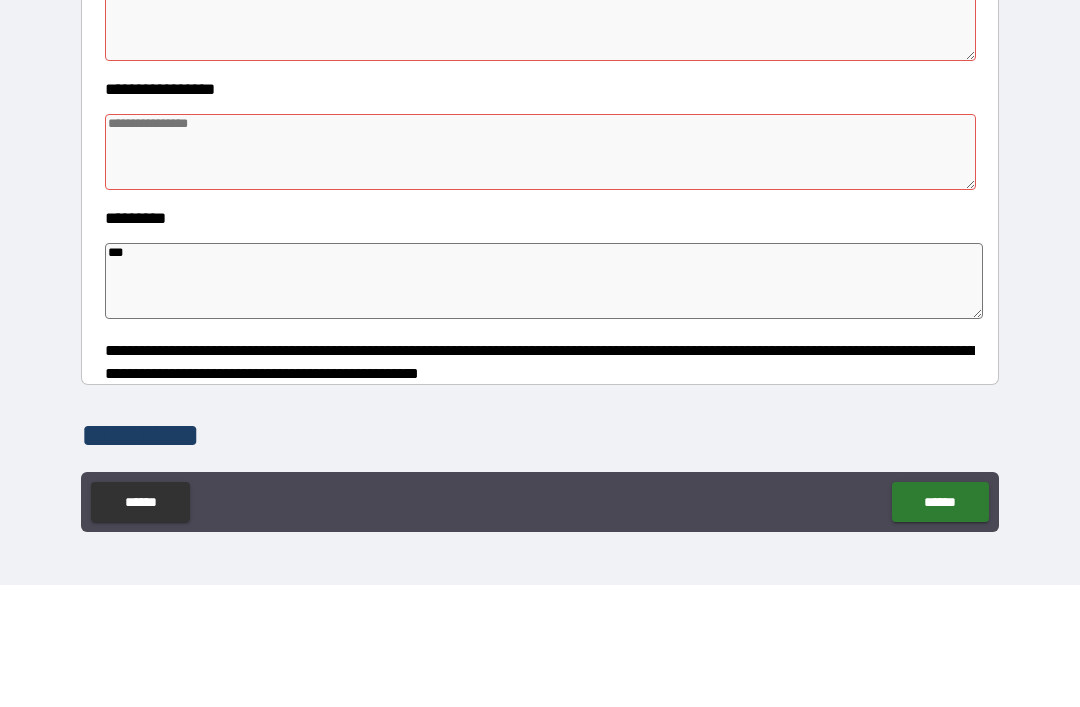 scroll, scrollTop: 281, scrollLeft: 0, axis: vertical 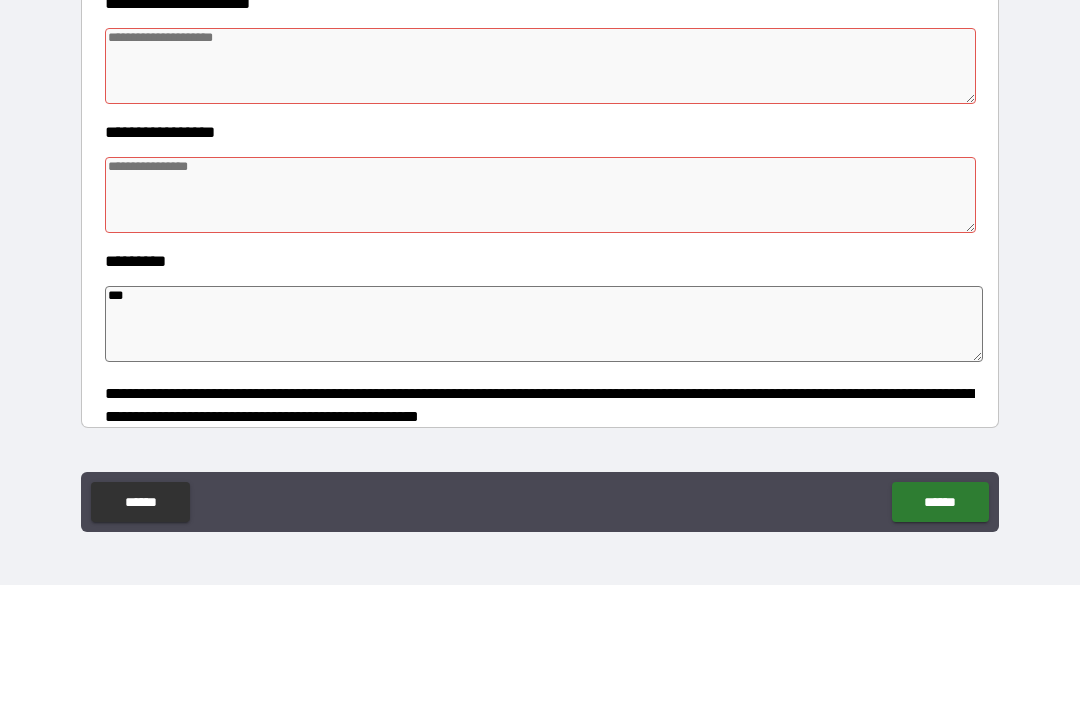 type on "**********" 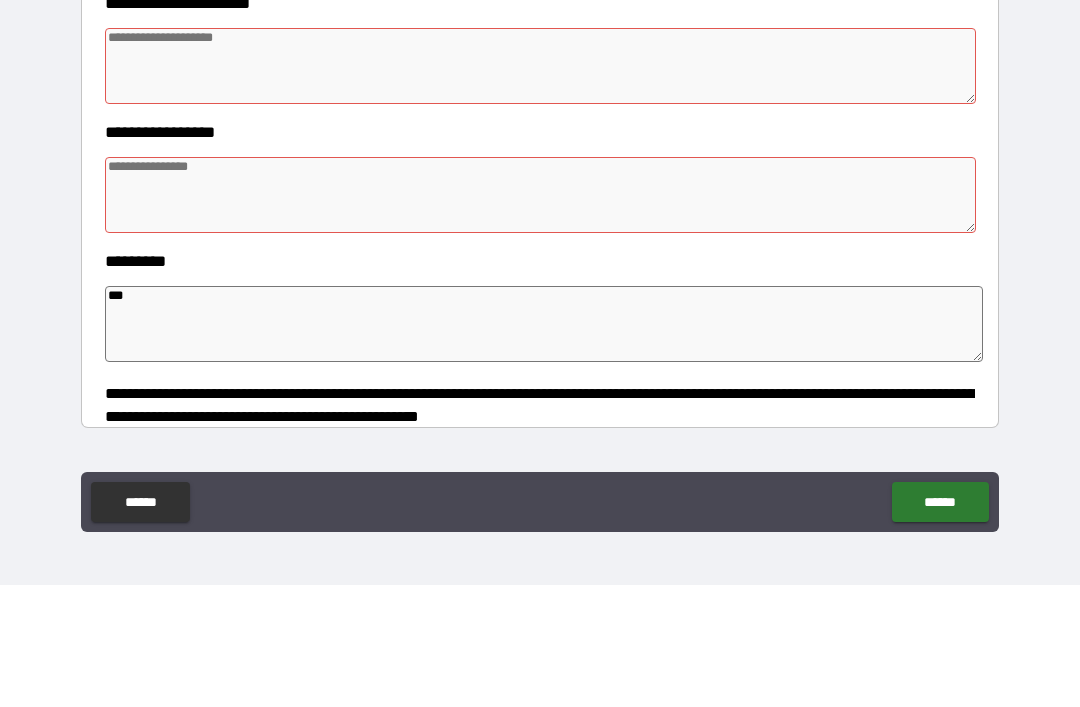 type on "*" 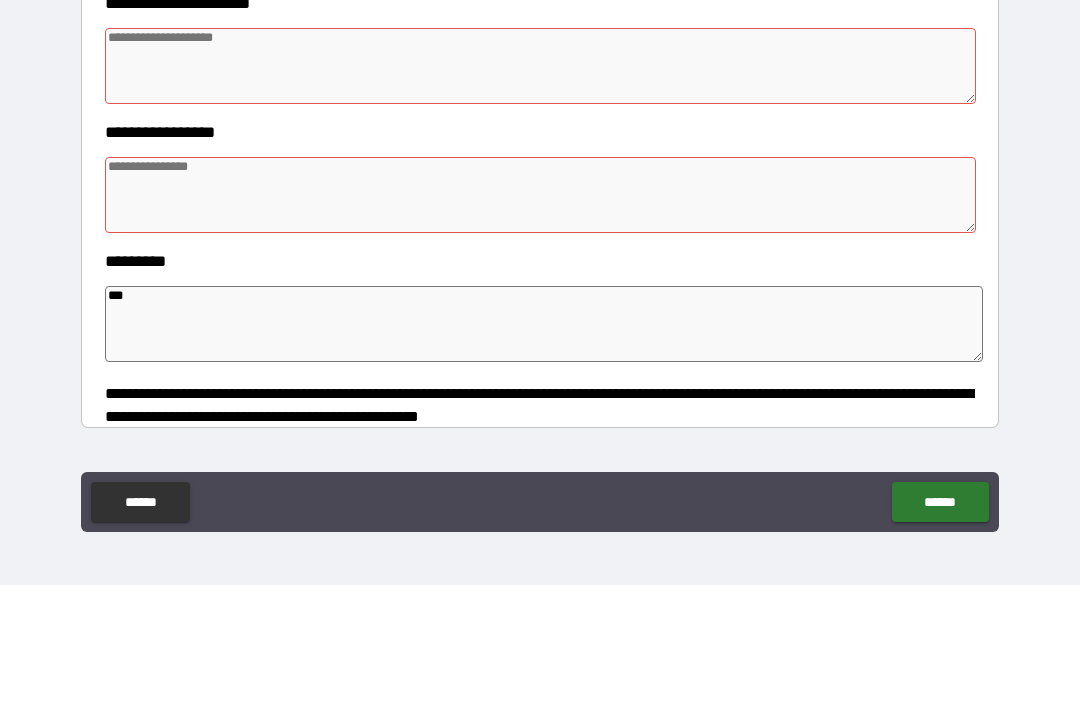 type on "*" 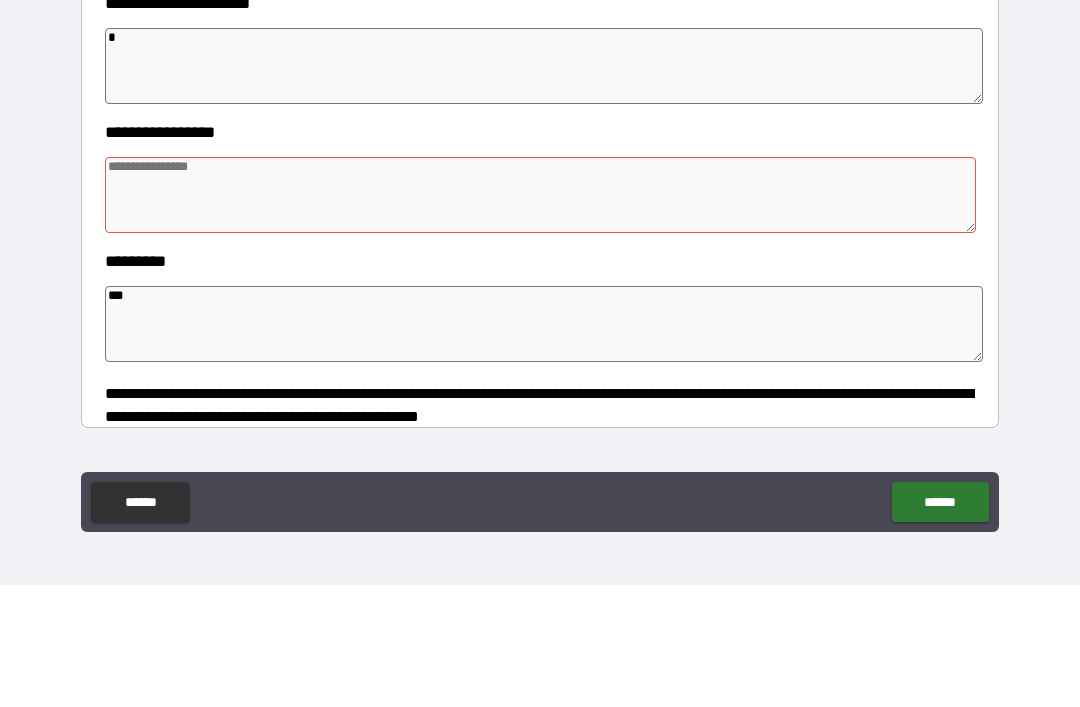 type on "*" 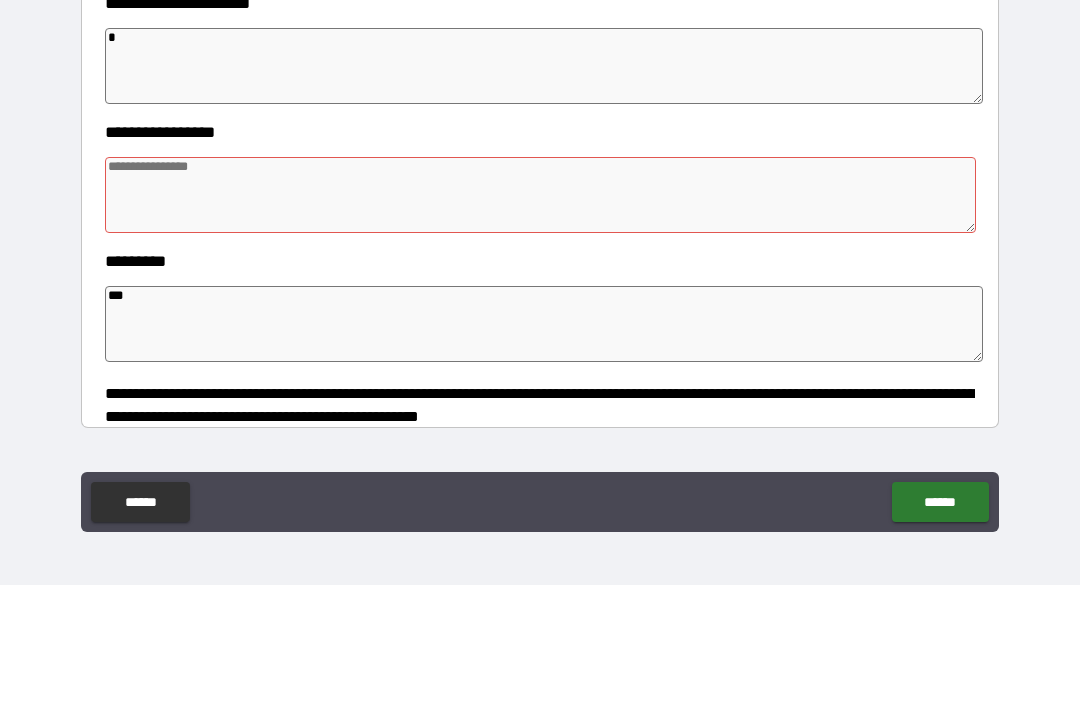 type on "*" 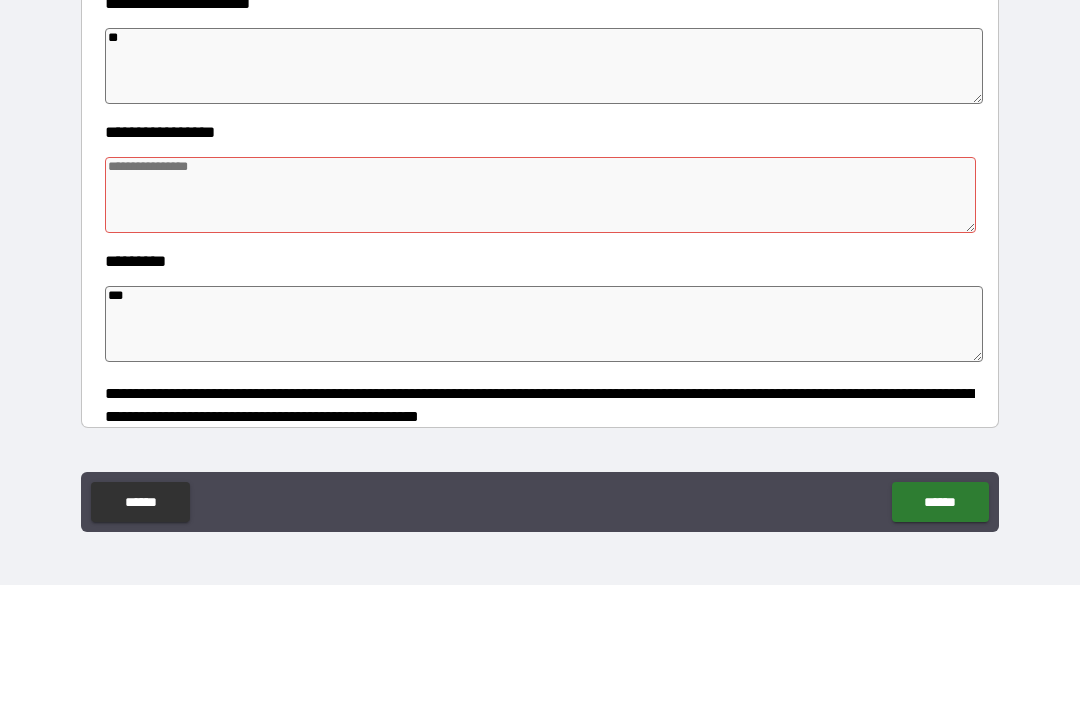 type on "*" 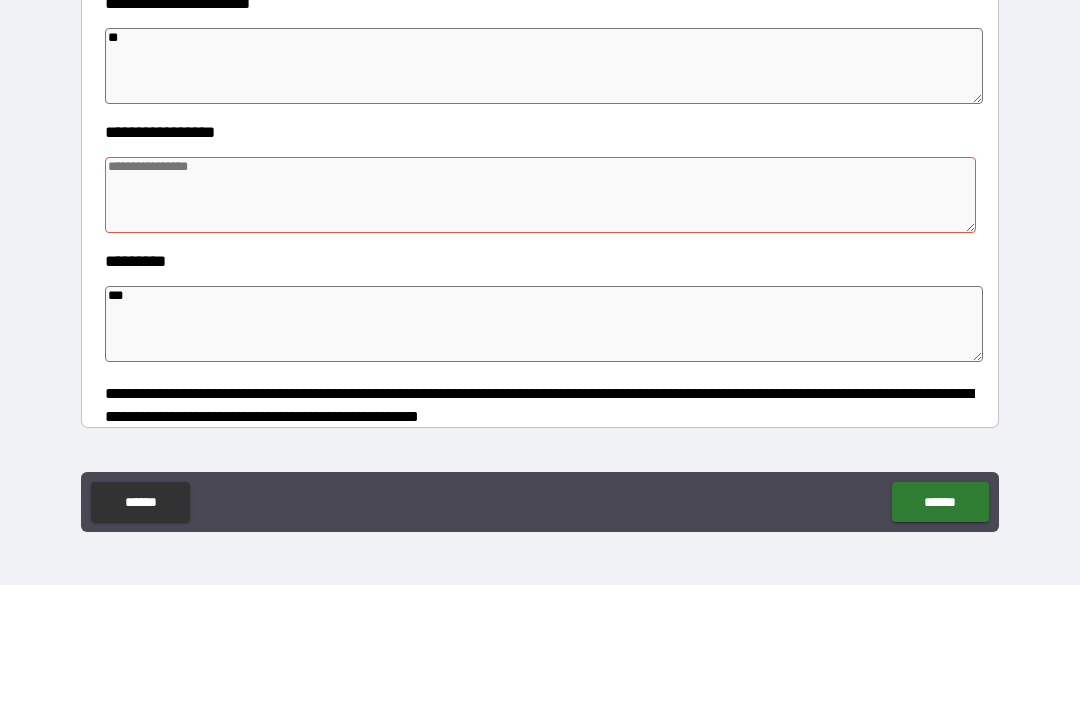 type on "*" 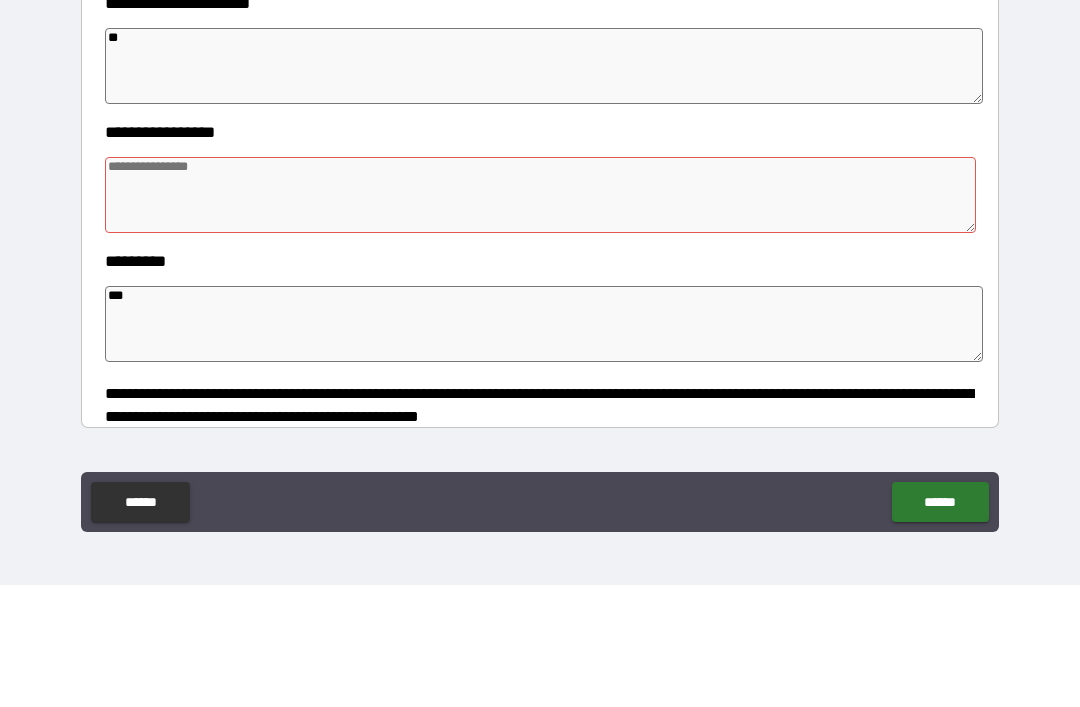 type on "*" 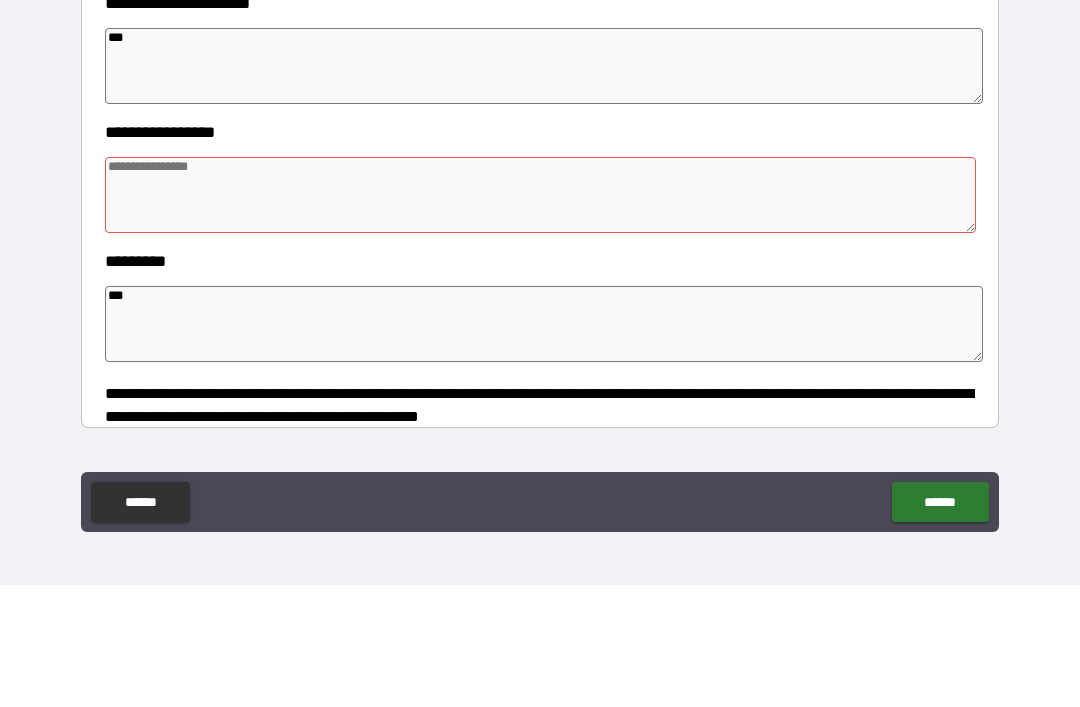 type on "*" 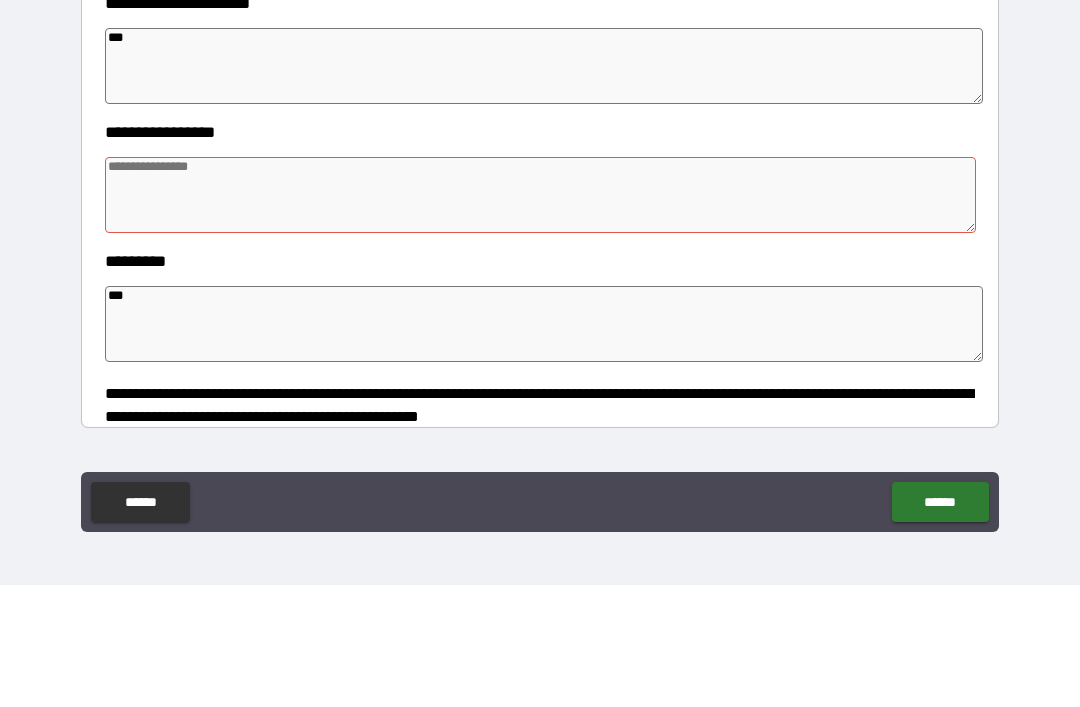 type on "*" 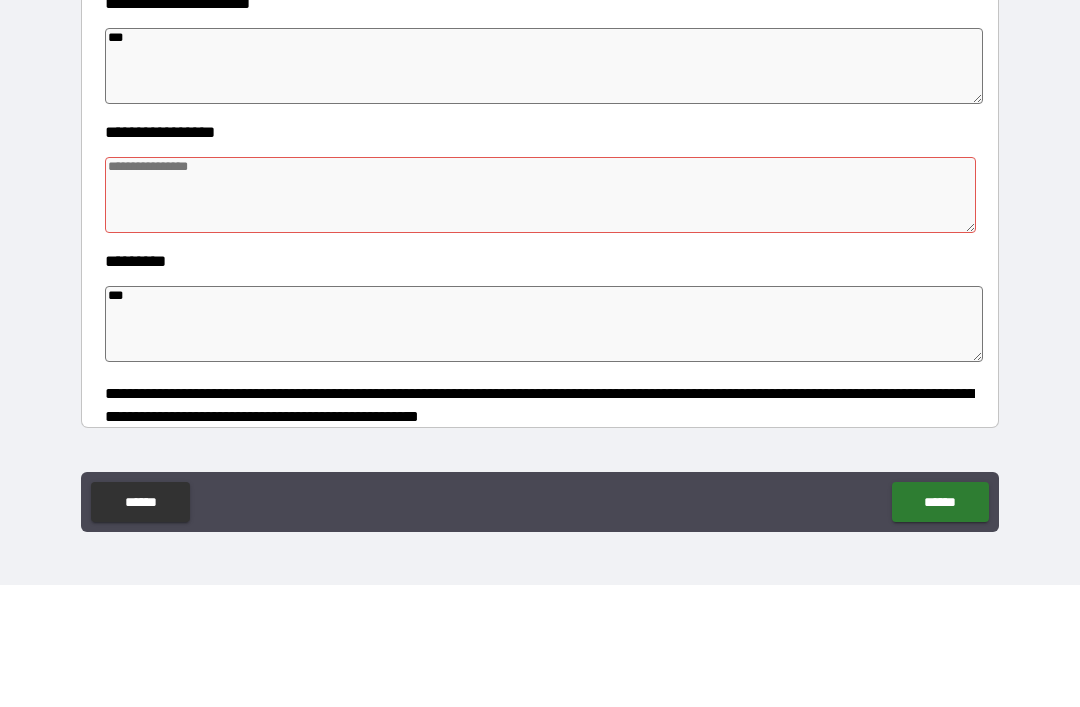 type on "*" 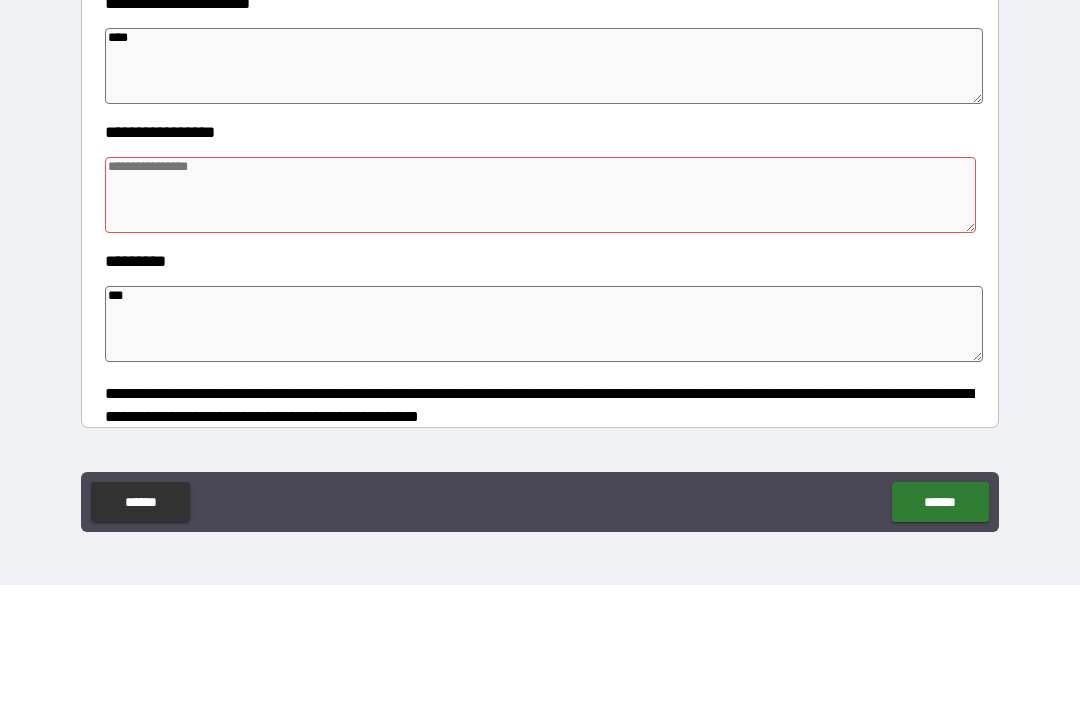 type 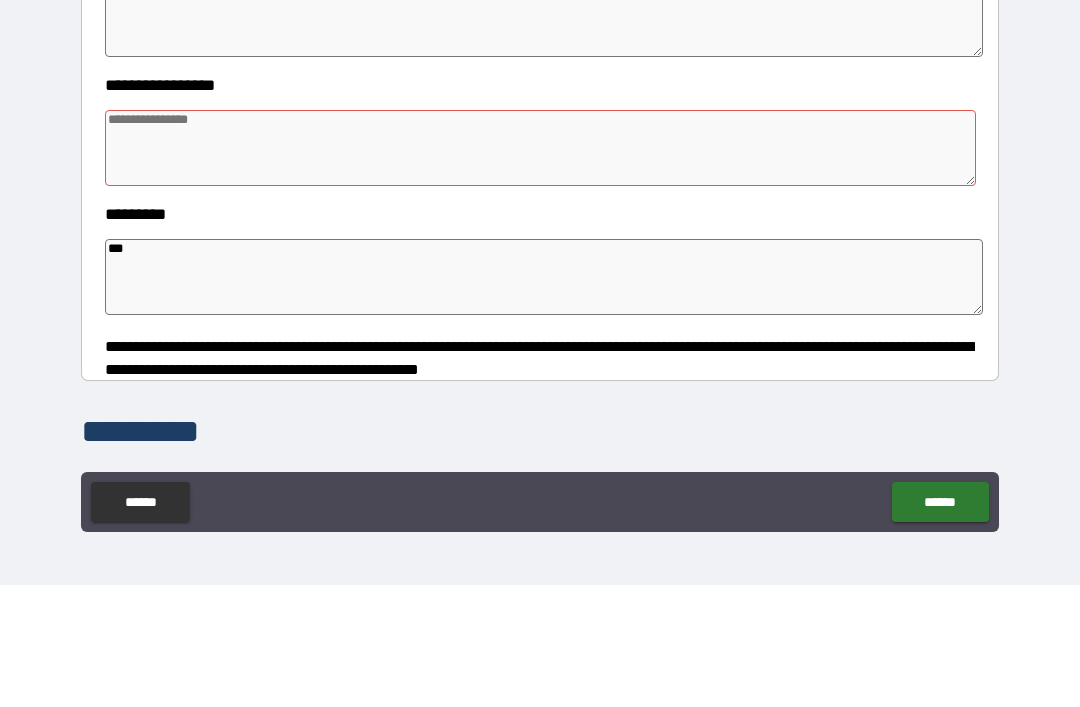 scroll, scrollTop: 352, scrollLeft: 0, axis: vertical 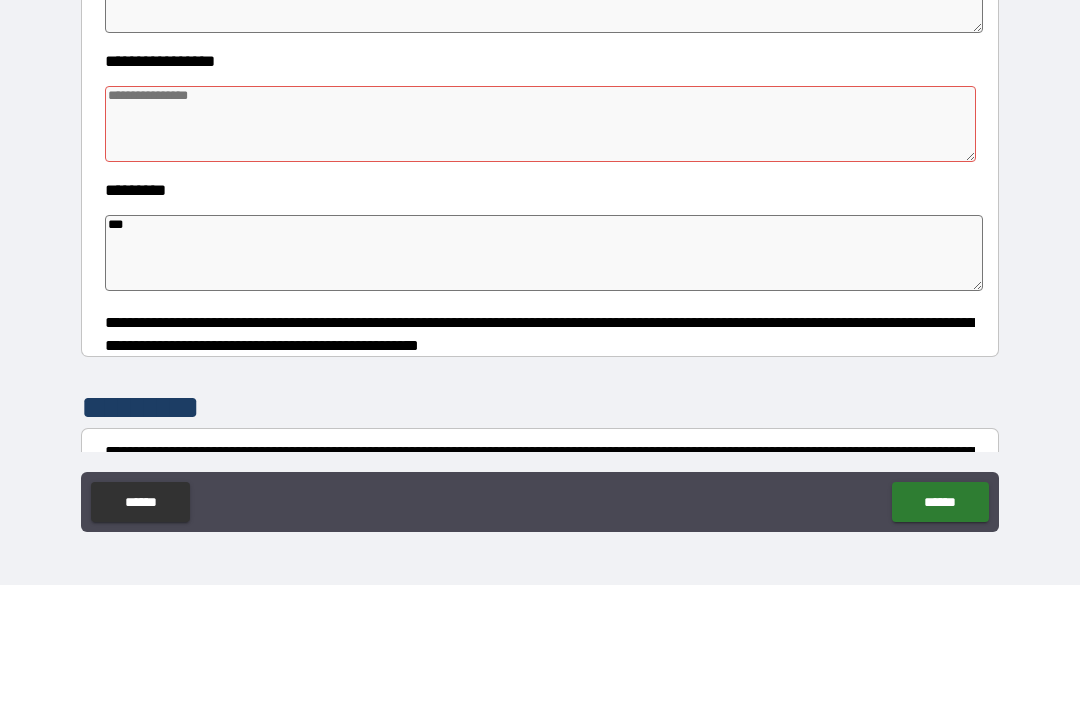 click at bounding box center [540, 246] 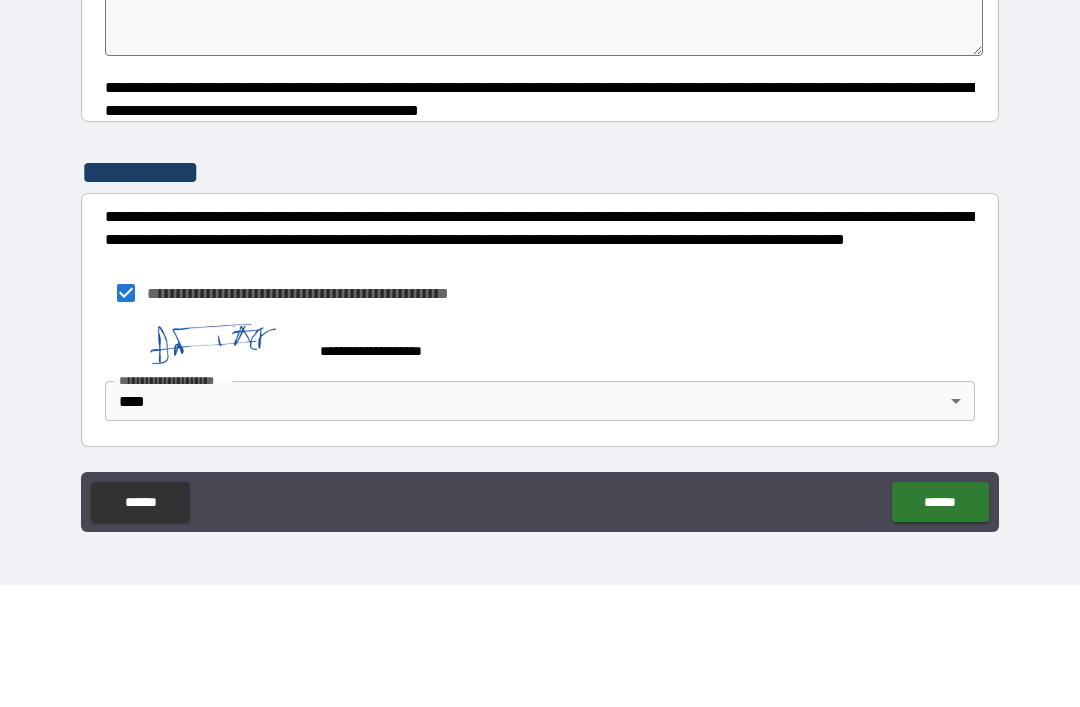 scroll, scrollTop: 587, scrollLeft: 0, axis: vertical 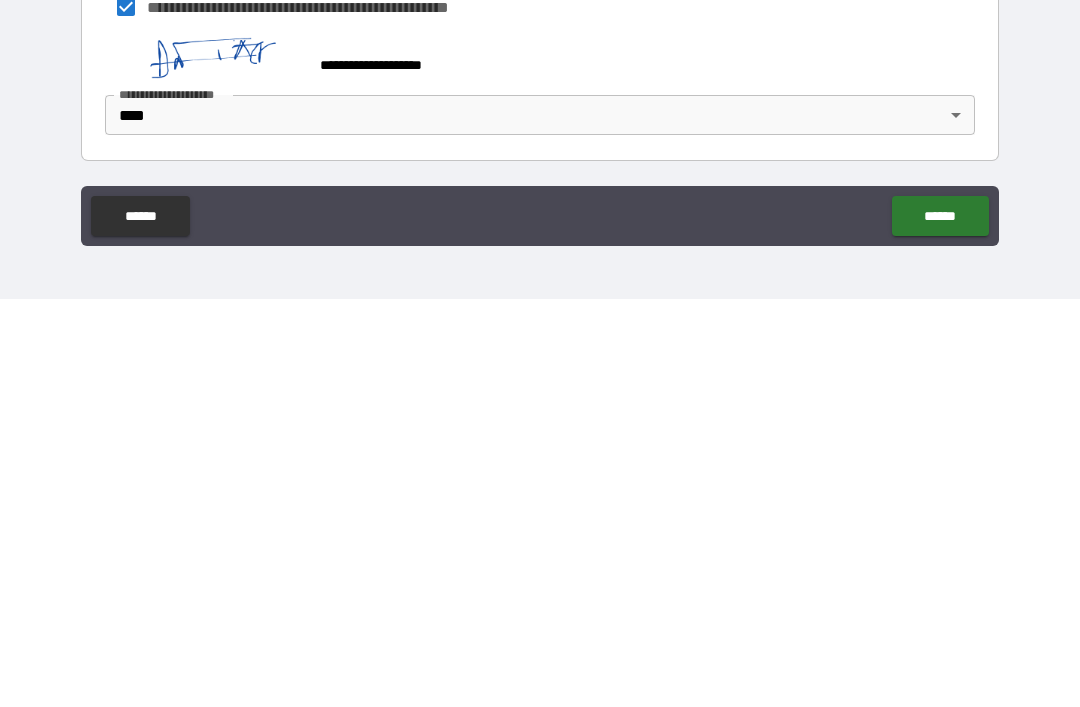 click on "******" at bounding box center [940, 624] 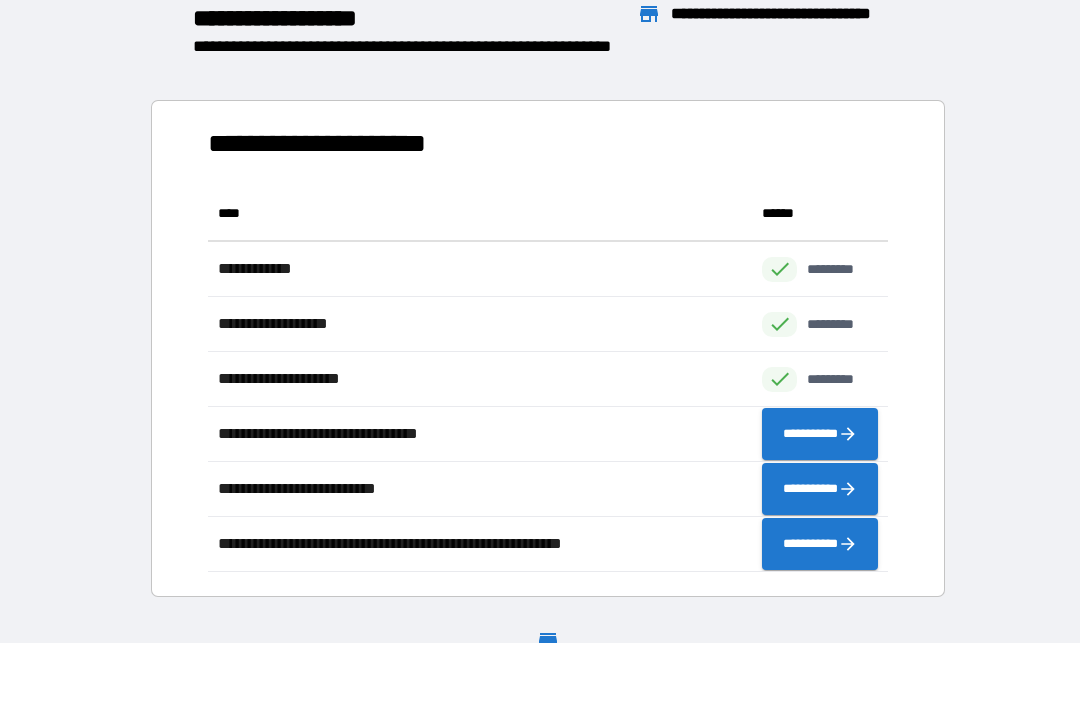 scroll, scrollTop: 386, scrollLeft: 680, axis: both 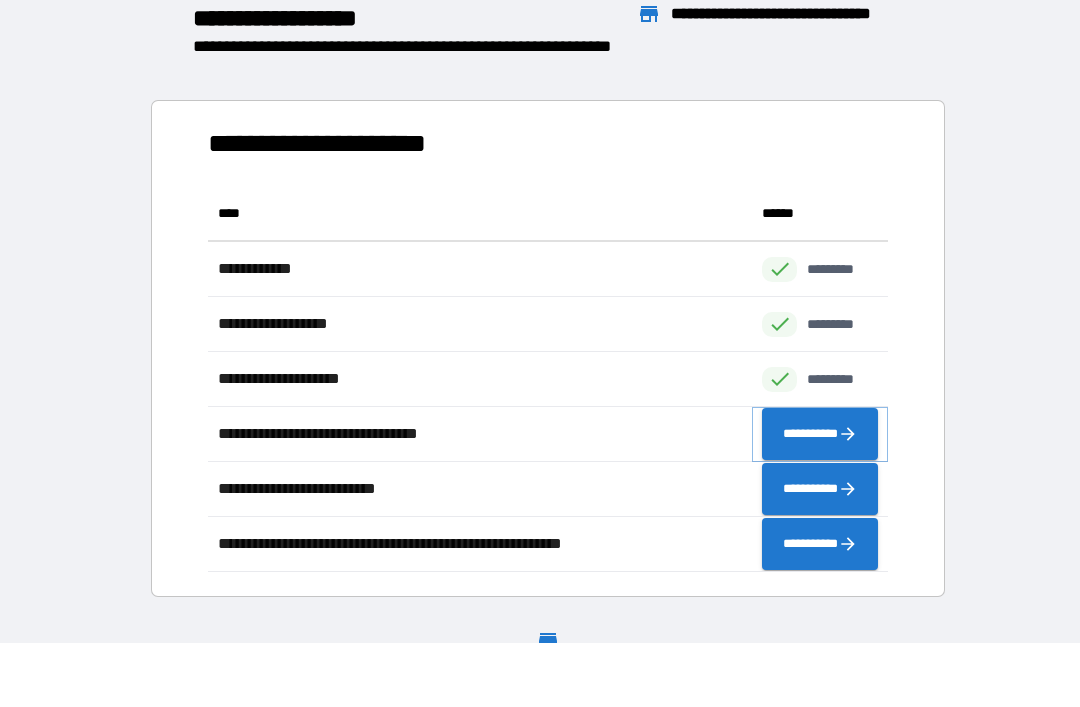 click on "**********" at bounding box center [820, 434] 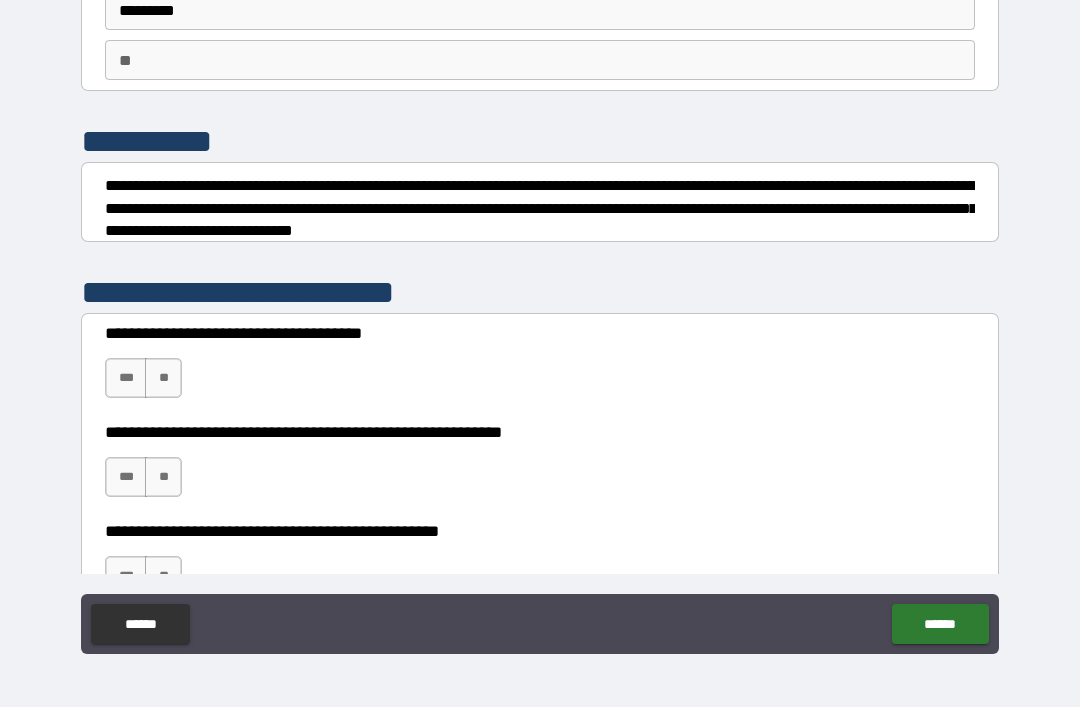 scroll, scrollTop: 142, scrollLeft: 0, axis: vertical 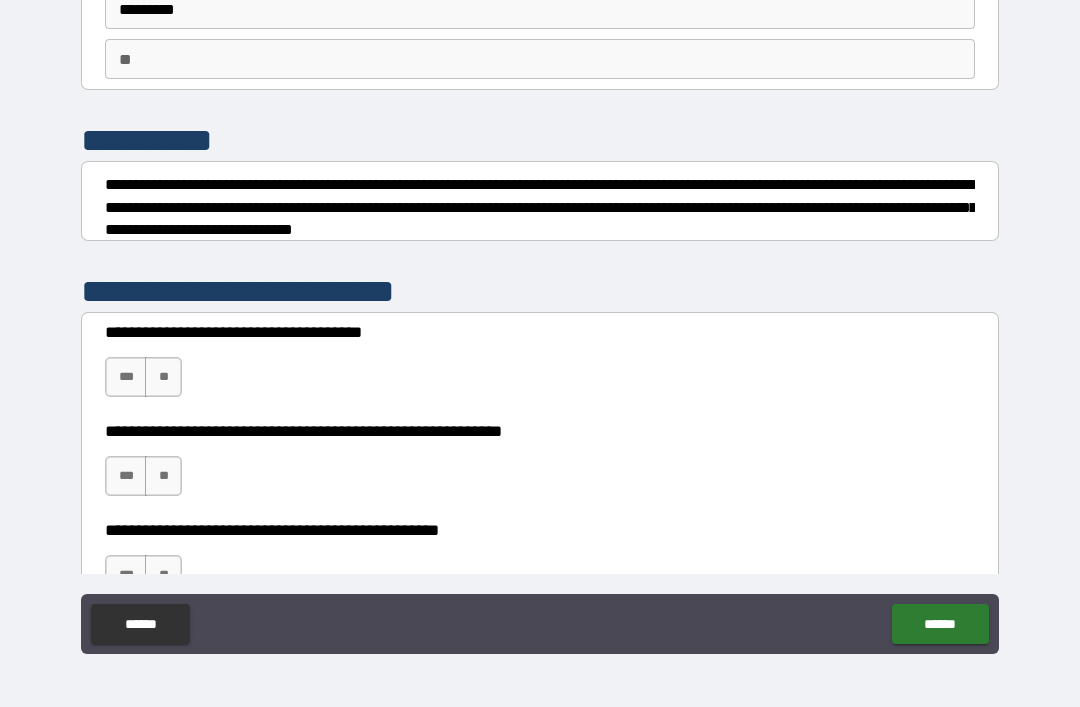 click on "**" at bounding box center [163, 377] 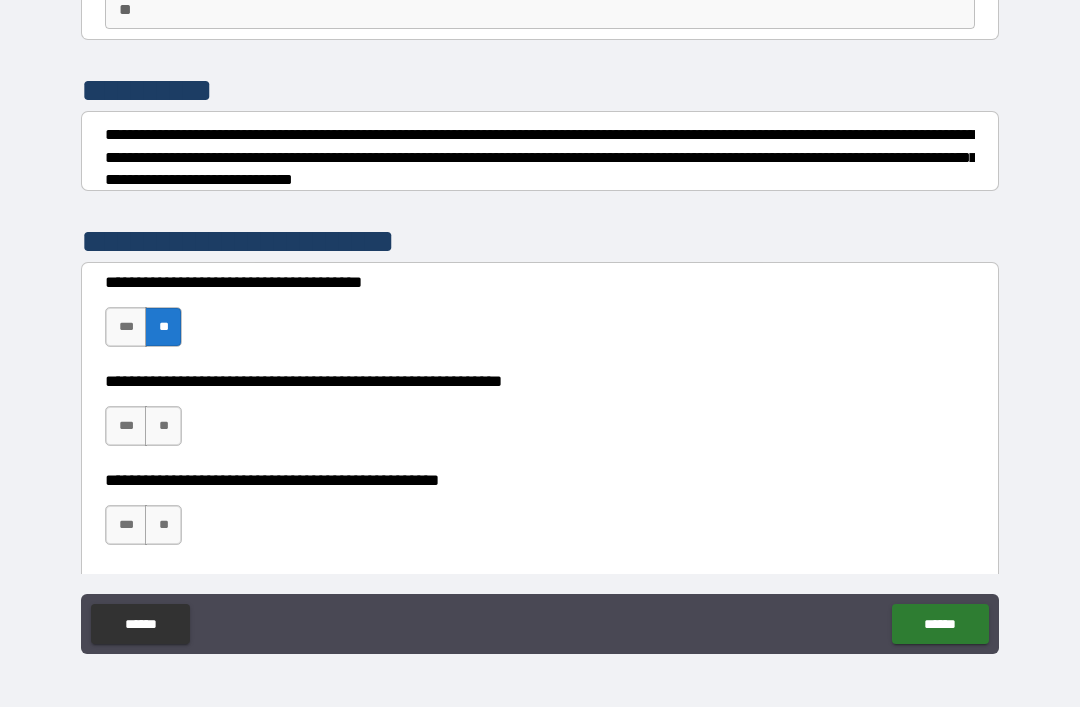 scroll, scrollTop: 236, scrollLeft: 0, axis: vertical 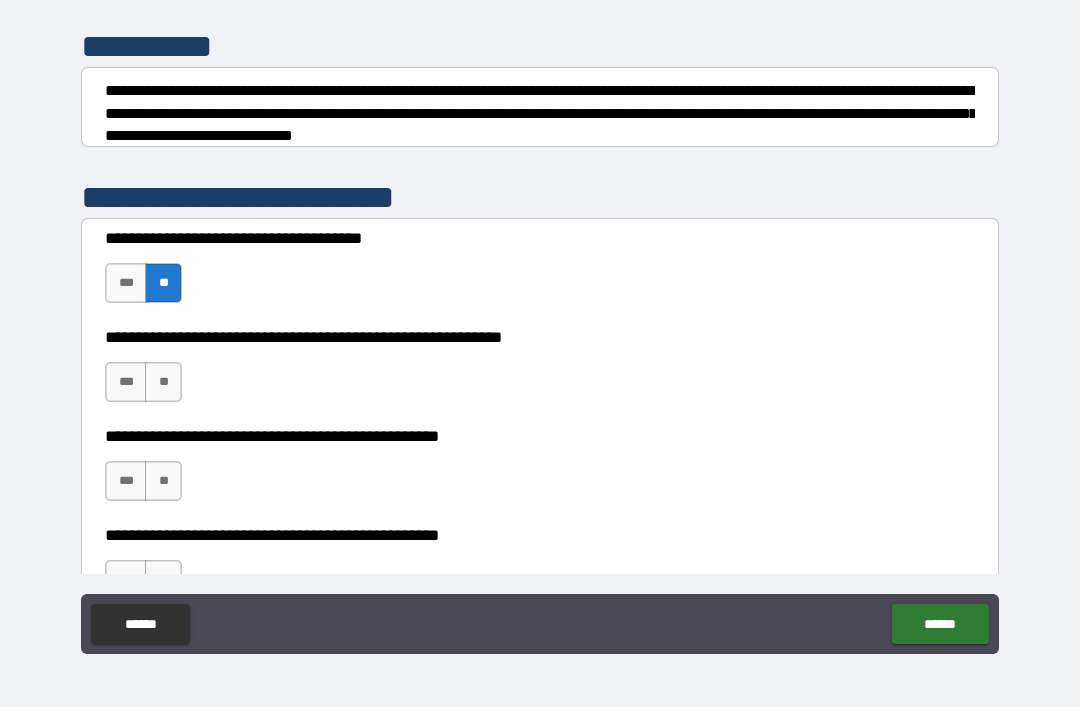 click on "**" at bounding box center (163, 382) 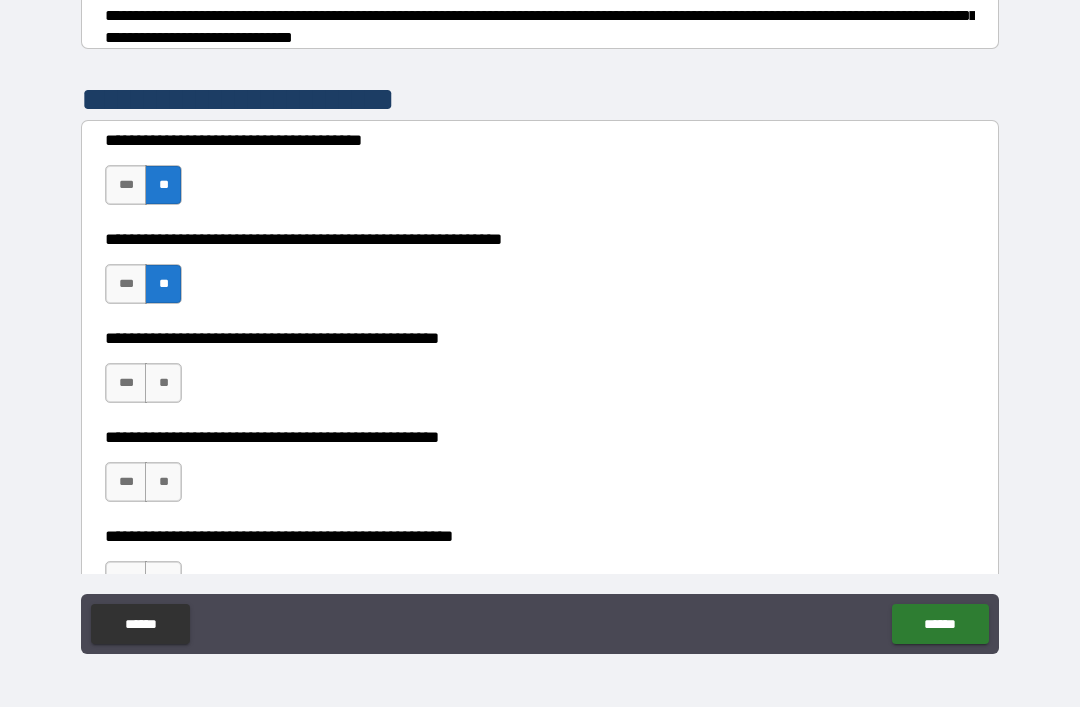 scroll, scrollTop: 343, scrollLeft: 0, axis: vertical 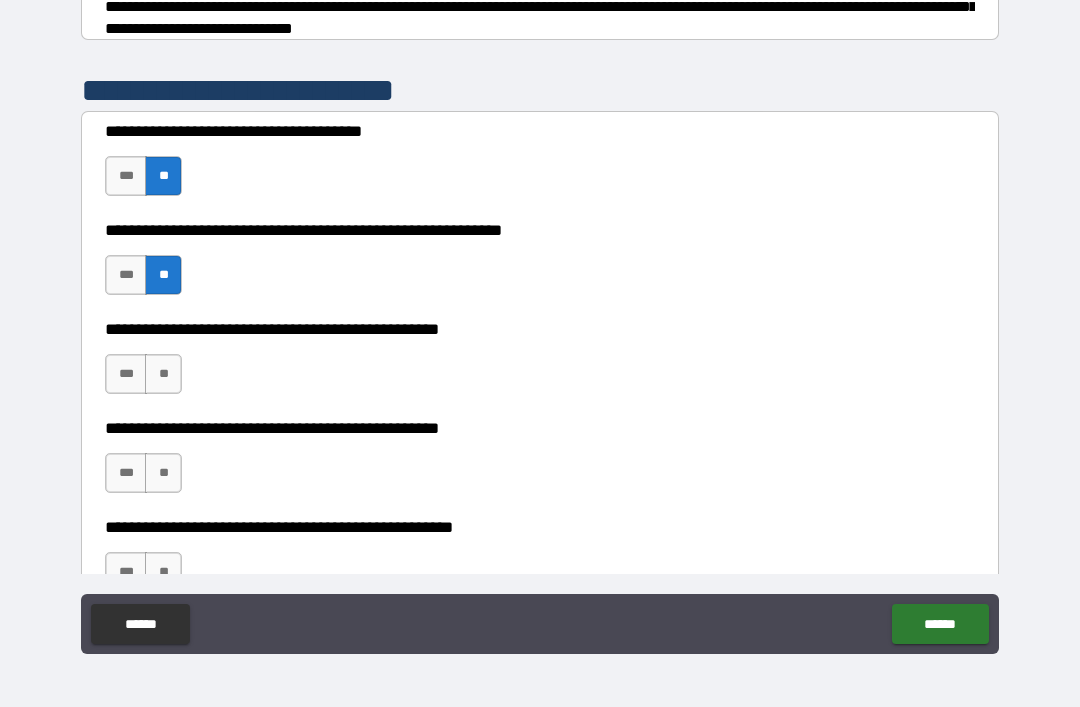 click on "**" at bounding box center (163, 374) 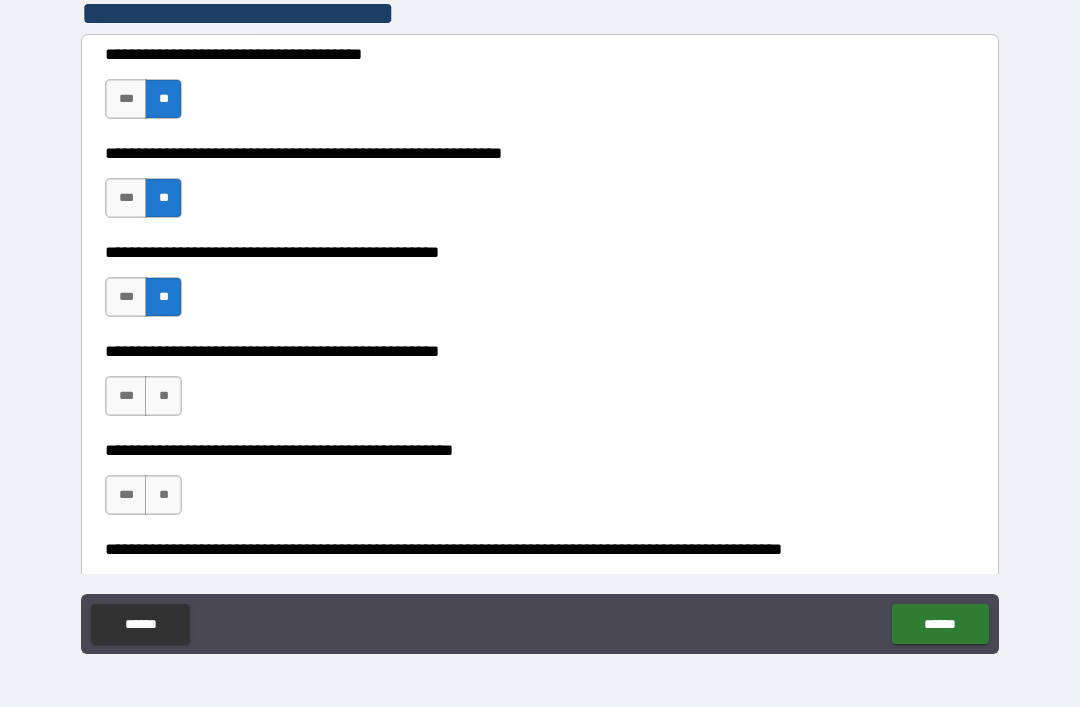 scroll, scrollTop: 423, scrollLeft: 0, axis: vertical 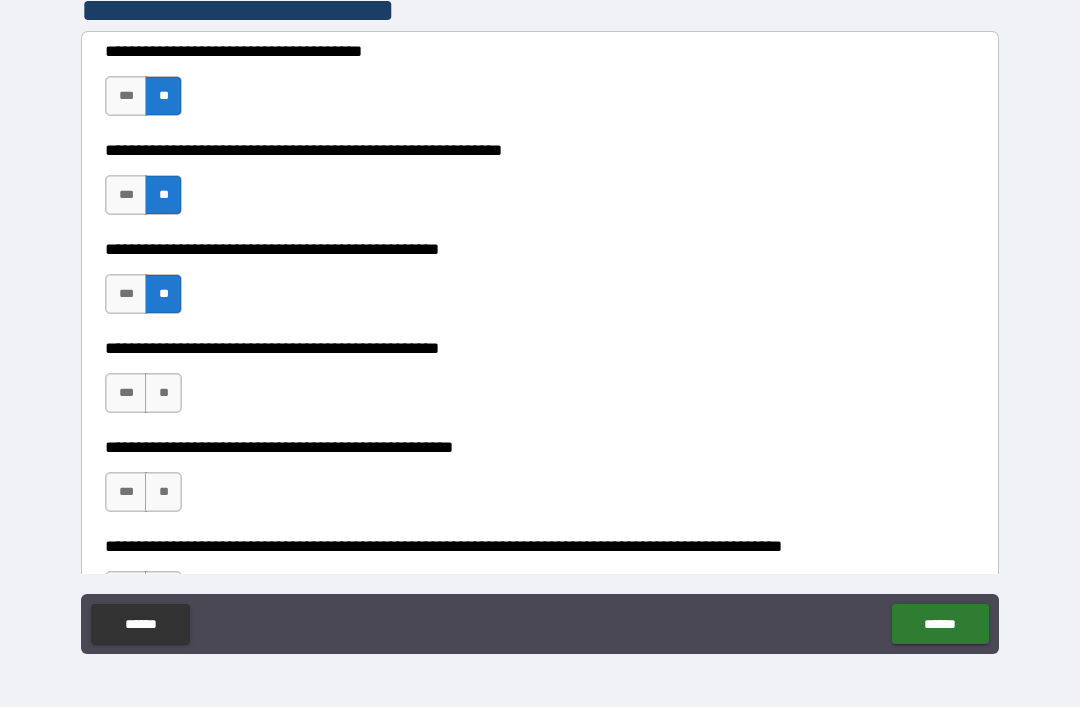 click on "**" at bounding box center (163, 393) 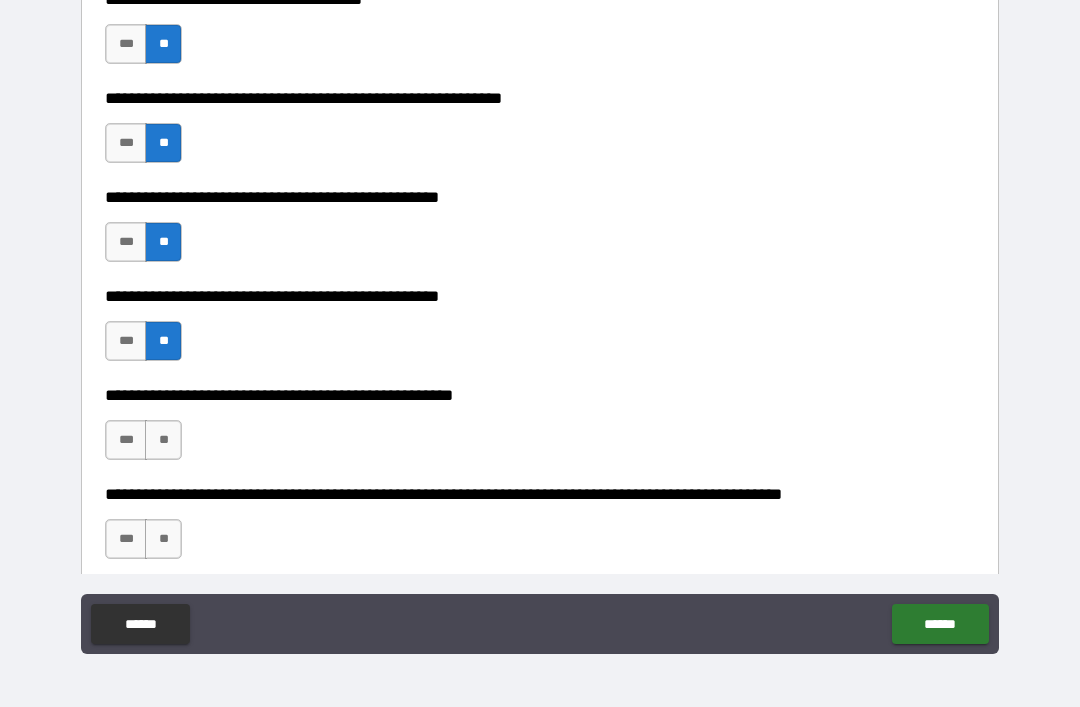 scroll, scrollTop: 506, scrollLeft: 0, axis: vertical 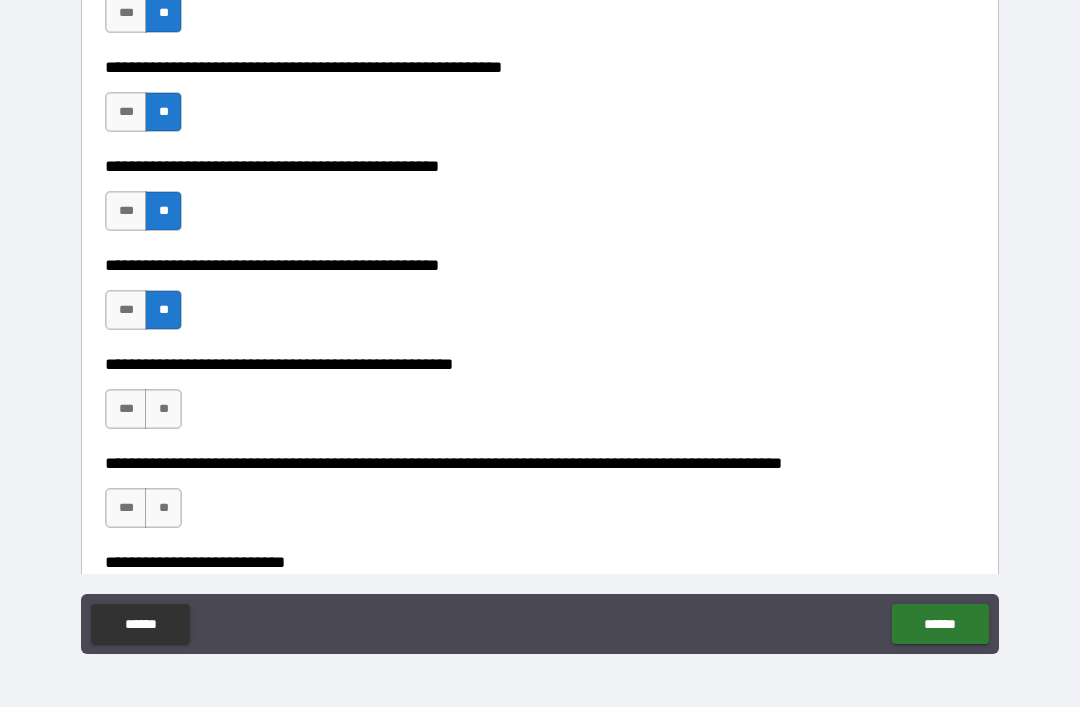 click on "**" at bounding box center [163, 409] 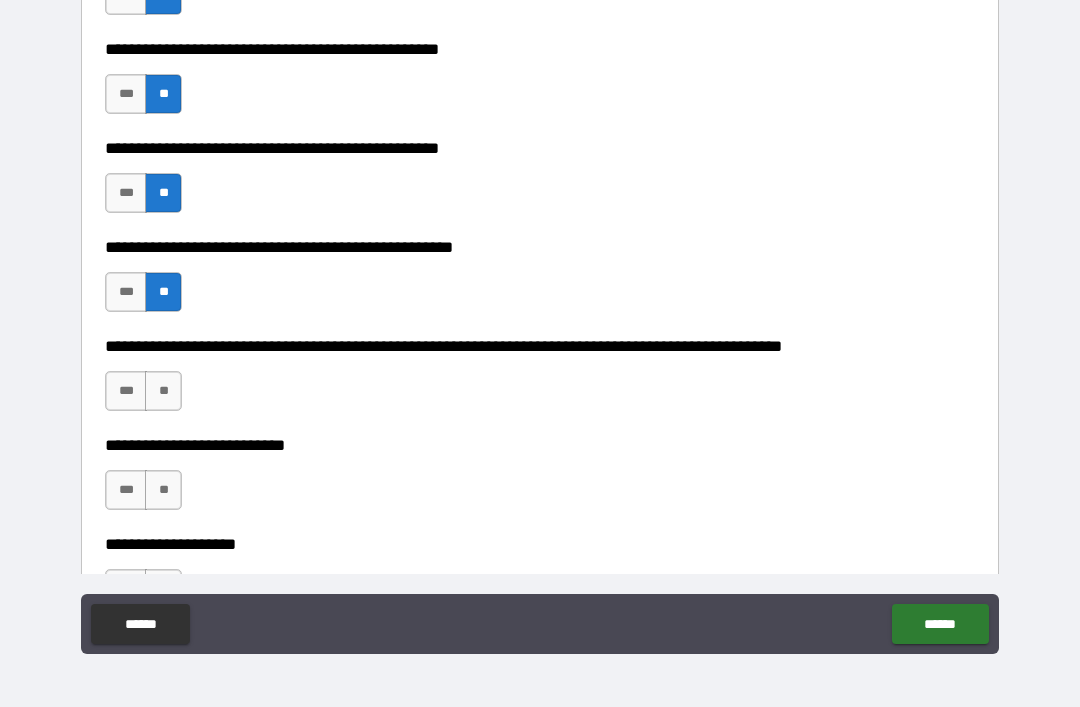 scroll, scrollTop: 624, scrollLeft: 0, axis: vertical 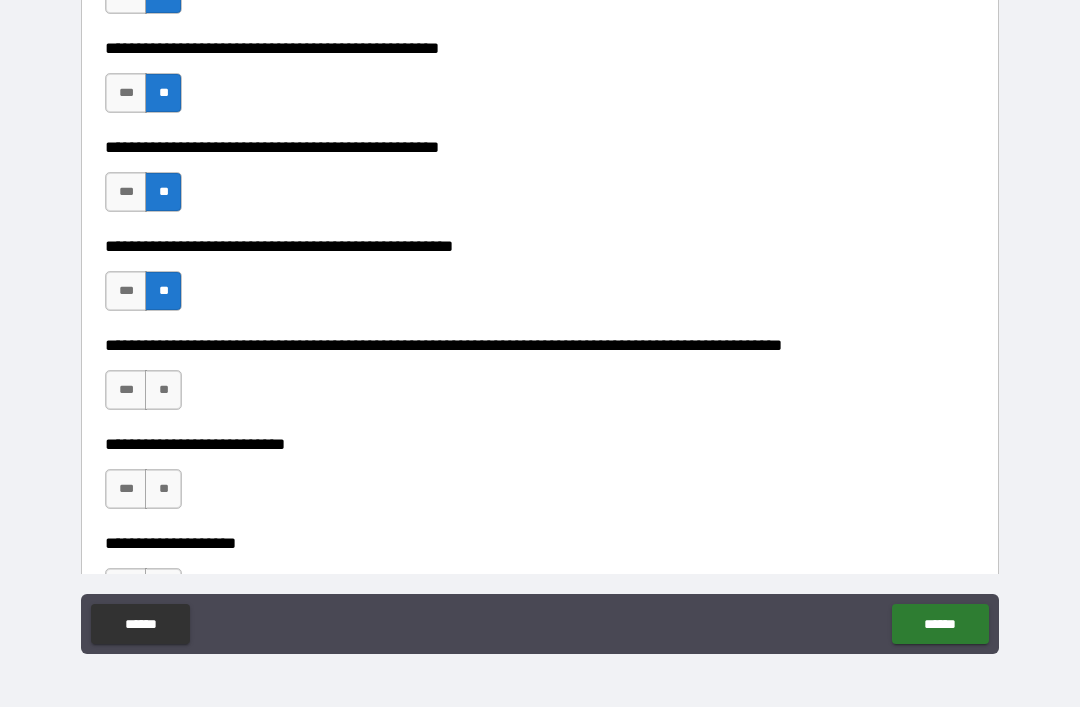 click on "**" at bounding box center (163, 390) 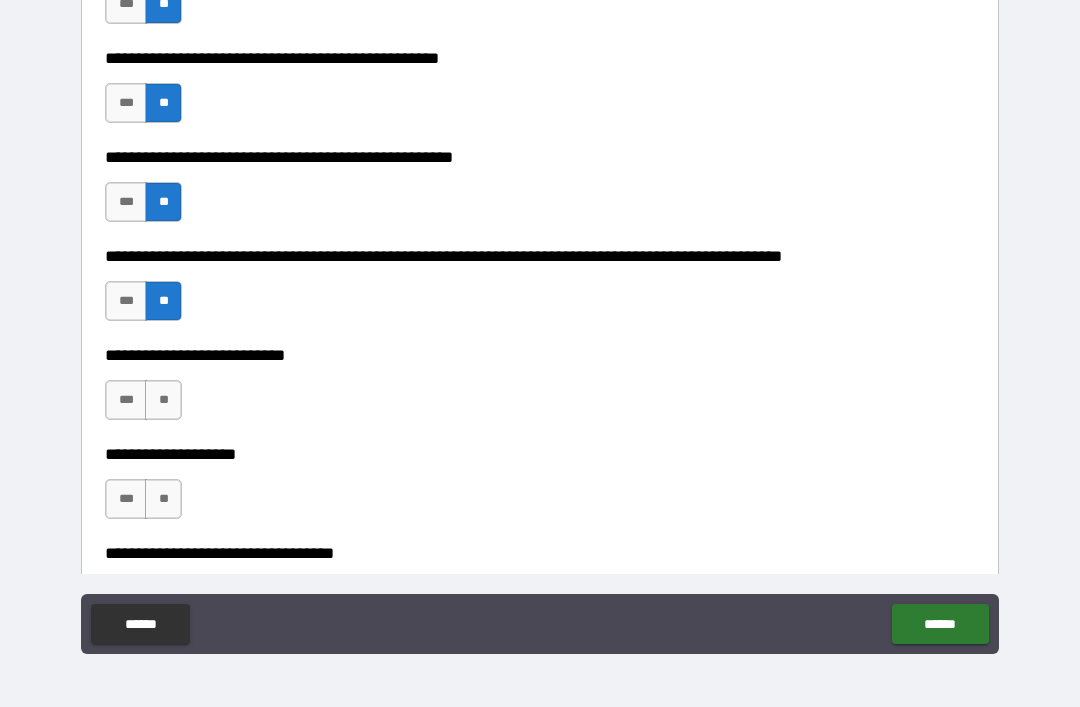 scroll, scrollTop: 717, scrollLeft: 0, axis: vertical 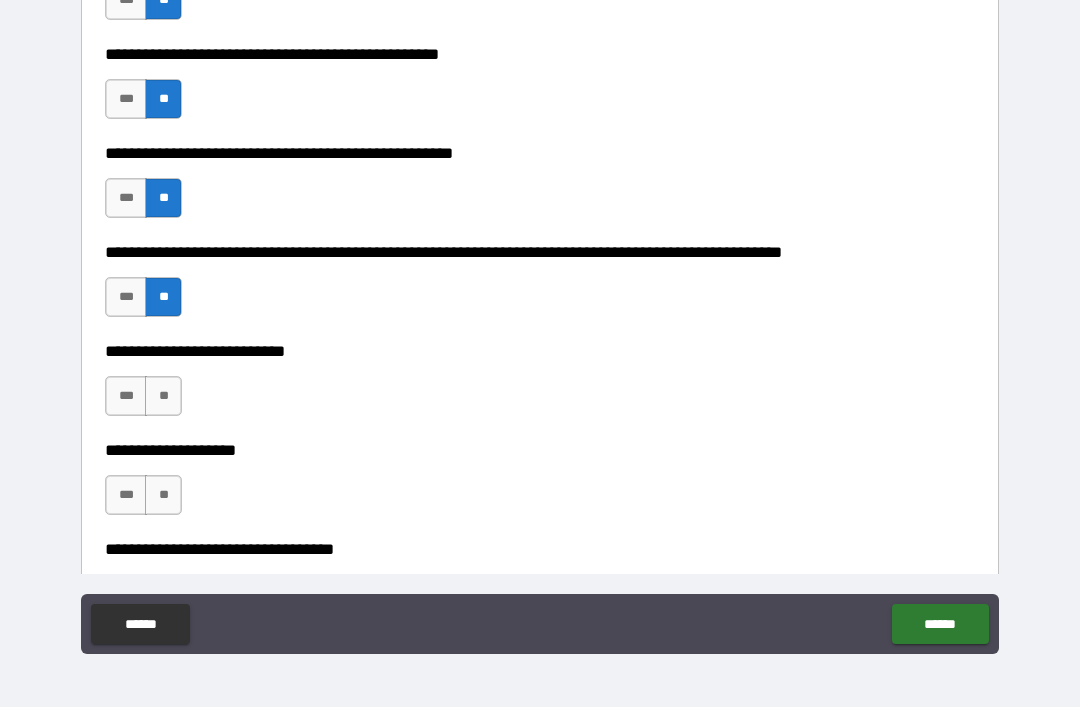 click on "**" at bounding box center (163, 396) 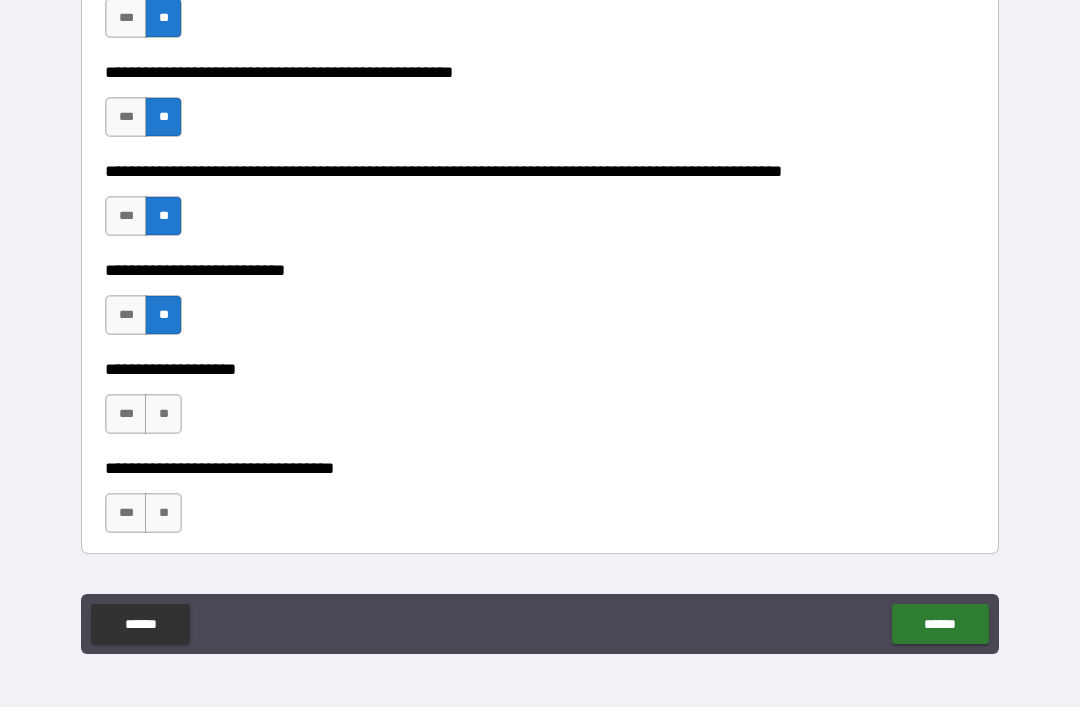 scroll, scrollTop: 835, scrollLeft: 0, axis: vertical 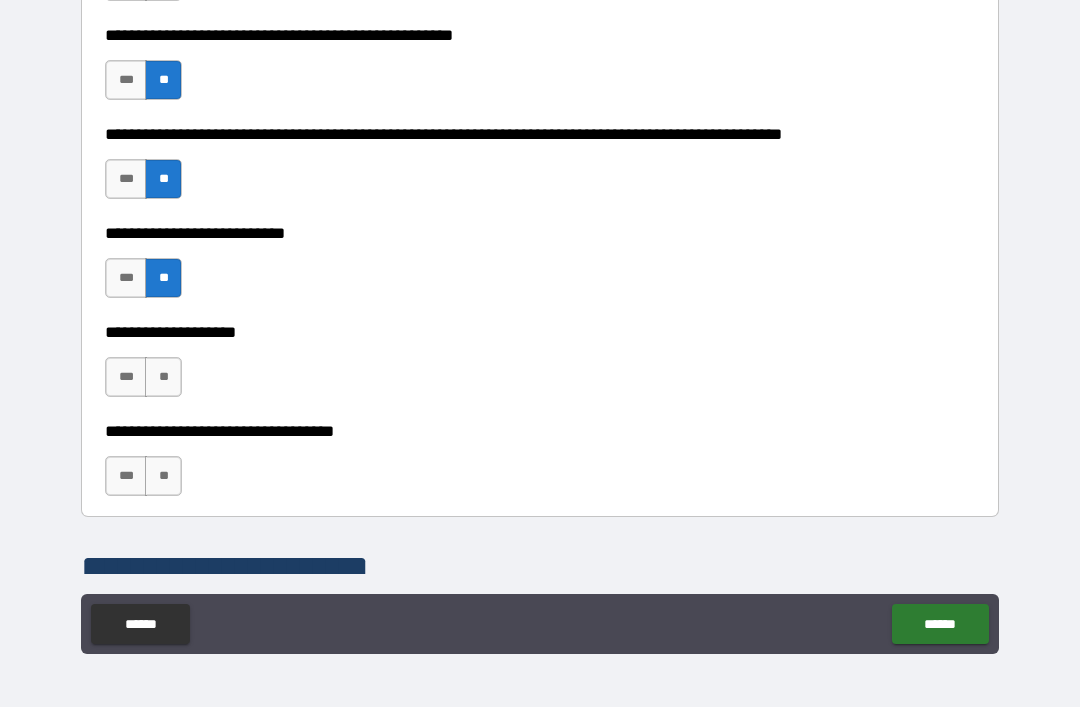 click on "**" at bounding box center [163, 377] 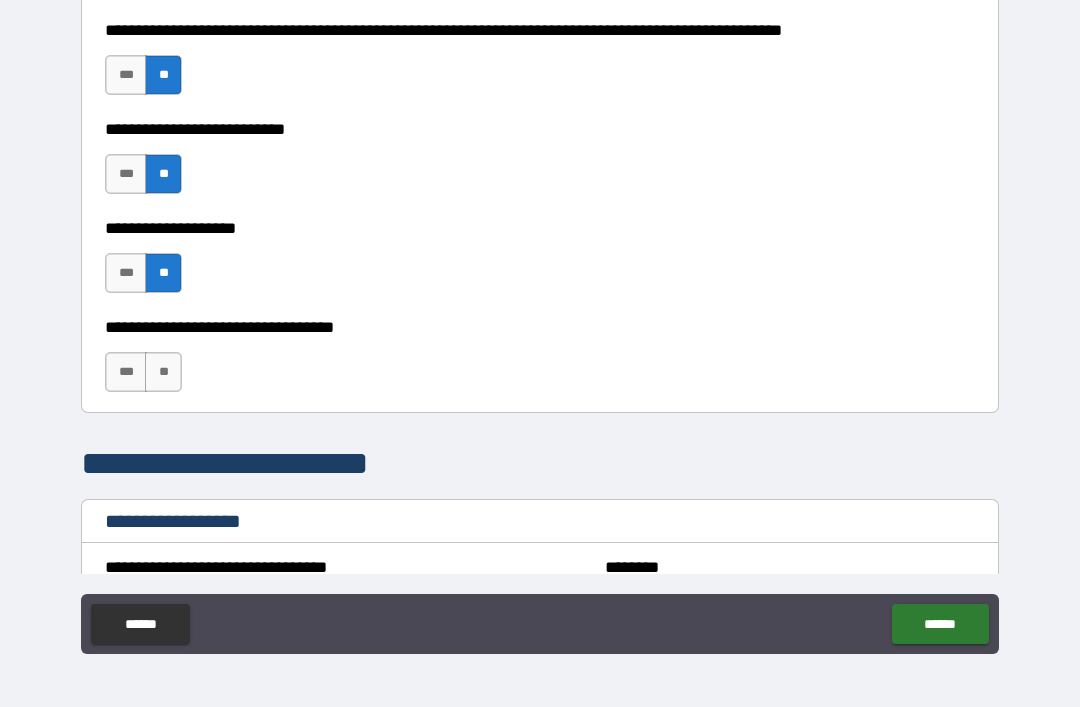scroll, scrollTop: 965, scrollLeft: 0, axis: vertical 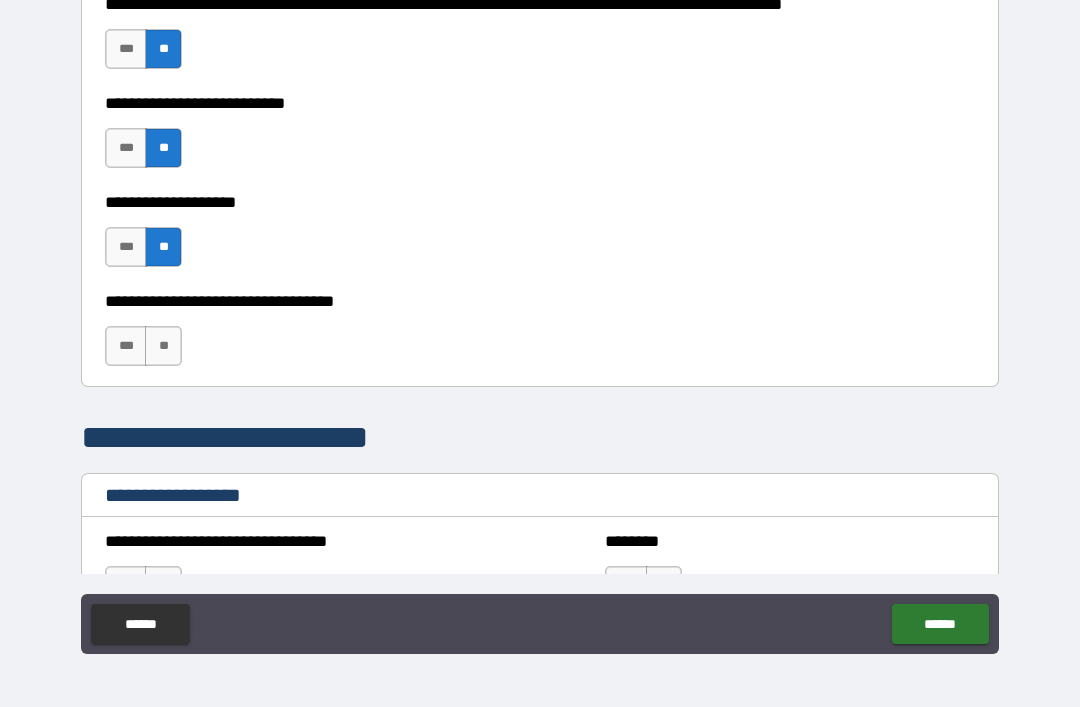 click on "**" at bounding box center [163, 346] 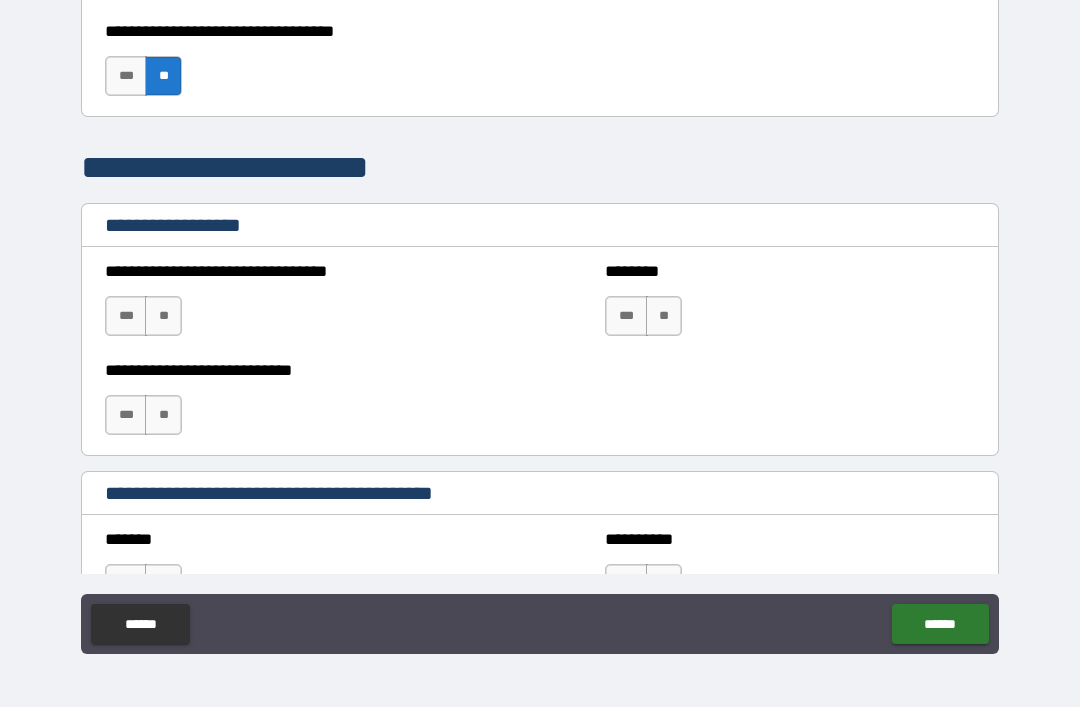 scroll, scrollTop: 1242, scrollLeft: 0, axis: vertical 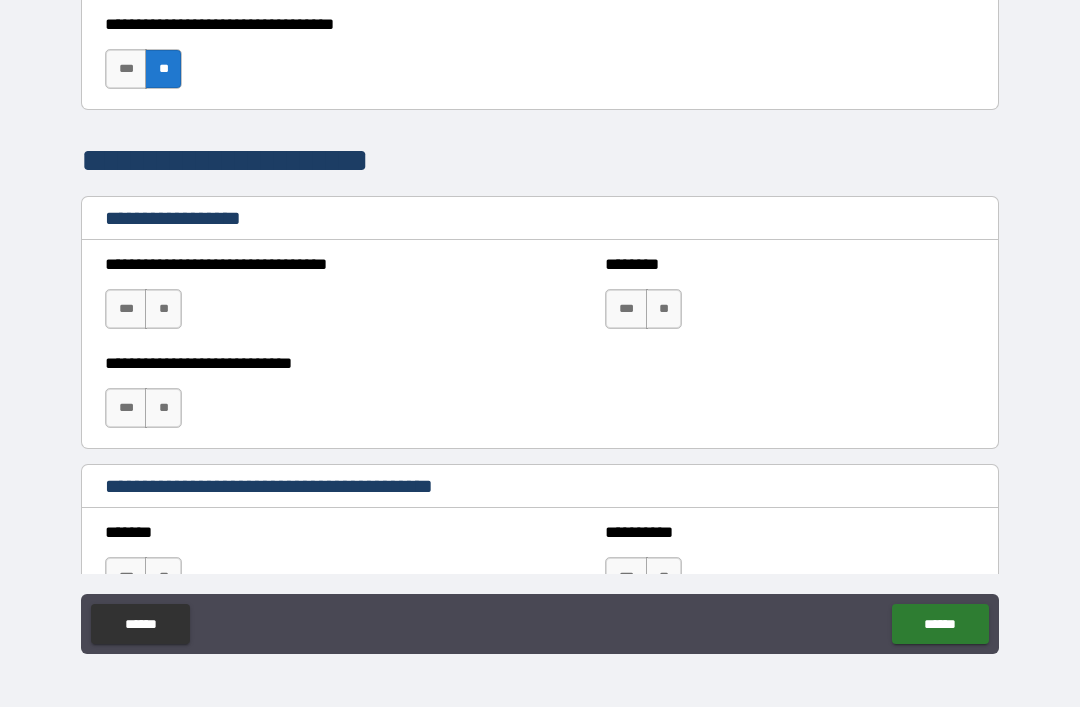 click on "**" at bounding box center [163, 309] 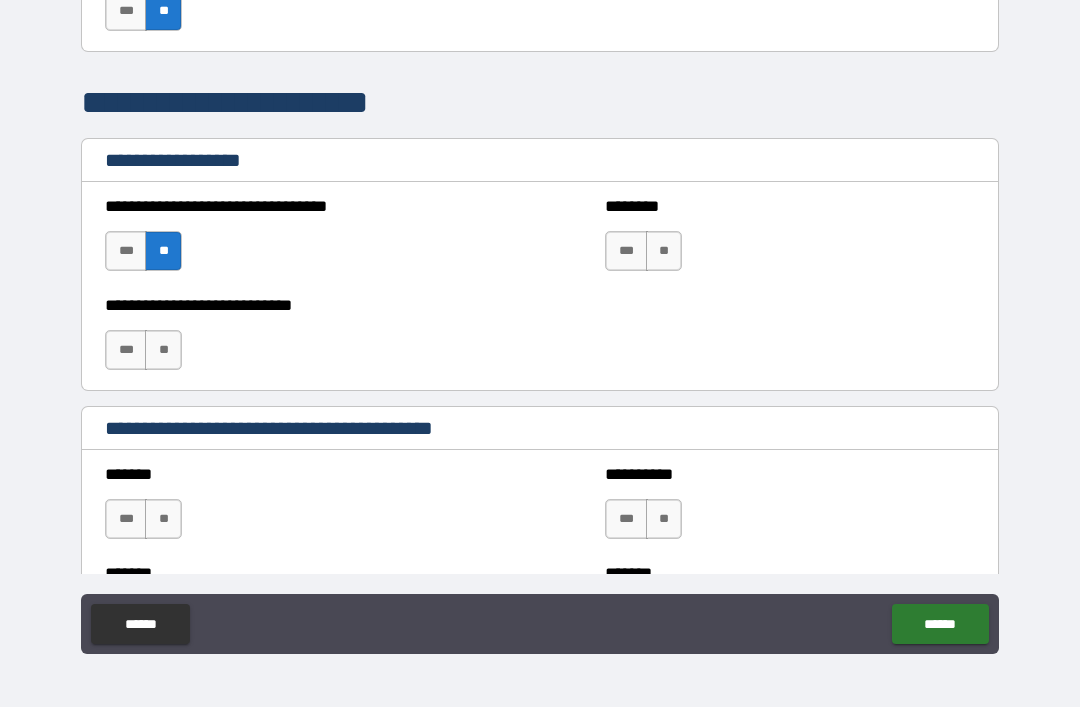 scroll, scrollTop: 1301, scrollLeft: 0, axis: vertical 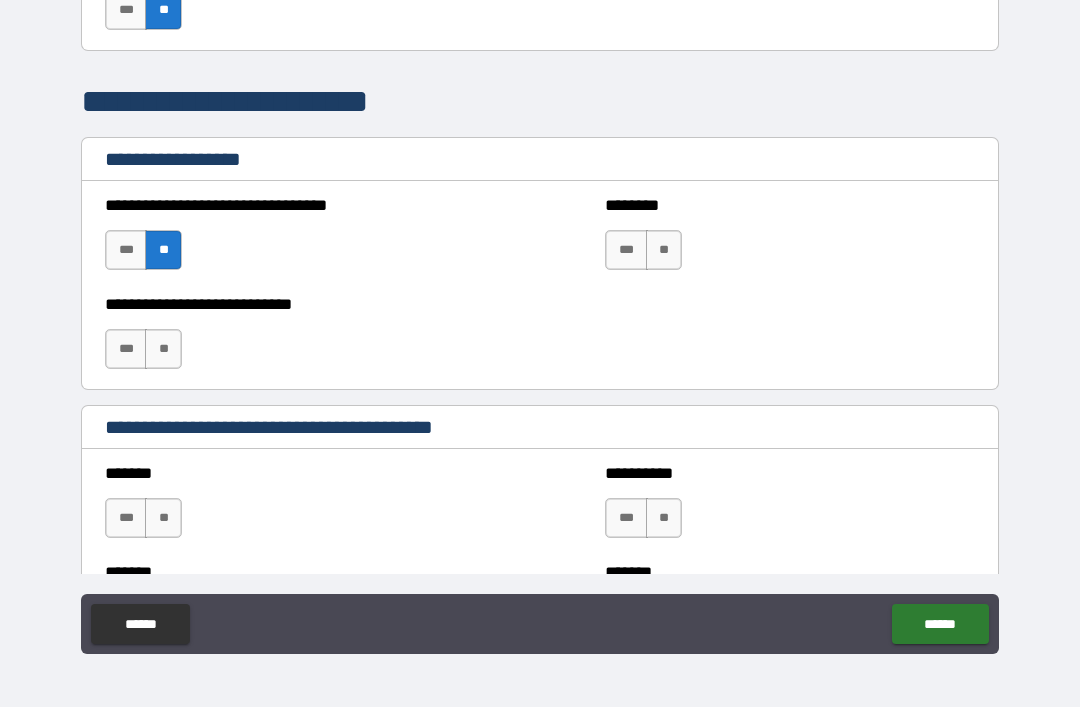click on "**" at bounding box center (664, 250) 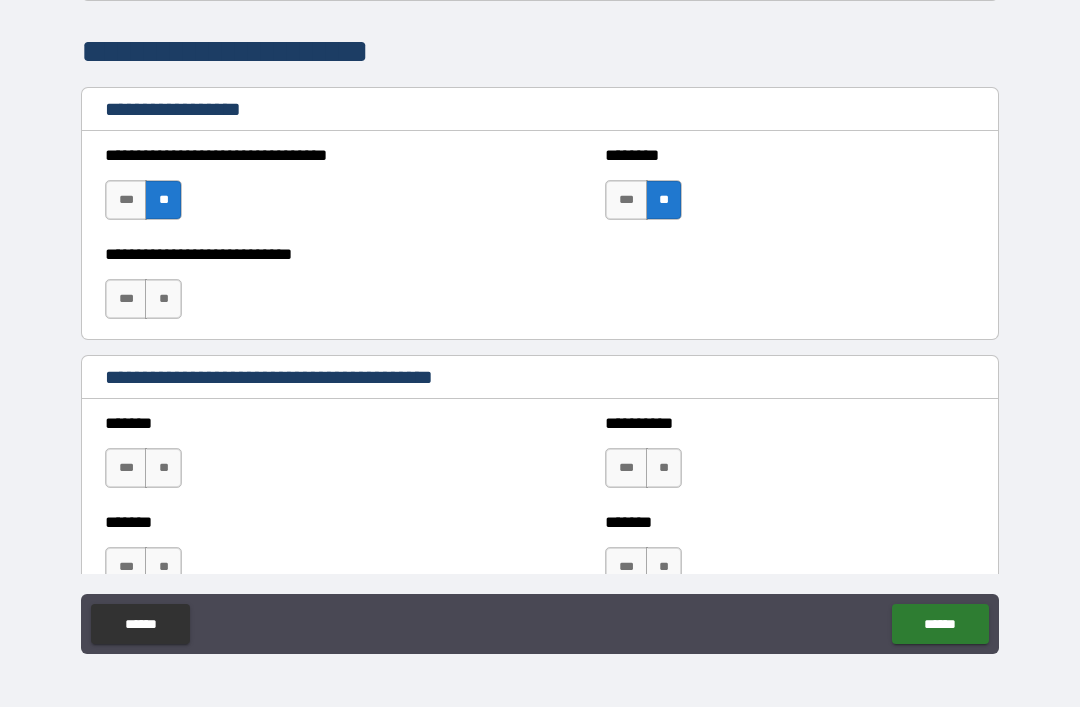 scroll, scrollTop: 1353, scrollLeft: 0, axis: vertical 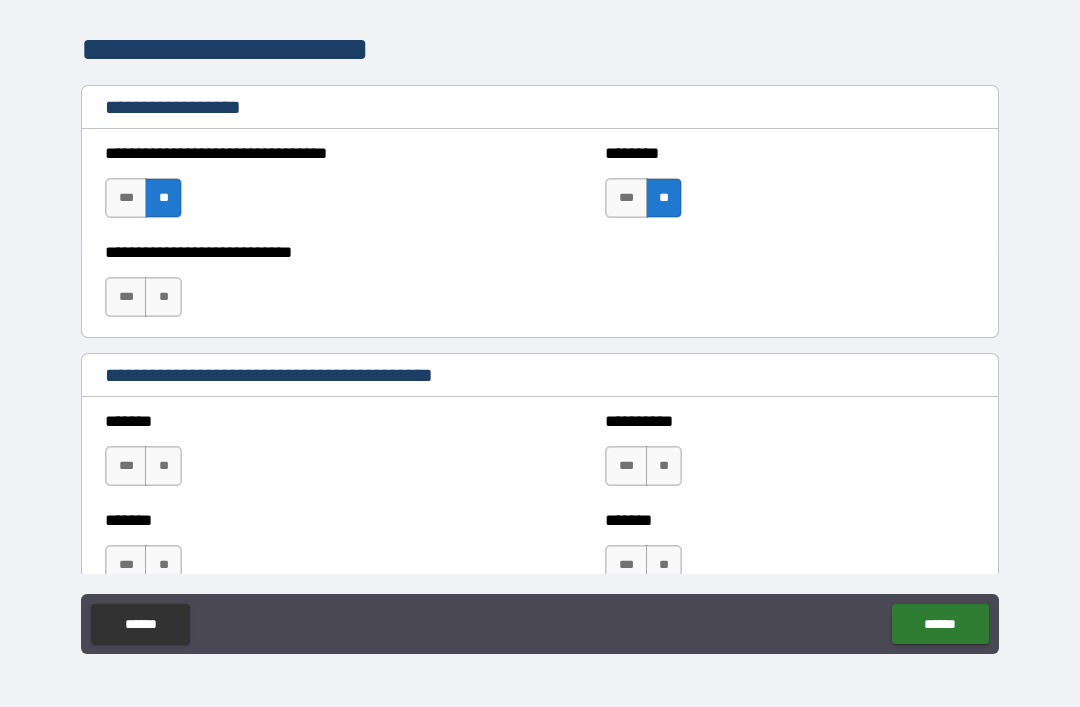 click on "**" at bounding box center [163, 297] 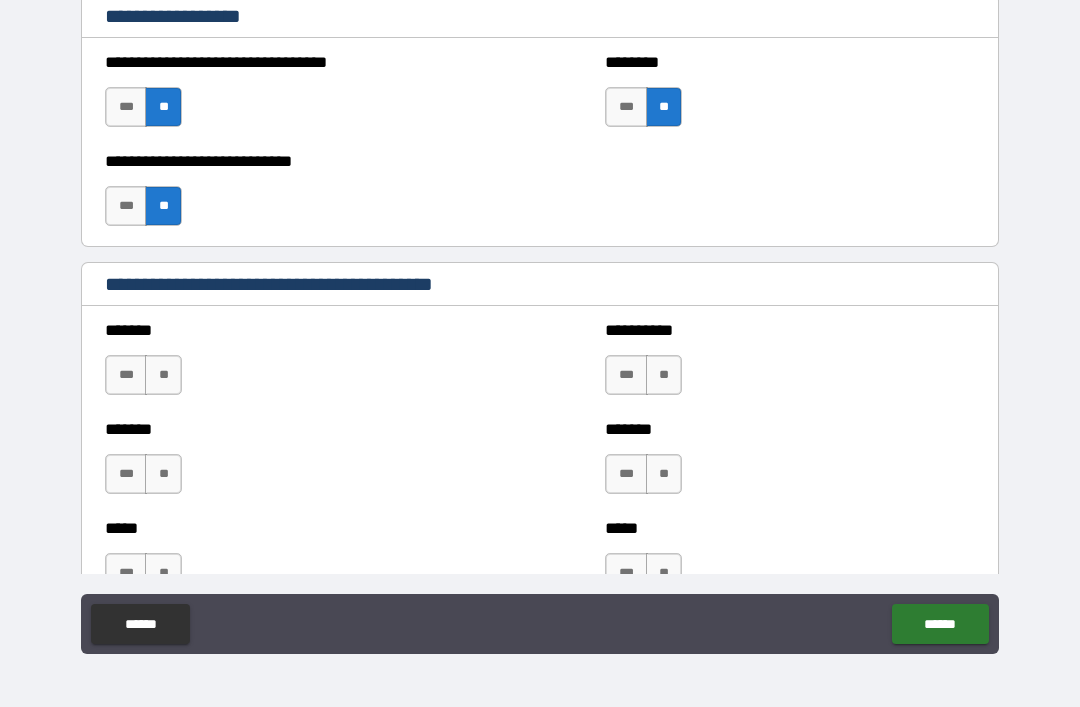 scroll, scrollTop: 1449, scrollLeft: 0, axis: vertical 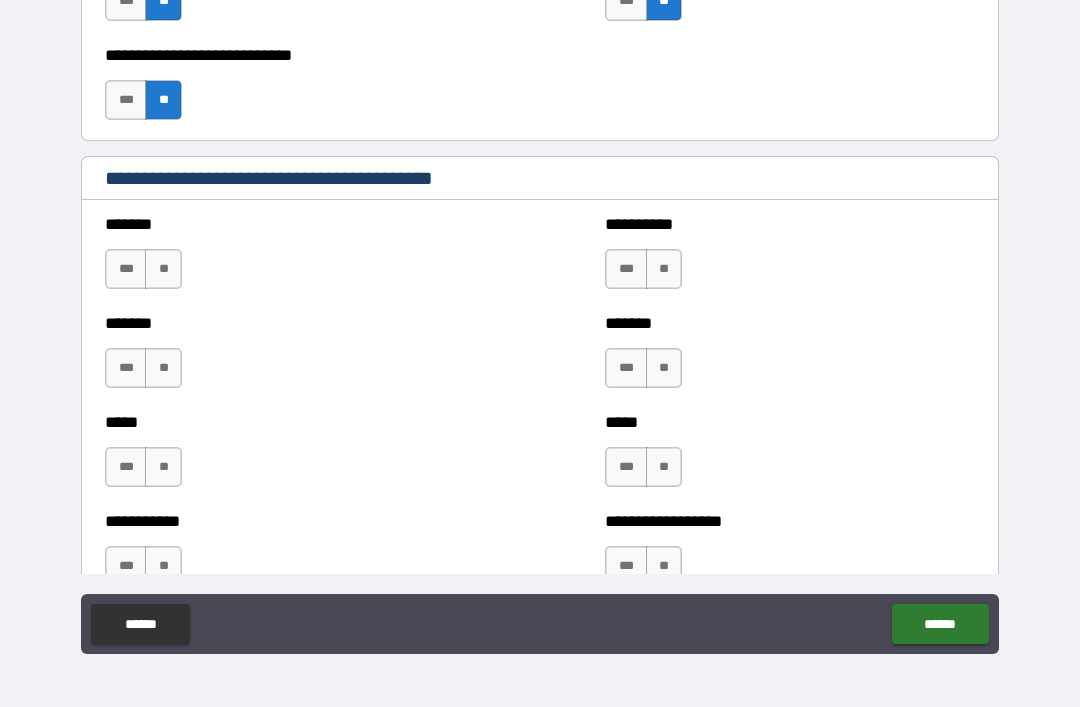 click on "**" at bounding box center (163, 269) 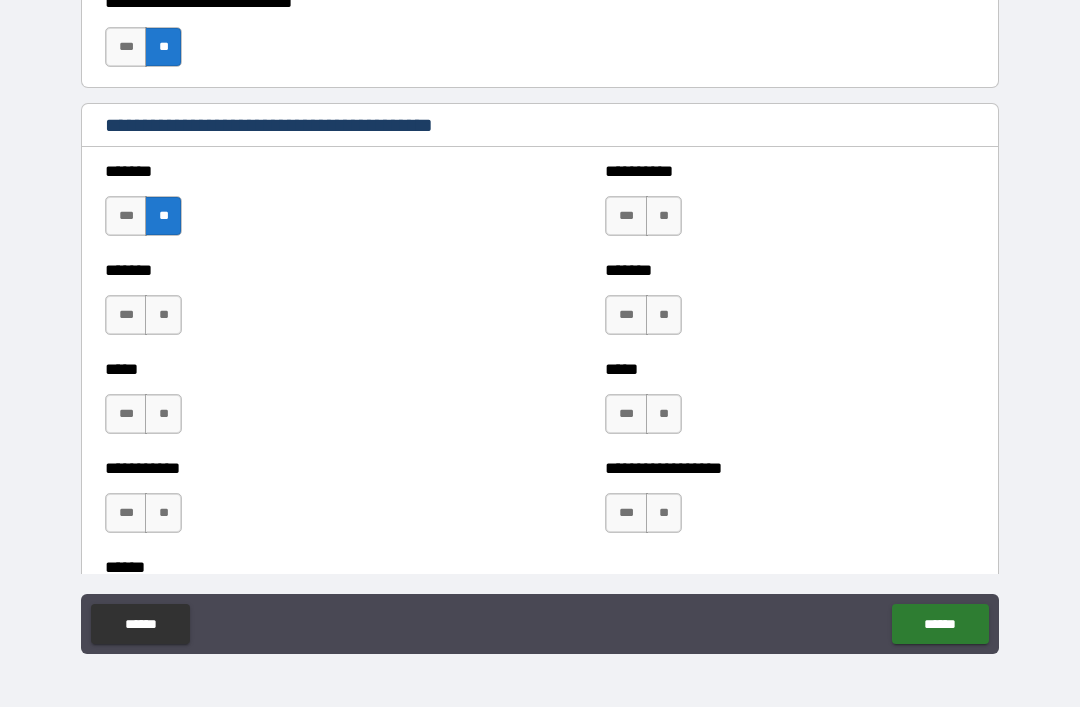 scroll, scrollTop: 1640, scrollLeft: 0, axis: vertical 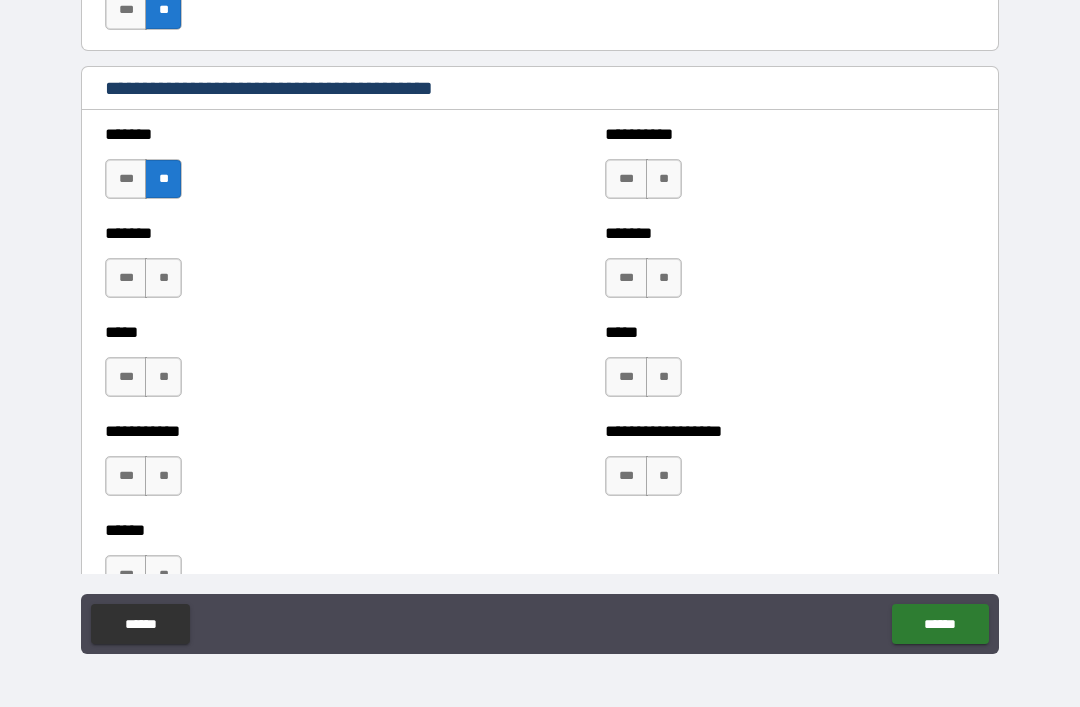 click on "**" at bounding box center [163, 278] 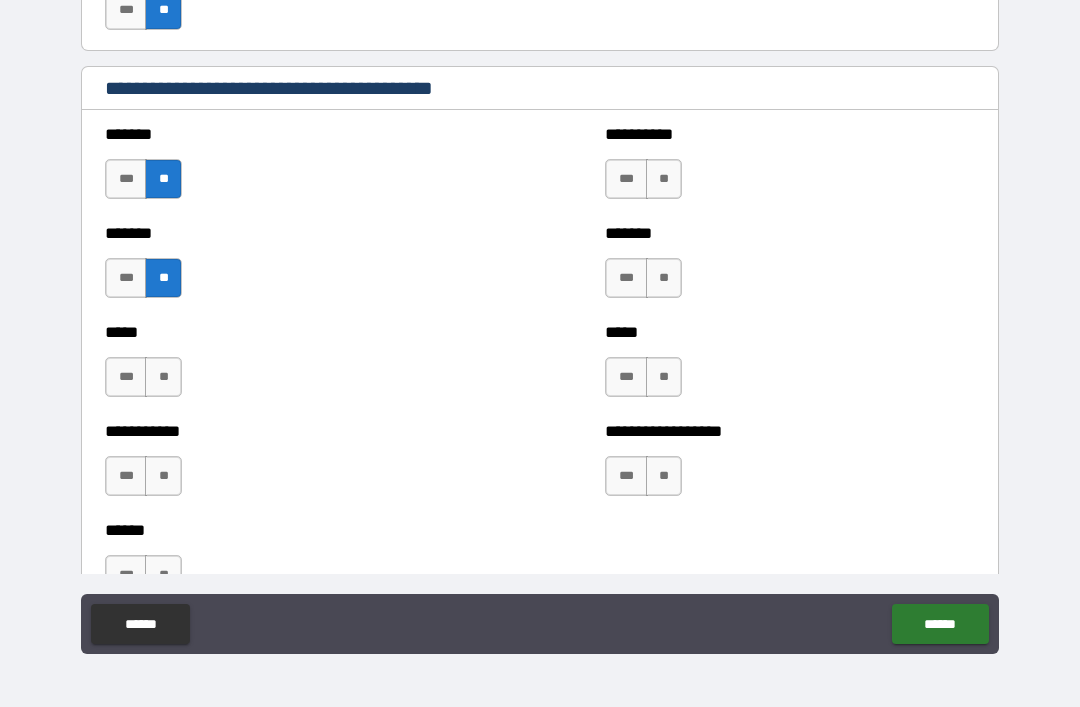 click on "**" at bounding box center (163, 377) 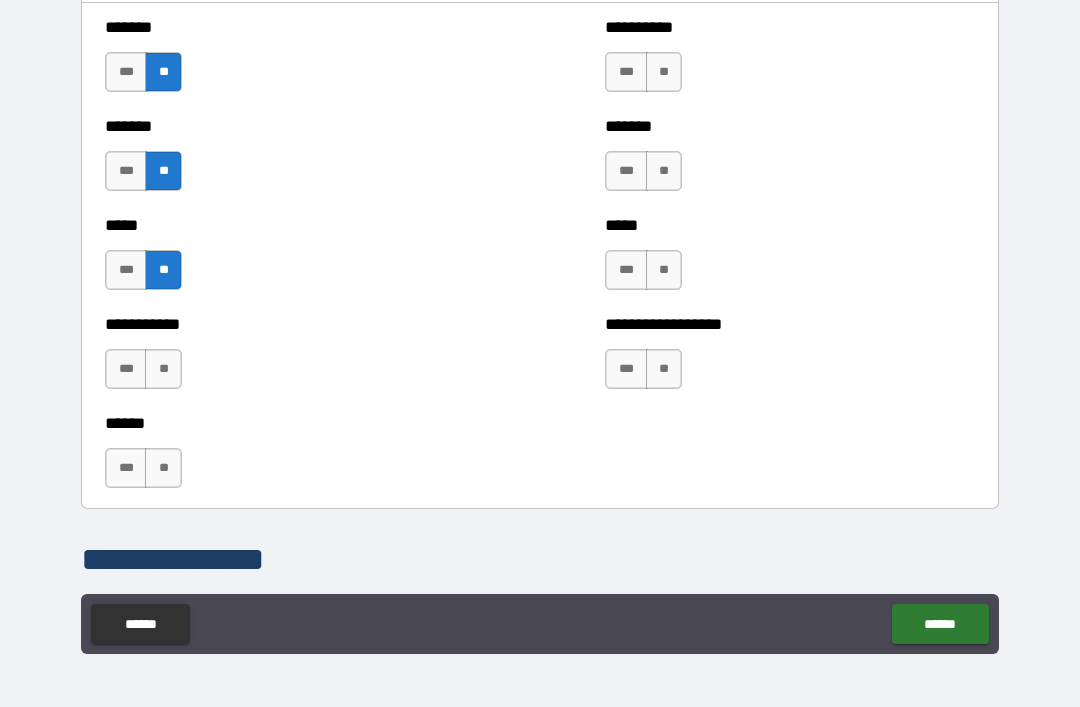 scroll, scrollTop: 1776, scrollLeft: 0, axis: vertical 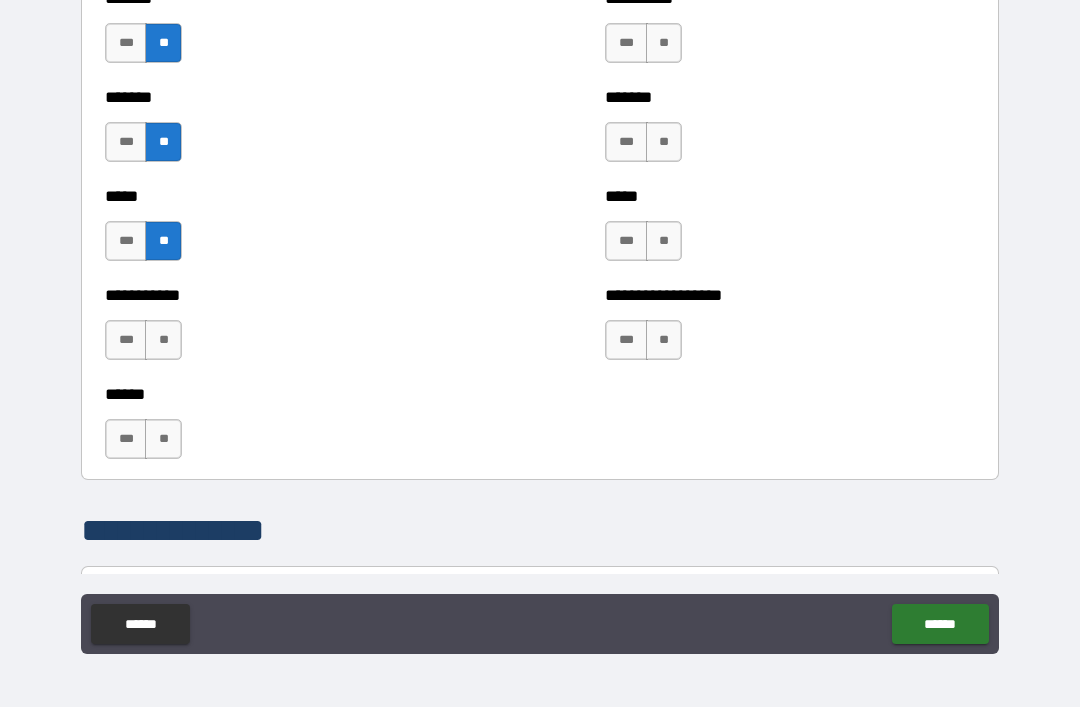 click on "**" at bounding box center (163, 340) 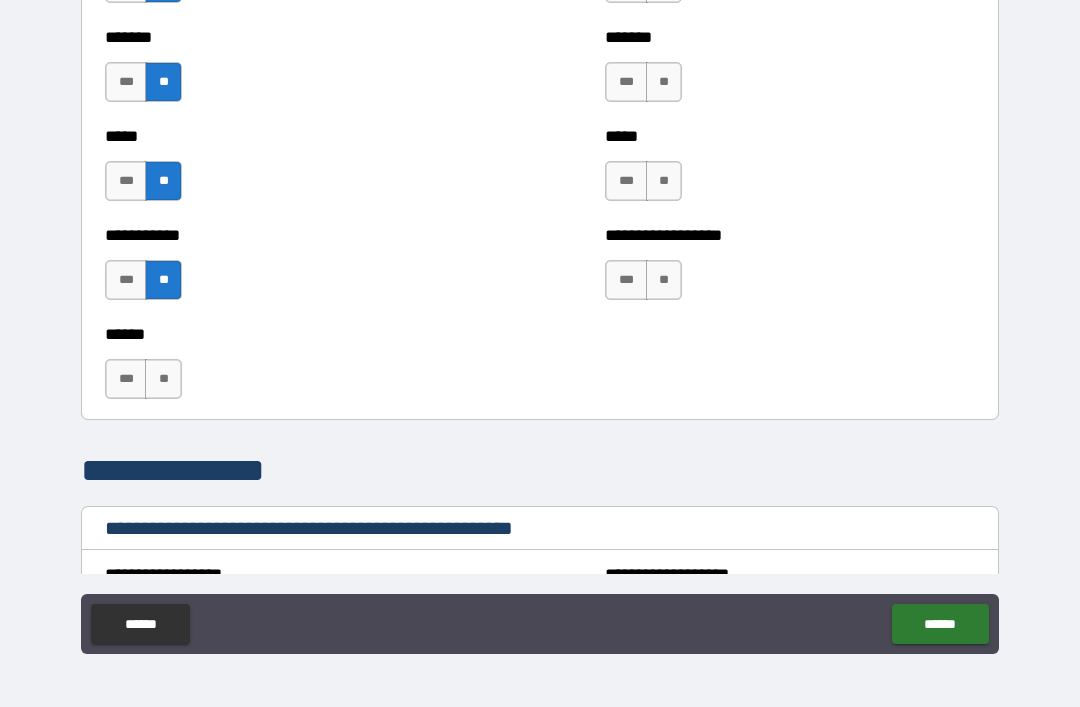scroll, scrollTop: 1844, scrollLeft: 0, axis: vertical 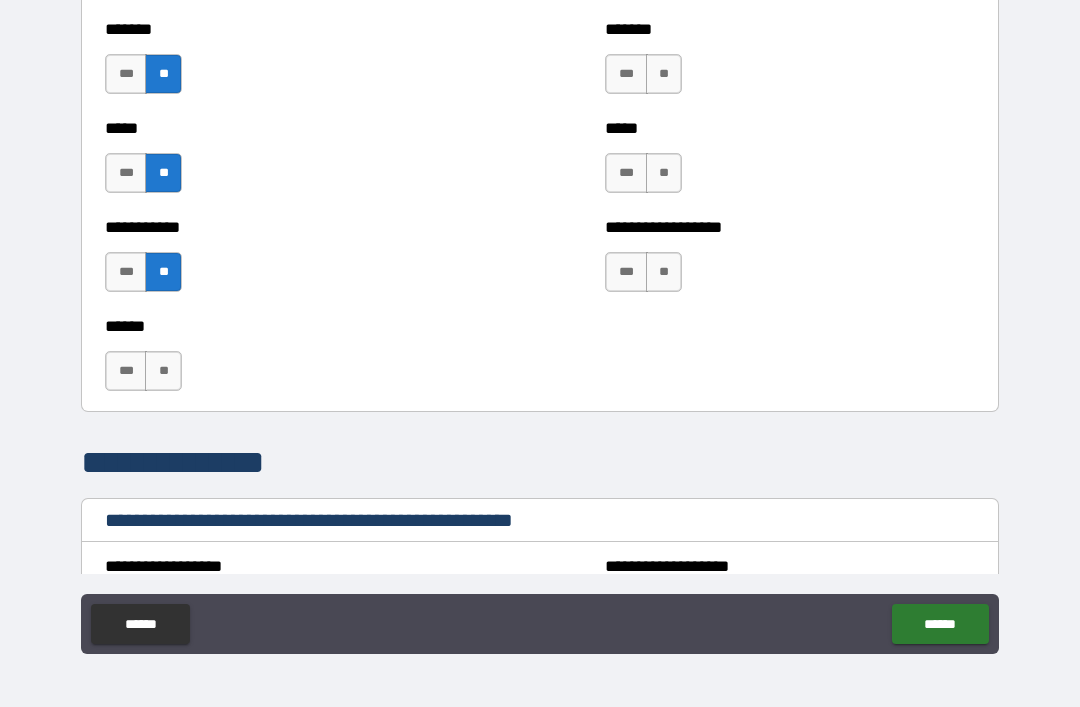click on "**" at bounding box center (163, 371) 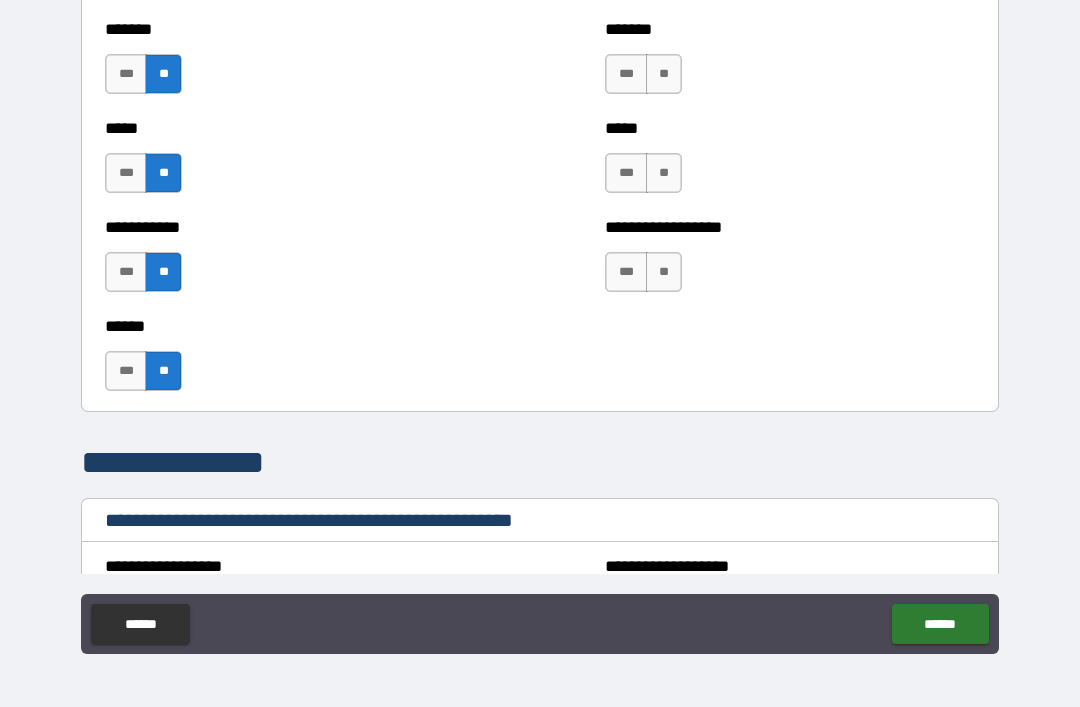 click on "**" at bounding box center (664, 74) 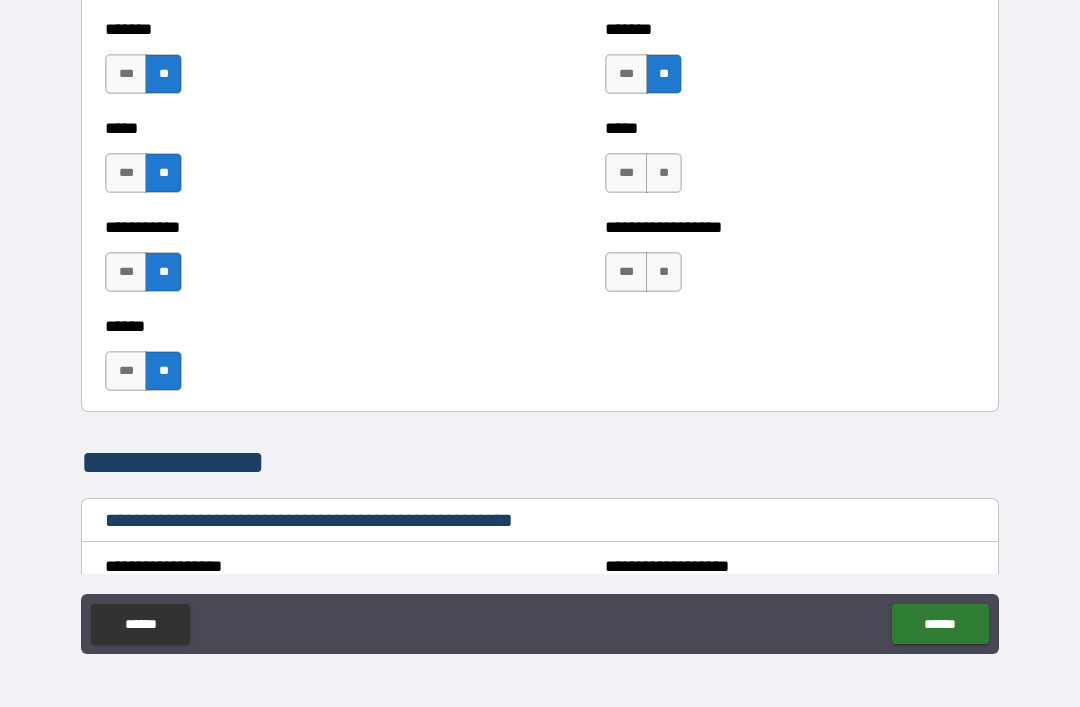 click on "**" at bounding box center (664, 173) 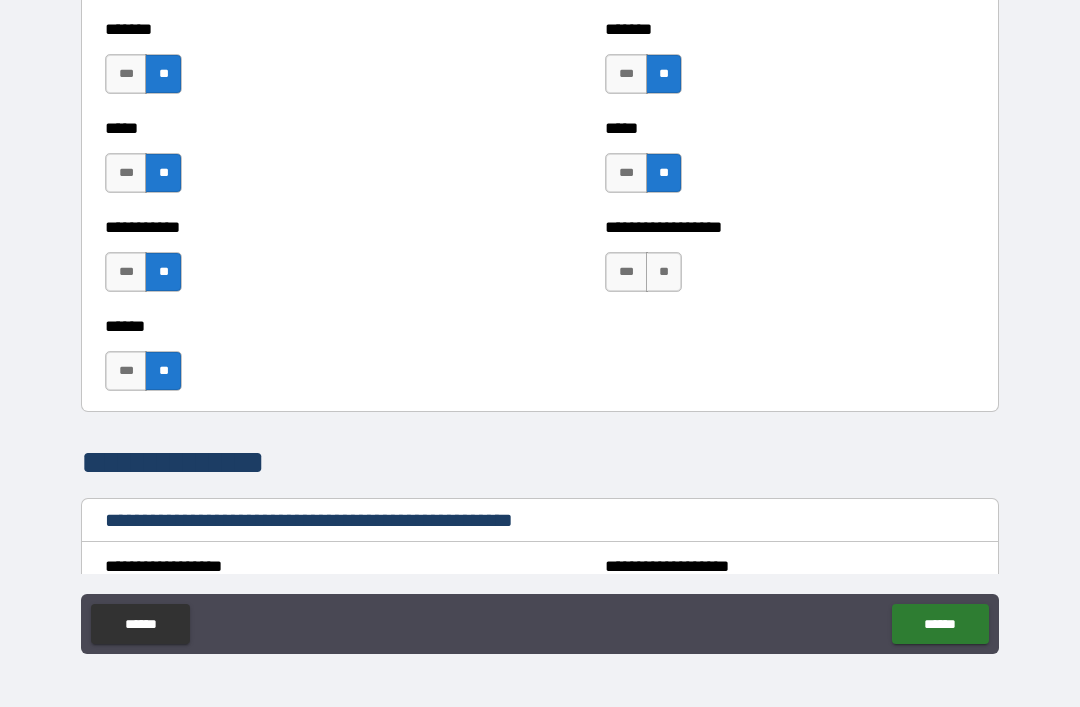 click on "**********" at bounding box center (790, 262) 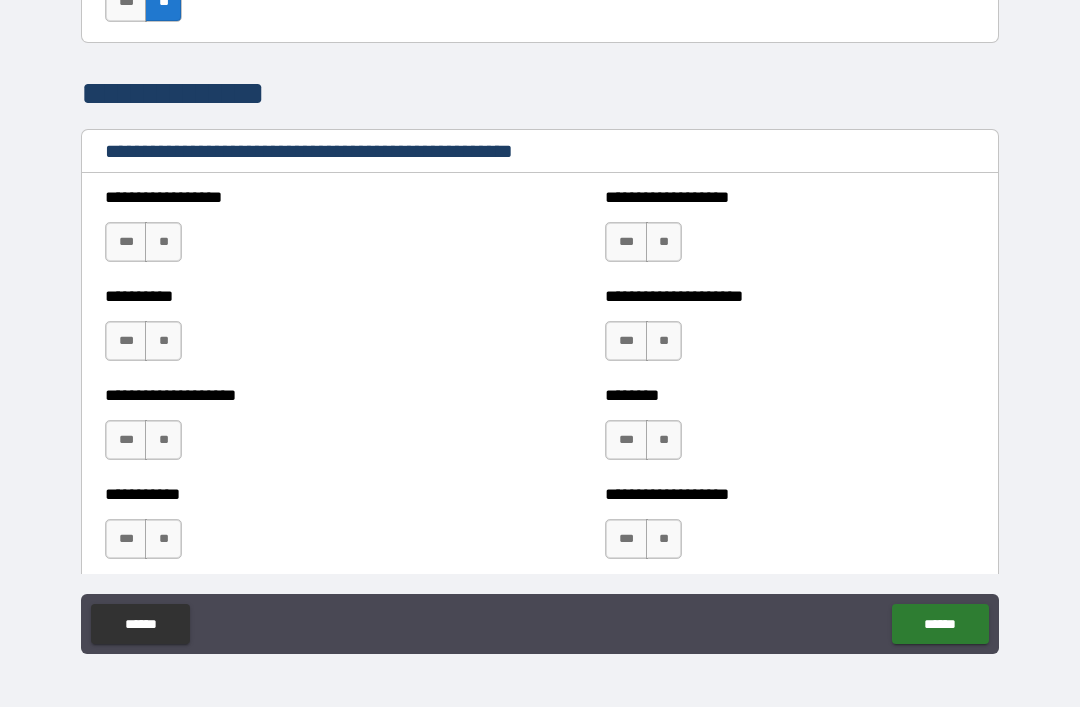 scroll, scrollTop: 2225, scrollLeft: 0, axis: vertical 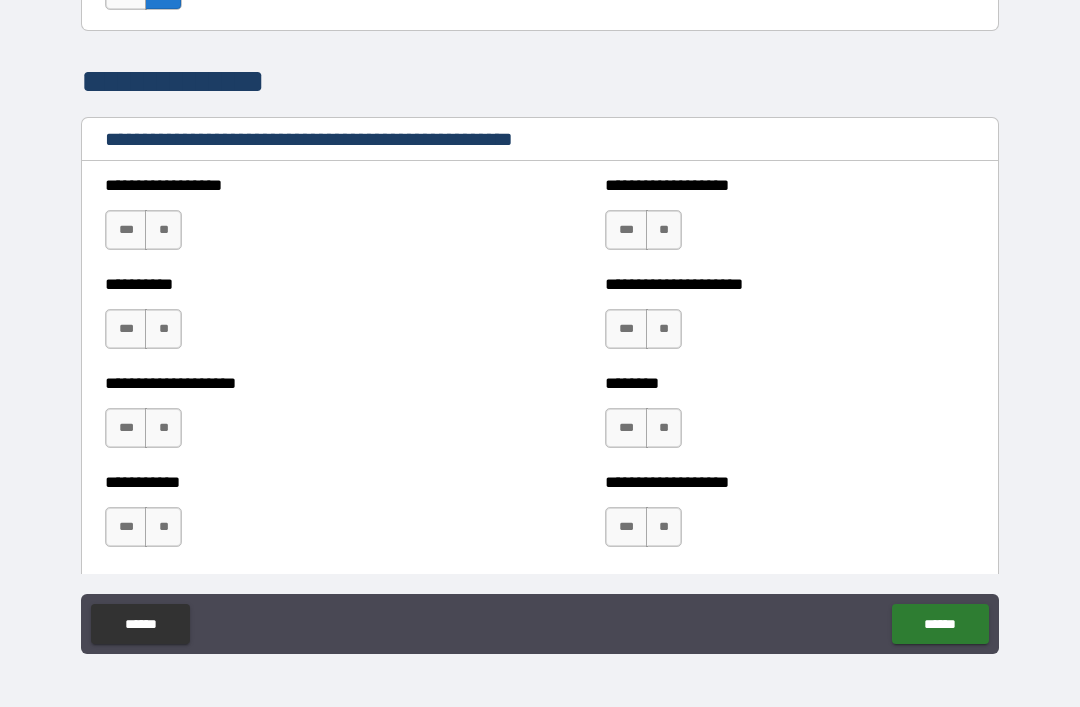 click on "**" at bounding box center [163, 230] 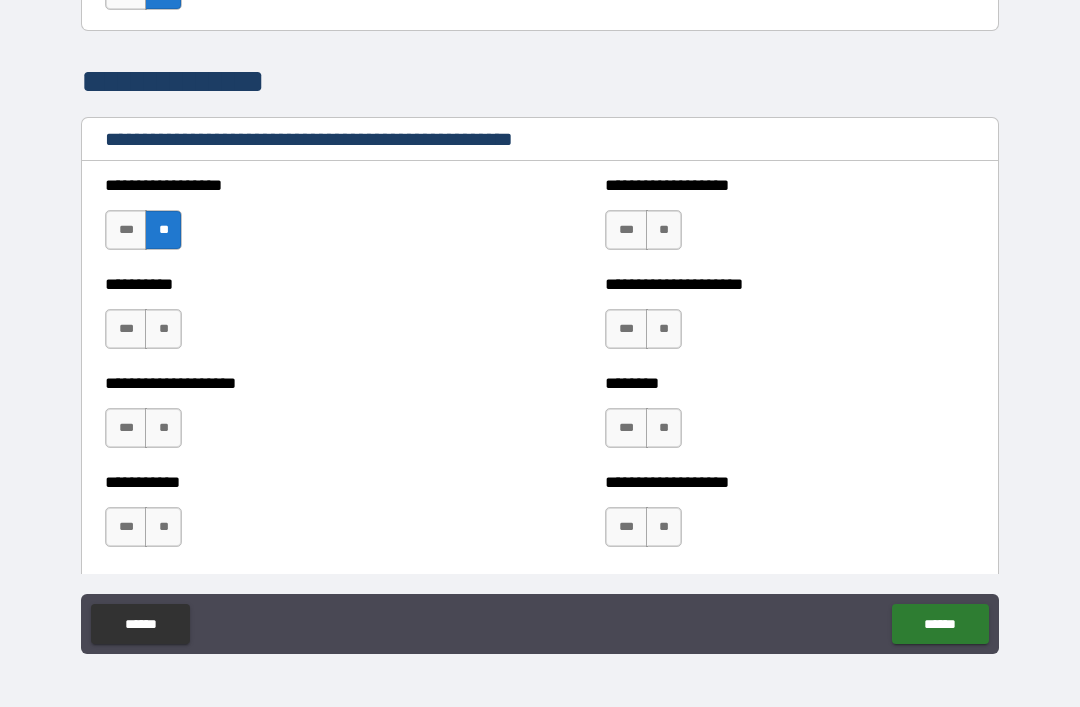 click on "**" at bounding box center (163, 329) 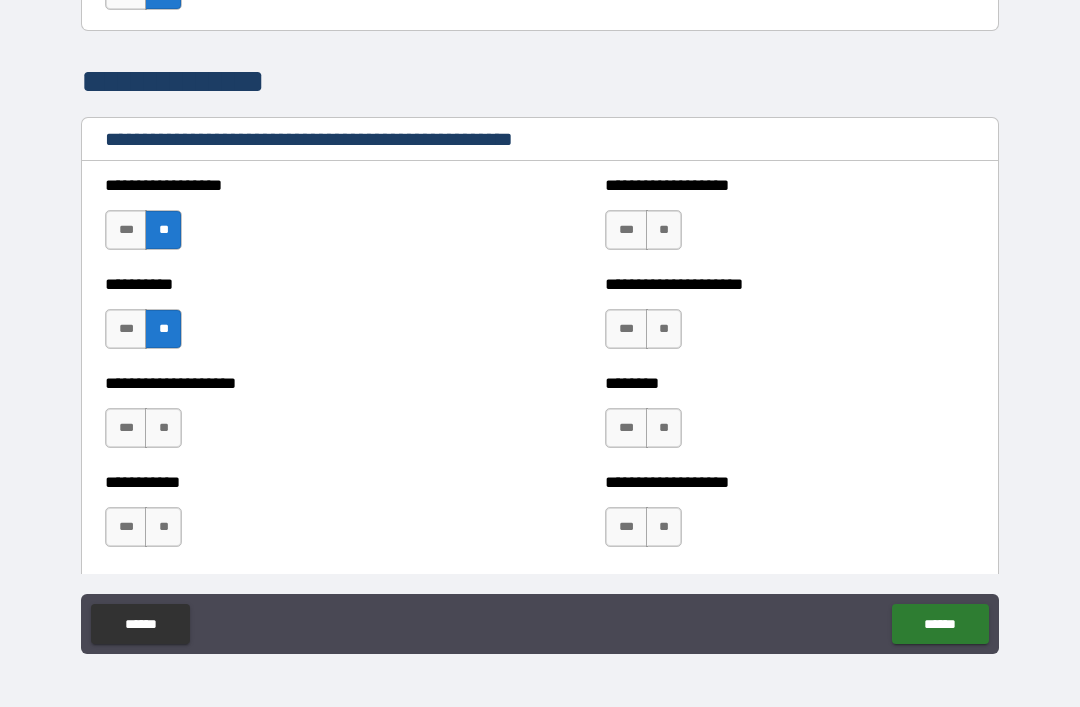 click on "**" at bounding box center [163, 428] 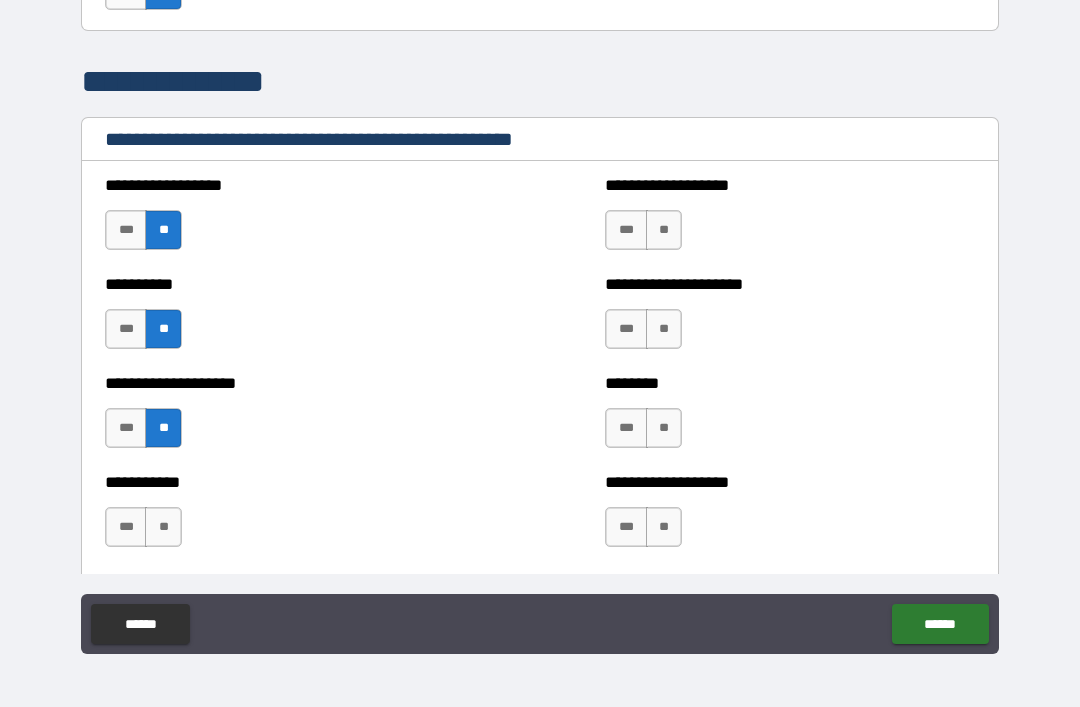 click on "**" at bounding box center (163, 527) 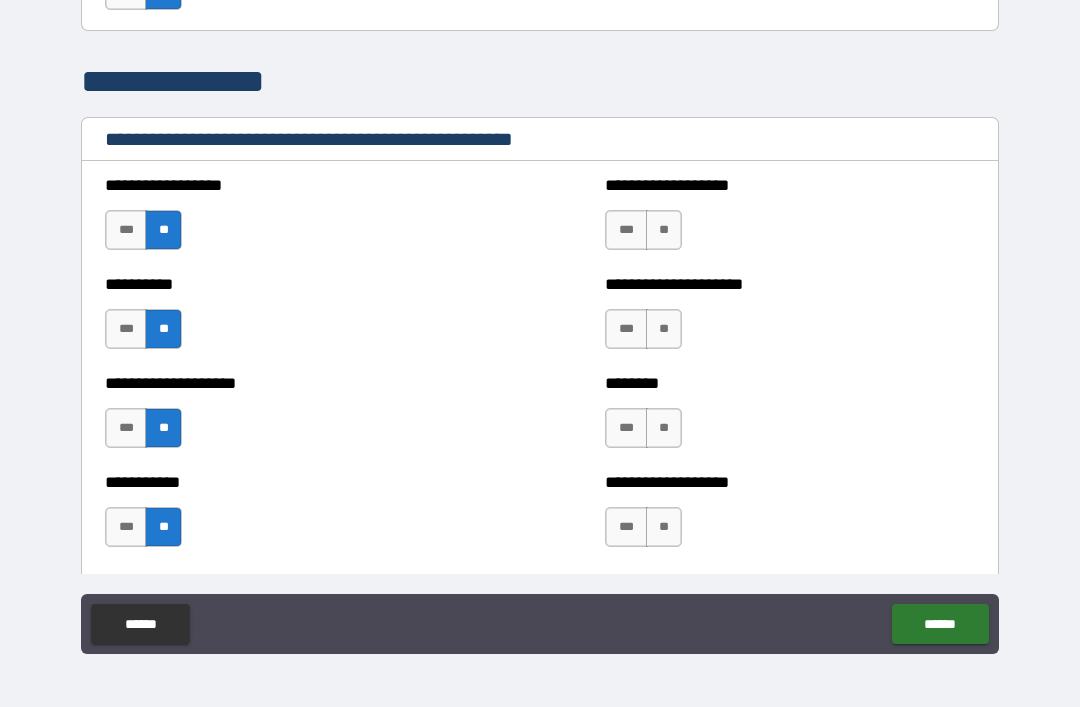 click on "**" at bounding box center [664, 230] 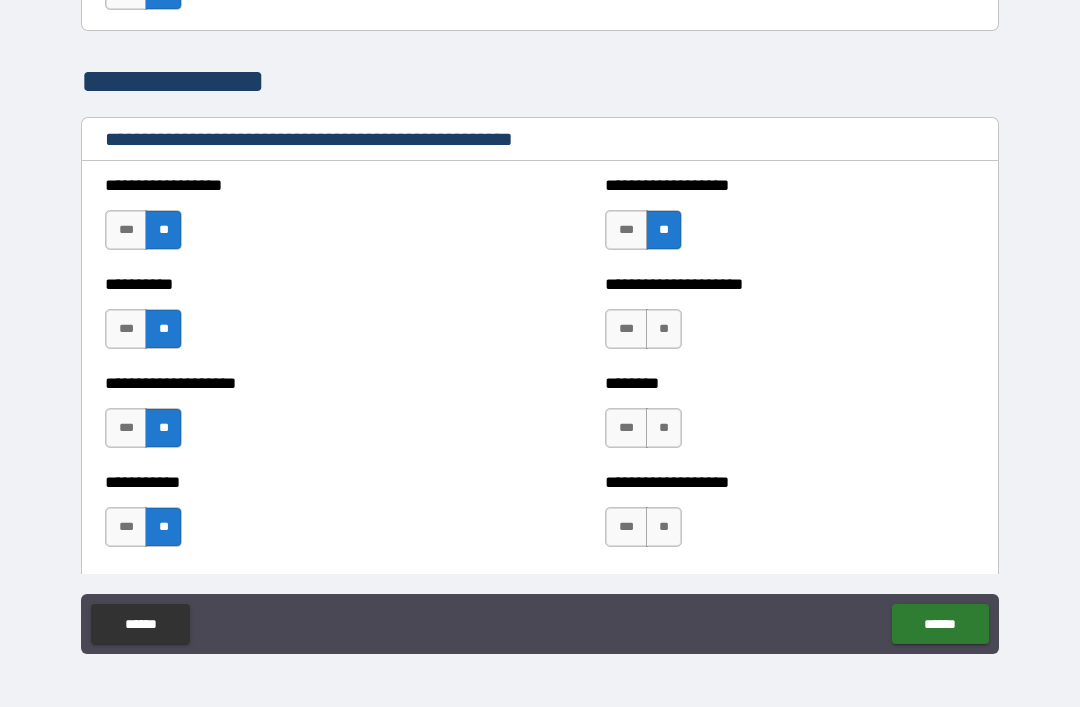 click on "**" at bounding box center (664, 329) 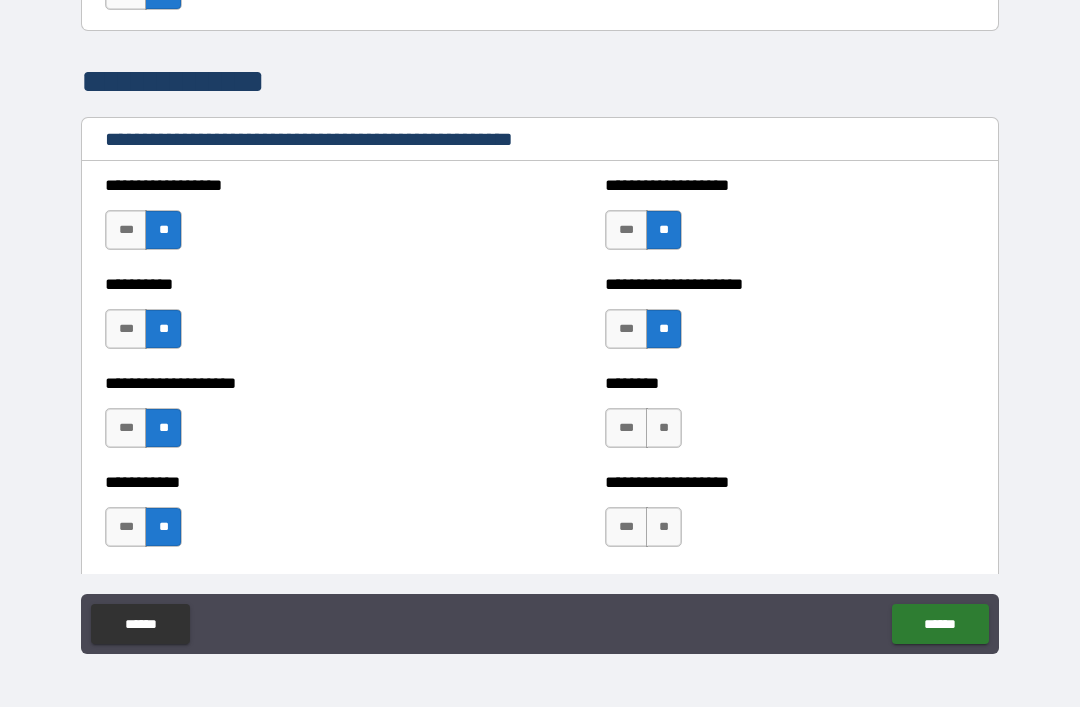 click on "**" at bounding box center [664, 428] 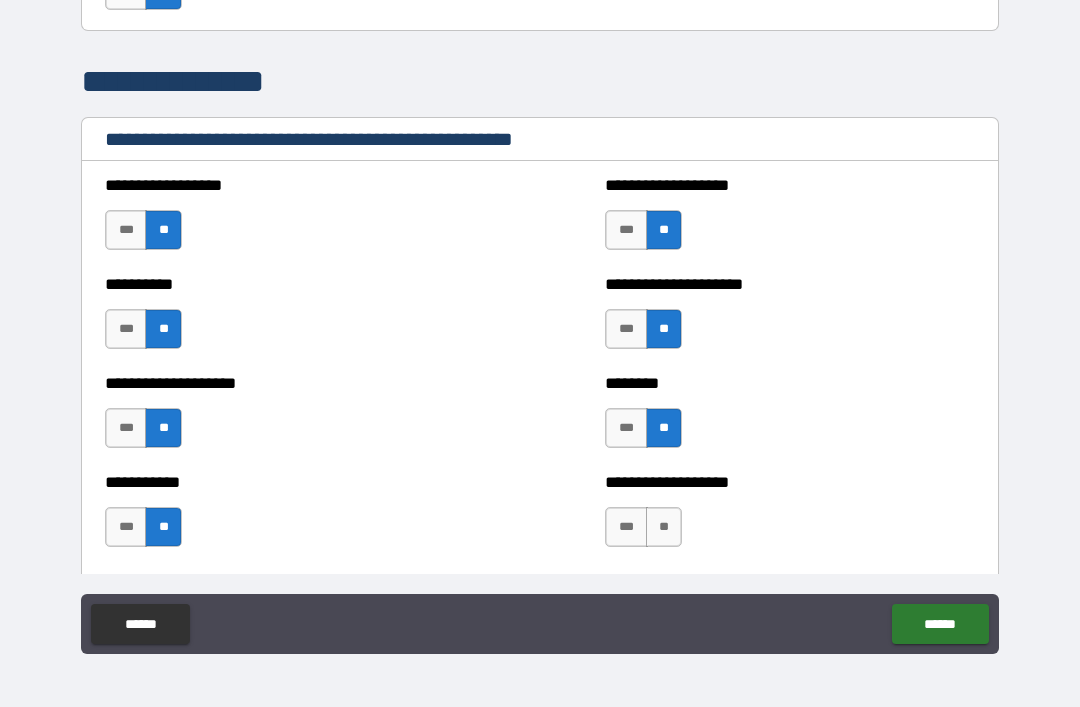 click on "**" at bounding box center (664, 527) 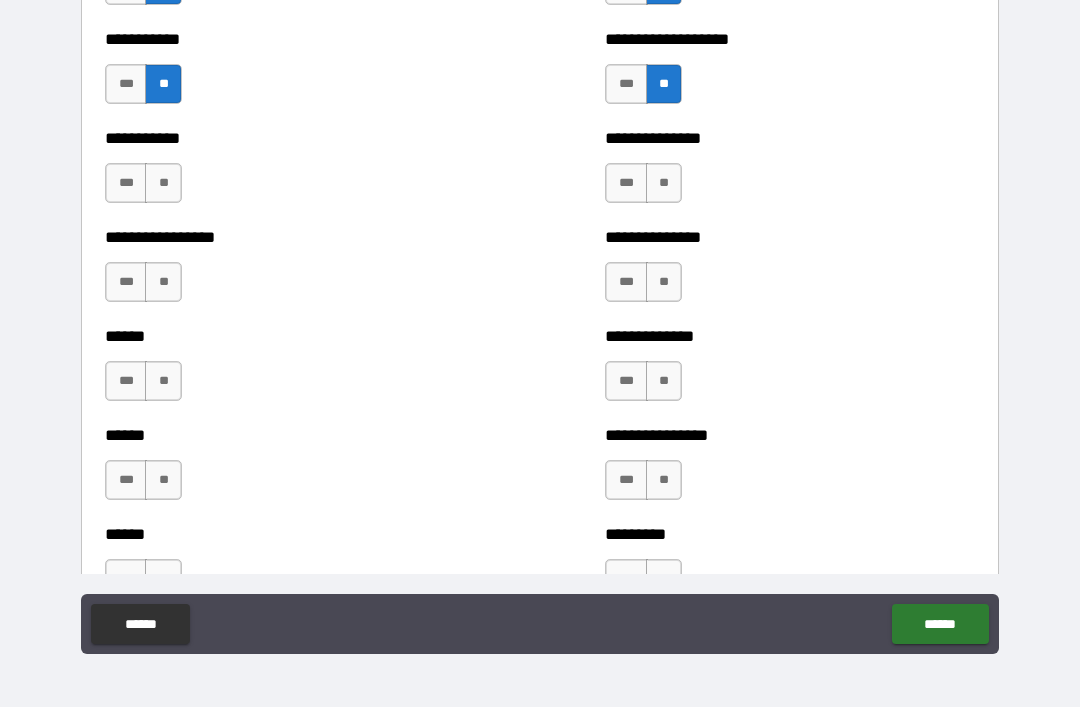 scroll, scrollTop: 2675, scrollLeft: 0, axis: vertical 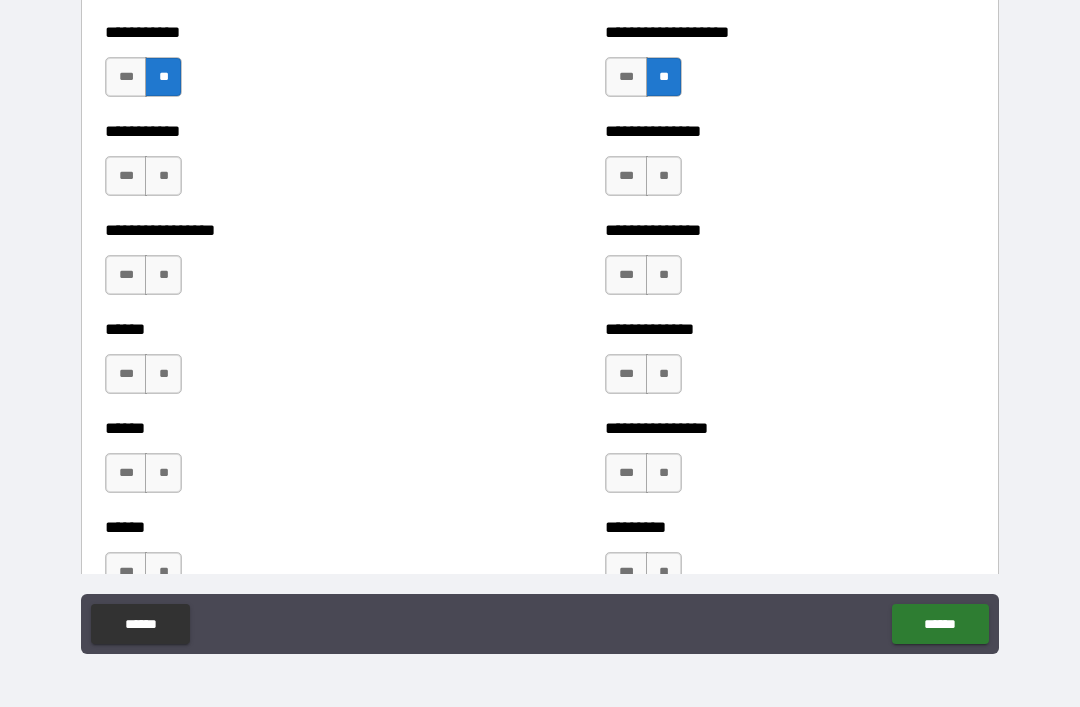 click on "**" at bounding box center (163, 176) 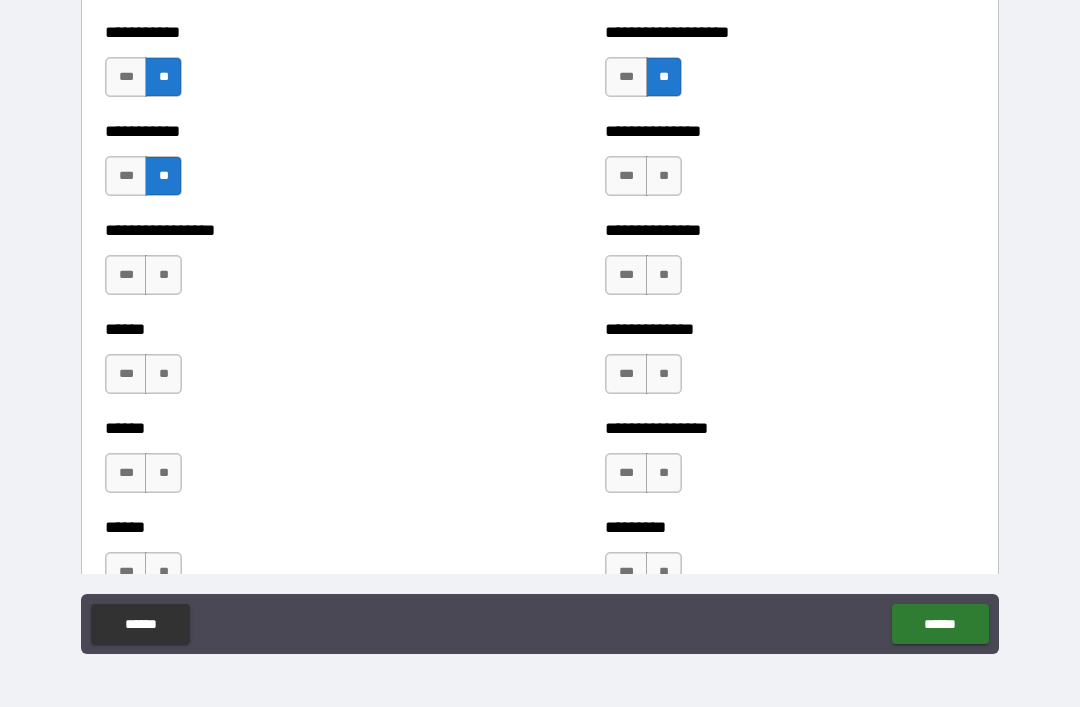 click on "**" at bounding box center (163, 275) 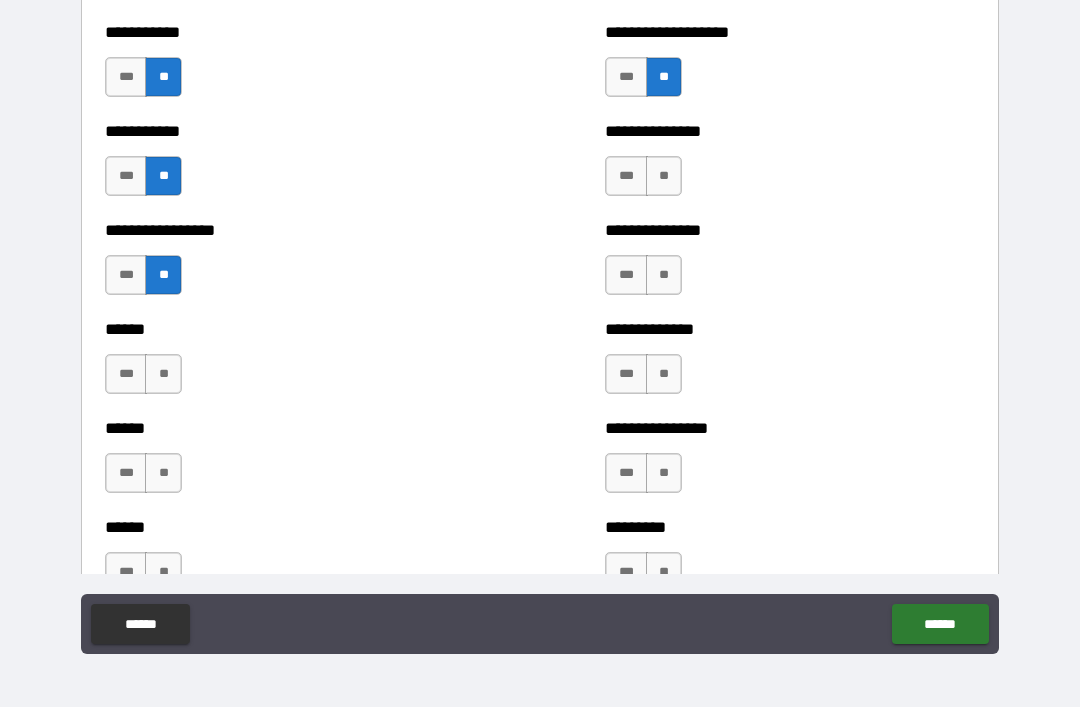 click on "**" at bounding box center (163, 374) 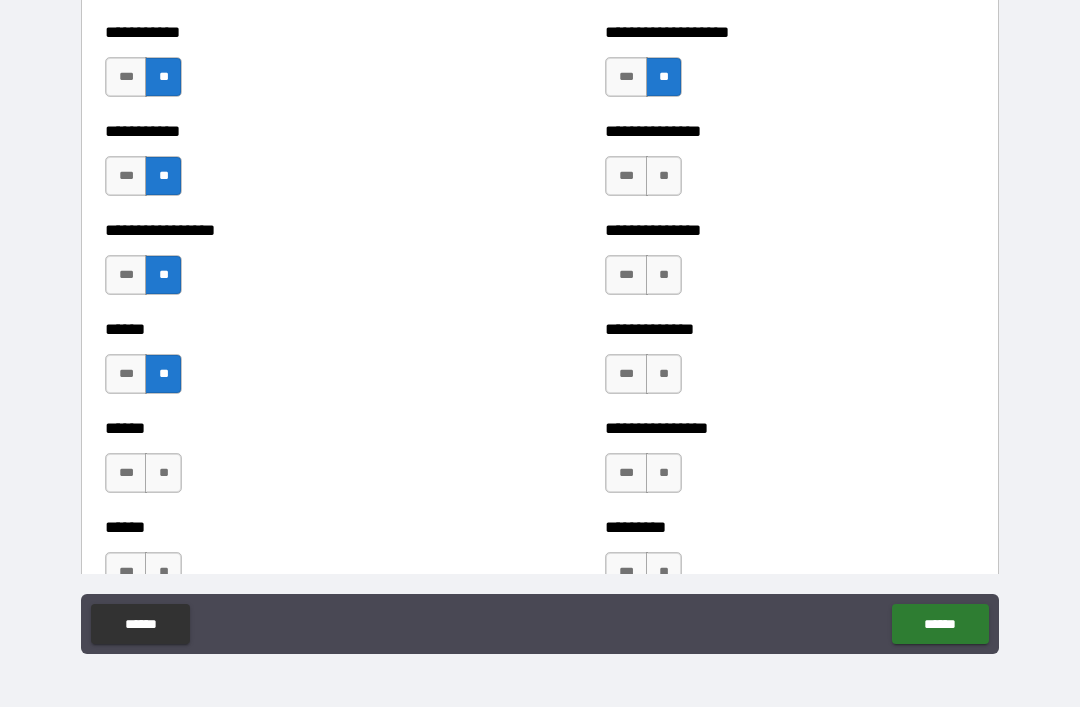 click on "**" at bounding box center [163, 473] 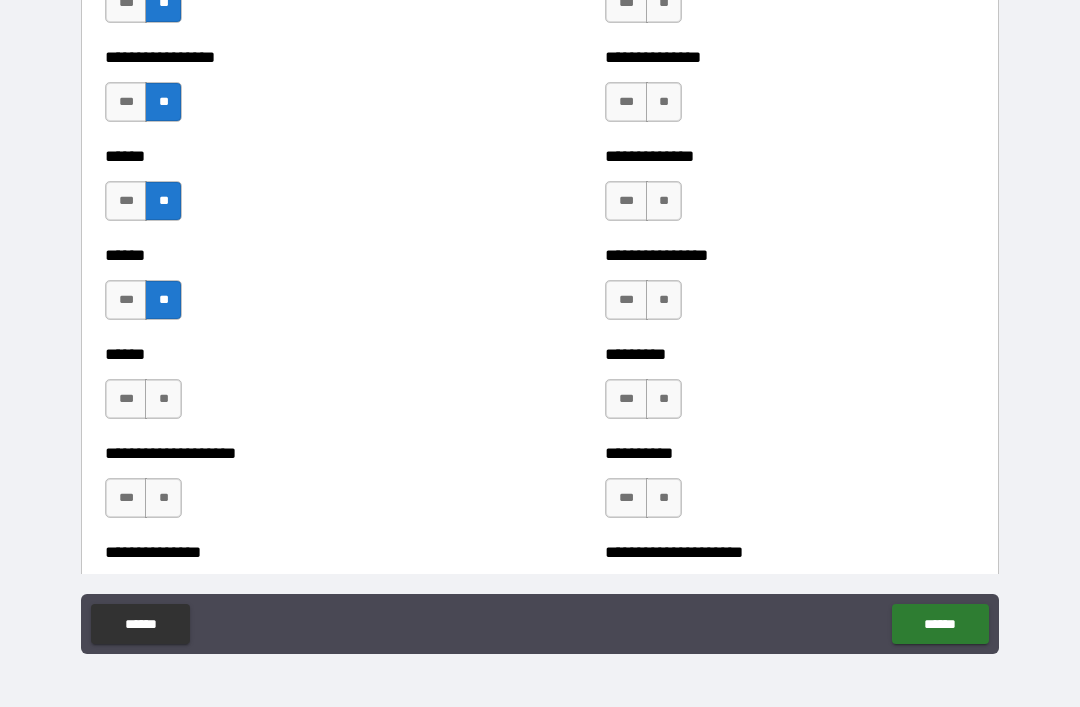 scroll, scrollTop: 2849, scrollLeft: 0, axis: vertical 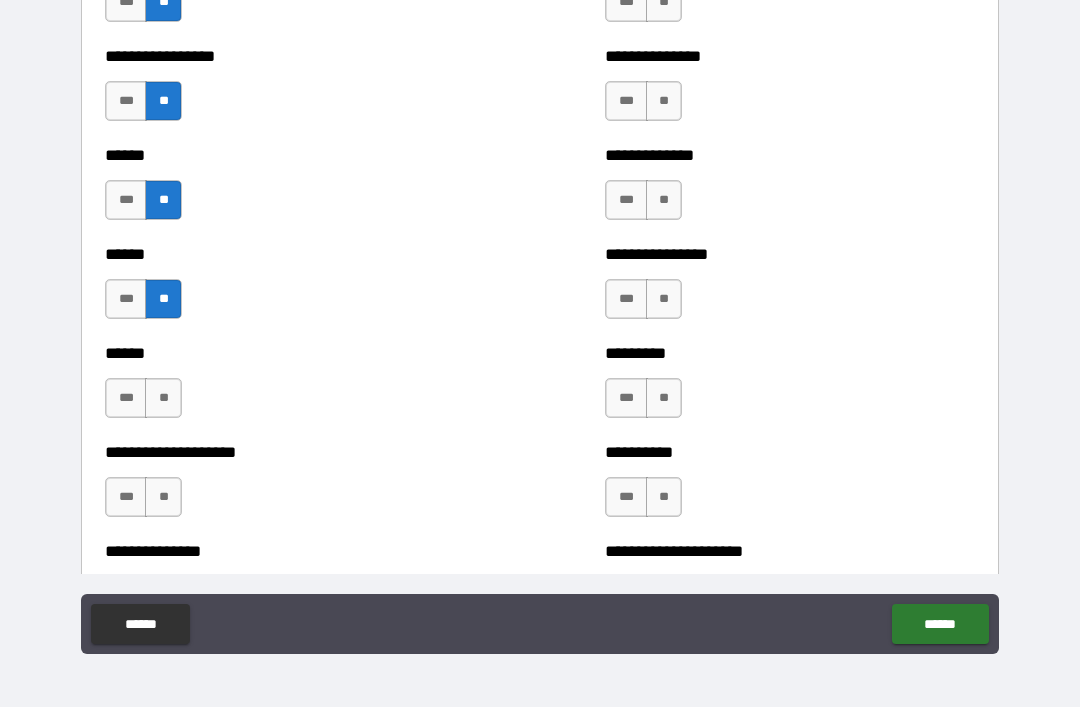 click on "**" at bounding box center (163, 398) 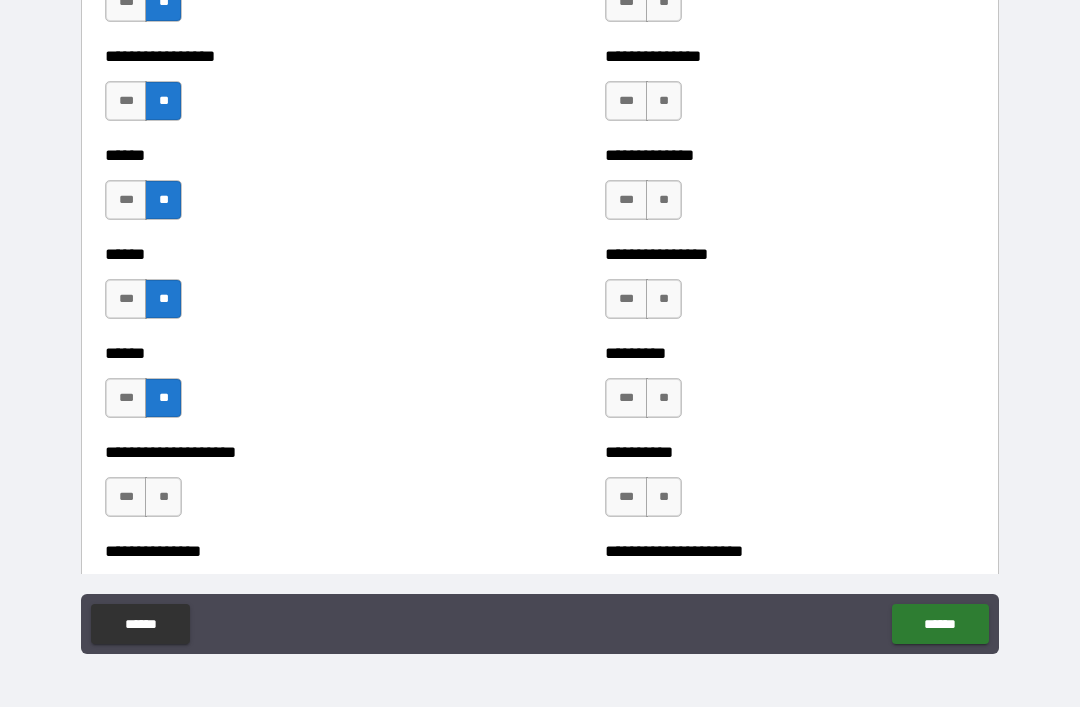 click on "**" at bounding box center (163, 497) 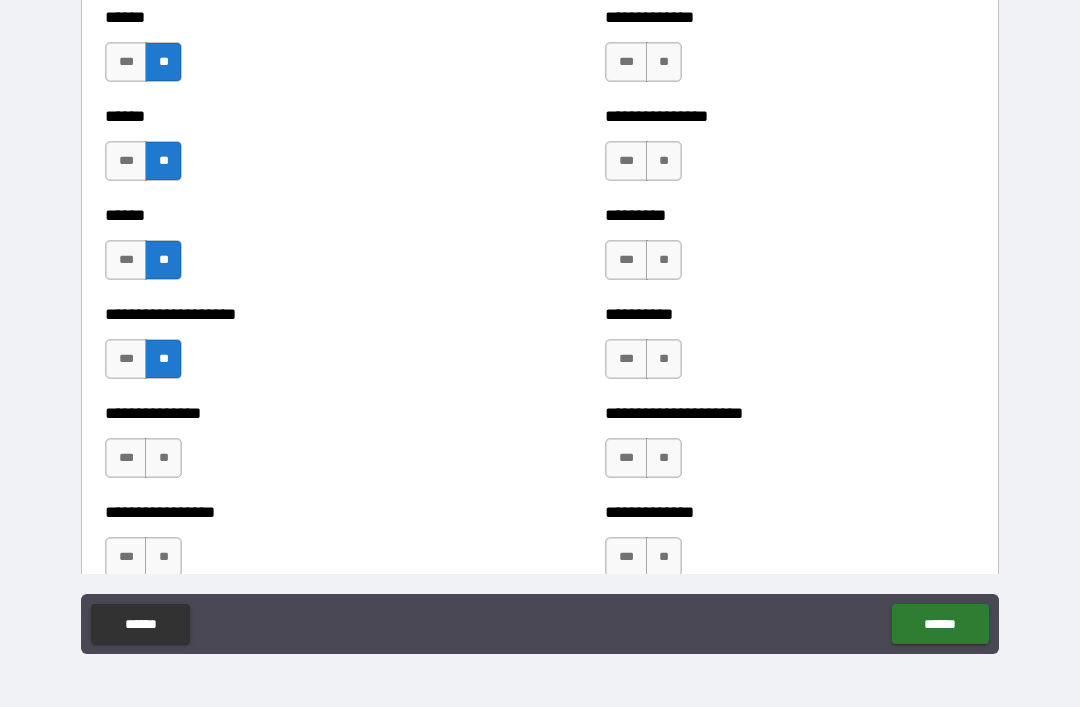 click on "**" at bounding box center [163, 458] 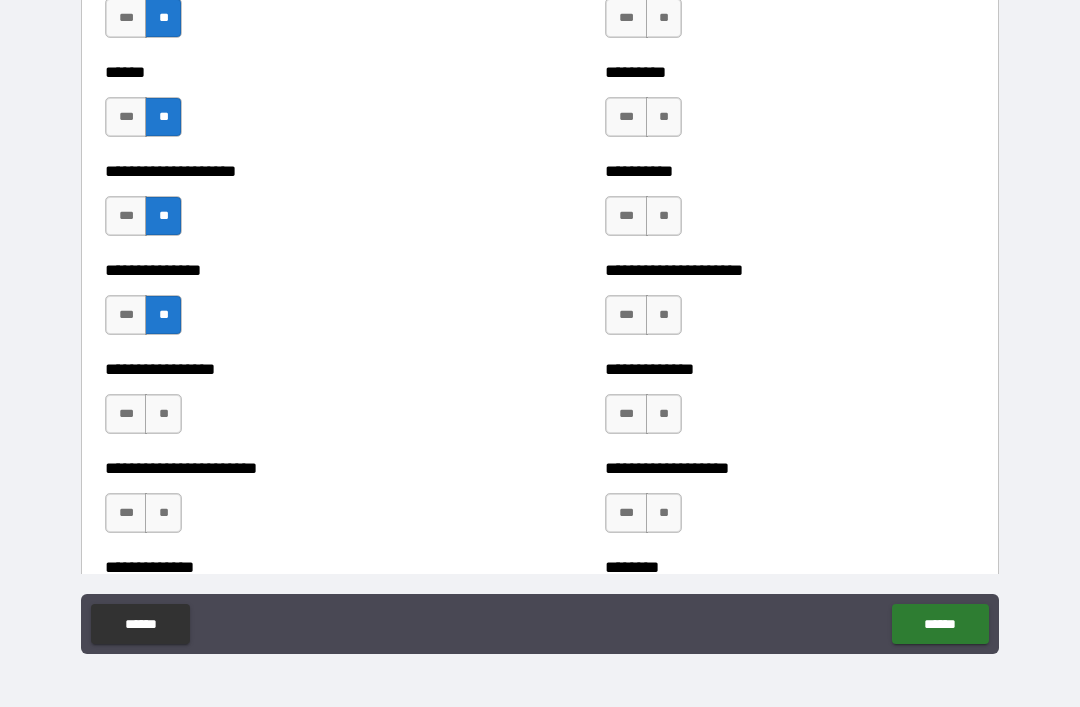 scroll, scrollTop: 3133, scrollLeft: 0, axis: vertical 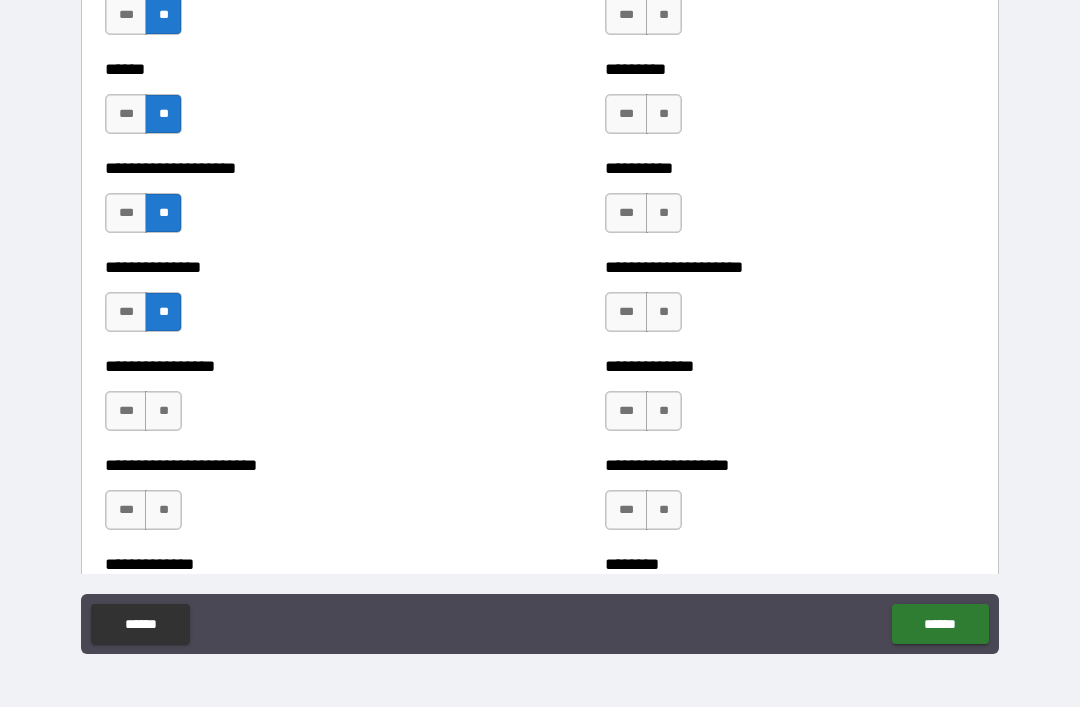 click on "**" at bounding box center [163, 411] 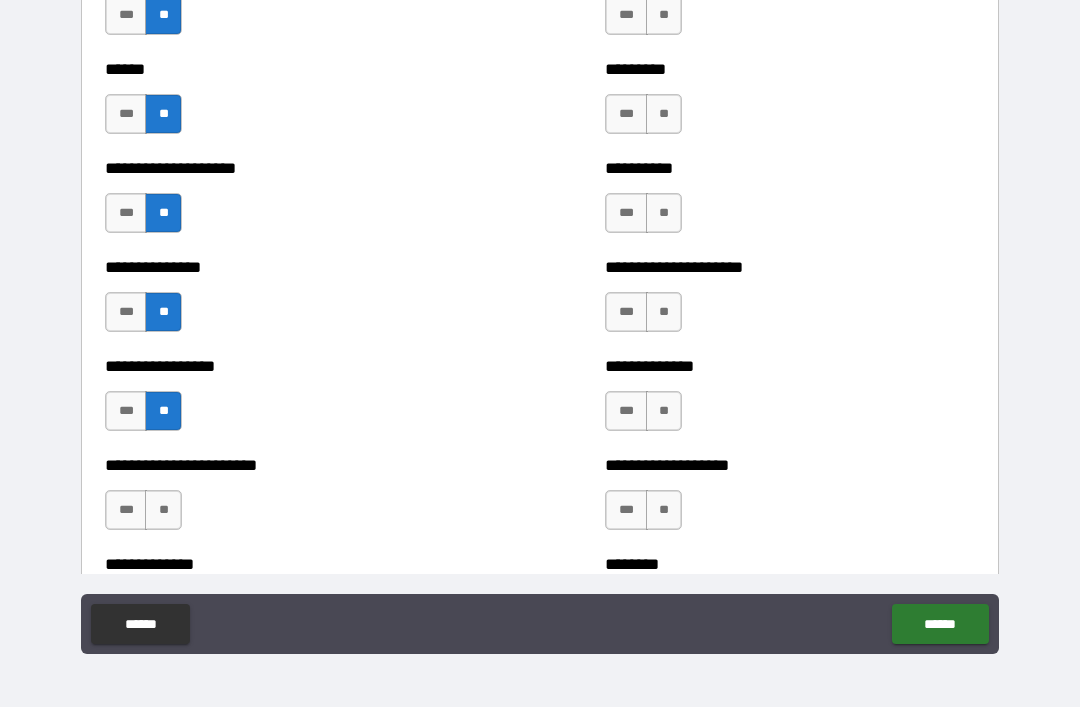 click on "**" at bounding box center (163, 510) 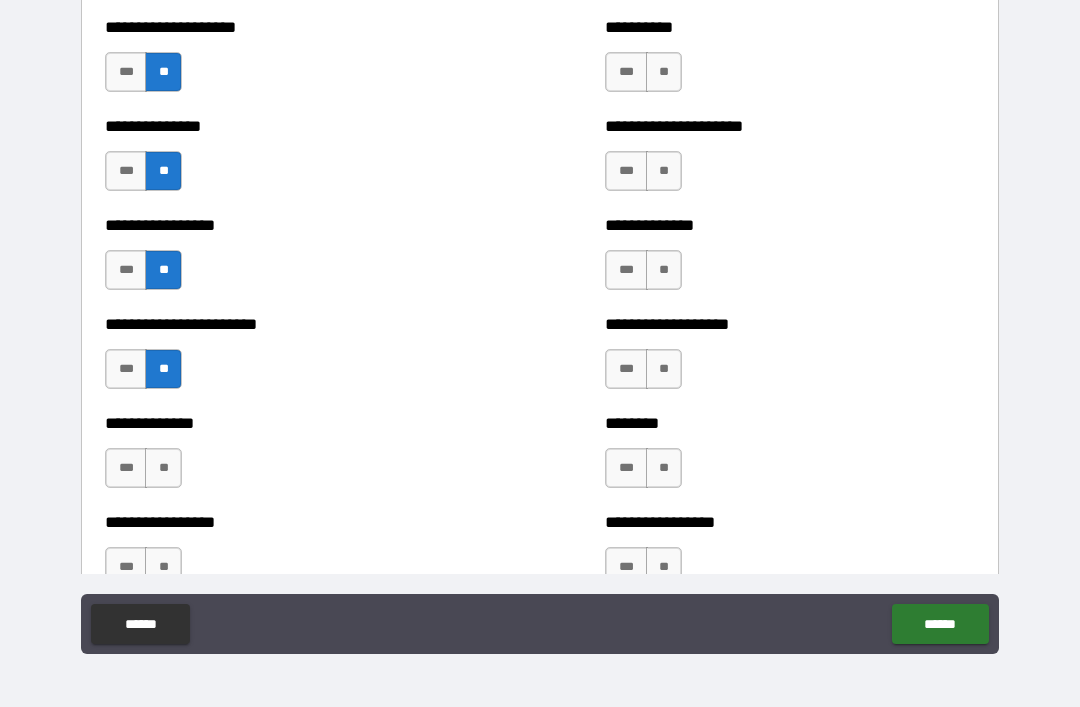 scroll, scrollTop: 3274, scrollLeft: 0, axis: vertical 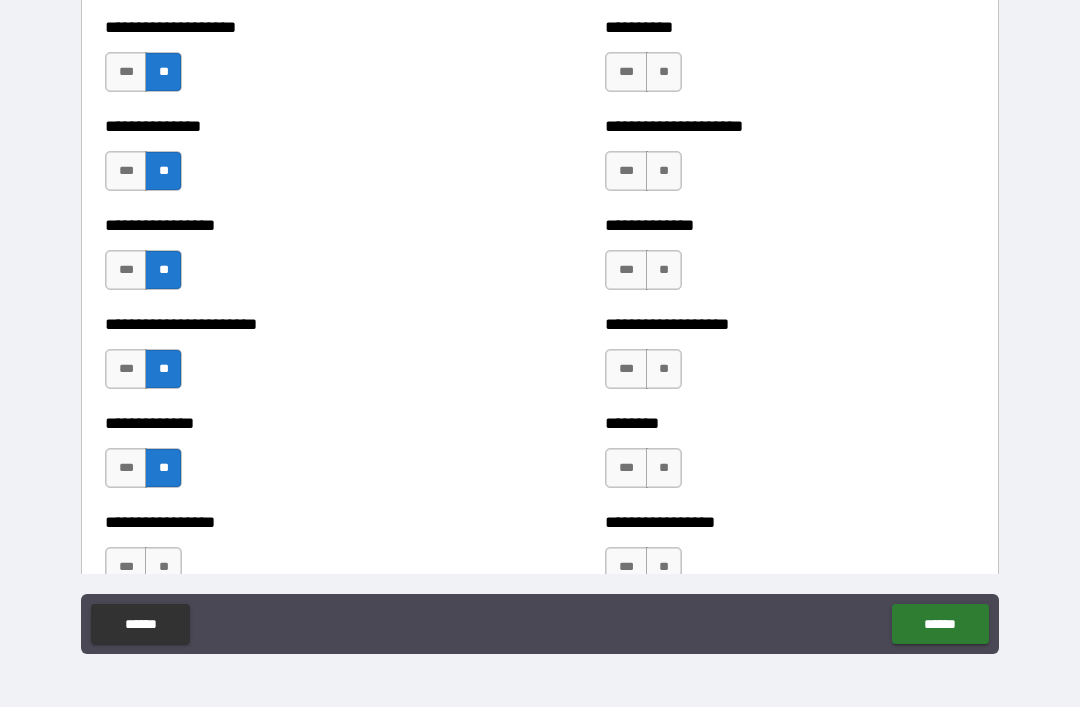 click on "**" at bounding box center (163, 567) 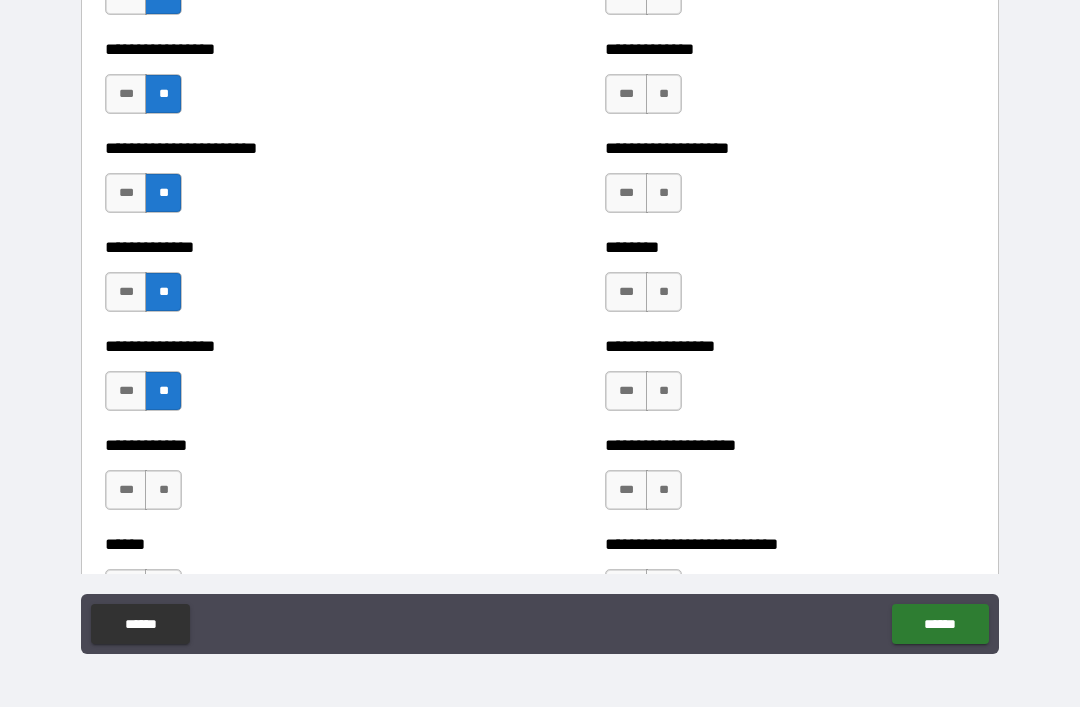 scroll, scrollTop: 3455, scrollLeft: 0, axis: vertical 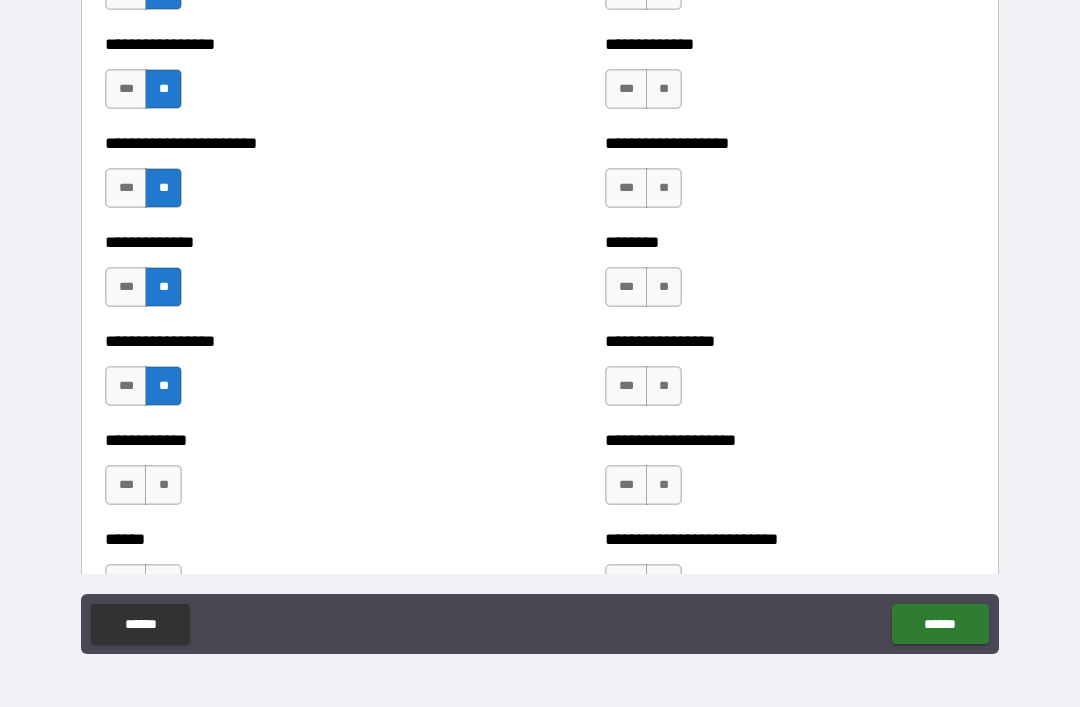 click on "**" at bounding box center [163, 485] 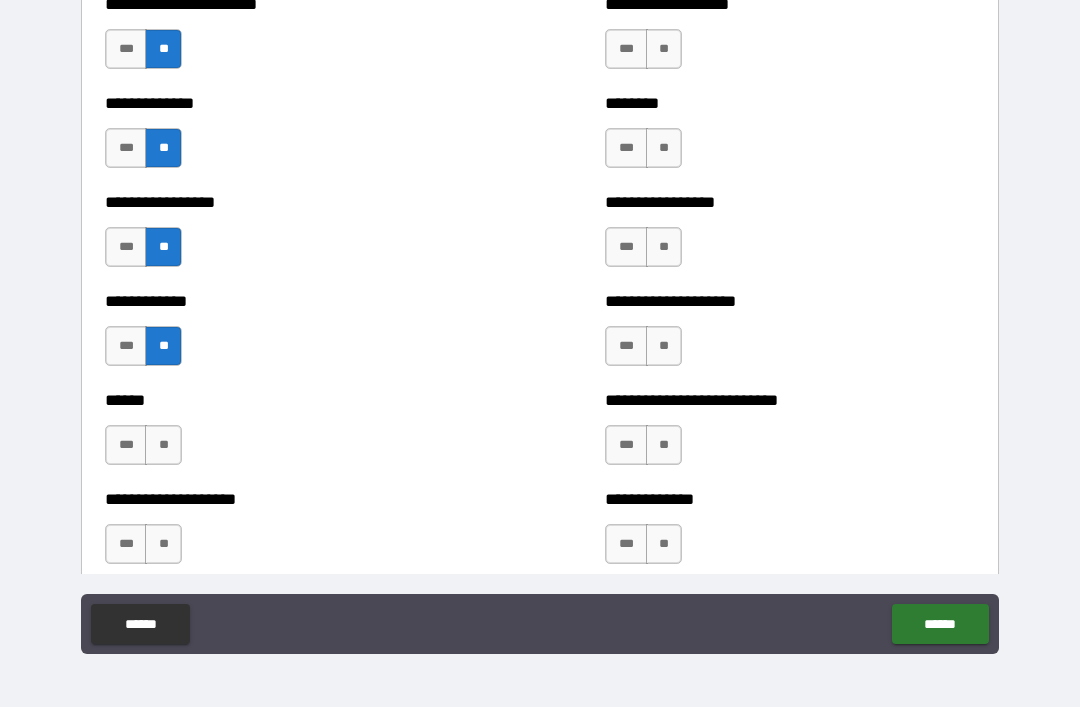 scroll, scrollTop: 3601, scrollLeft: 0, axis: vertical 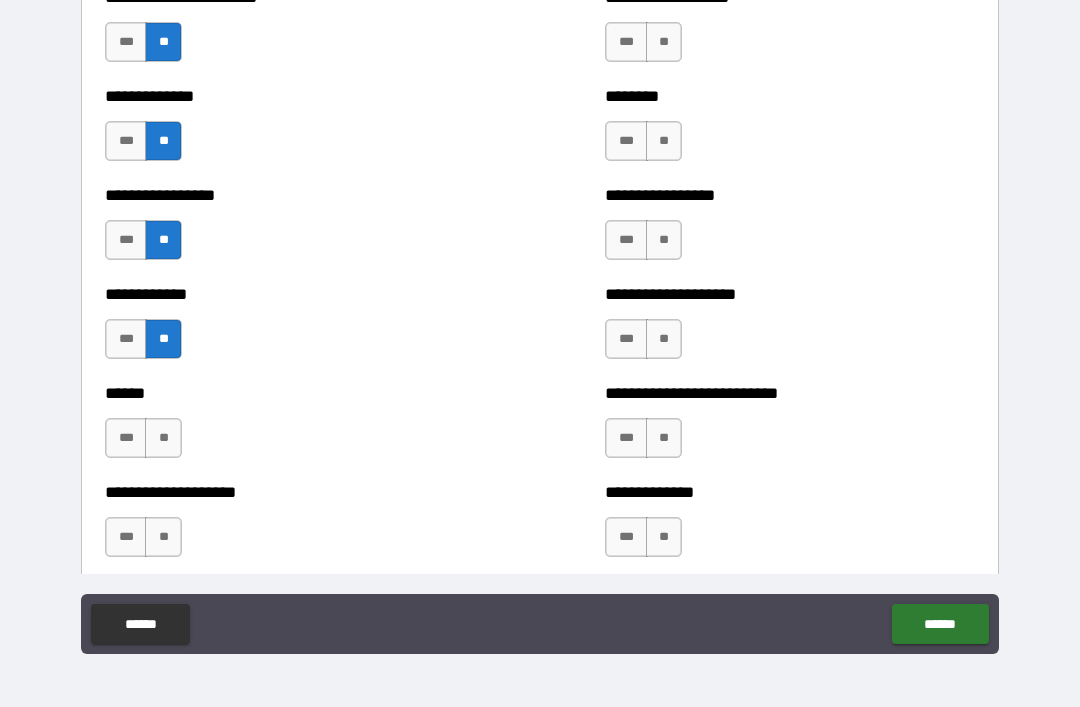 click on "**" at bounding box center (163, 438) 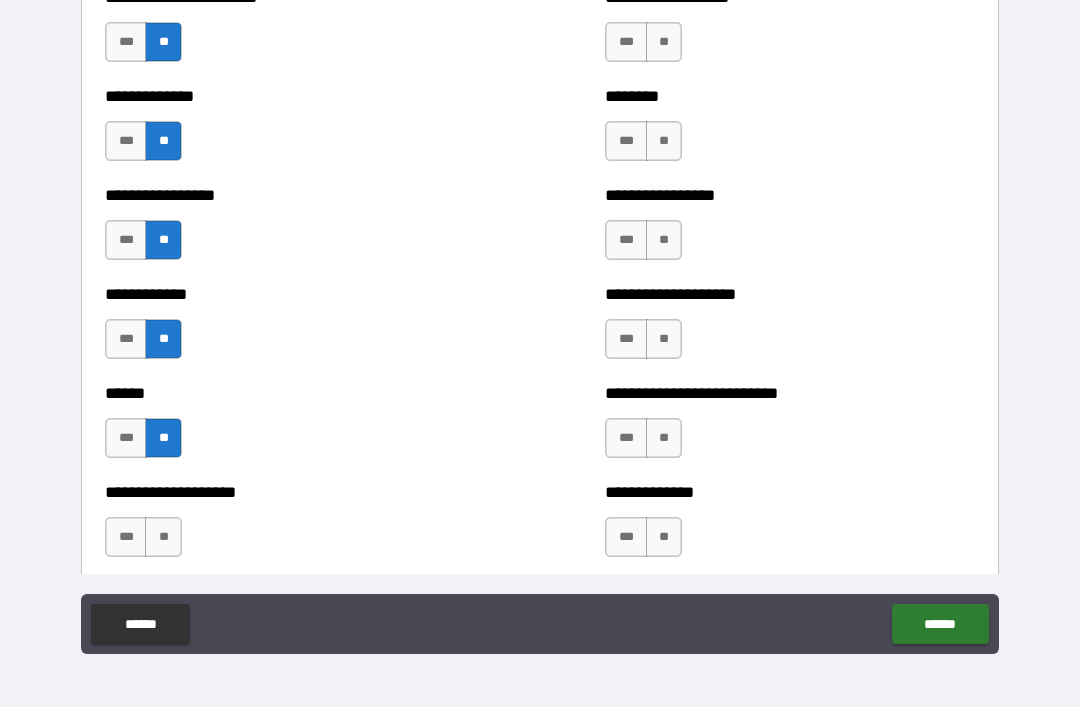 click on "**" at bounding box center (163, 537) 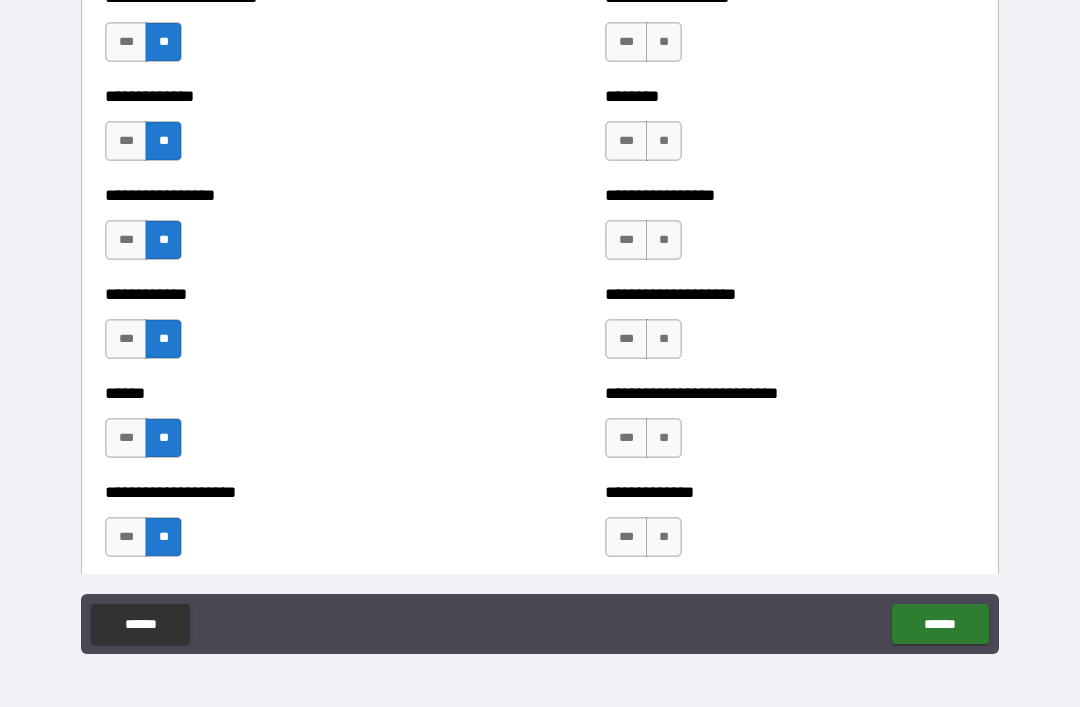 click on "**" at bounding box center [664, 537] 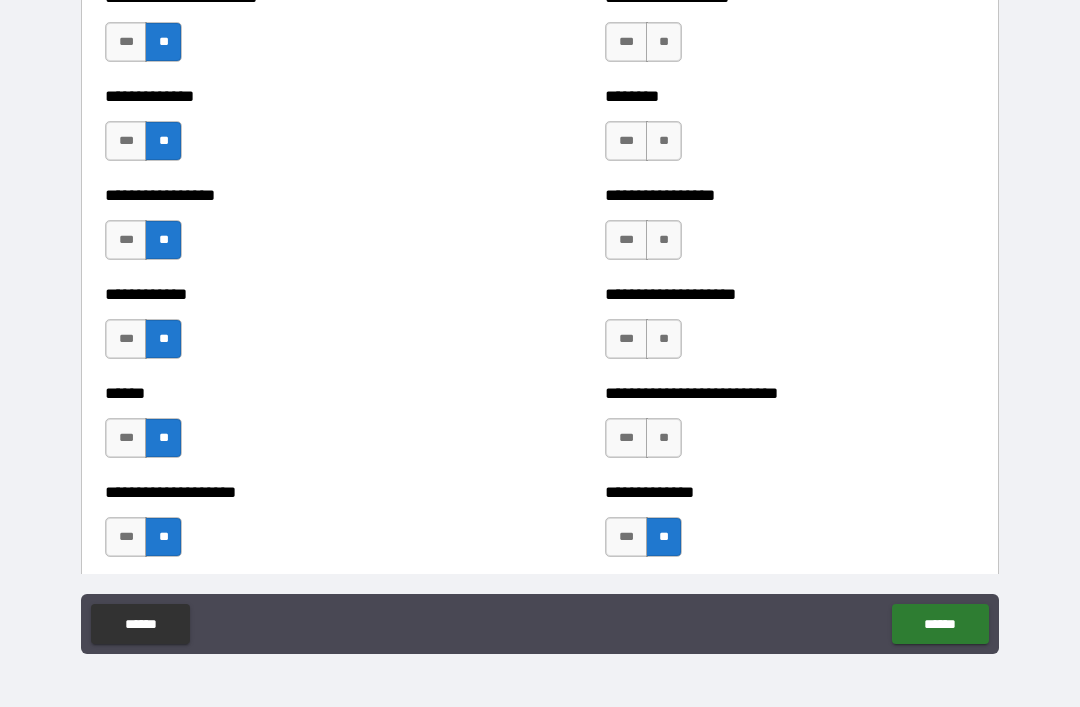 click on "**" at bounding box center [664, 438] 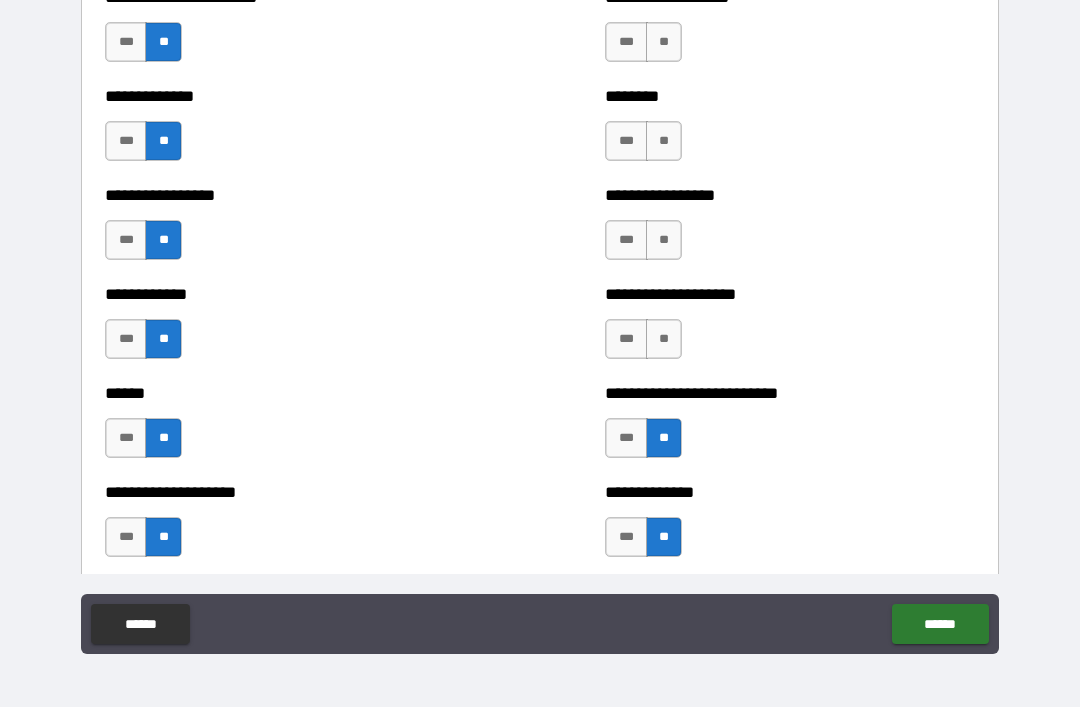 click on "**" at bounding box center (664, 339) 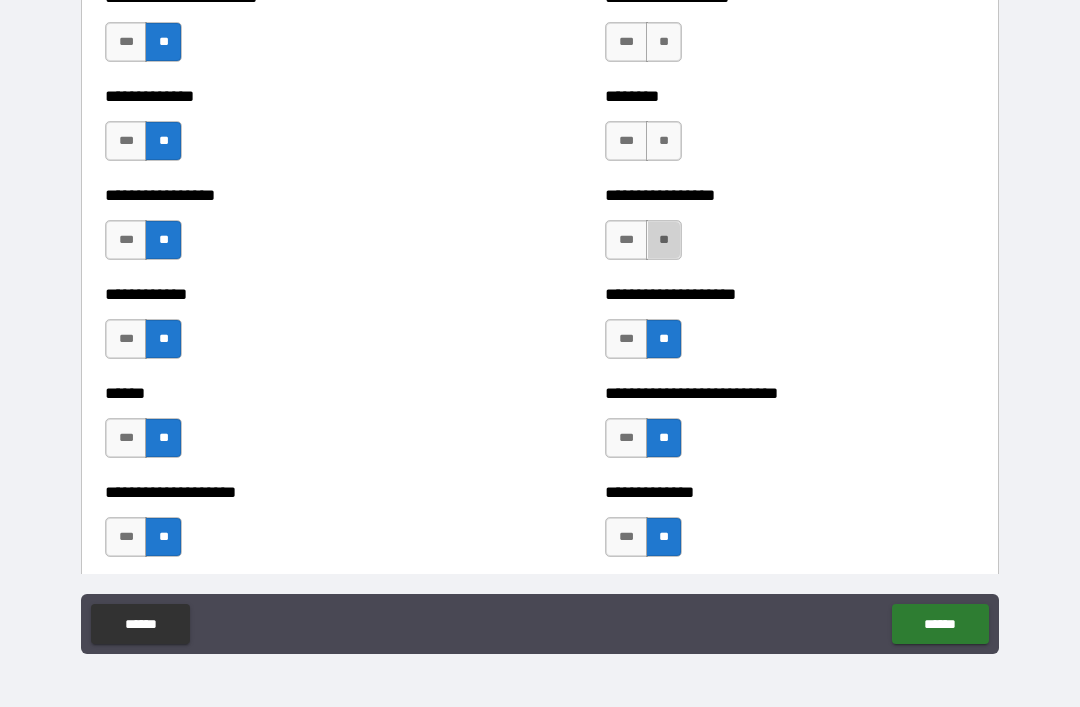 click on "**" at bounding box center [664, 240] 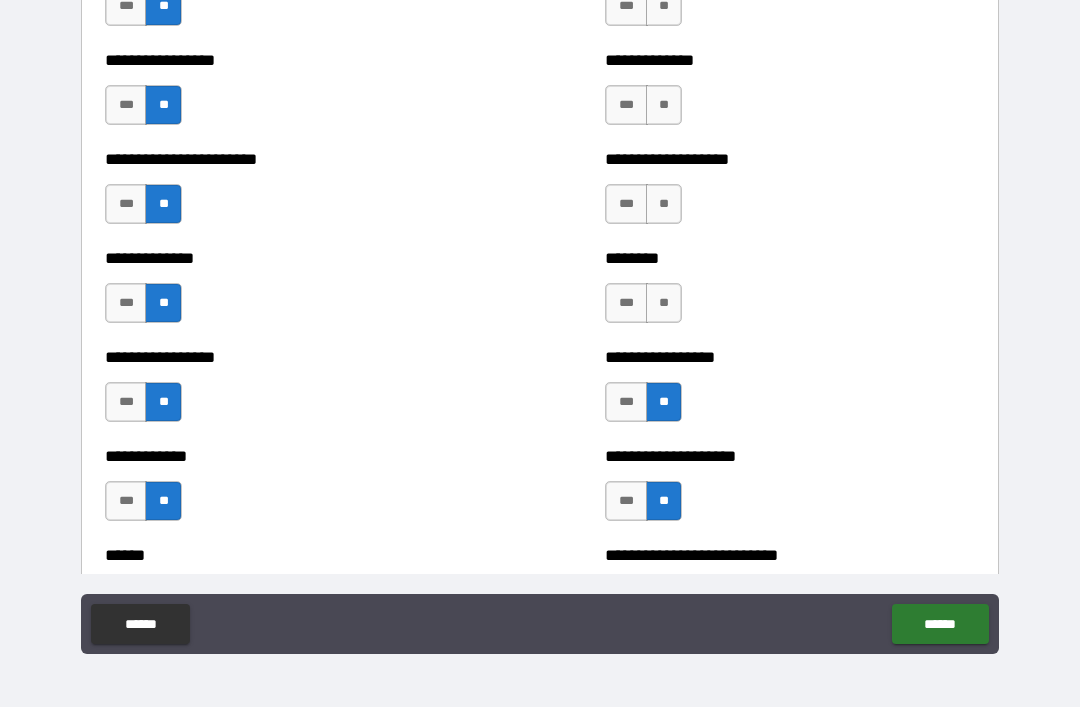 scroll, scrollTop: 3438, scrollLeft: 0, axis: vertical 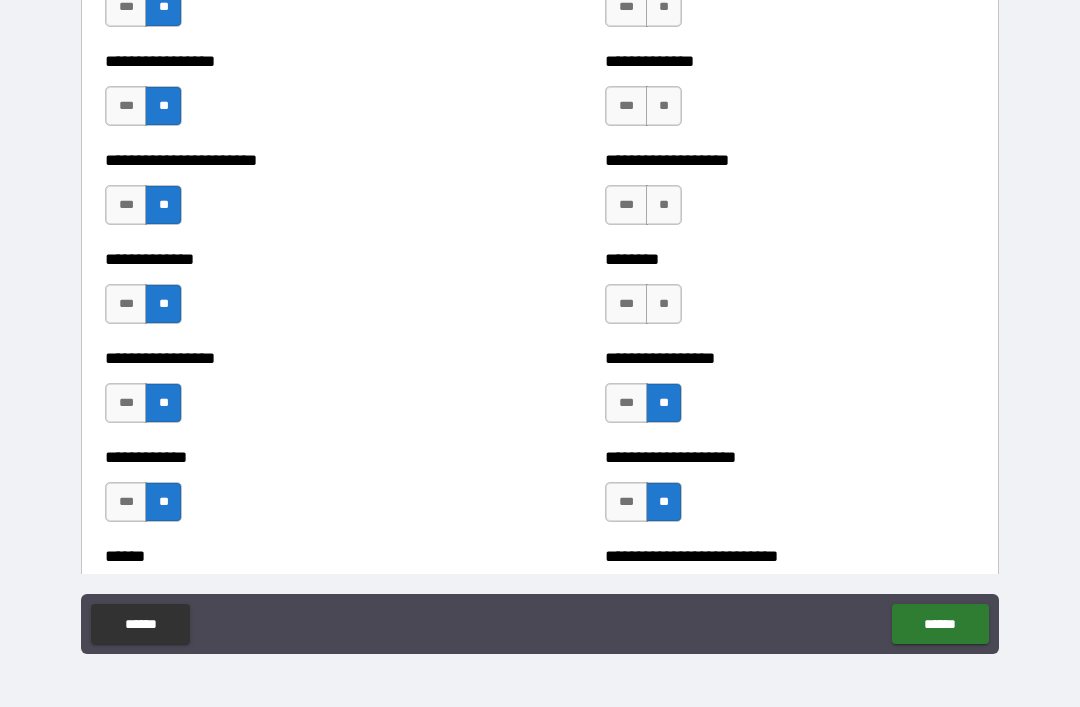 click on "**" at bounding box center (664, 304) 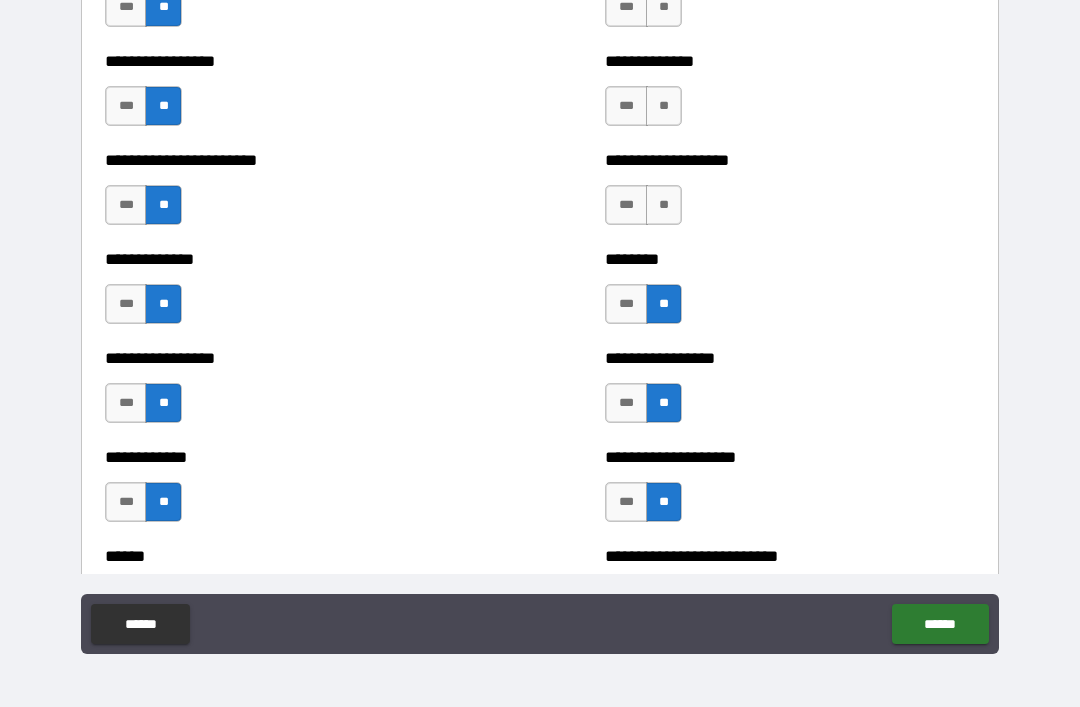 click on "**" at bounding box center [664, 205] 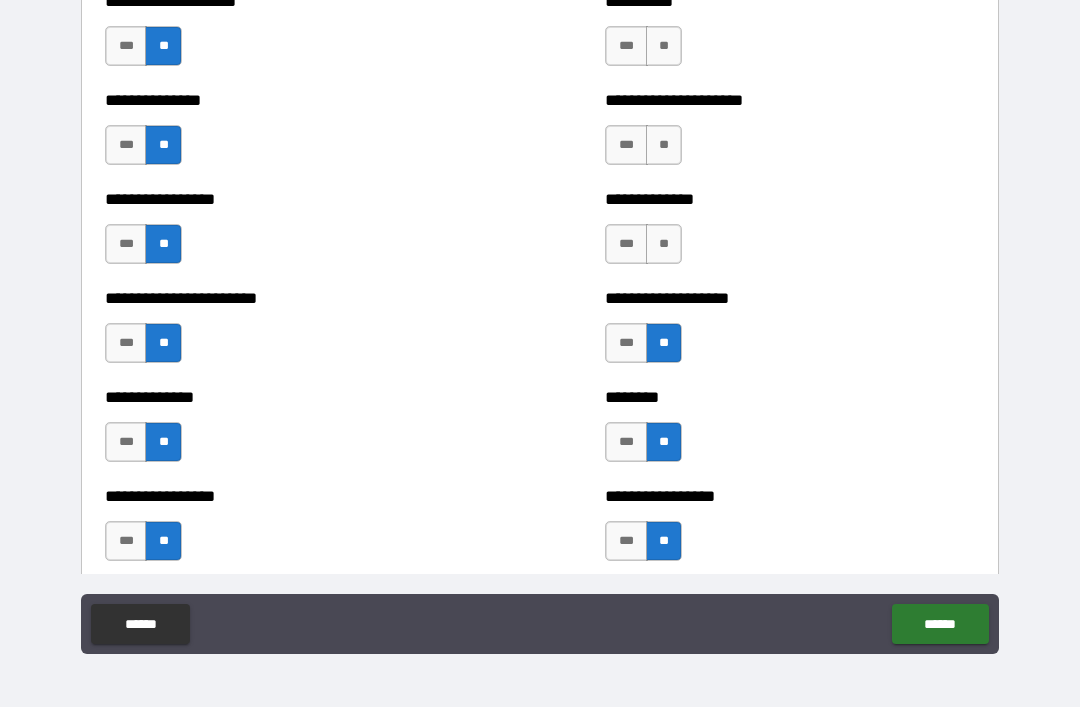 scroll, scrollTop: 3281, scrollLeft: 0, axis: vertical 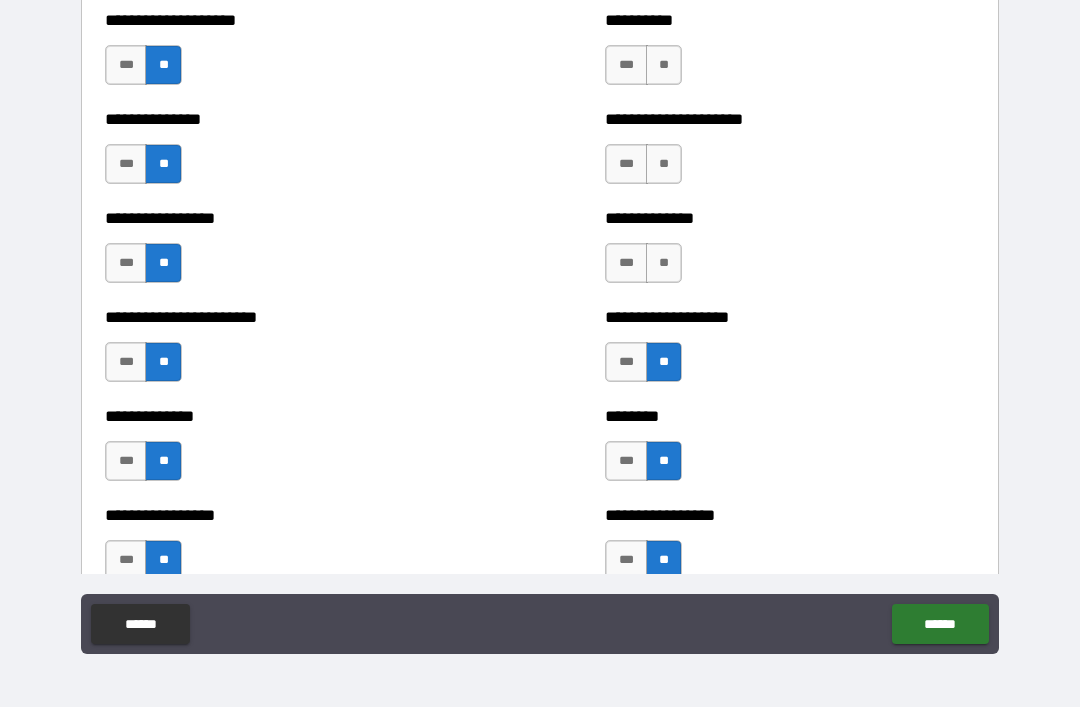 click on "**" at bounding box center [664, 263] 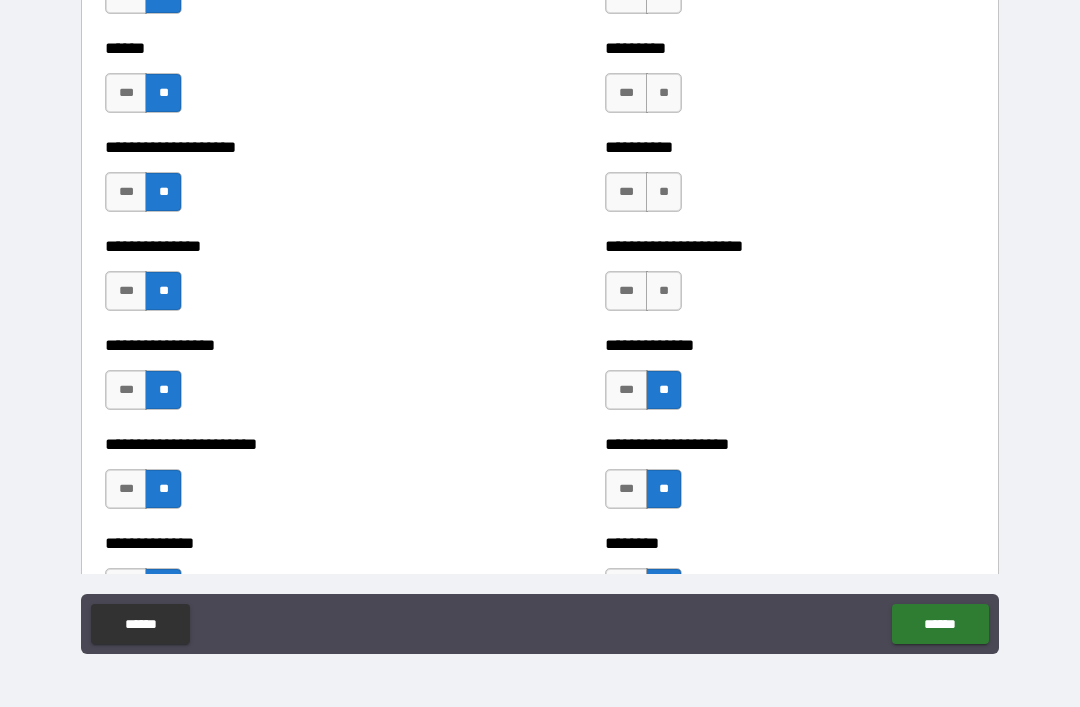 scroll, scrollTop: 3149, scrollLeft: 0, axis: vertical 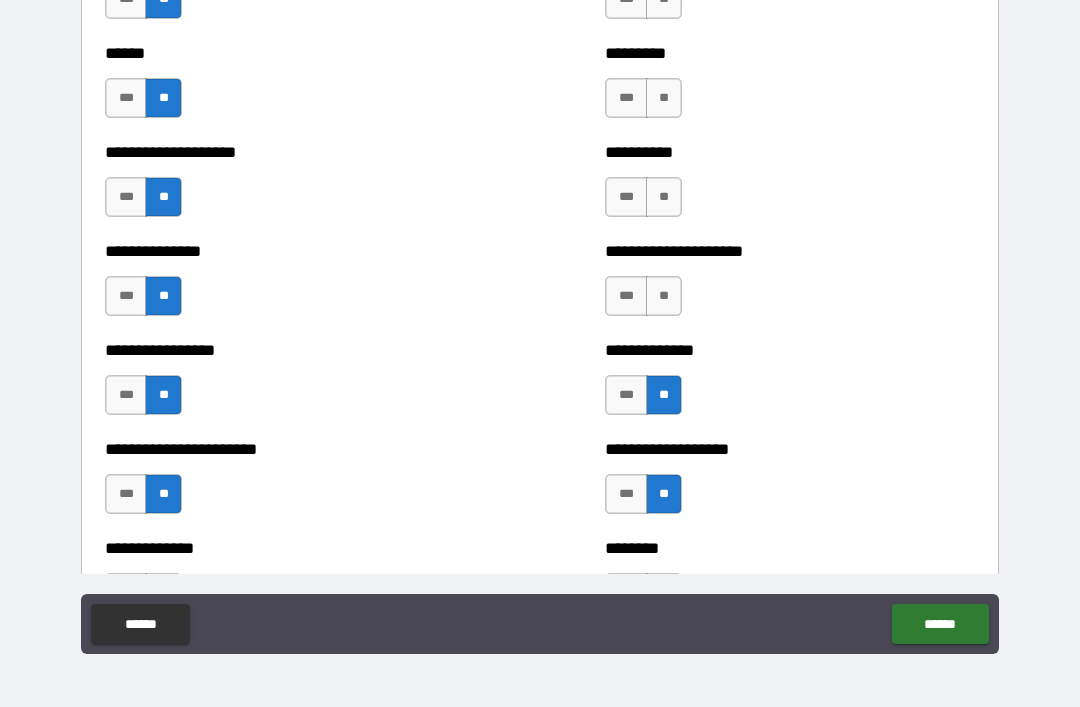 click on "**" at bounding box center (664, 296) 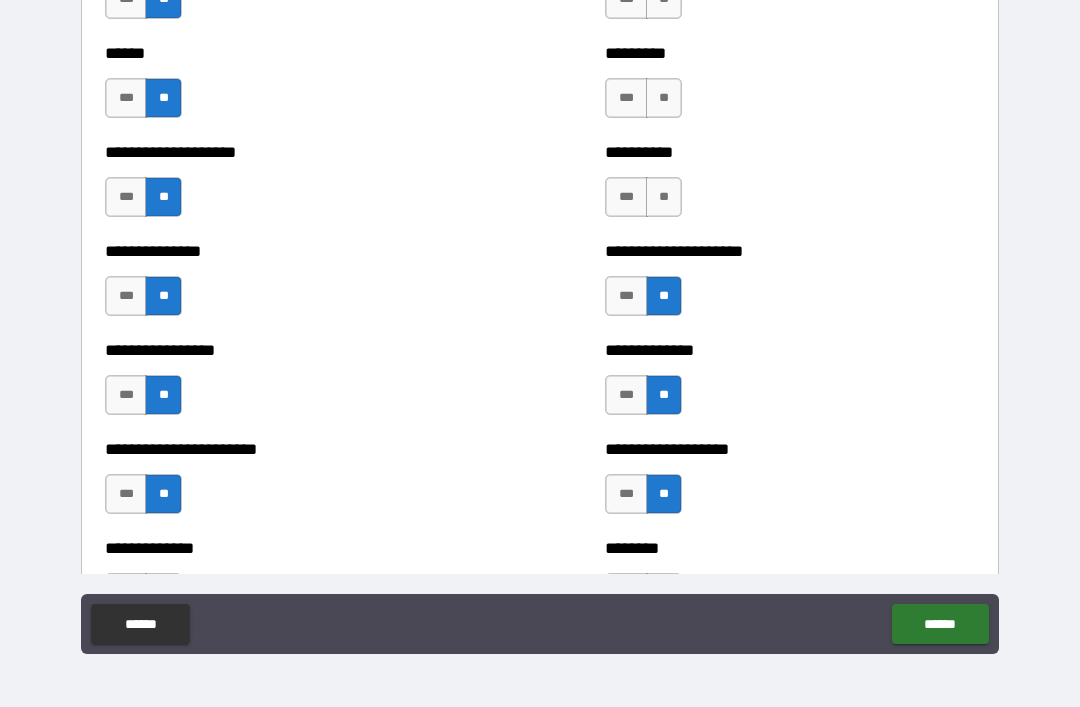 click on "**" at bounding box center (664, 197) 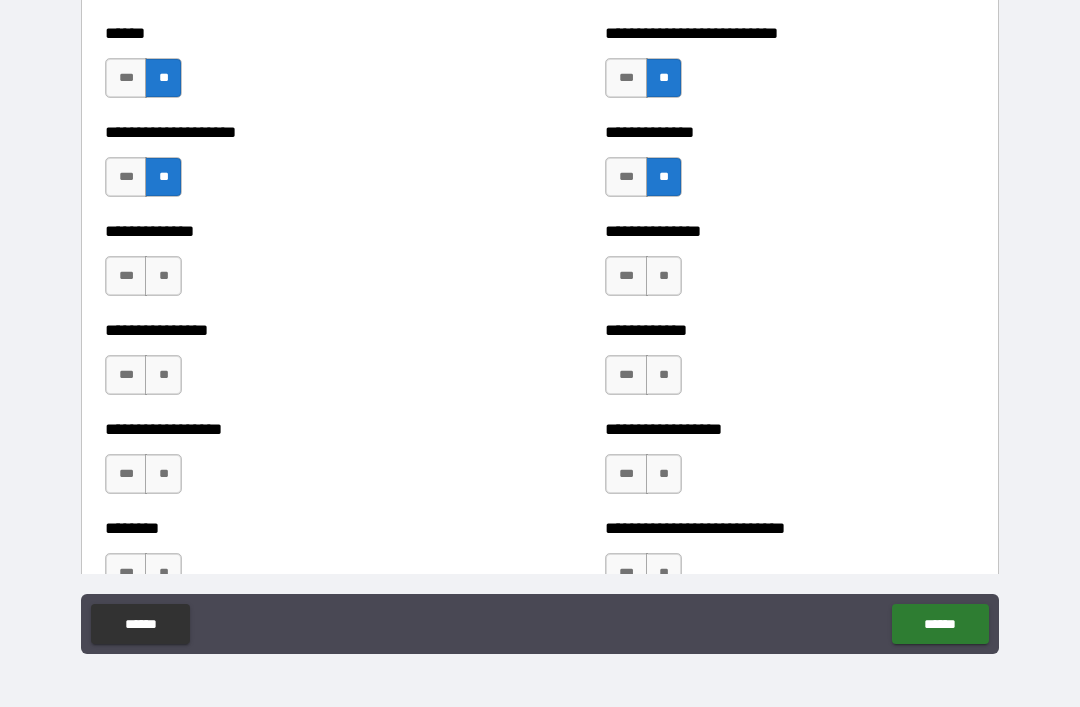 scroll, scrollTop: 3945, scrollLeft: 0, axis: vertical 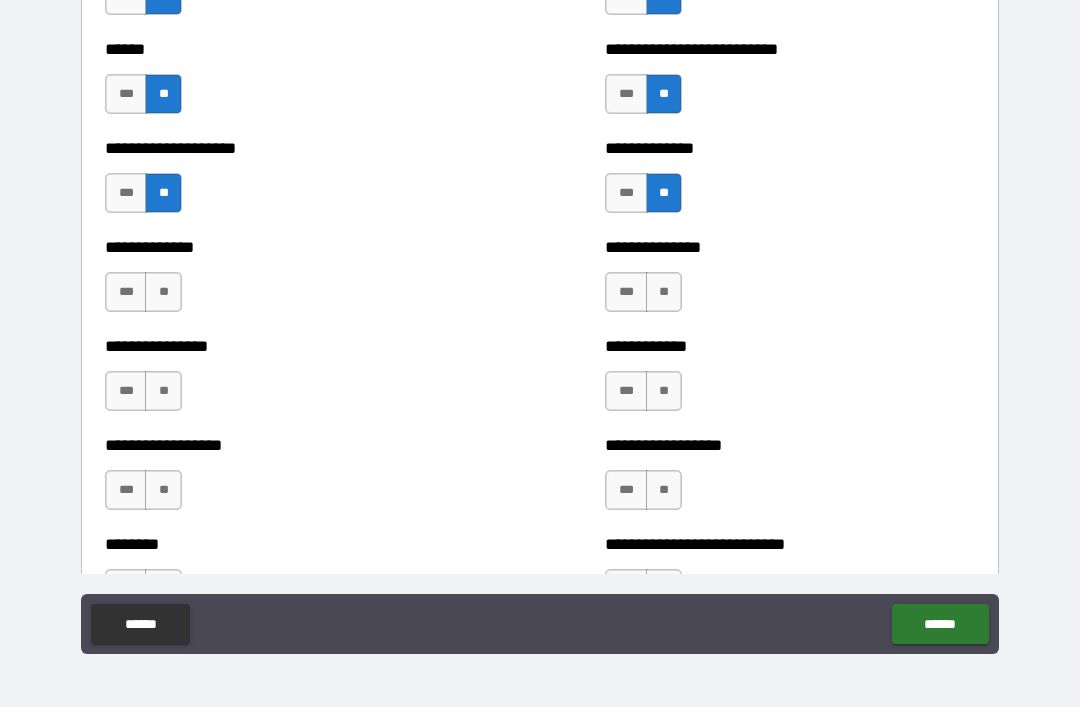 click on "**" at bounding box center (163, 292) 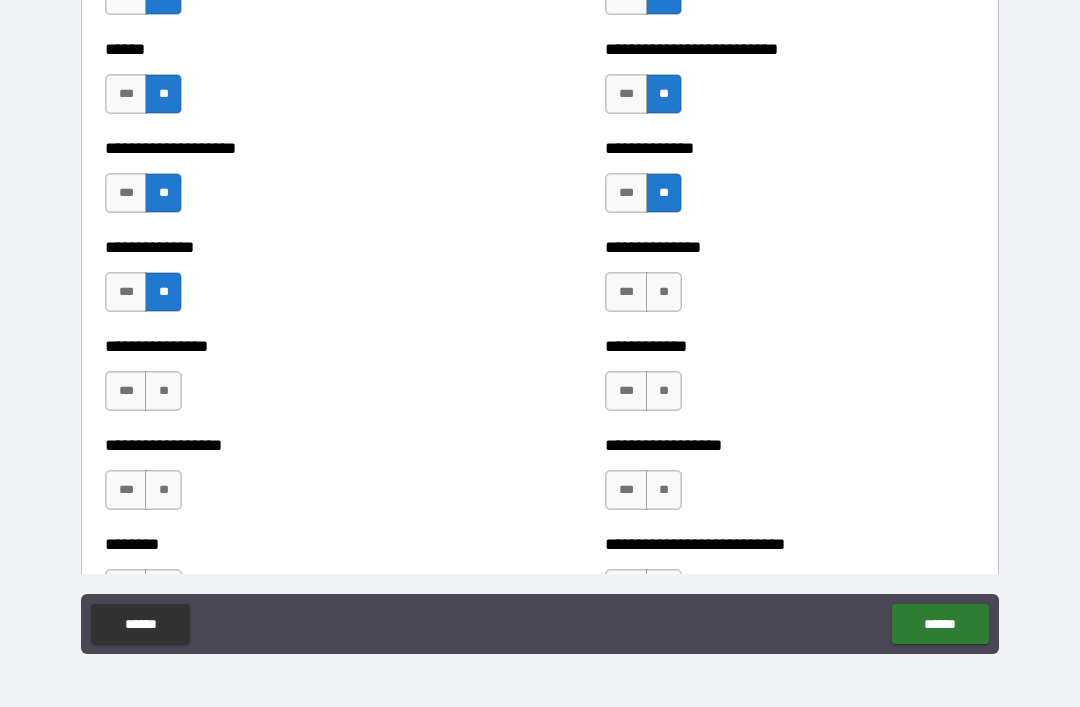 click on "**" at bounding box center (163, 391) 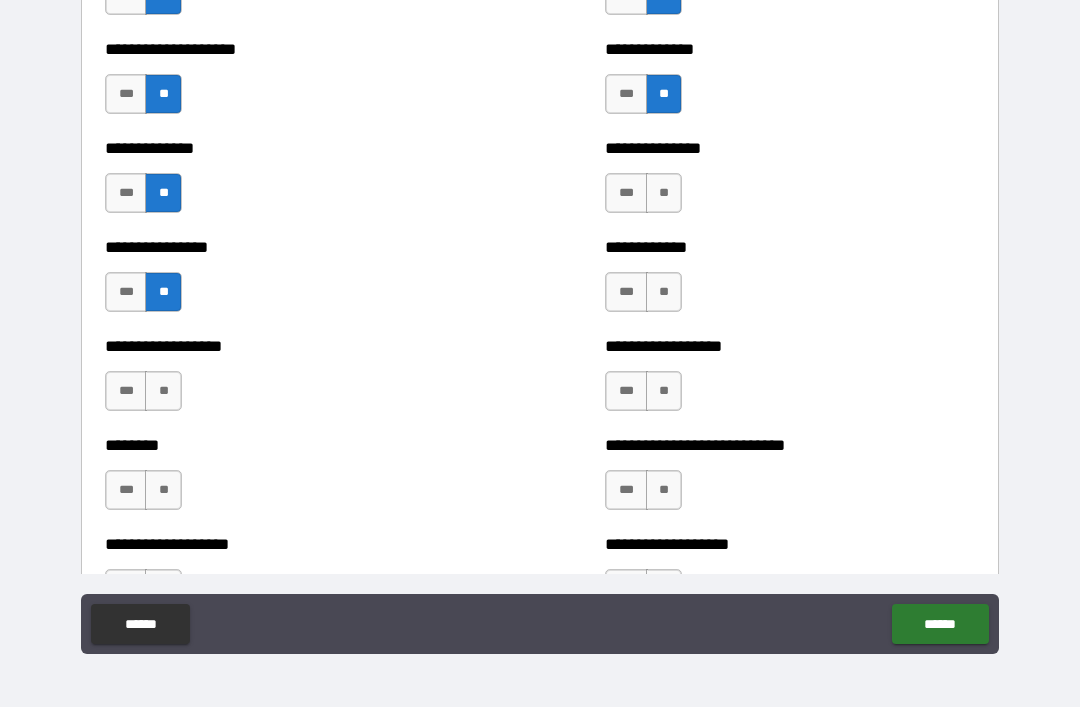 click on "**" at bounding box center [163, 391] 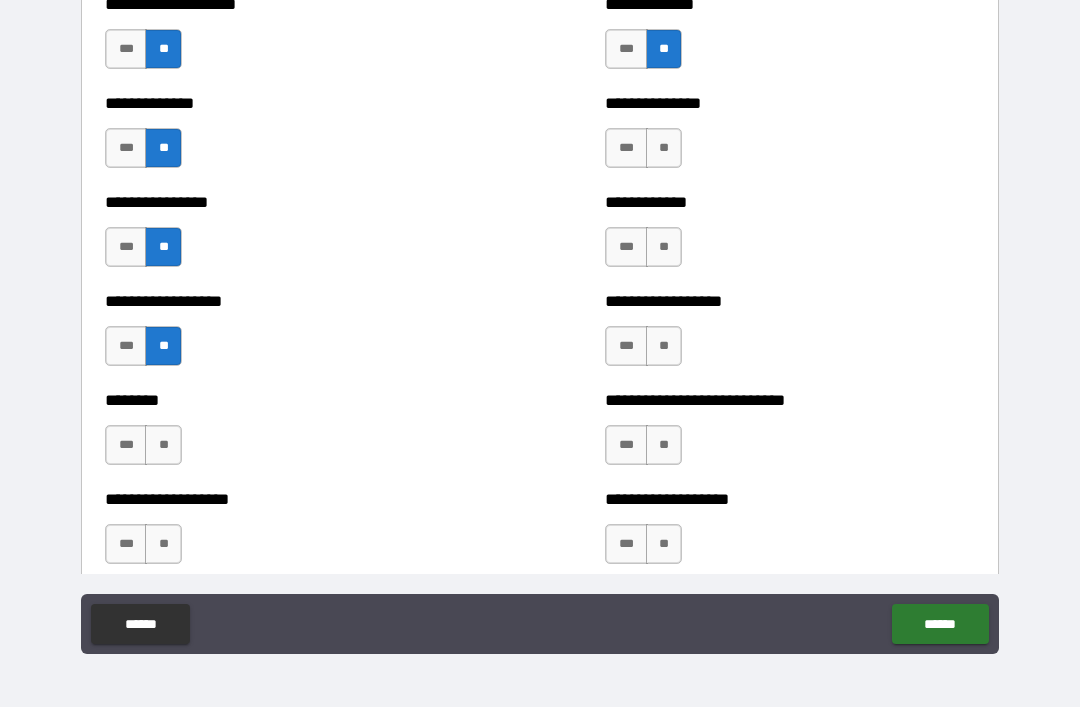 scroll, scrollTop: 4121, scrollLeft: 0, axis: vertical 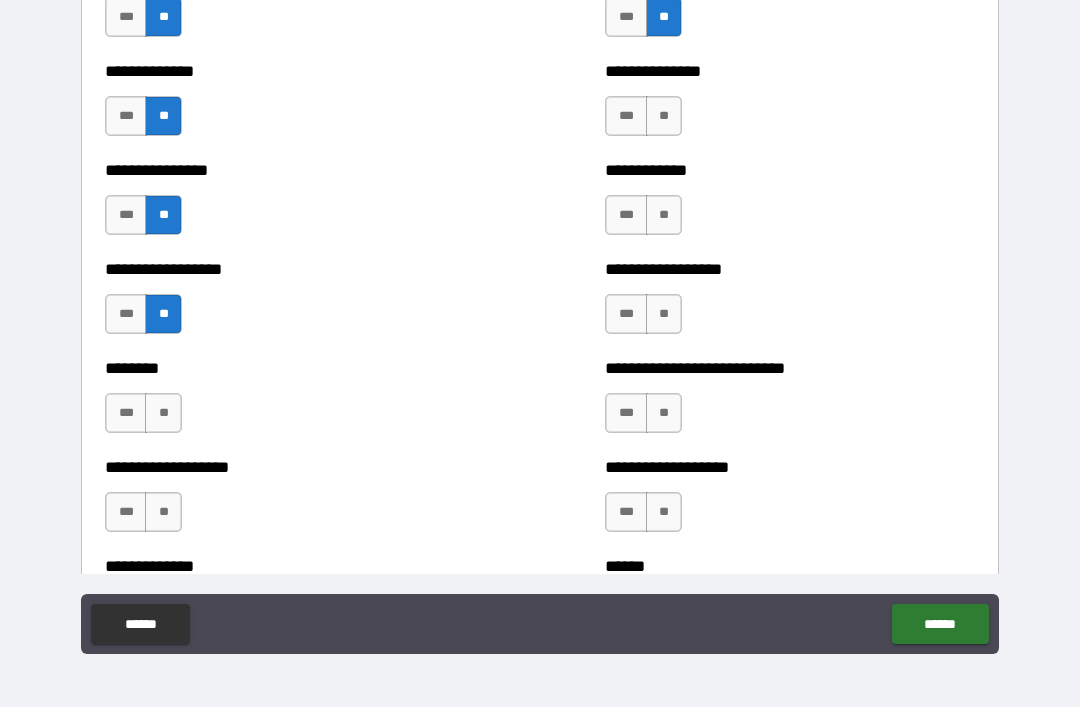 click on "**" at bounding box center [163, 413] 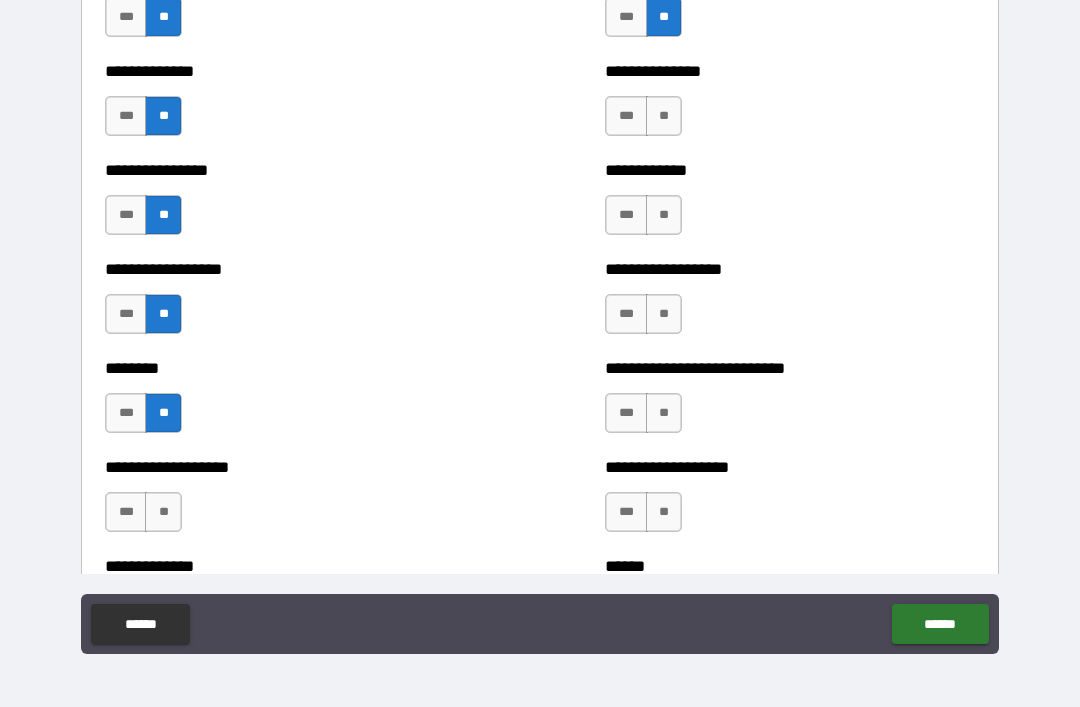 click on "**" at bounding box center [163, 512] 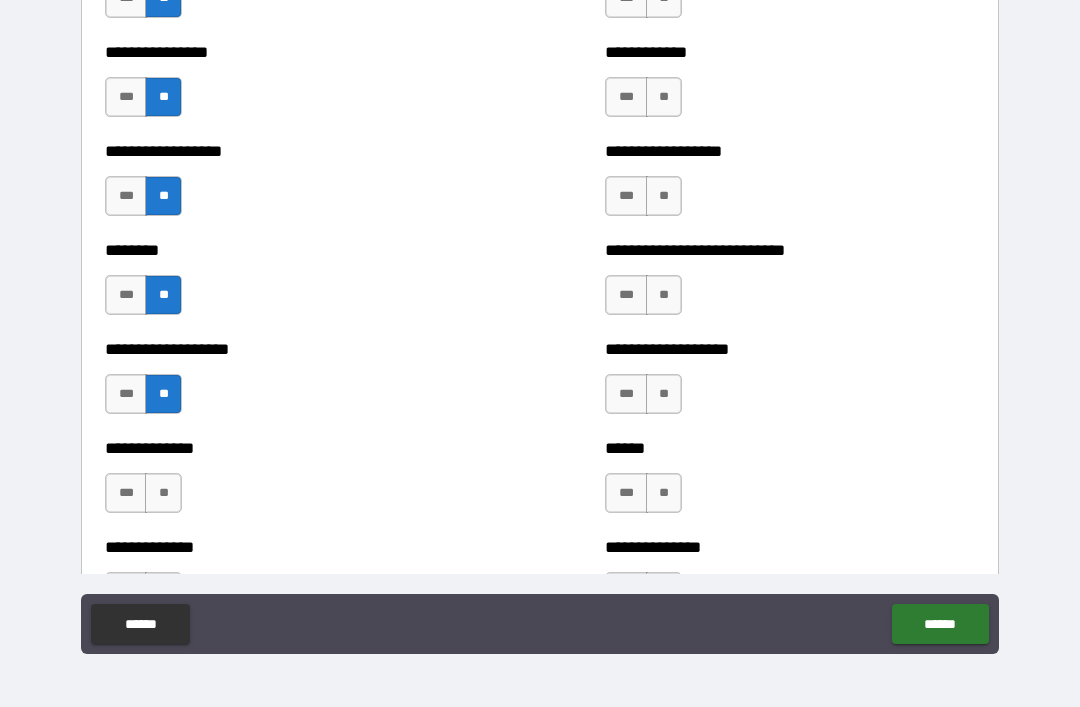 click on "**" at bounding box center (163, 493) 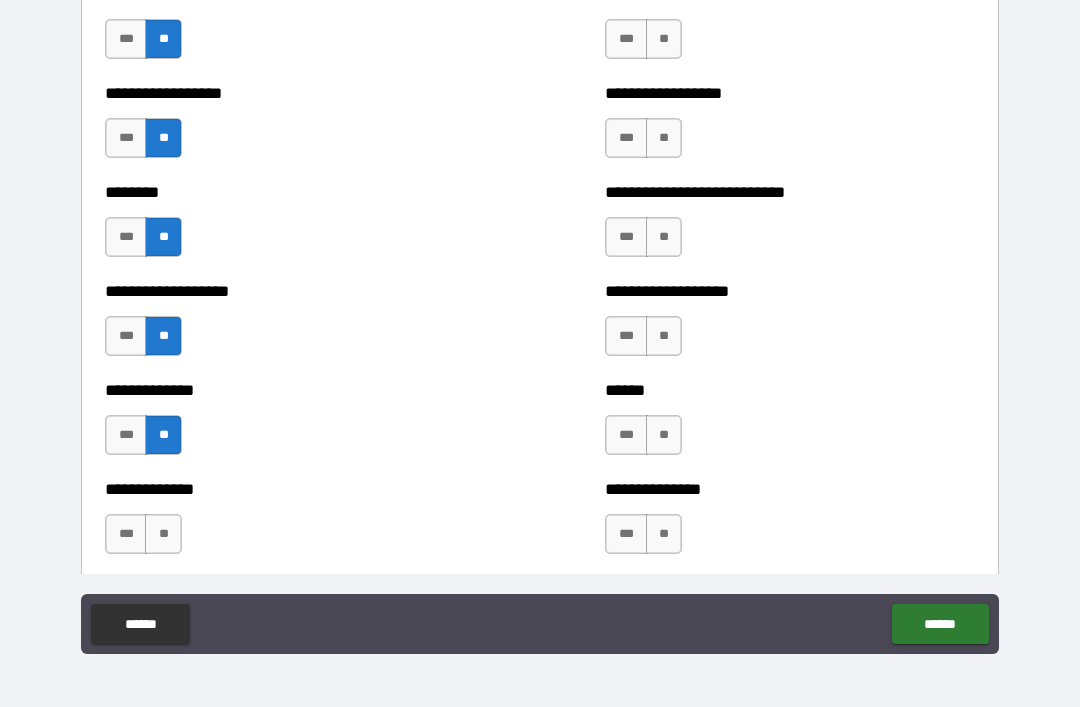 scroll, scrollTop: 4359, scrollLeft: 0, axis: vertical 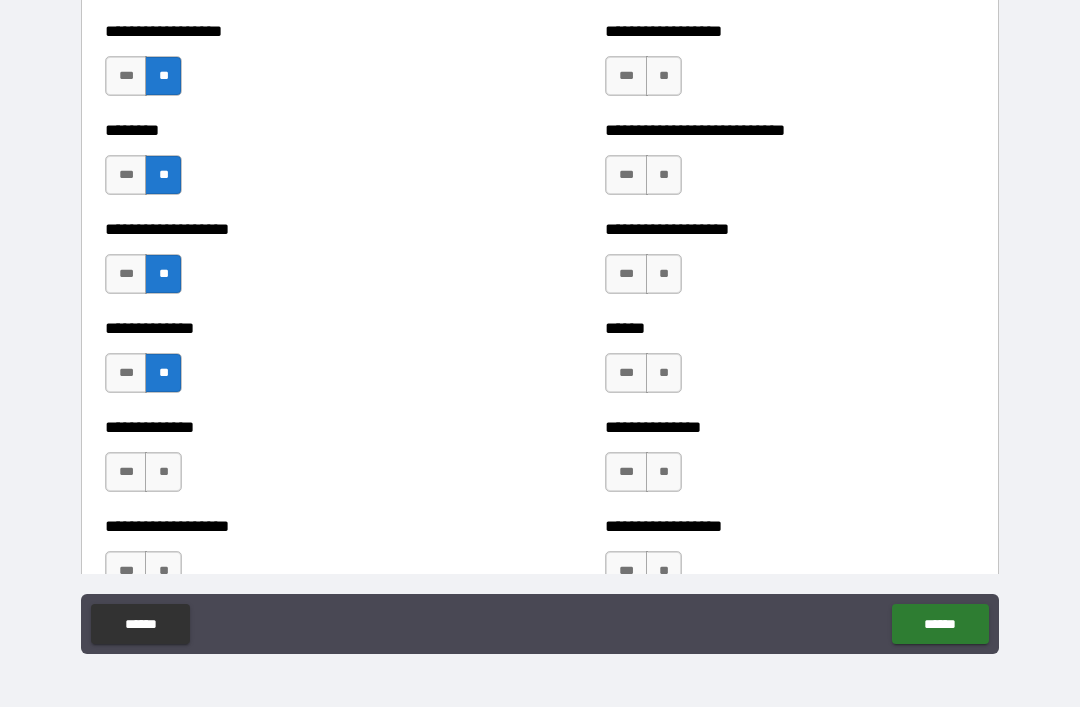 click on "**" at bounding box center (163, 472) 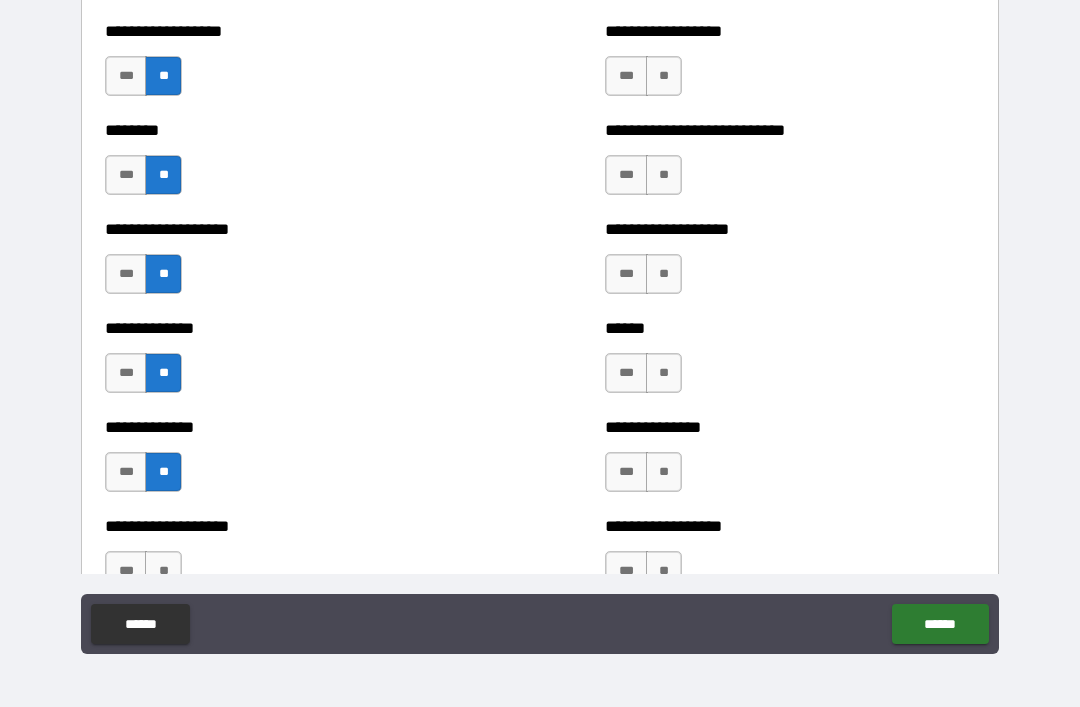 click on "**" at bounding box center (163, 571) 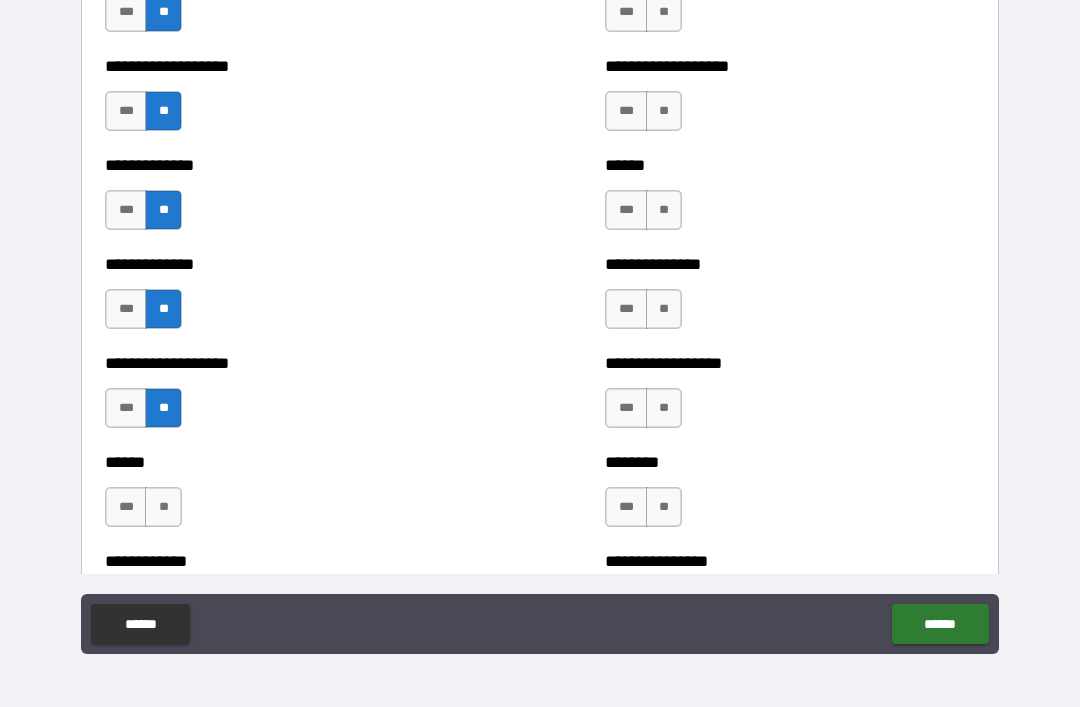 click on "**" at bounding box center (163, 507) 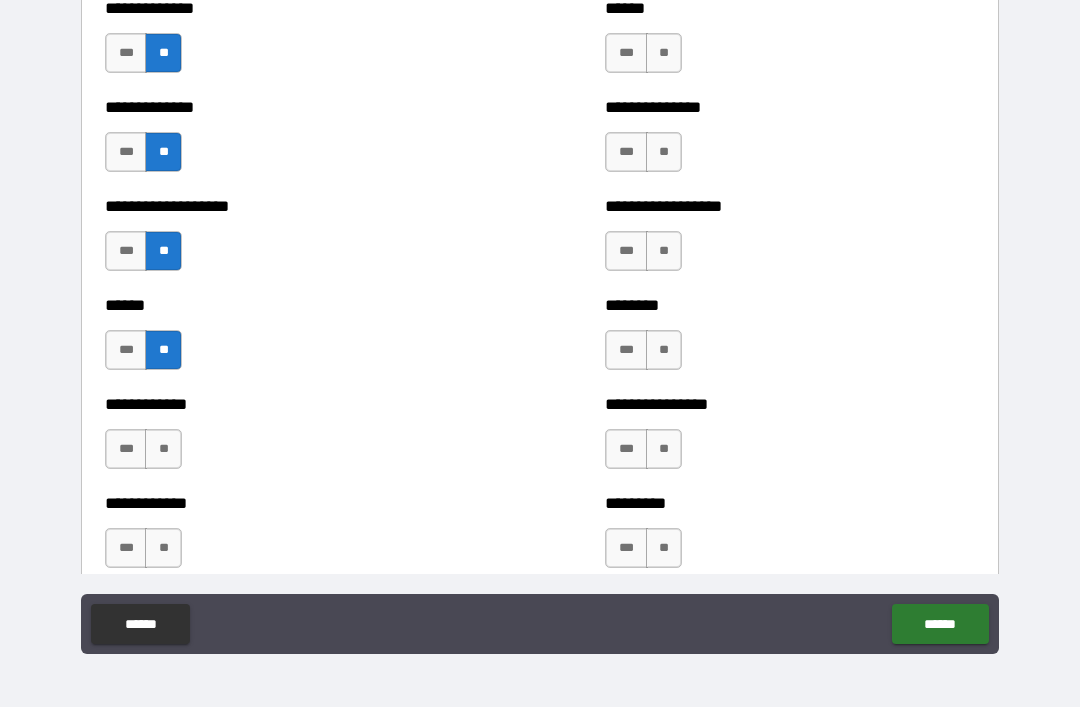 scroll, scrollTop: 4691, scrollLeft: 0, axis: vertical 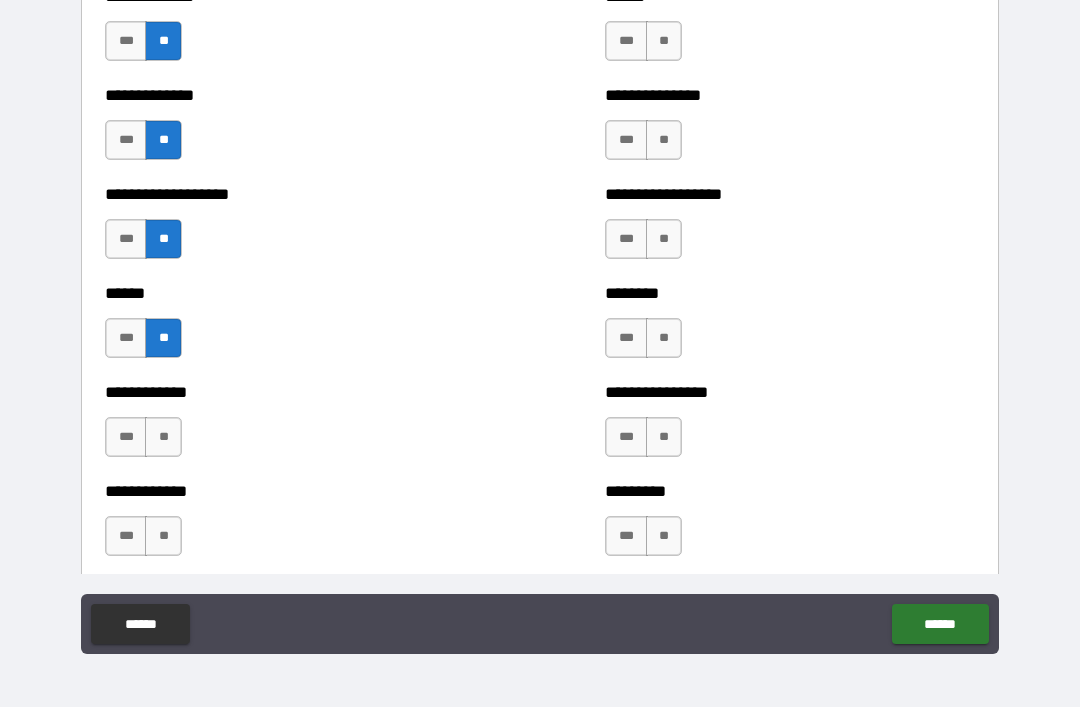click on "**" at bounding box center [163, 437] 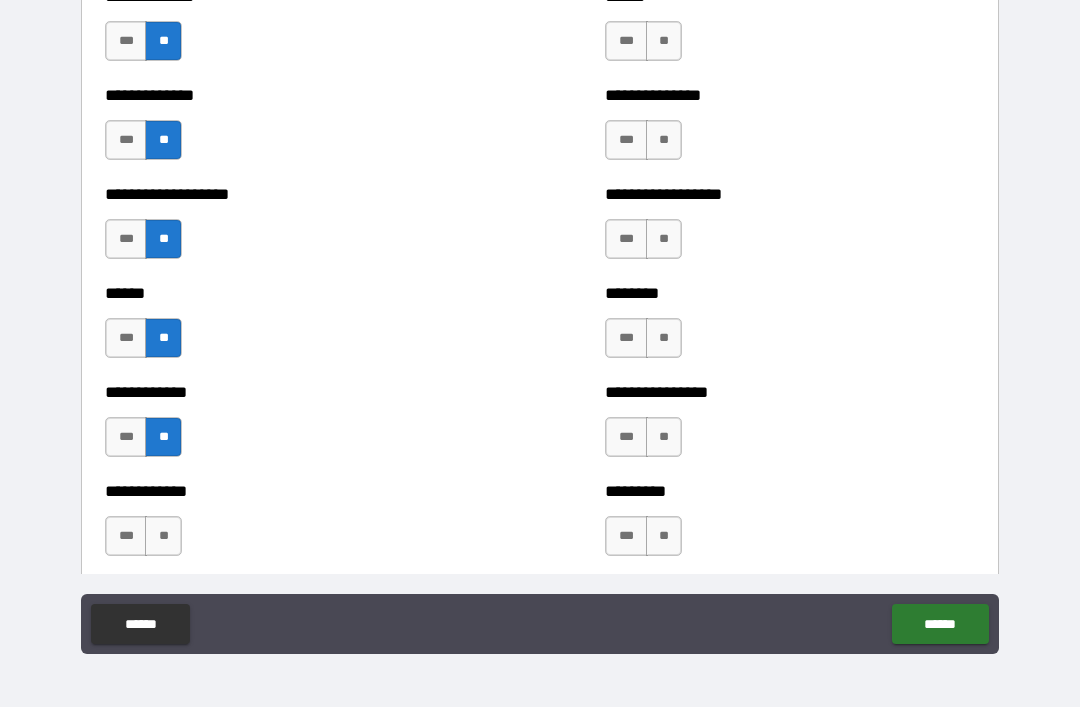 click on "**" at bounding box center [163, 536] 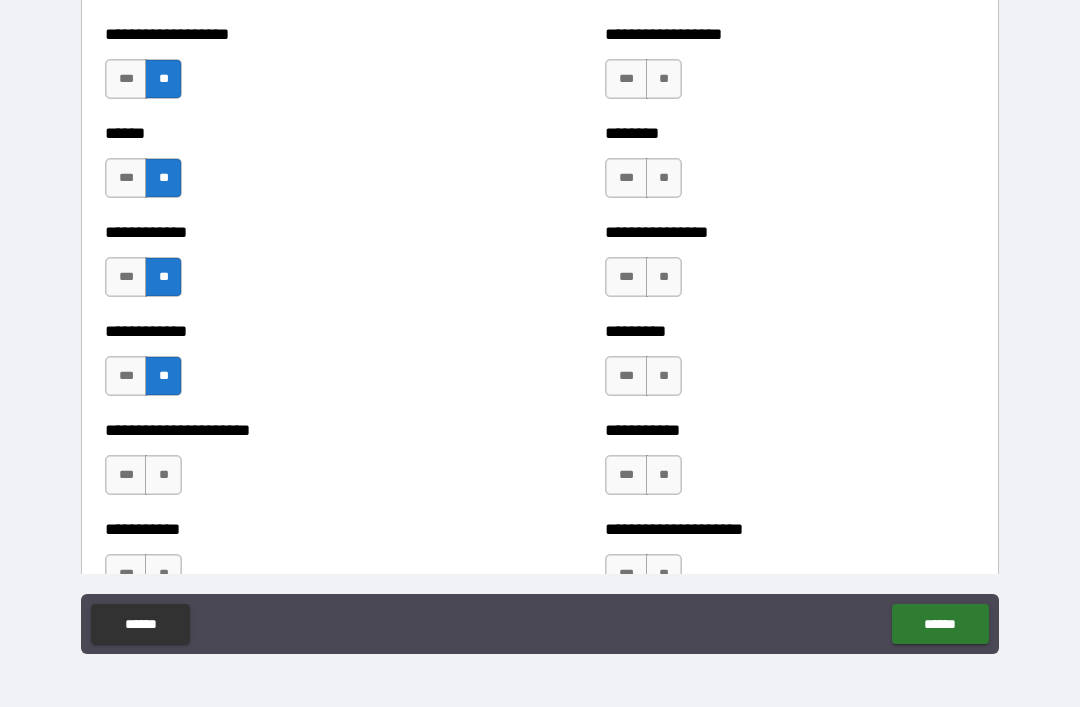 scroll, scrollTop: 4858, scrollLeft: 0, axis: vertical 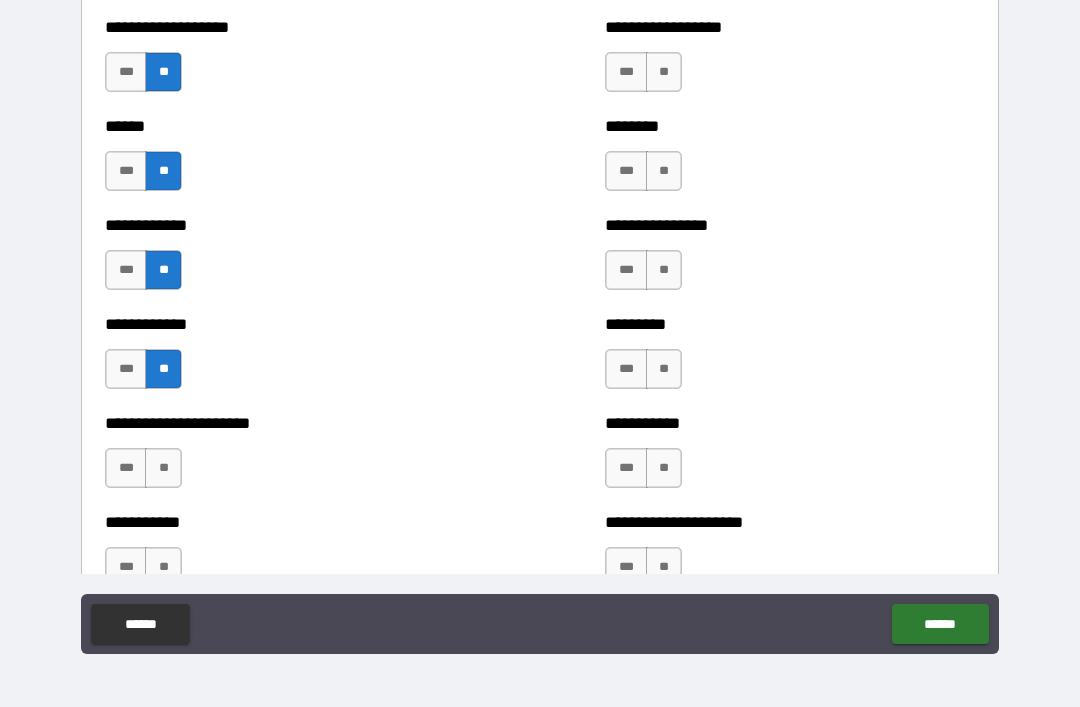 click on "**" at bounding box center [163, 468] 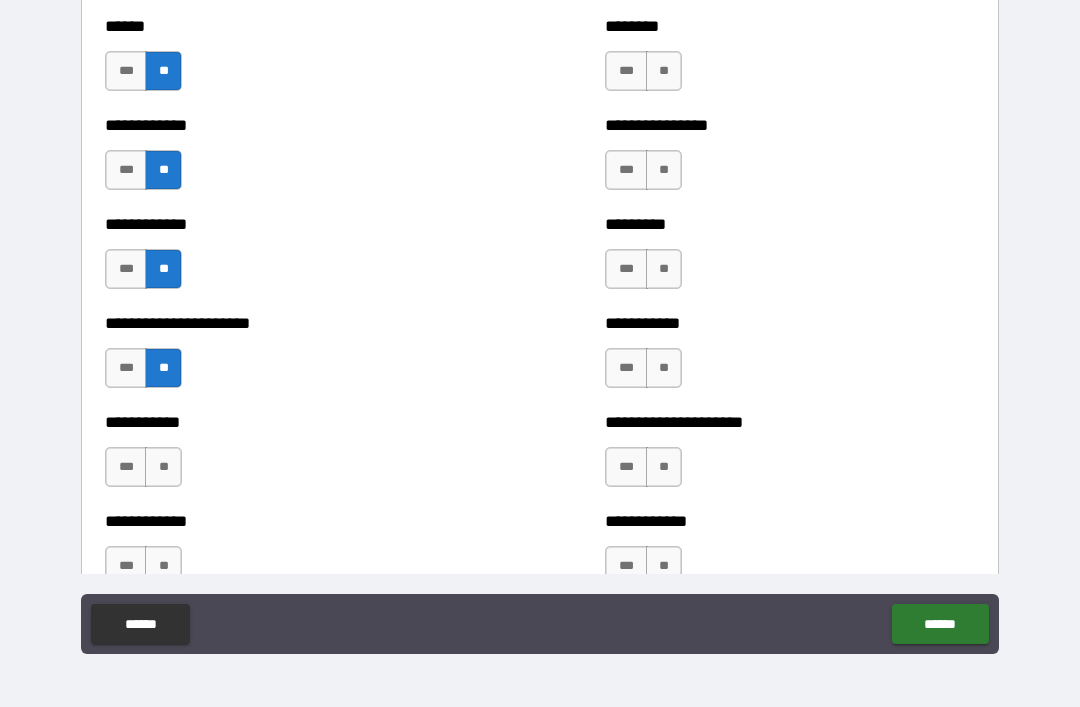 scroll, scrollTop: 4995, scrollLeft: 0, axis: vertical 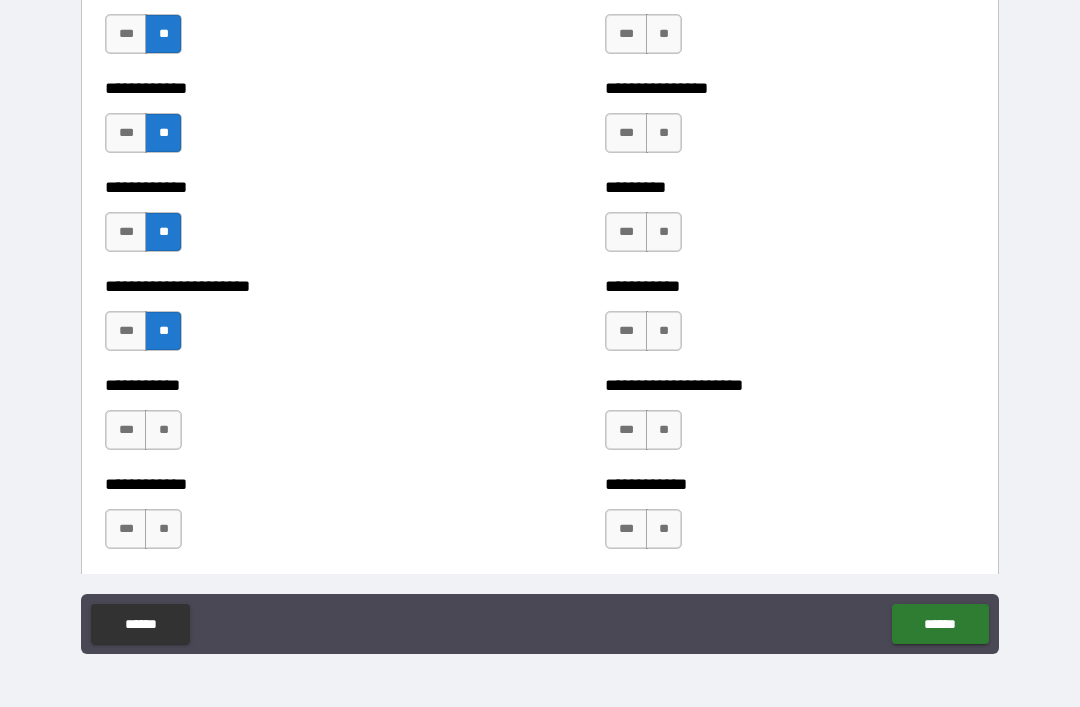 click on "**" at bounding box center [163, 430] 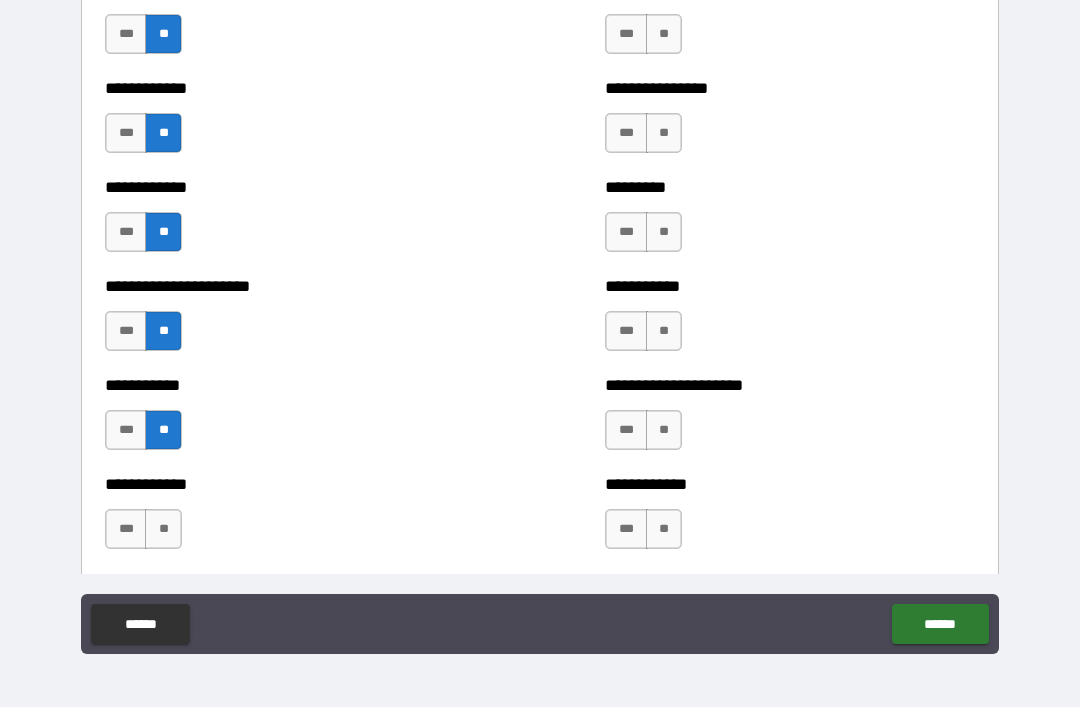 click on "**" at bounding box center (163, 529) 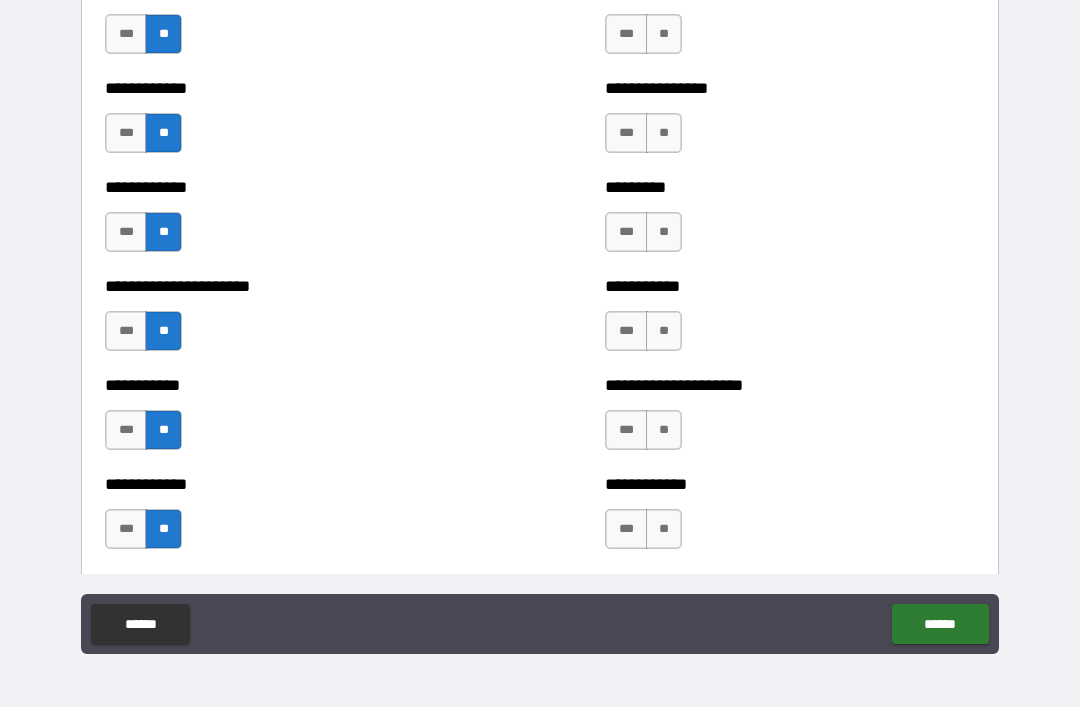 click on "**" at bounding box center (664, 529) 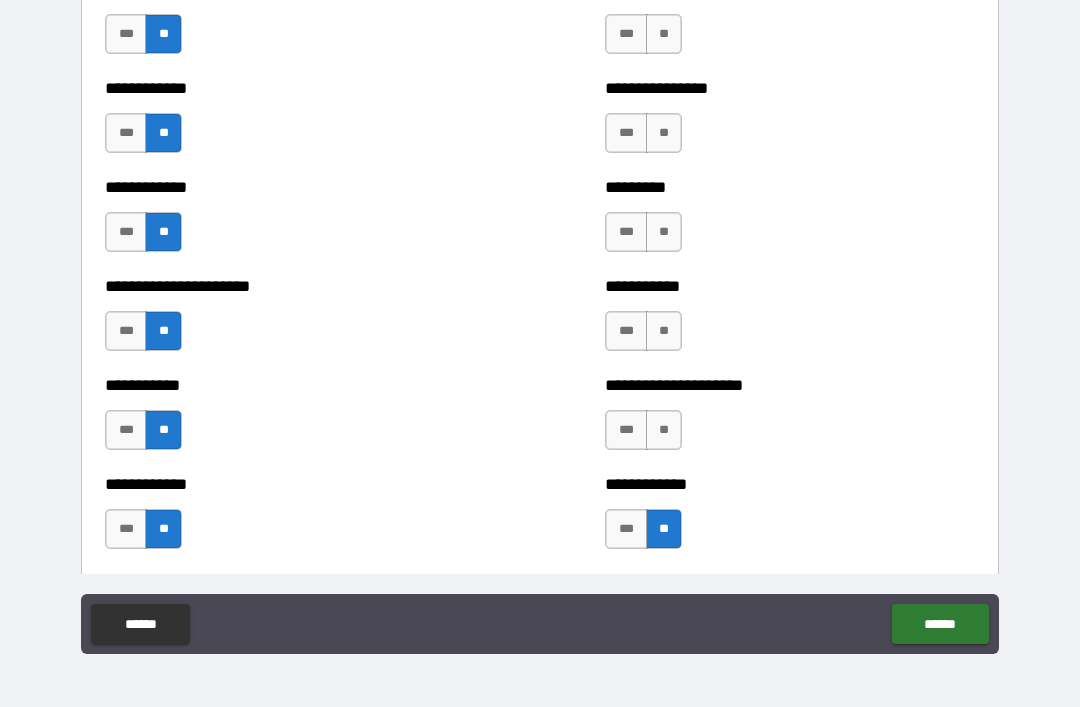 click on "**" at bounding box center [664, 430] 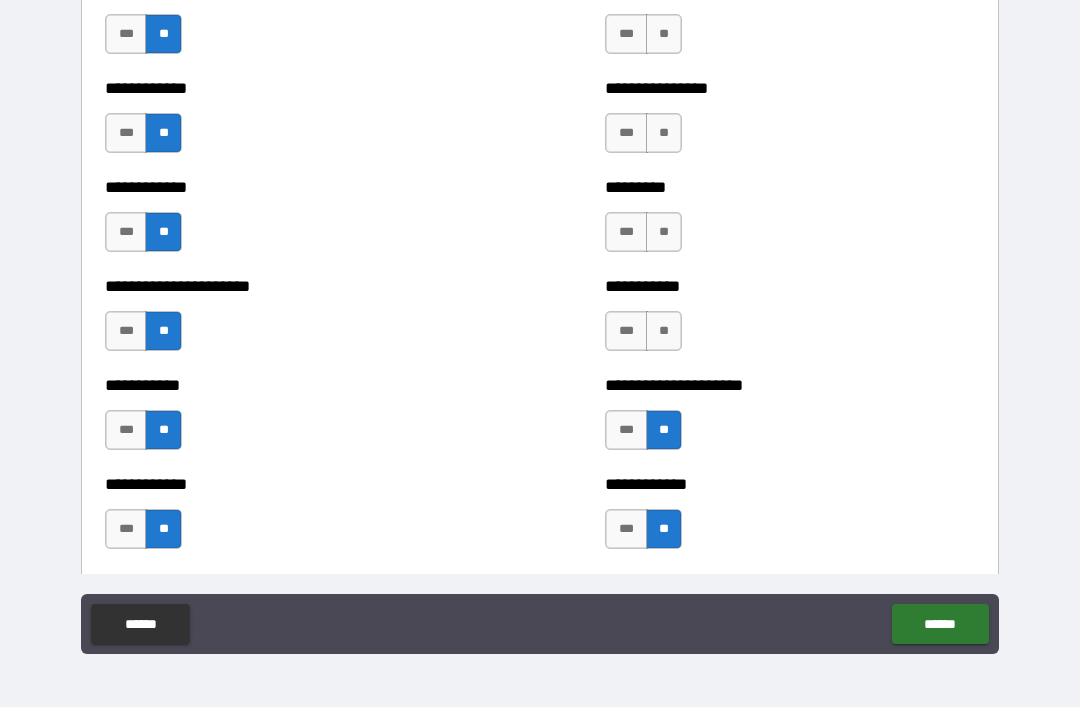 click on "**" at bounding box center [664, 331] 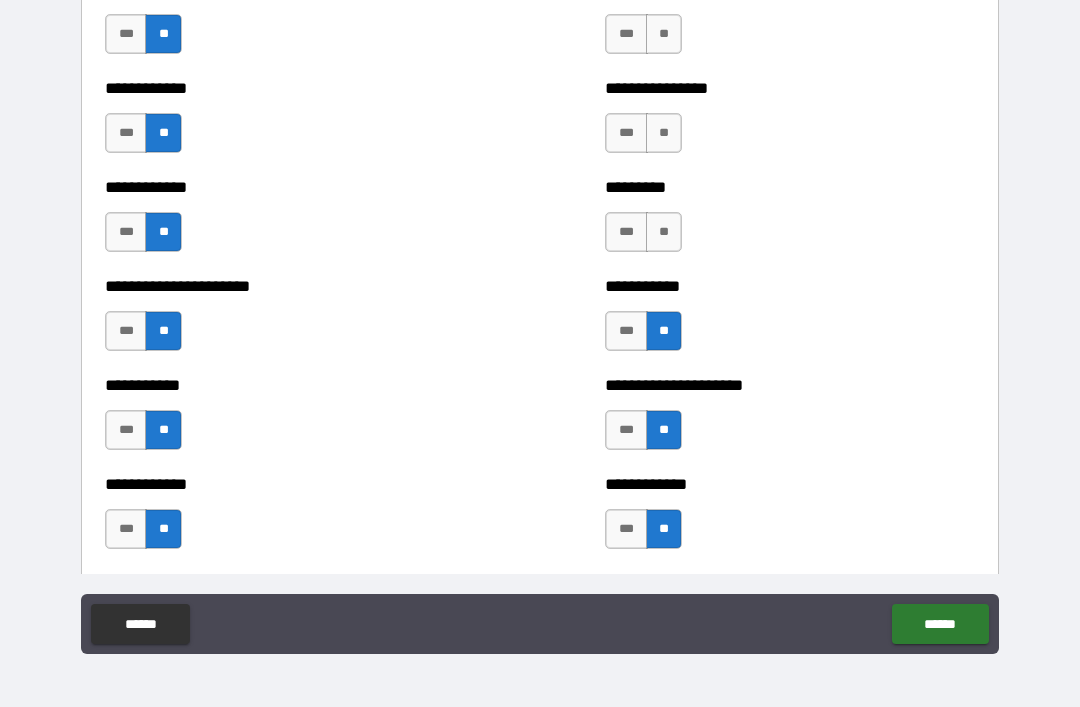 click on "**" at bounding box center [664, 232] 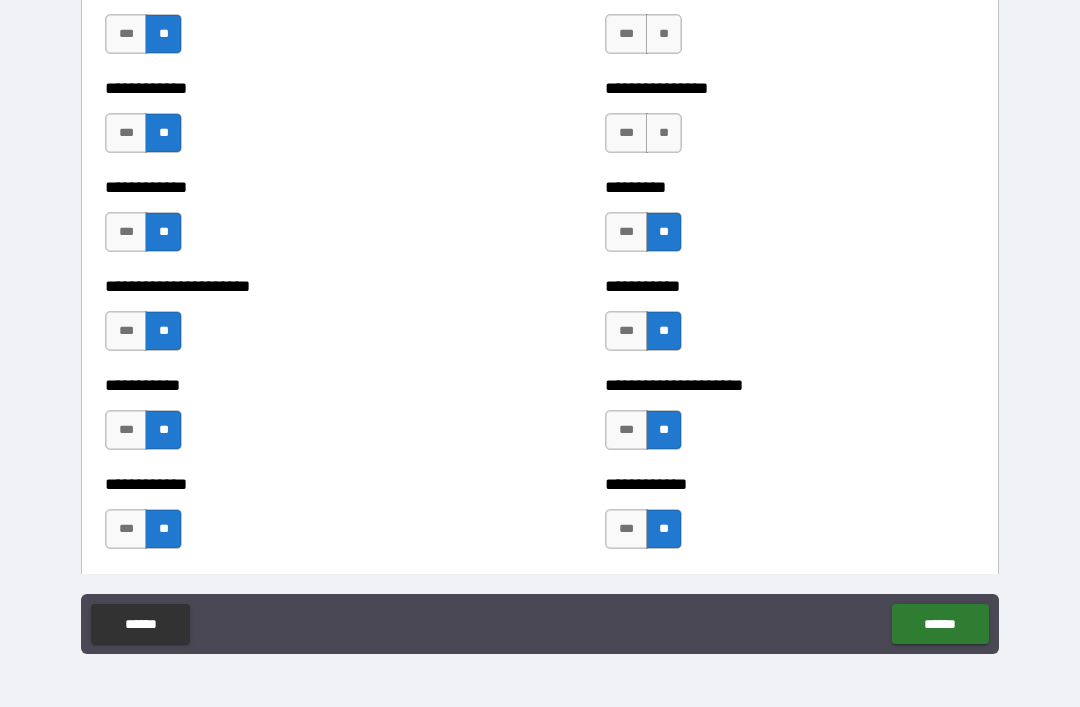 click on "**" at bounding box center [664, 133] 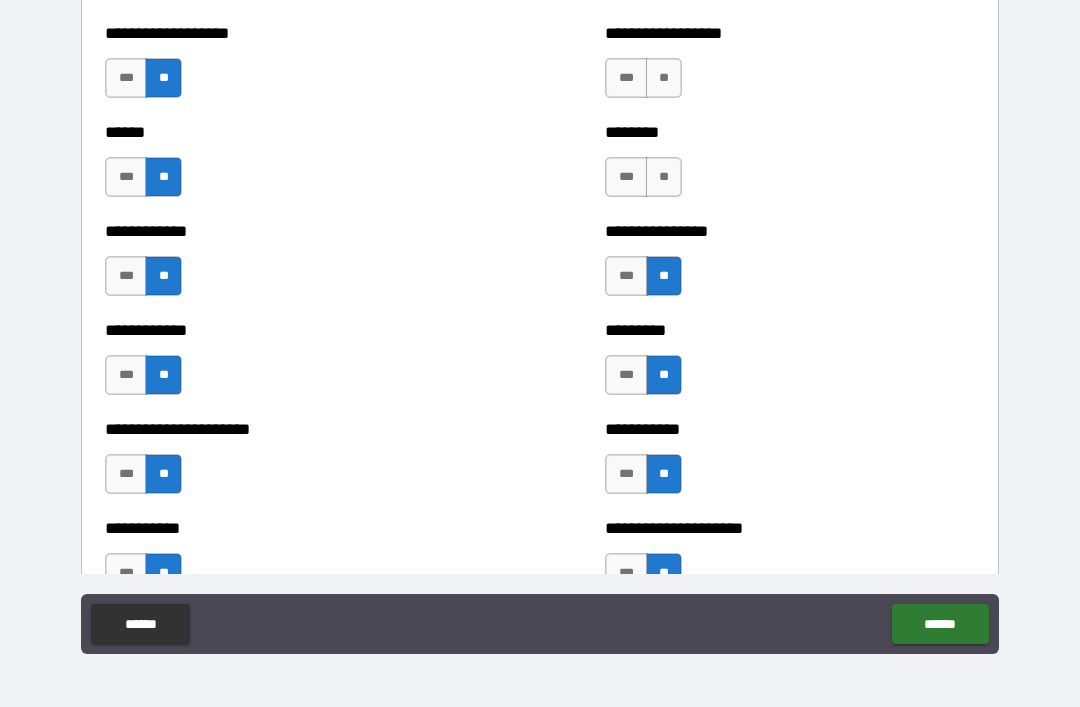 scroll, scrollTop: 4849, scrollLeft: 0, axis: vertical 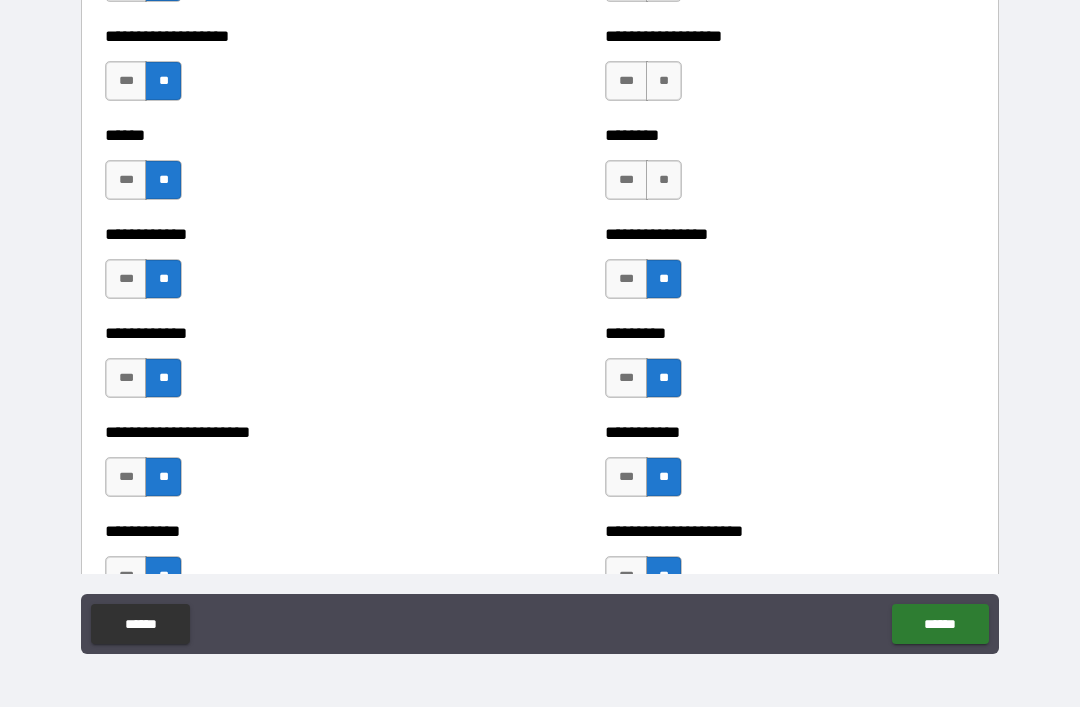 click on "**" at bounding box center (664, 180) 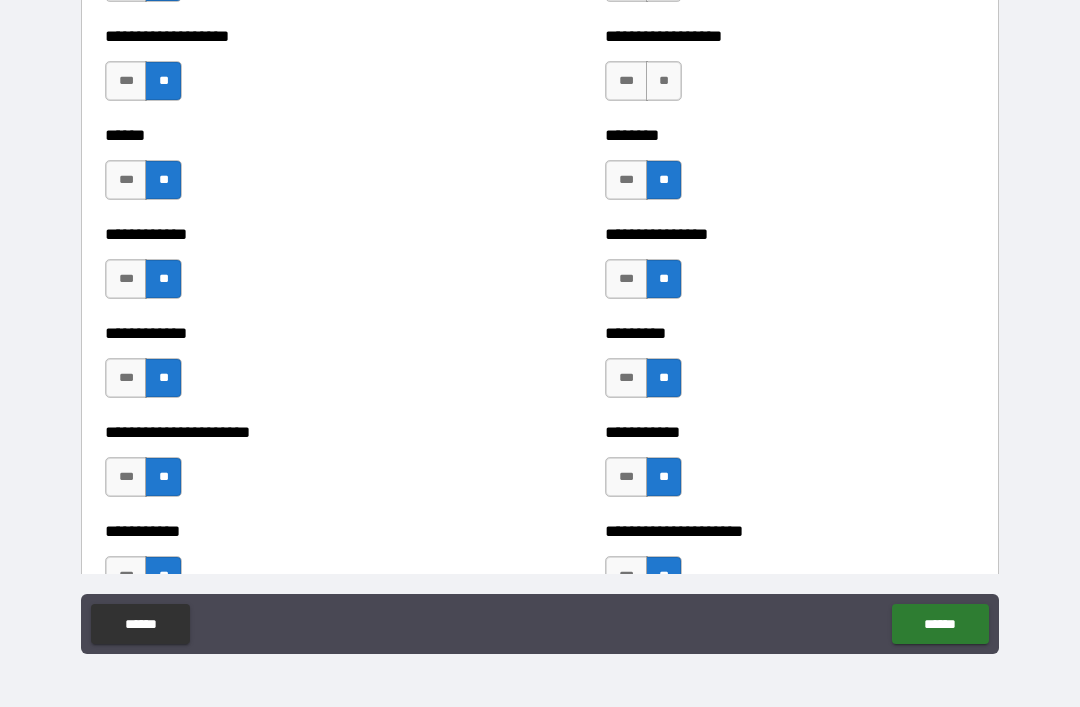 click on "**" at bounding box center (664, 81) 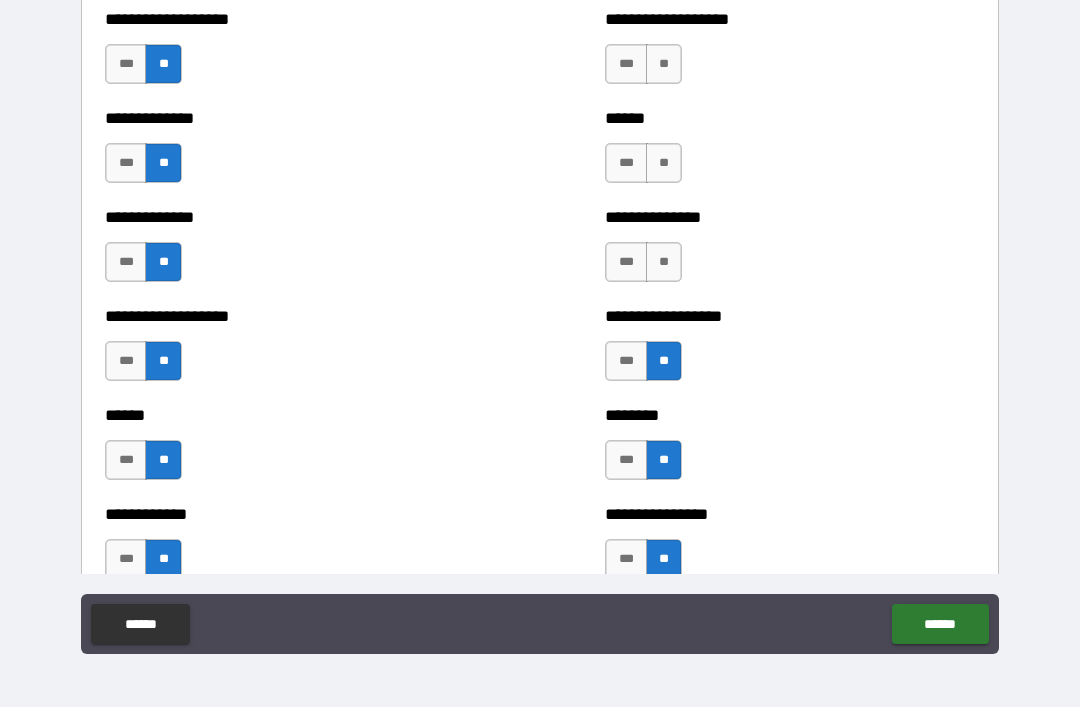 scroll, scrollTop: 4565, scrollLeft: 0, axis: vertical 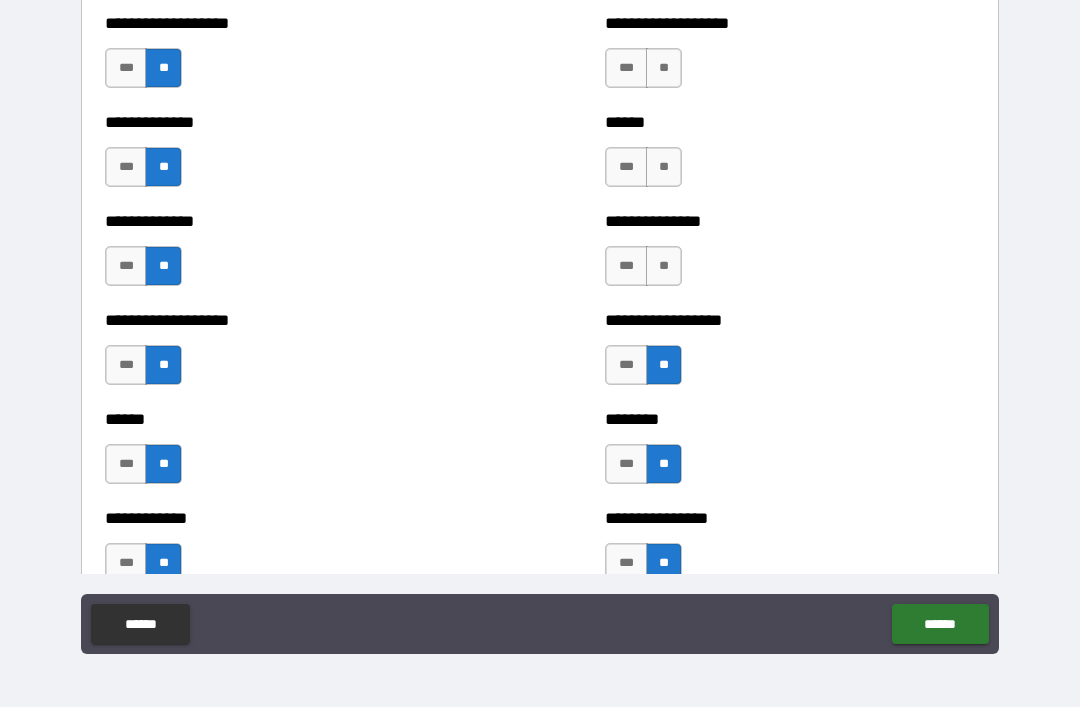 click on "**" at bounding box center (664, 266) 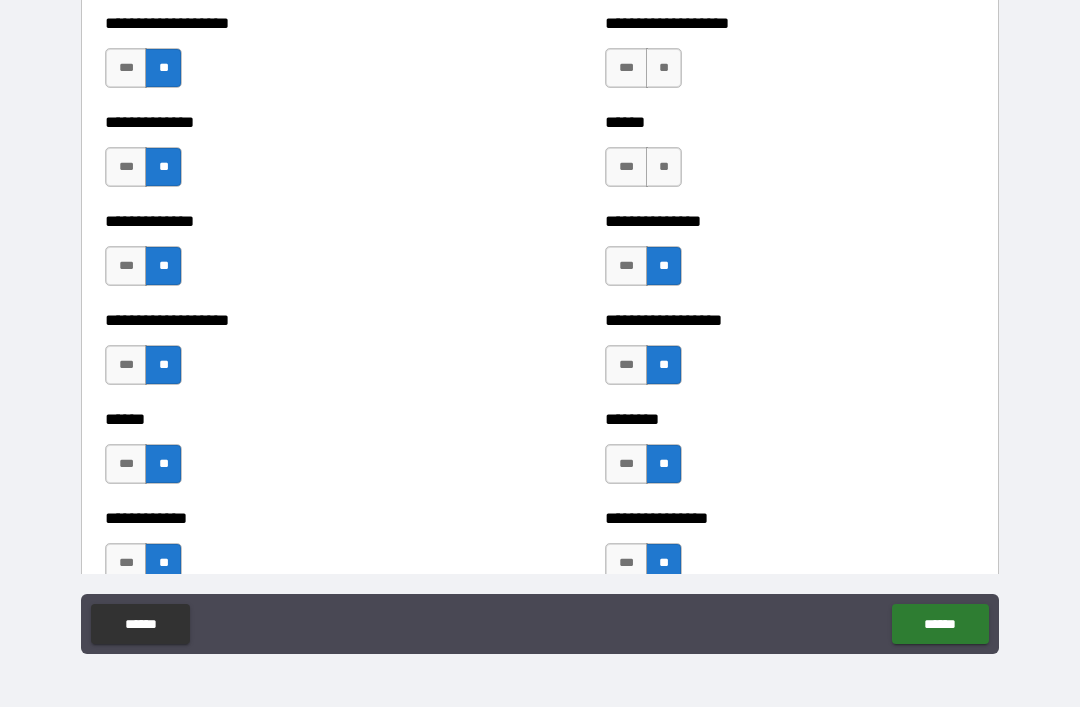 click on "**" at bounding box center [664, 167] 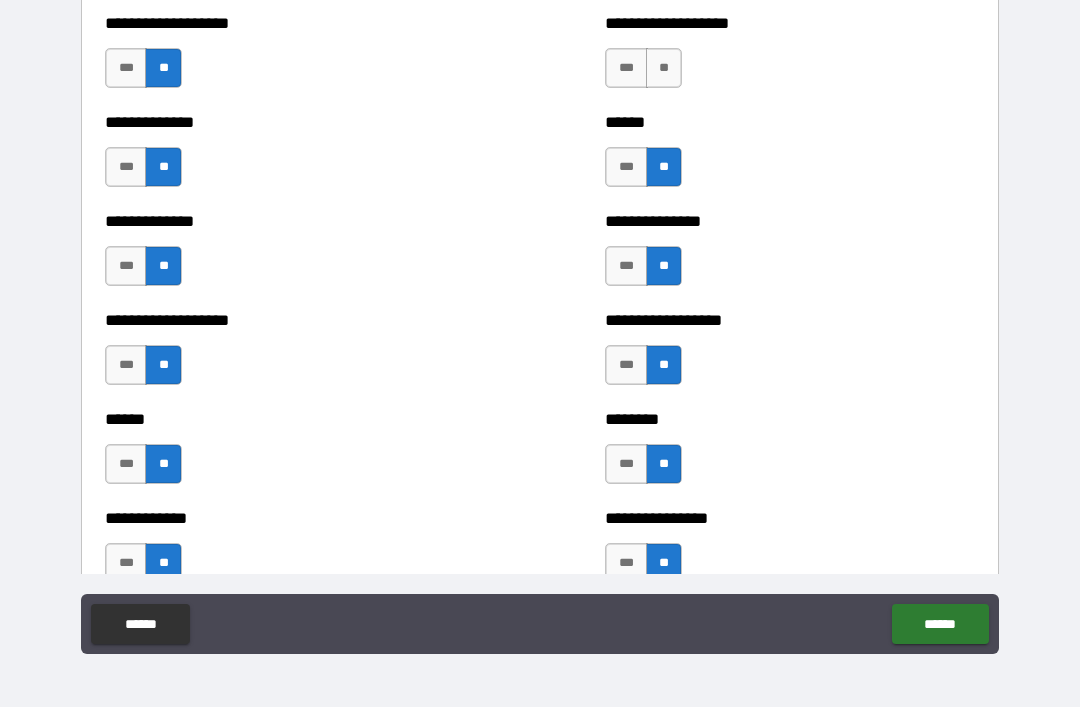 click on "**" at bounding box center (664, 68) 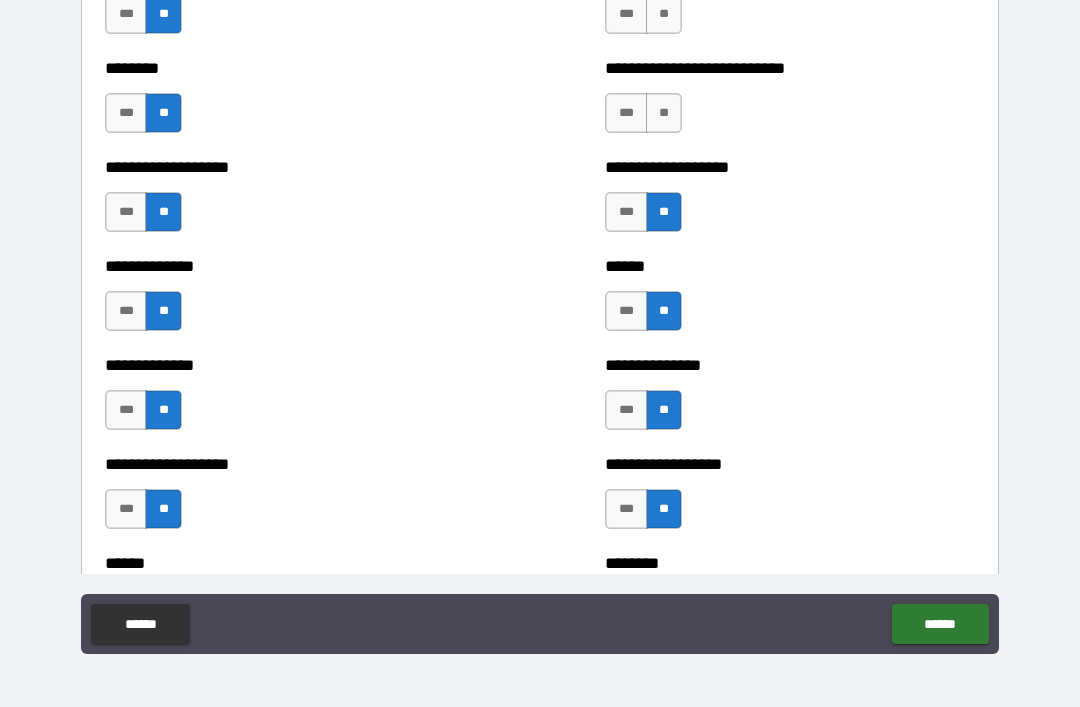 scroll, scrollTop: 4408, scrollLeft: 0, axis: vertical 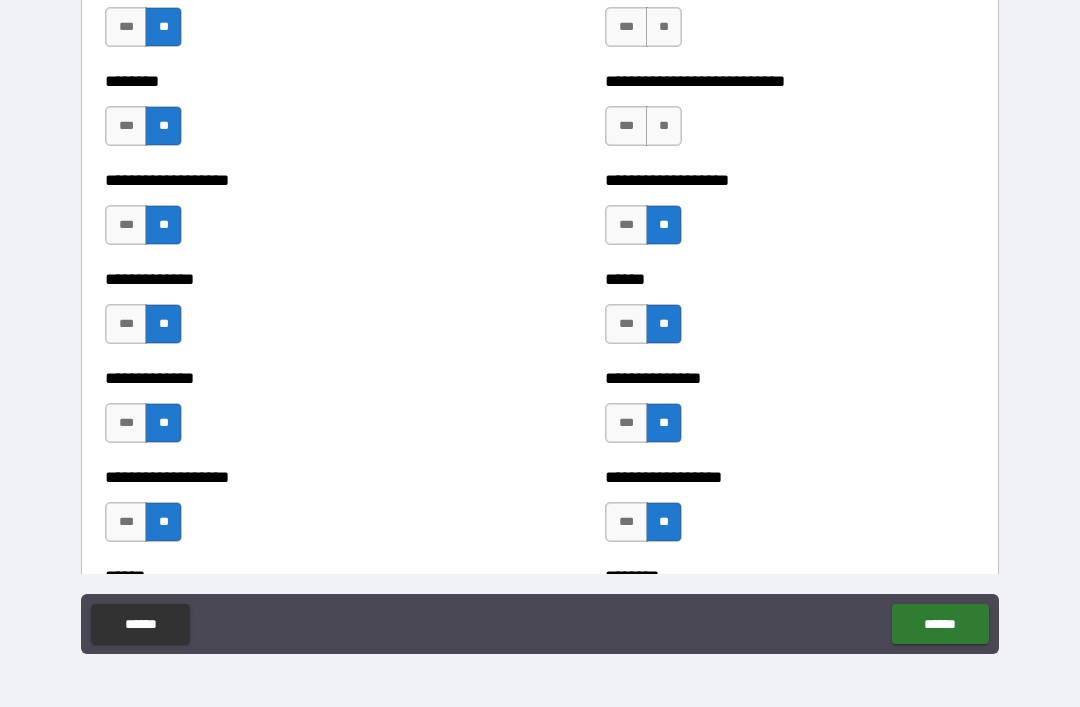 click on "**" at bounding box center [664, 126] 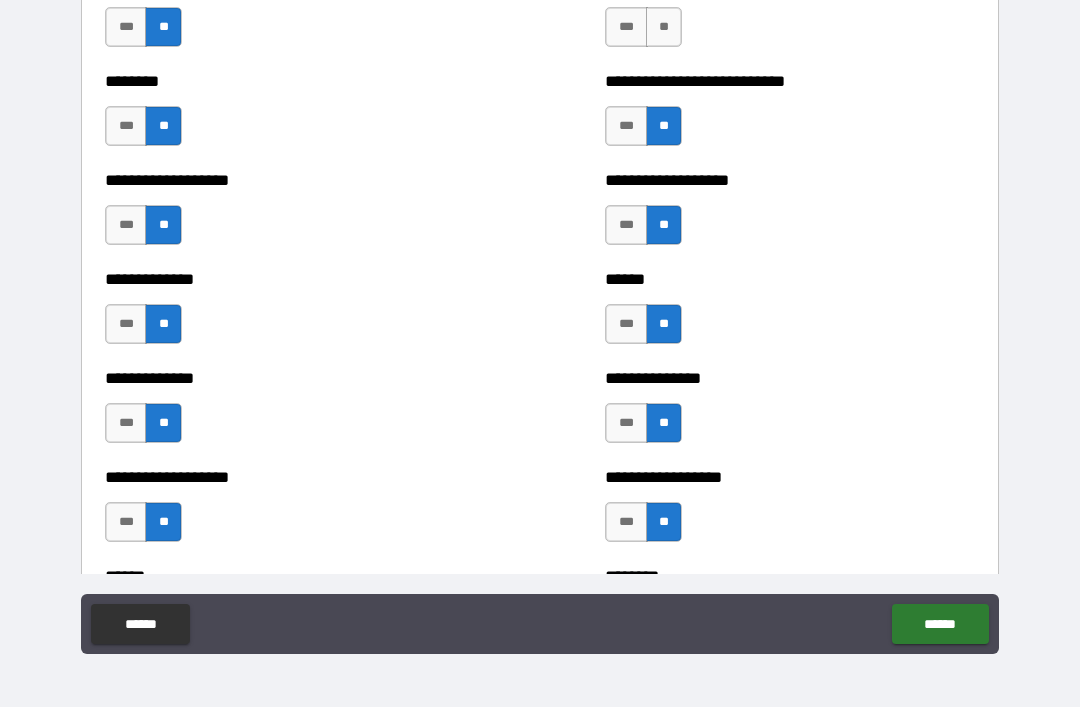 click on "**" at bounding box center (664, 27) 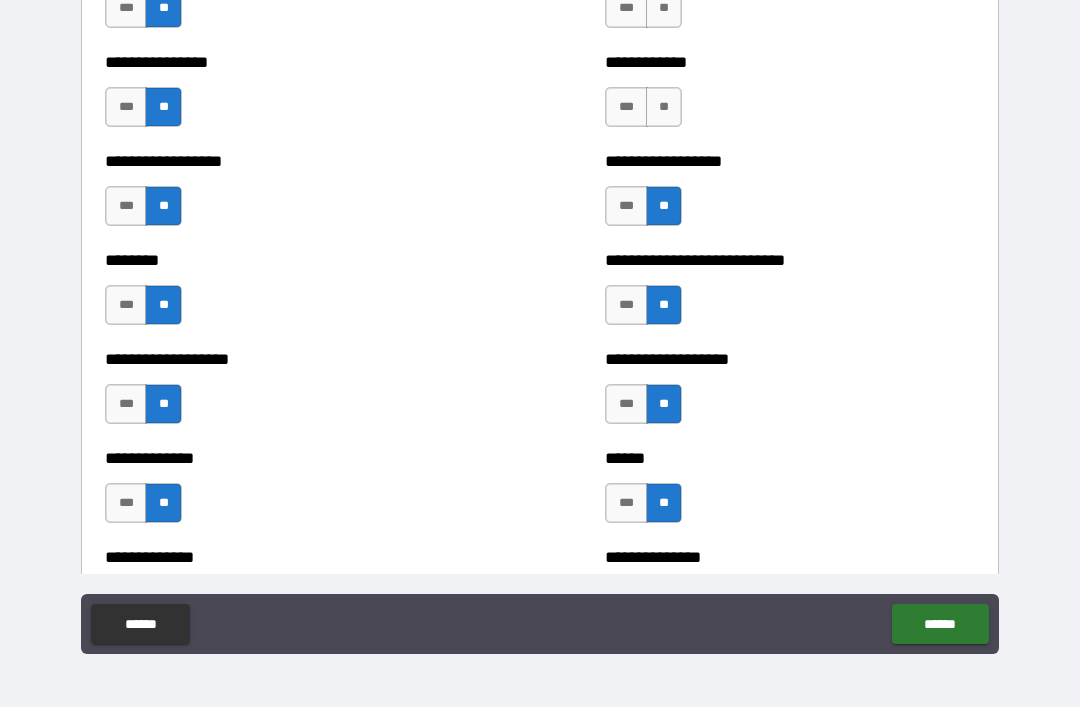 click on "**" at bounding box center [664, 107] 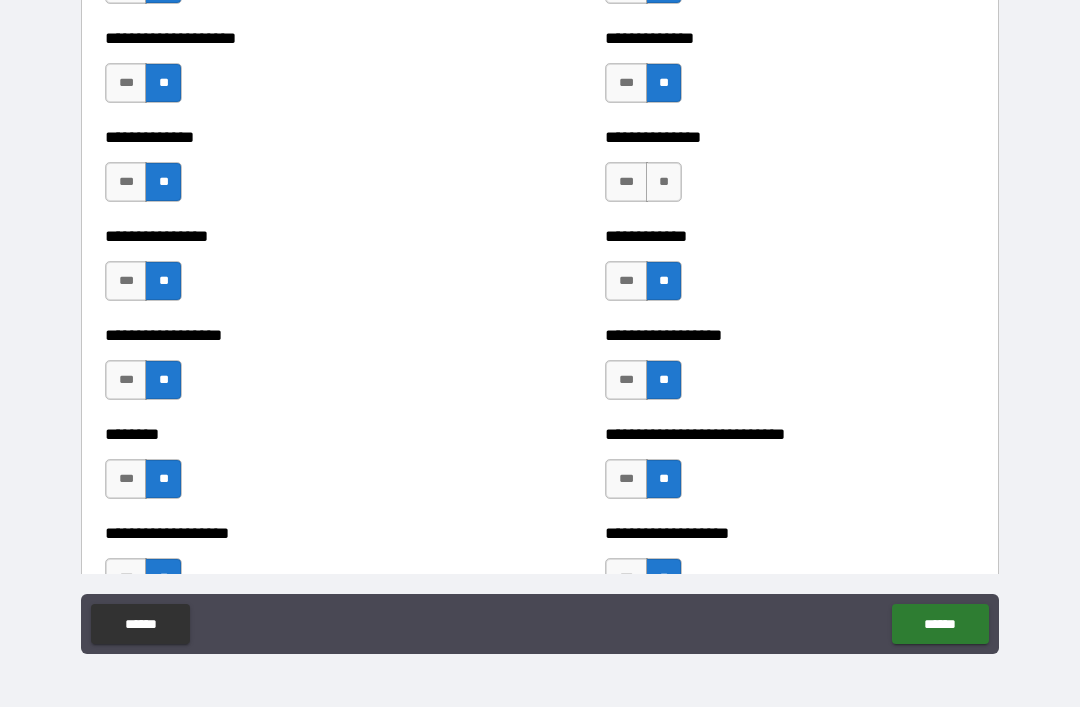 scroll, scrollTop: 4047, scrollLeft: 0, axis: vertical 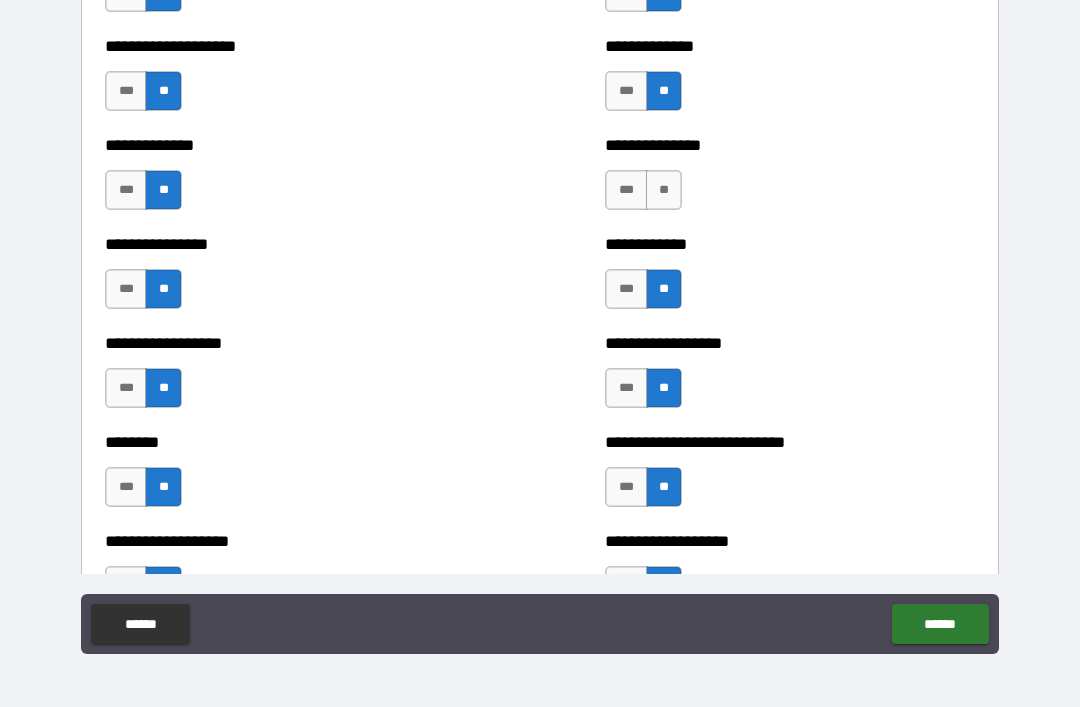click on "**" at bounding box center (664, 190) 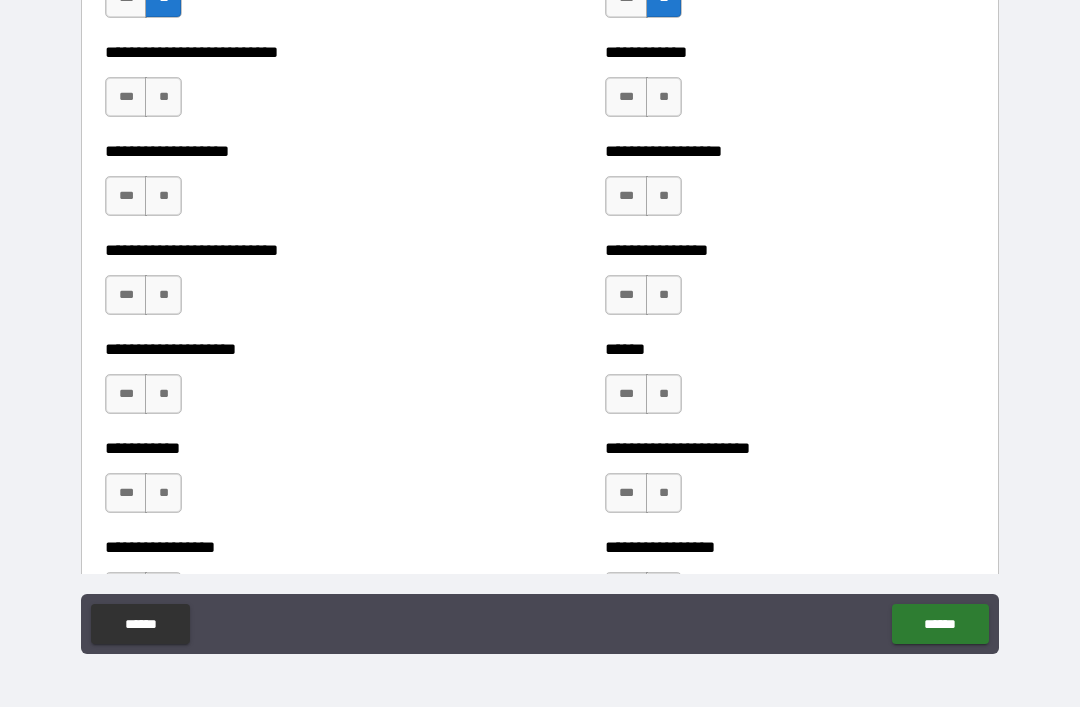 scroll, scrollTop: 5530, scrollLeft: 0, axis: vertical 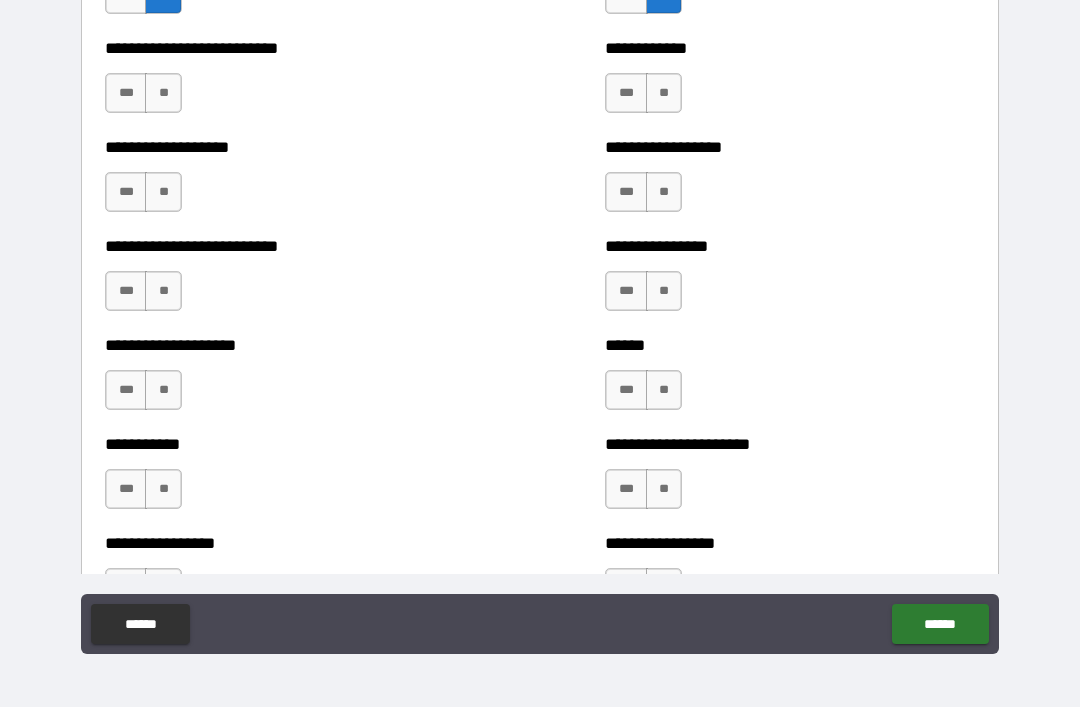 click on "**" at bounding box center [664, 93] 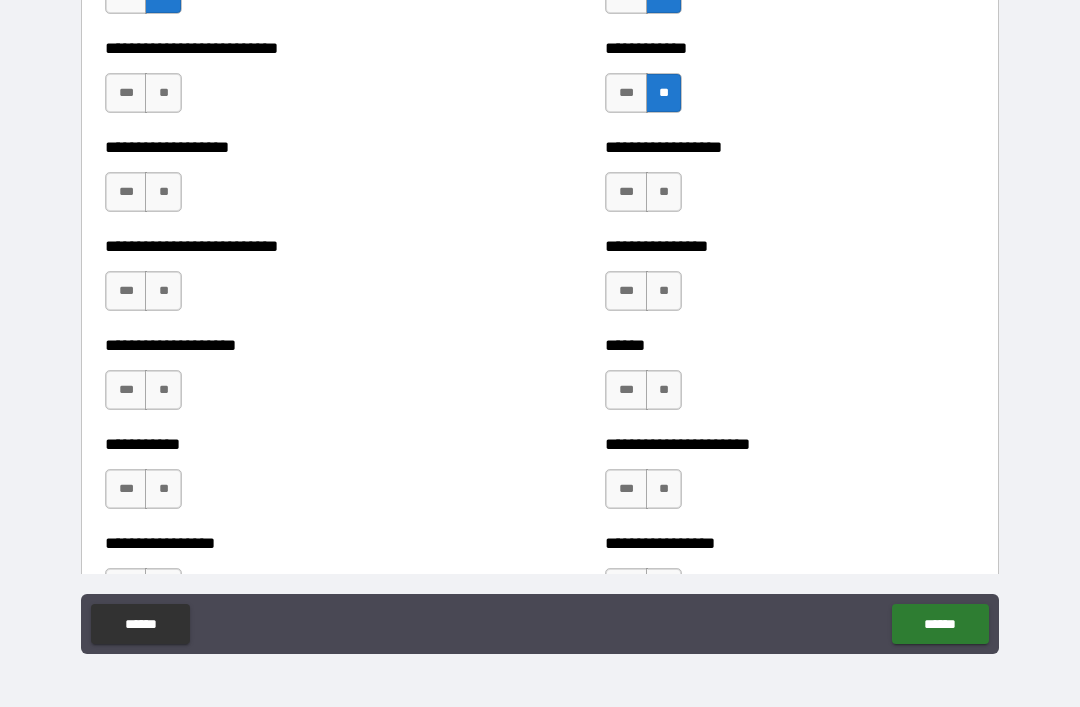 click on "**" at bounding box center (163, 93) 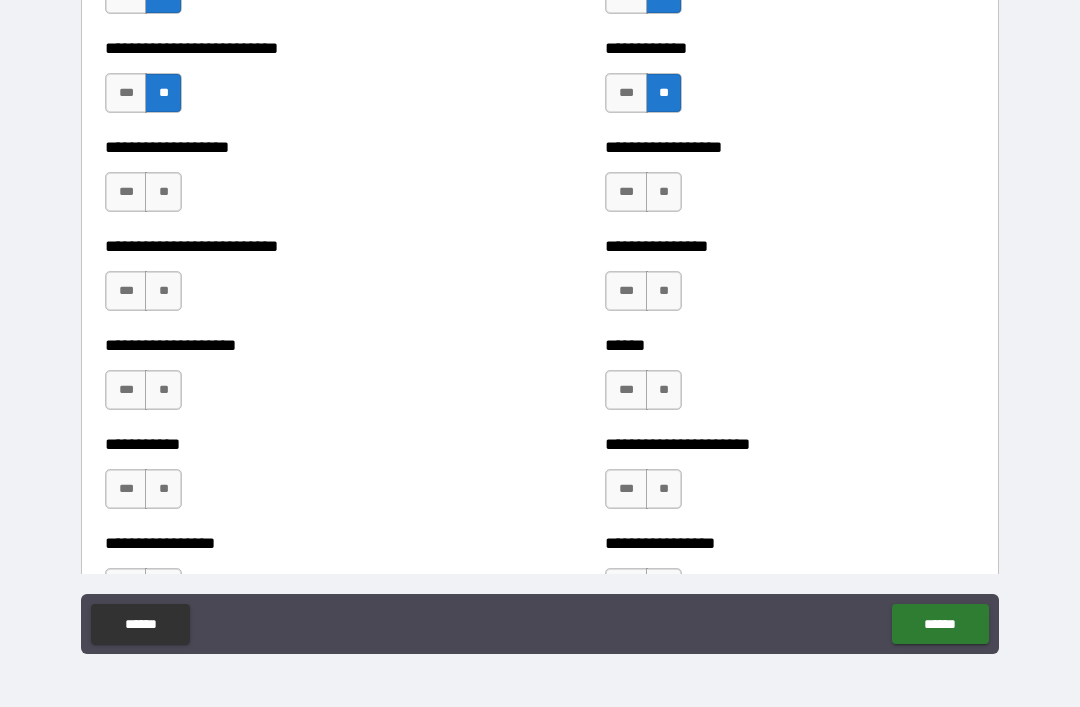 click on "**" at bounding box center (163, 192) 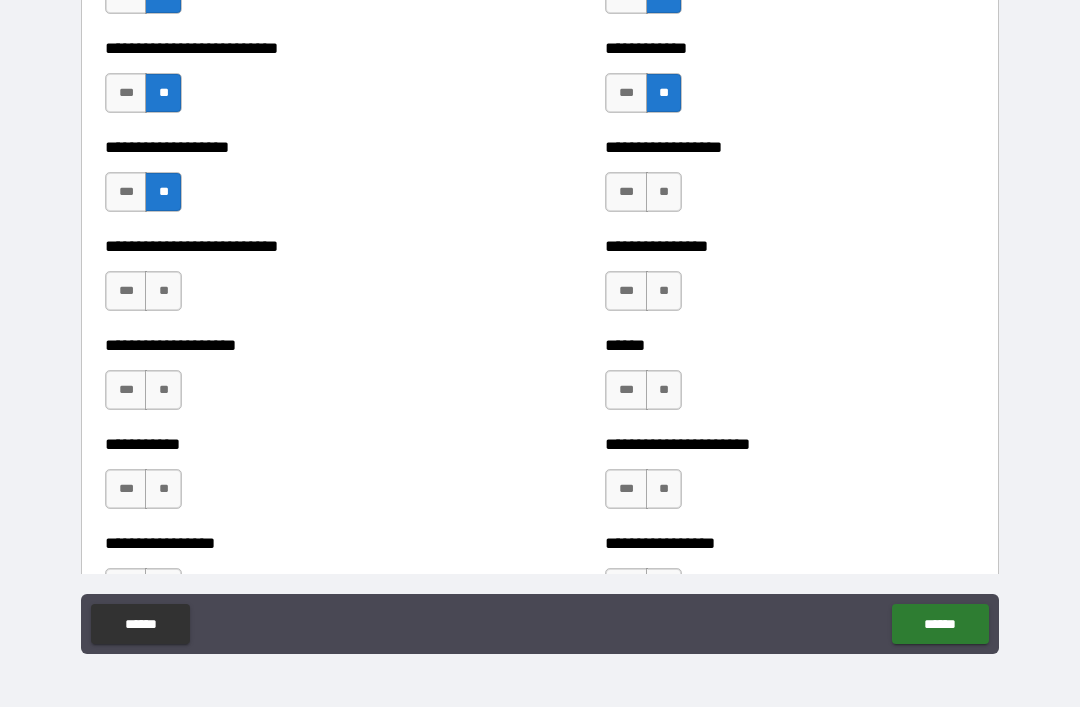 click on "**" at bounding box center [664, 192] 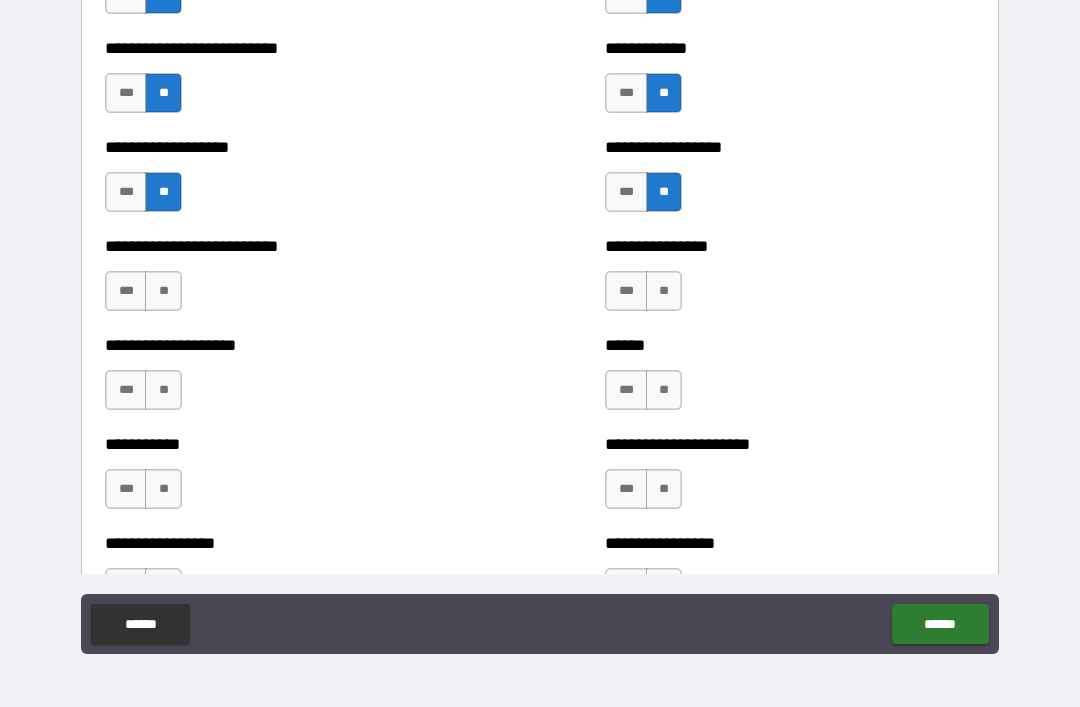 click on "**" at bounding box center (163, 291) 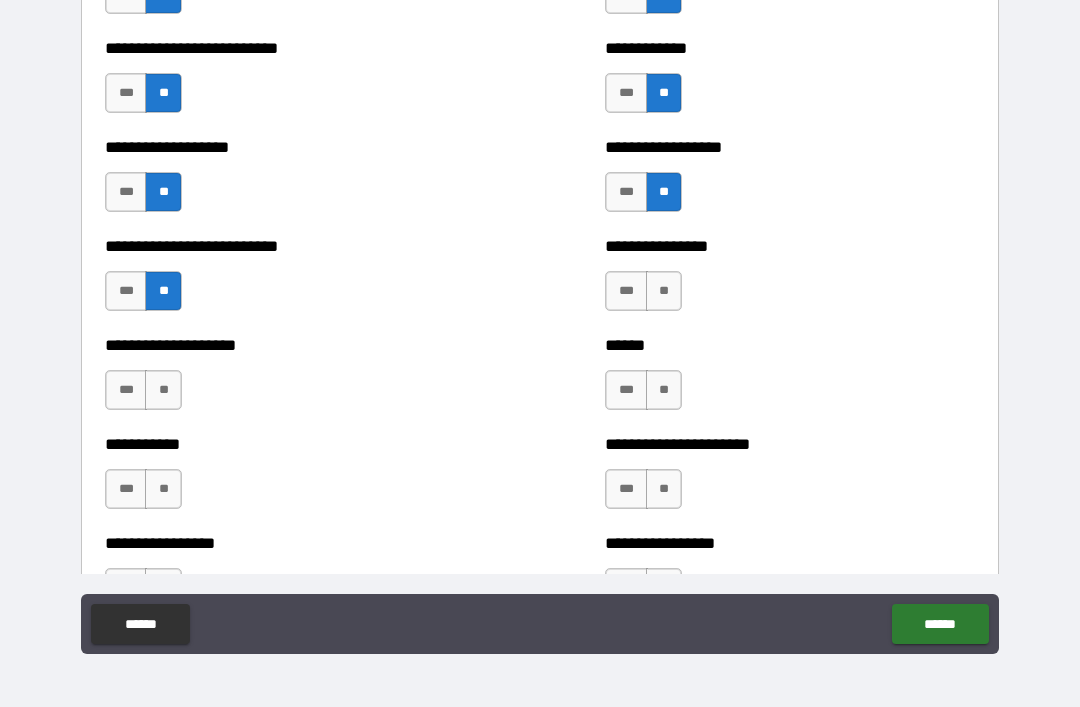 click on "**" at bounding box center (664, 291) 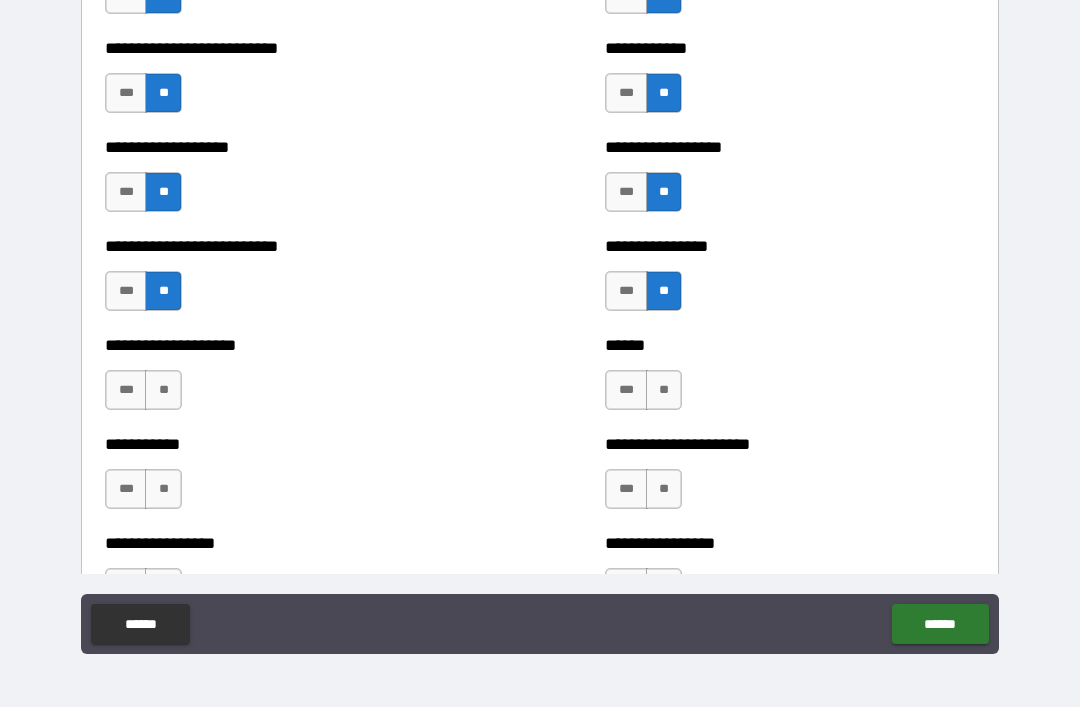 click on "**" at bounding box center [163, 390] 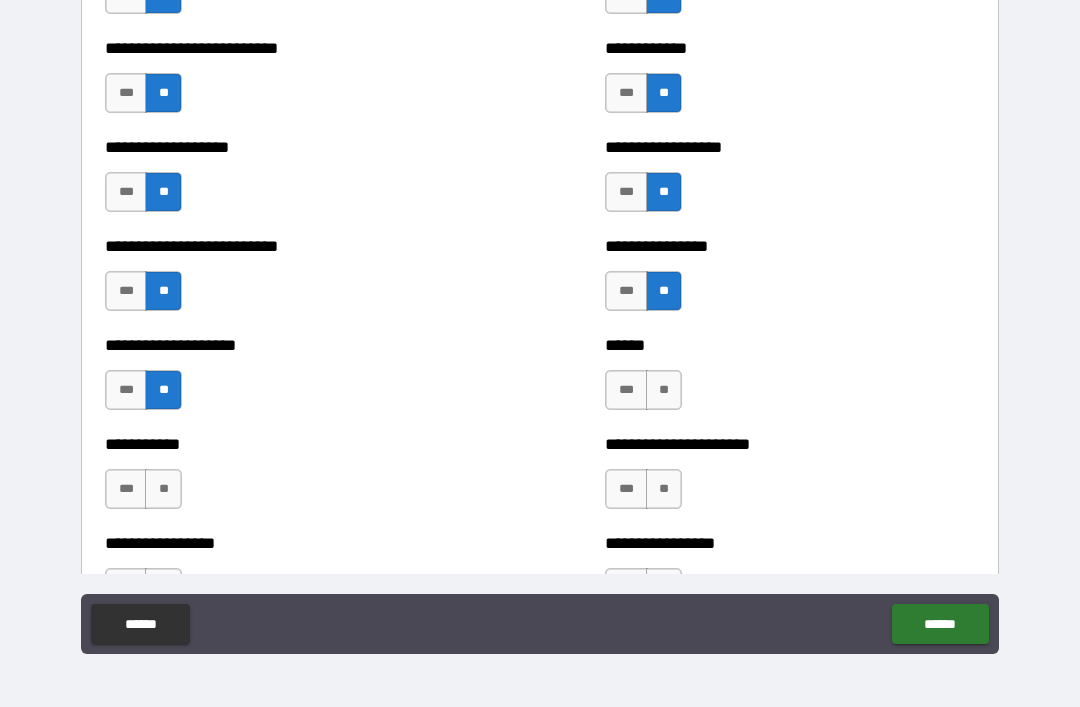 click on "***" at bounding box center (626, 390) 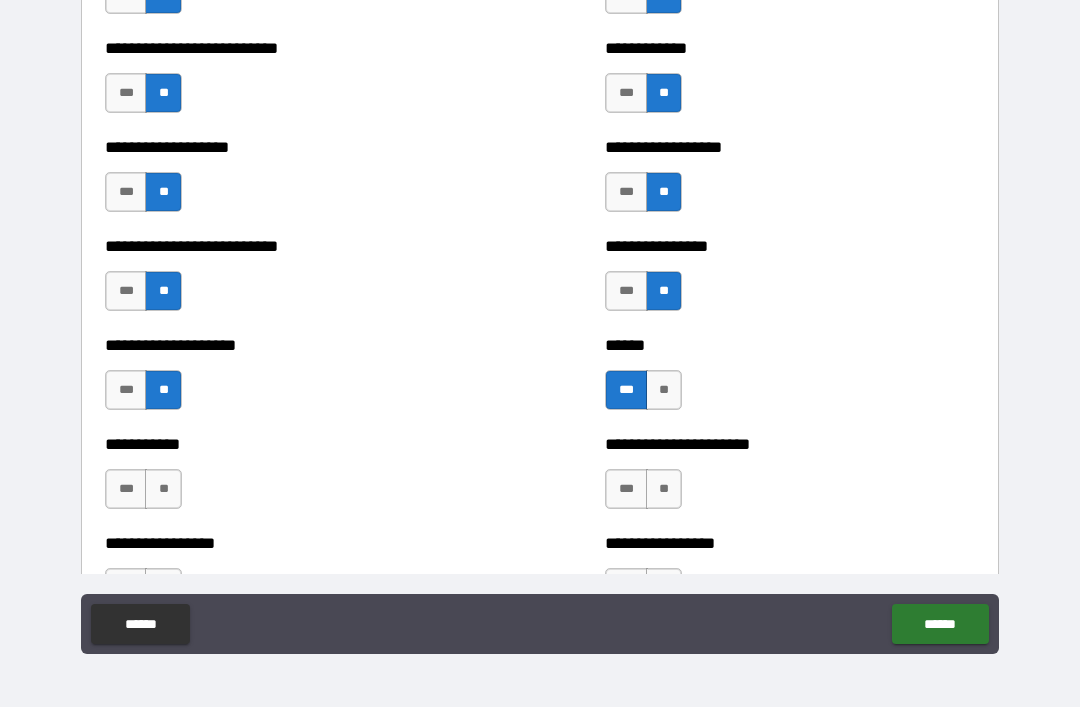 click on "**" at bounding box center [163, 489] 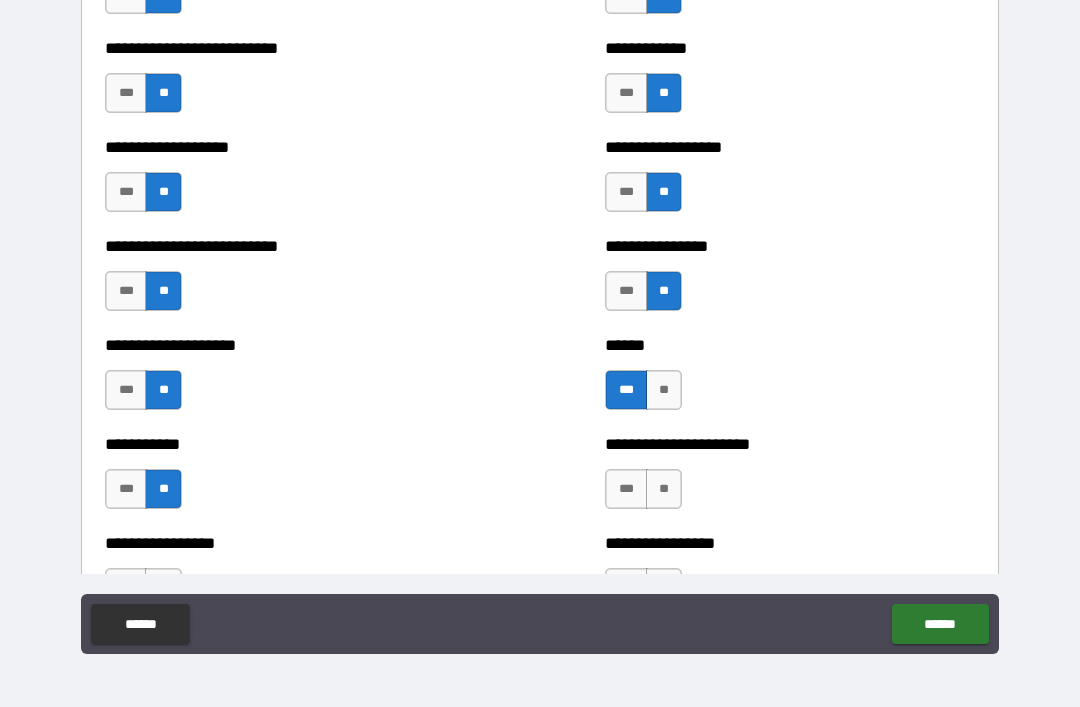 click on "**" at bounding box center [664, 489] 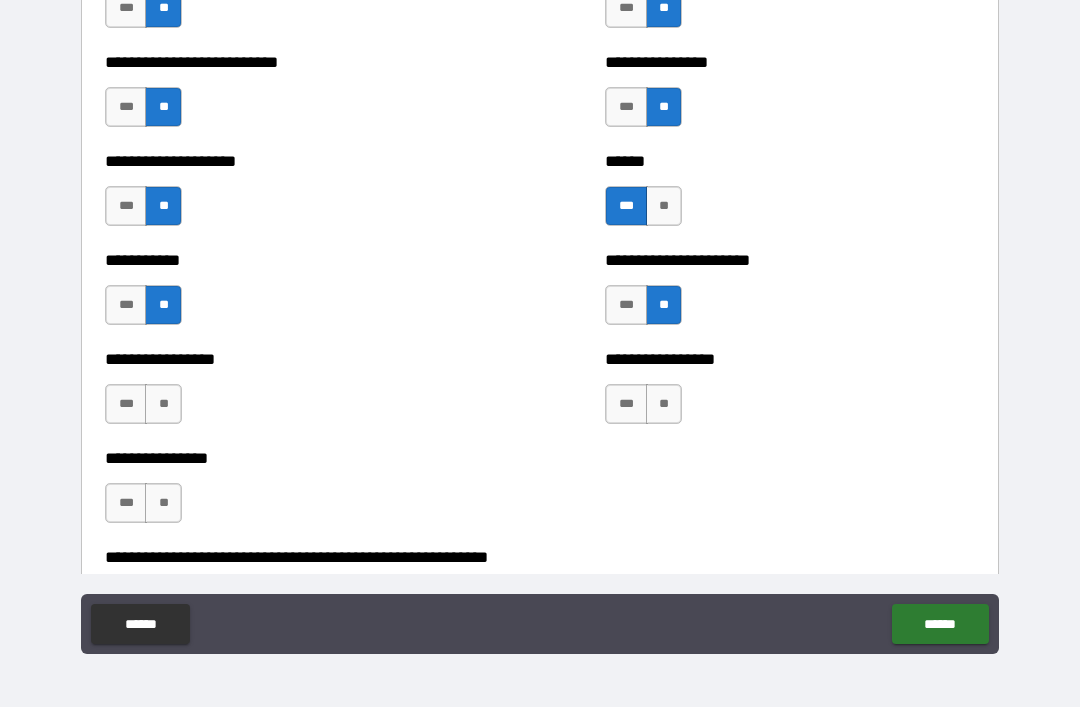 scroll, scrollTop: 5717, scrollLeft: 0, axis: vertical 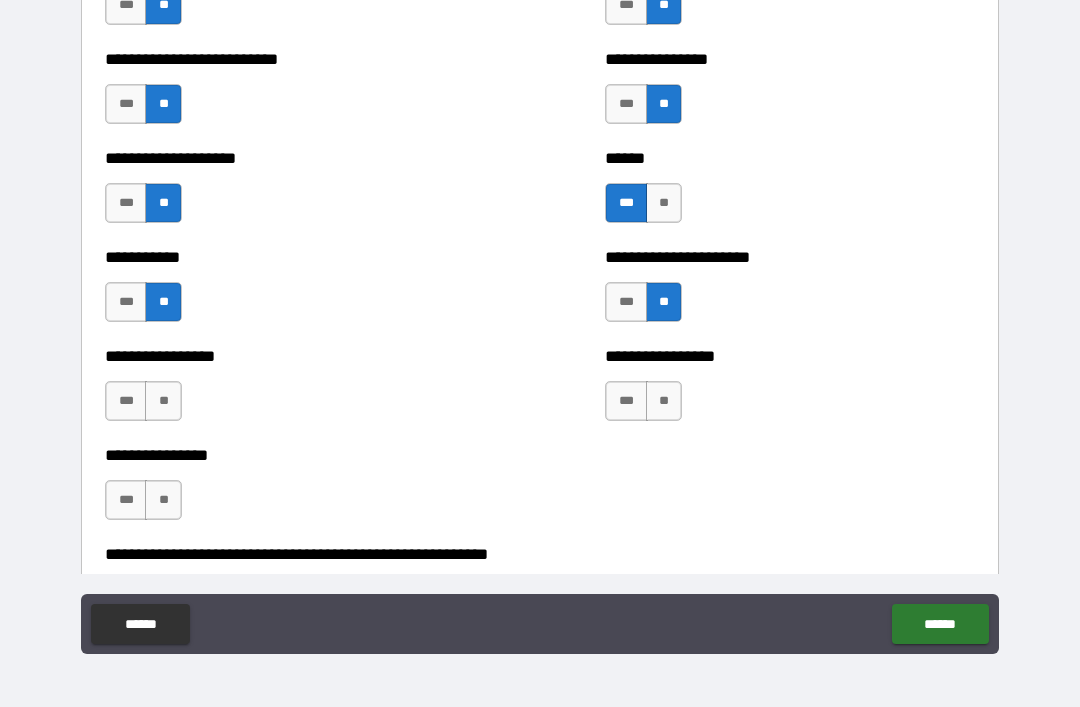click on "**" at bounding box center (163, 401) 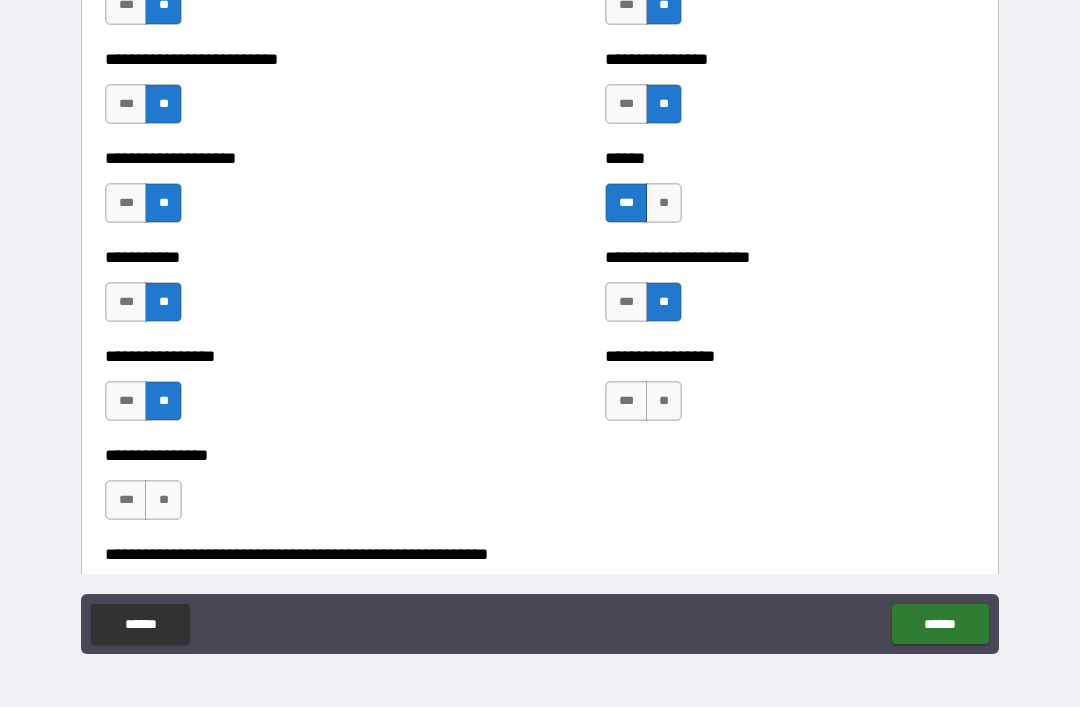 click on "**" at bounding box center [664, 401] 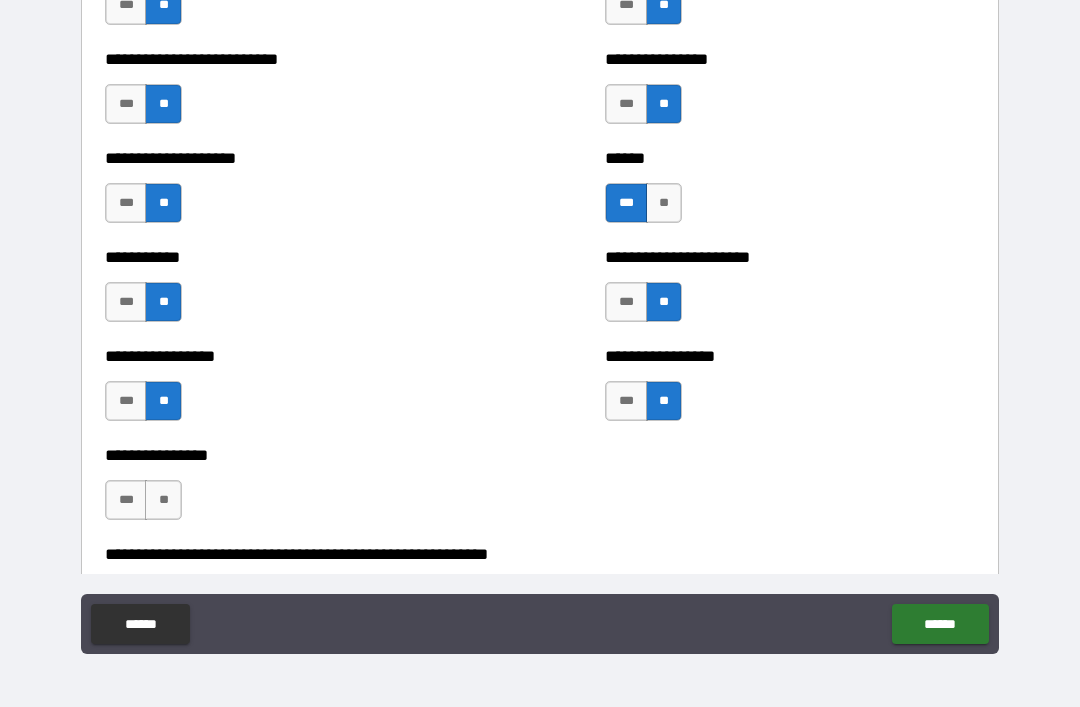 click on "**" at bounding box center [163, 500] 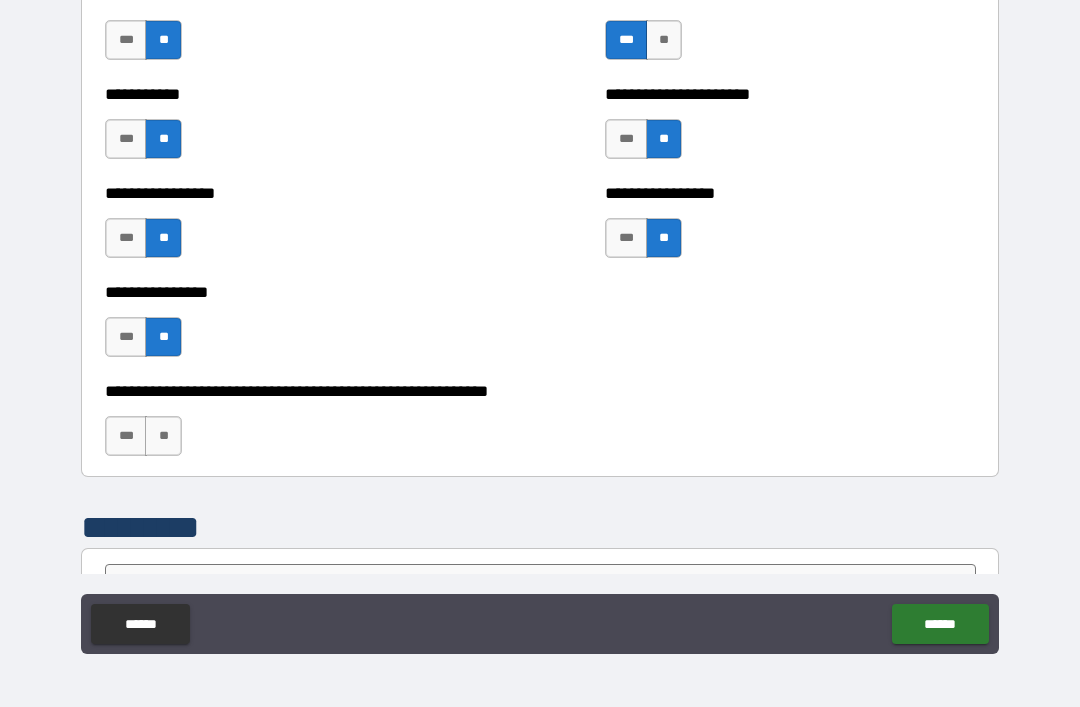 scroll, scrollTop: 5902, scrollLeft: 0, axis: vertical 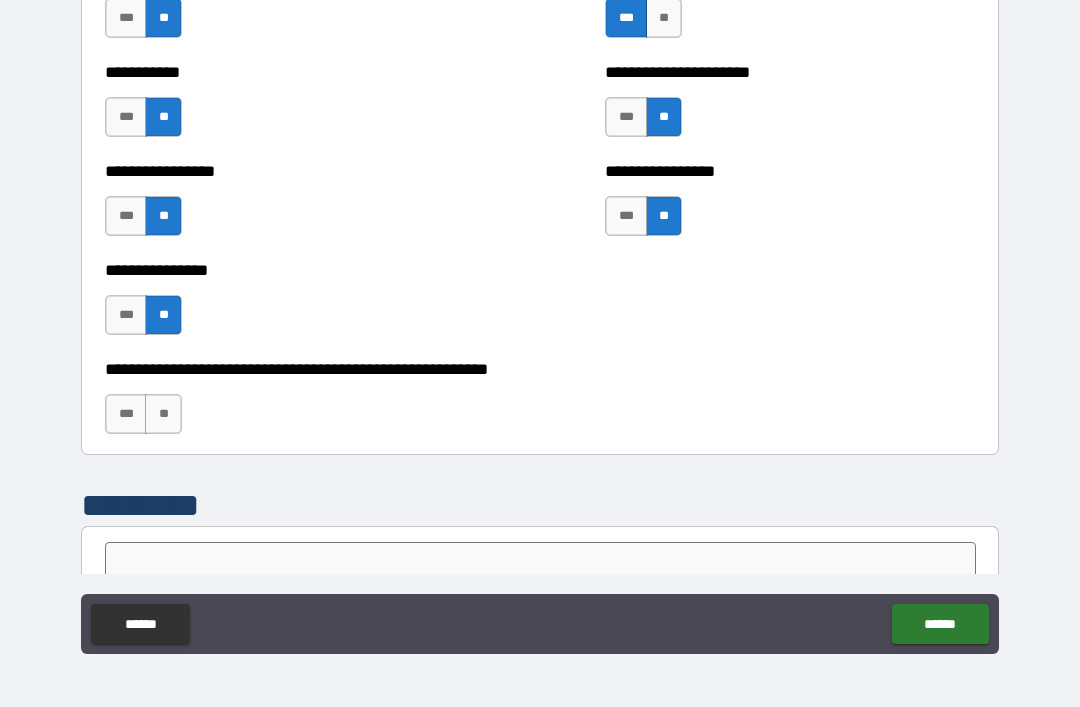 click on "**" at bounding box center [163, 414] 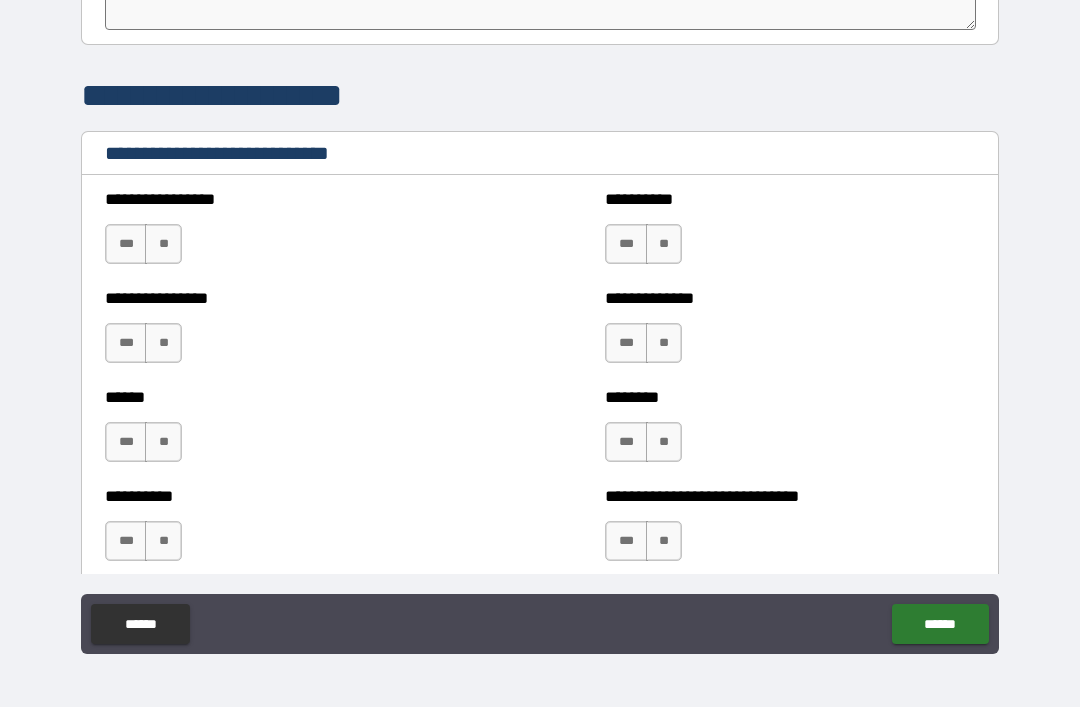 scroll, scrollTop: 6492, scrollLeft: 0, axis: vertical 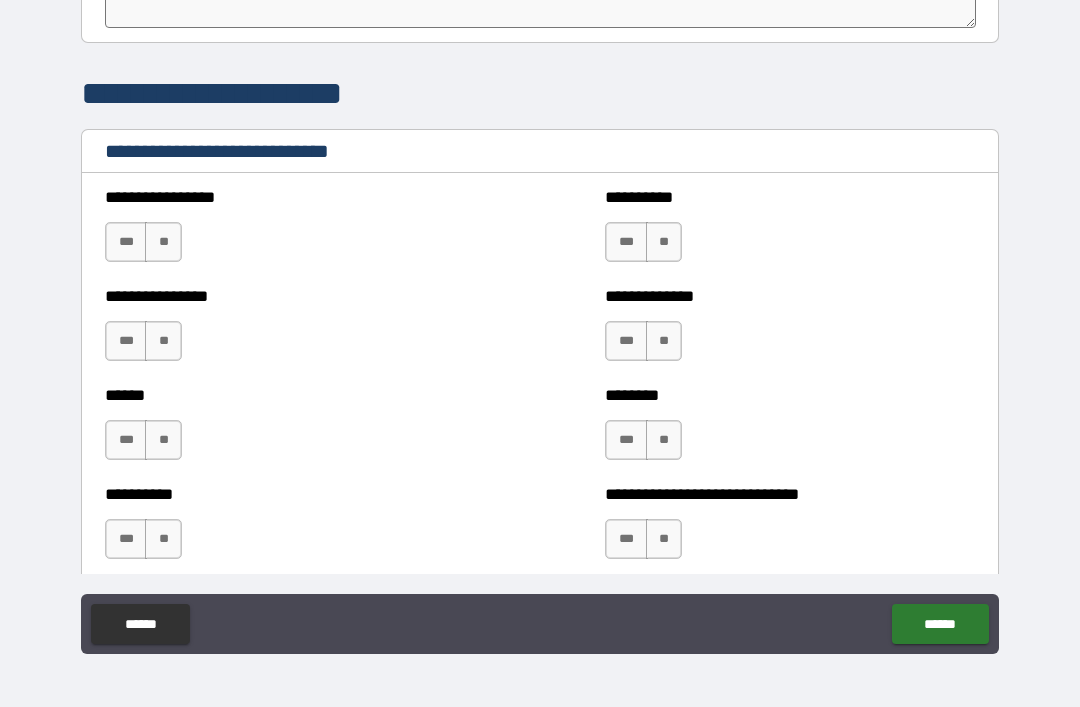 click on "**" at bounding box center [163, 242] 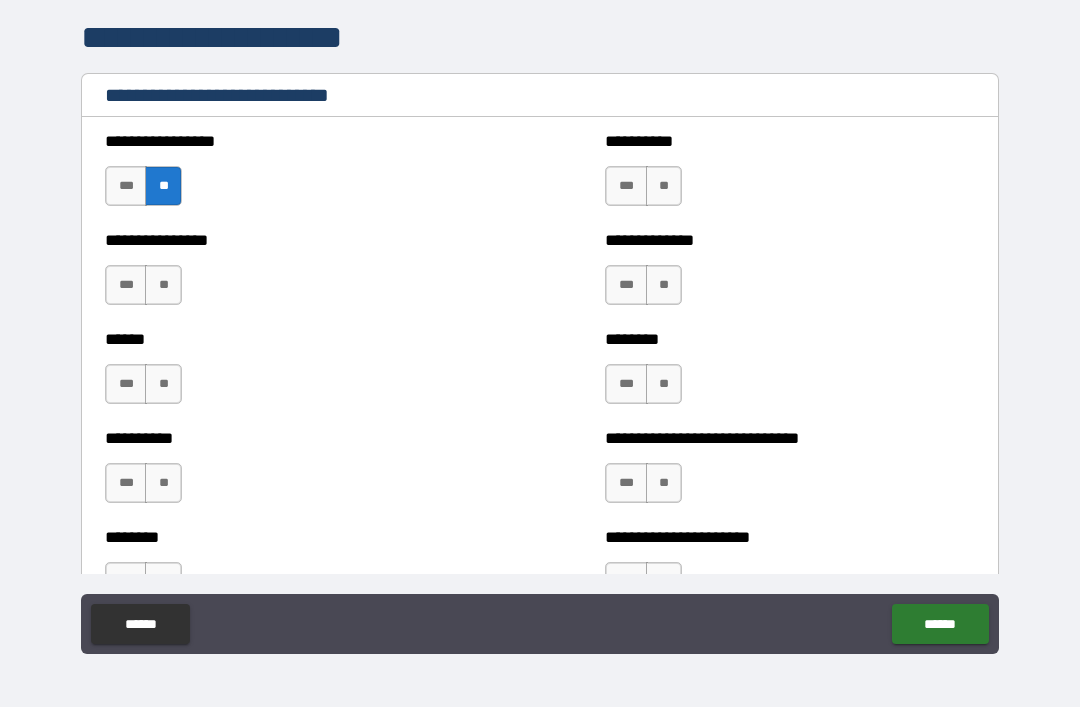 scroll, scrollTop: 6551, scrollLeft: 0, axis: vertical 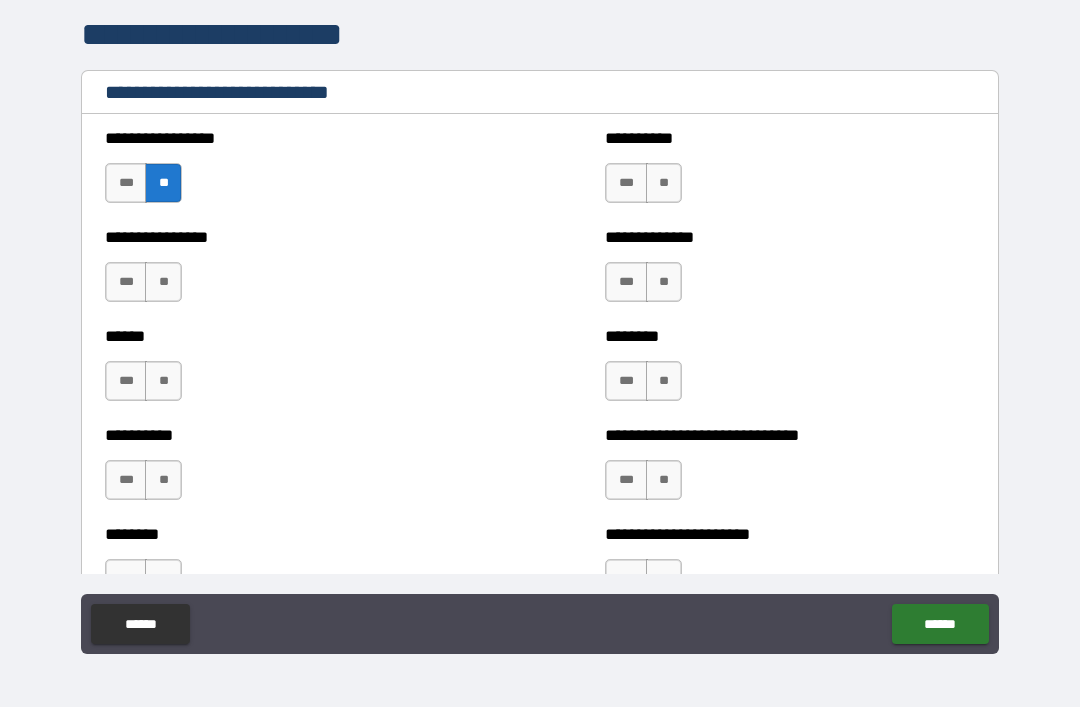 click on "**" at bounding box center (163, 282) 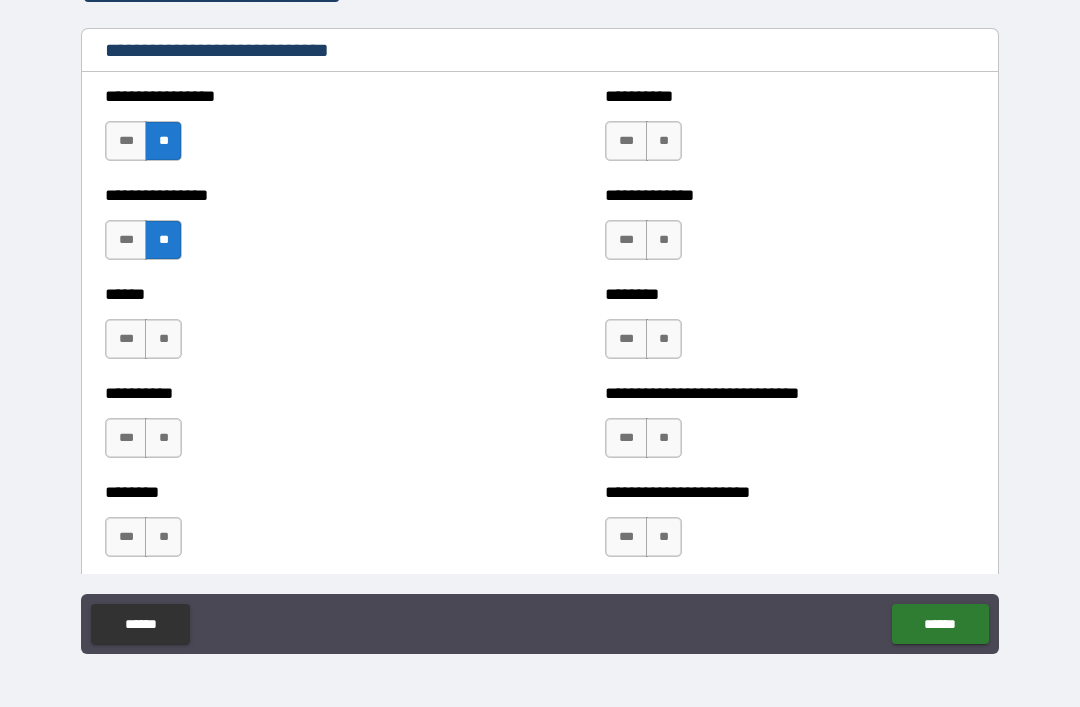 scroll, scrollTop: 6629, scrollLeft: 0, axis: vertical 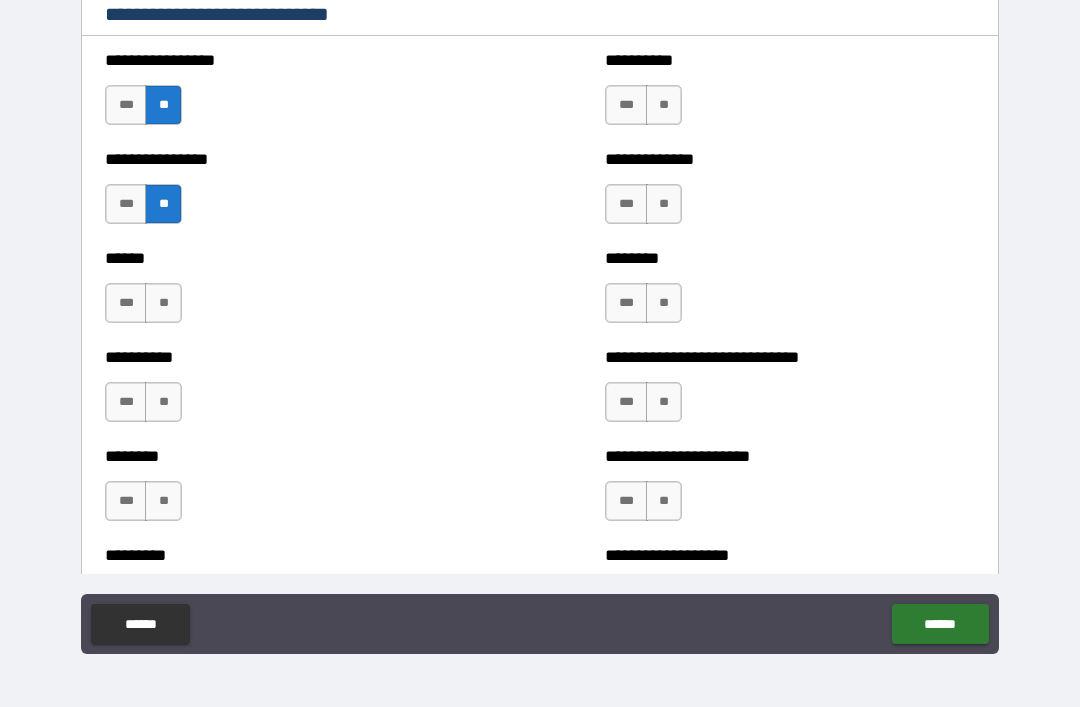 click on "**" at bounding box center (163, 303) 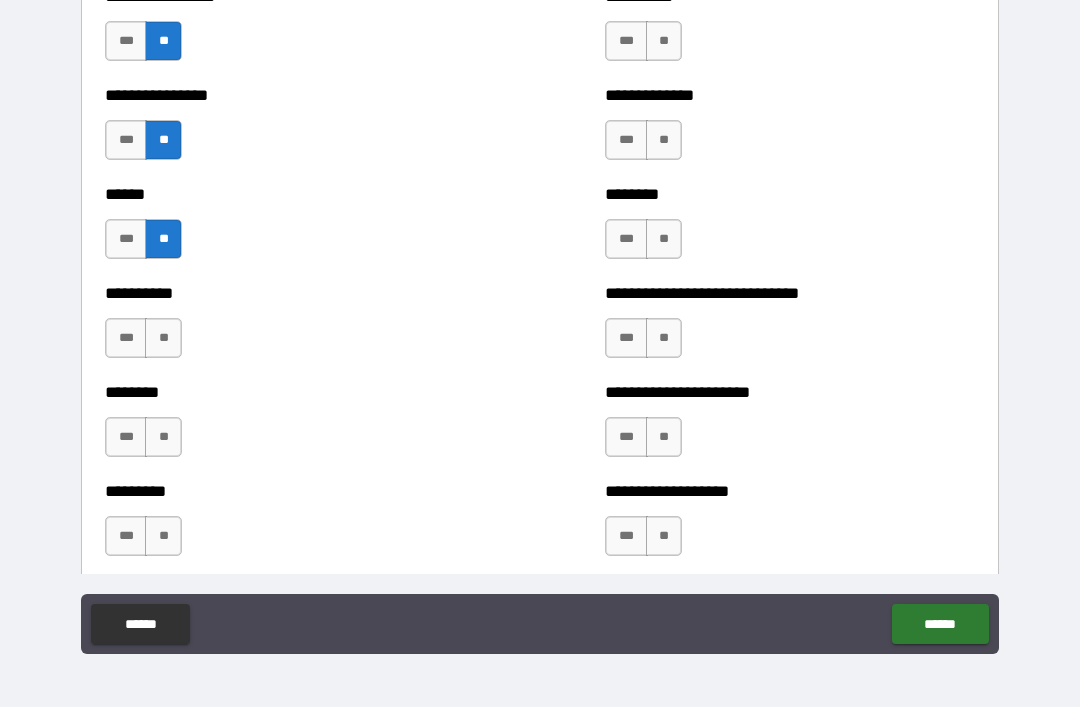 scroll, scrollTop: 6714, scrollLeft: 0, axis: vertical 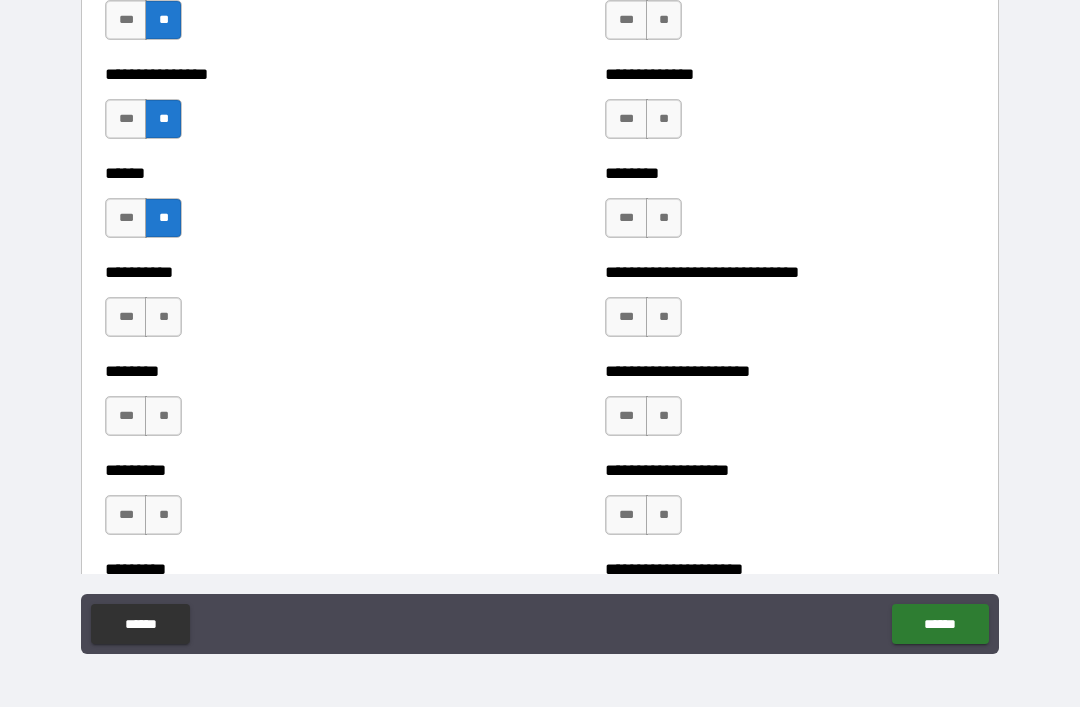 click on "**" at bounding box center (163, 317) 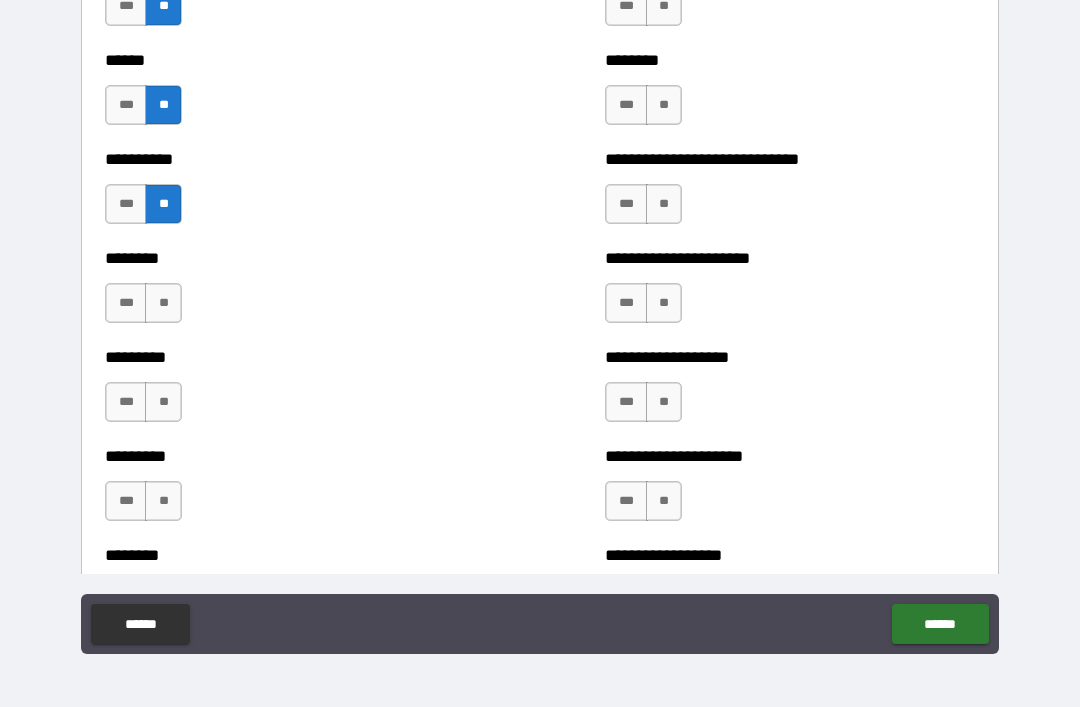scroll, scrollTop: 6828, scrollLeft: 0, axis: vertical 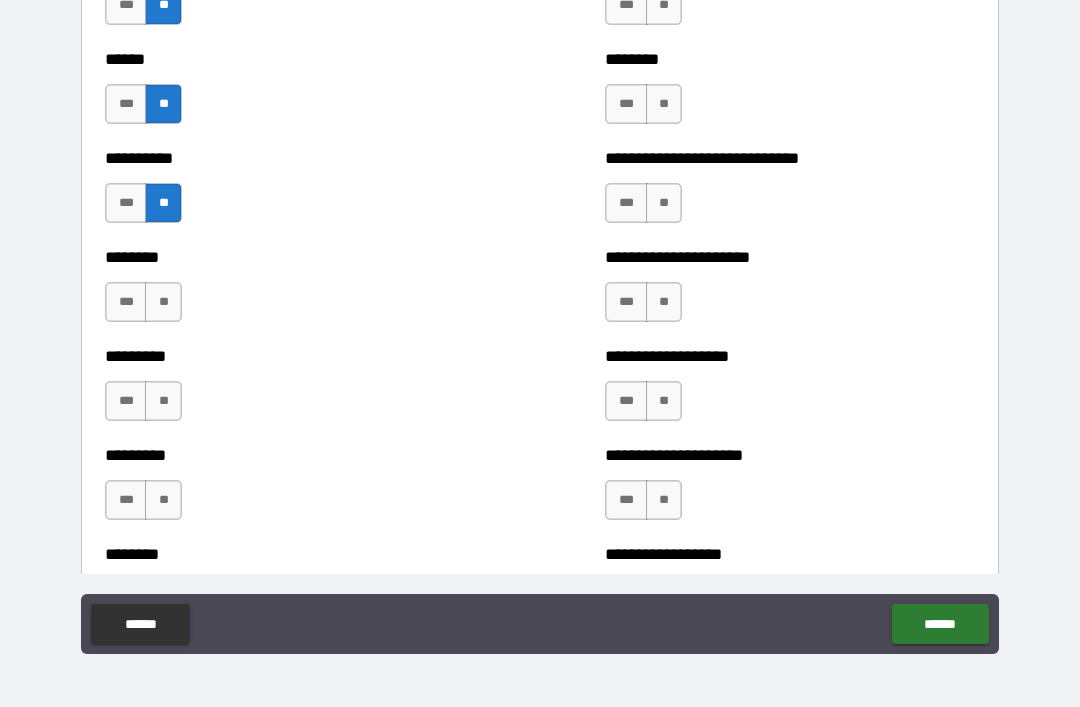 click on "**" at bounding box center (163, 302) 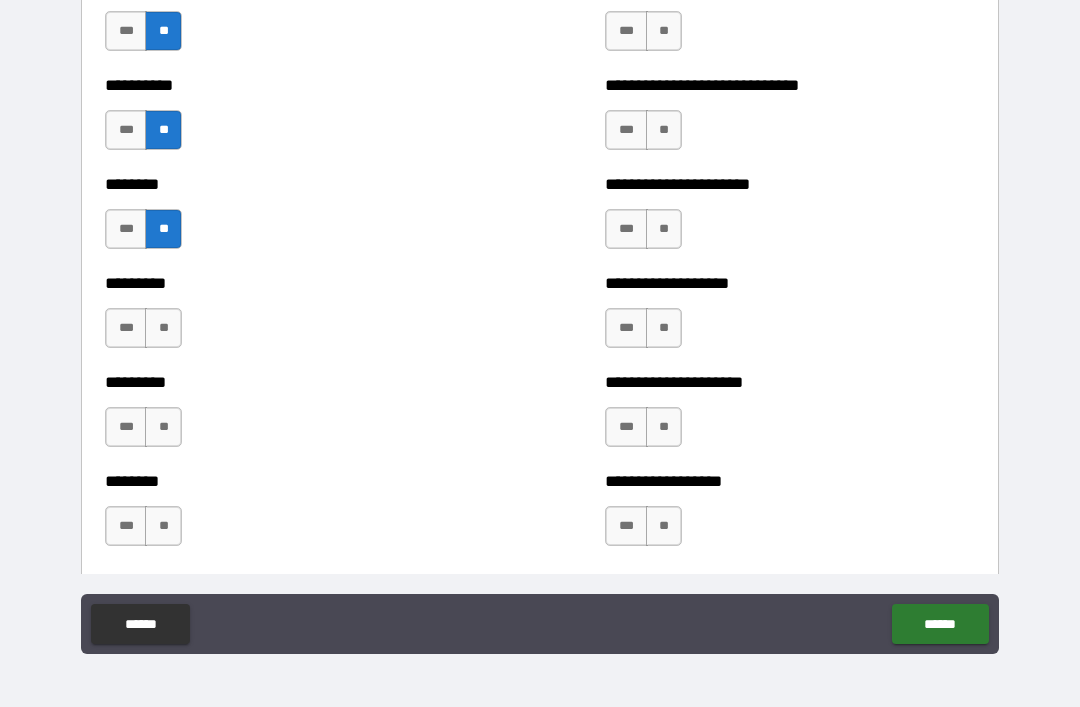 scroll, scrollTop: 6903, scrollLeft: 0, axis: vertical 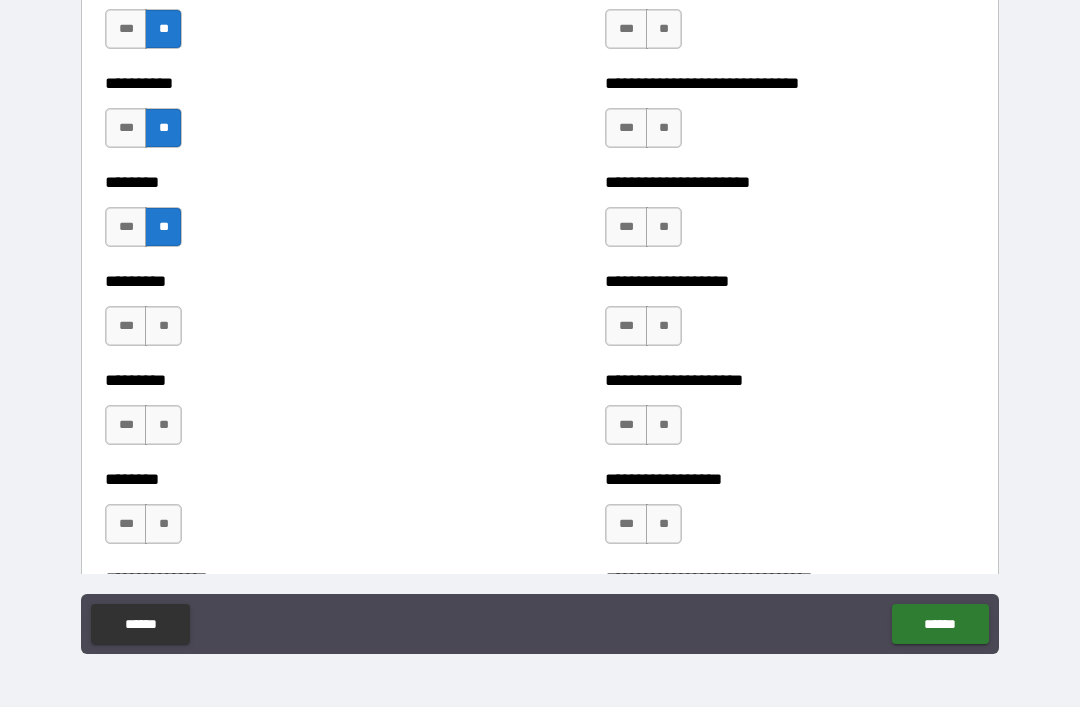 click on "***" at bounding box center (126, 128) 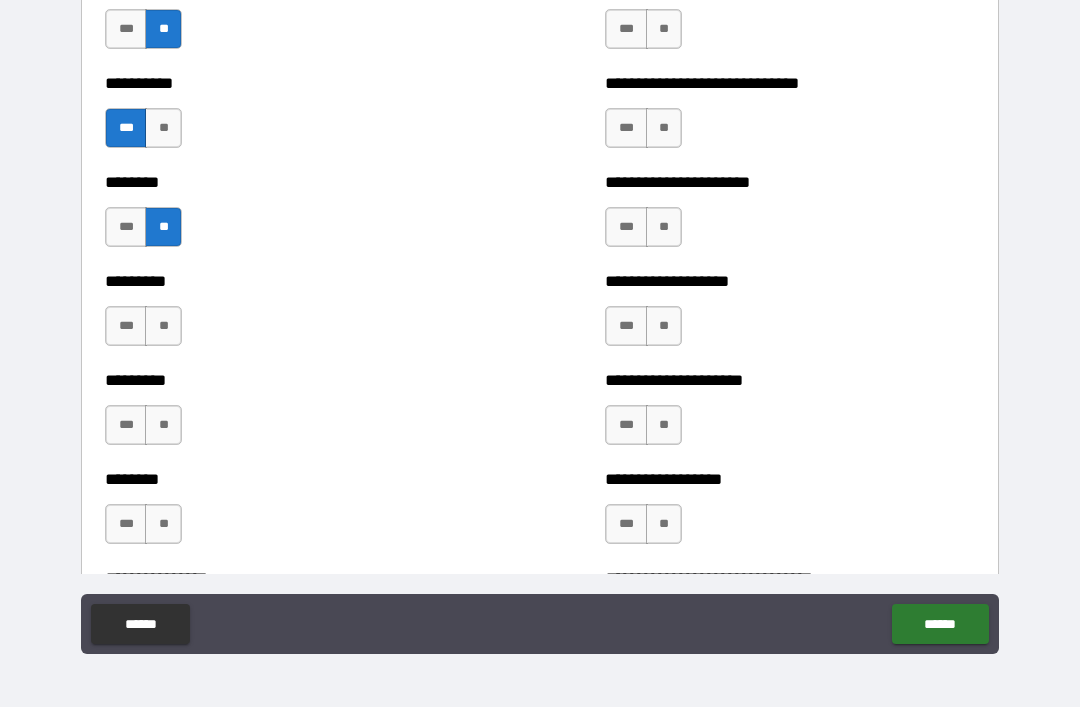 scroll, scrollTop: 6993, scrollLeft: 0, axis: vertical 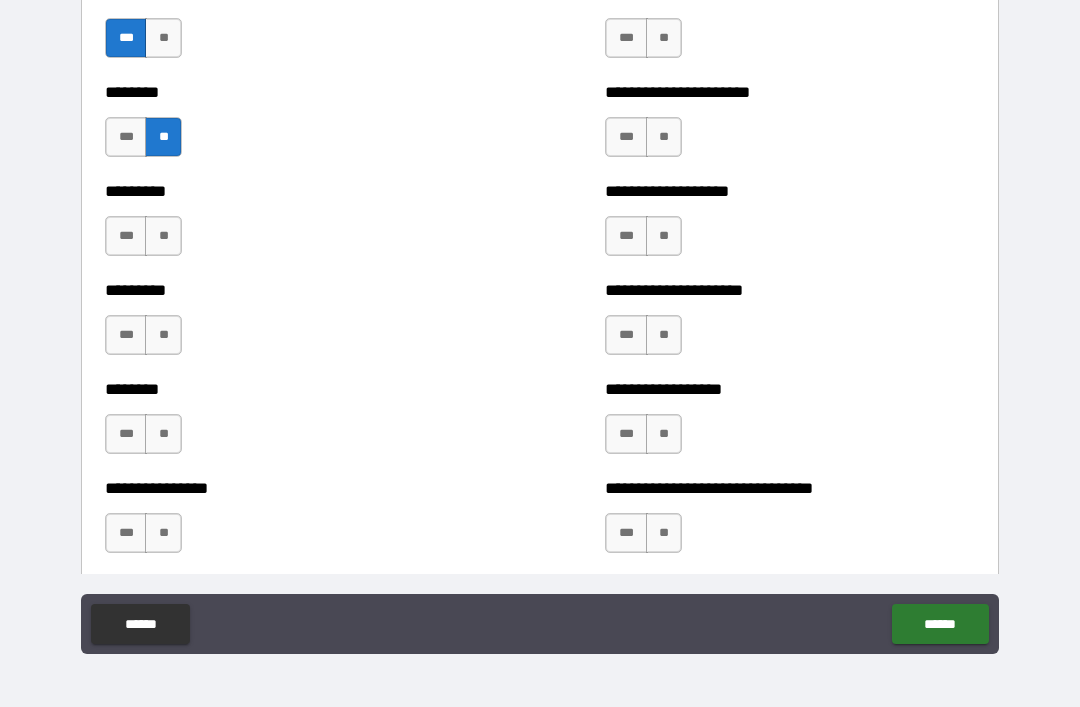 click on "**" at bounding box center (163, 236) 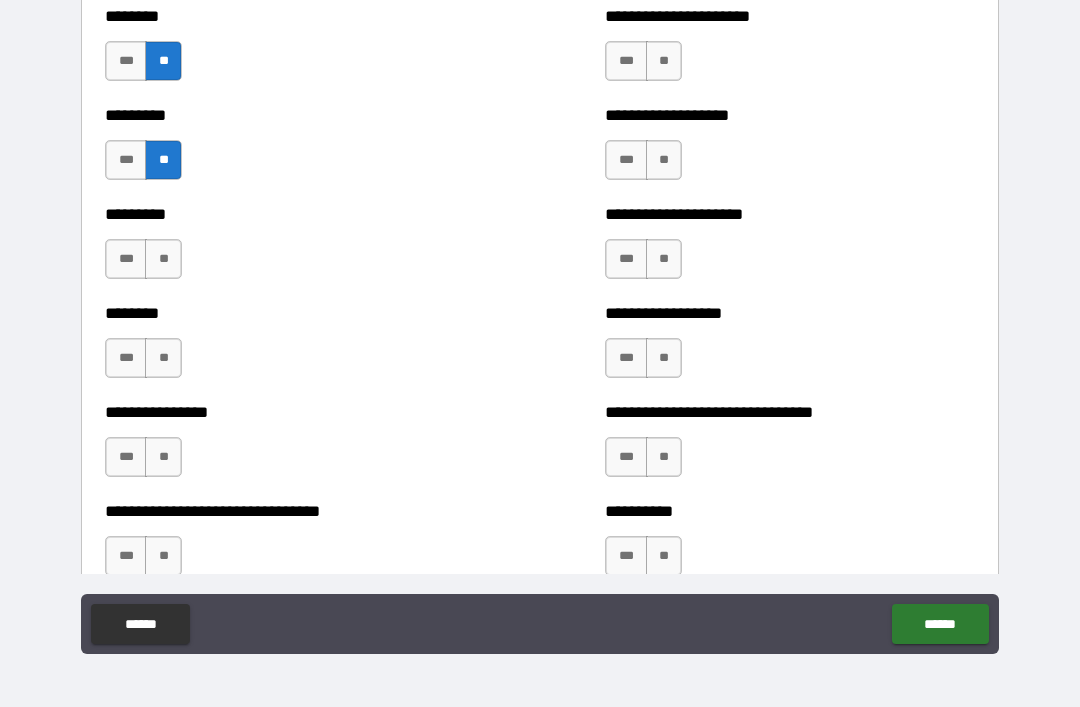 scroll, scrollTop: 7083, scrollLeft: 0, axis: vertical 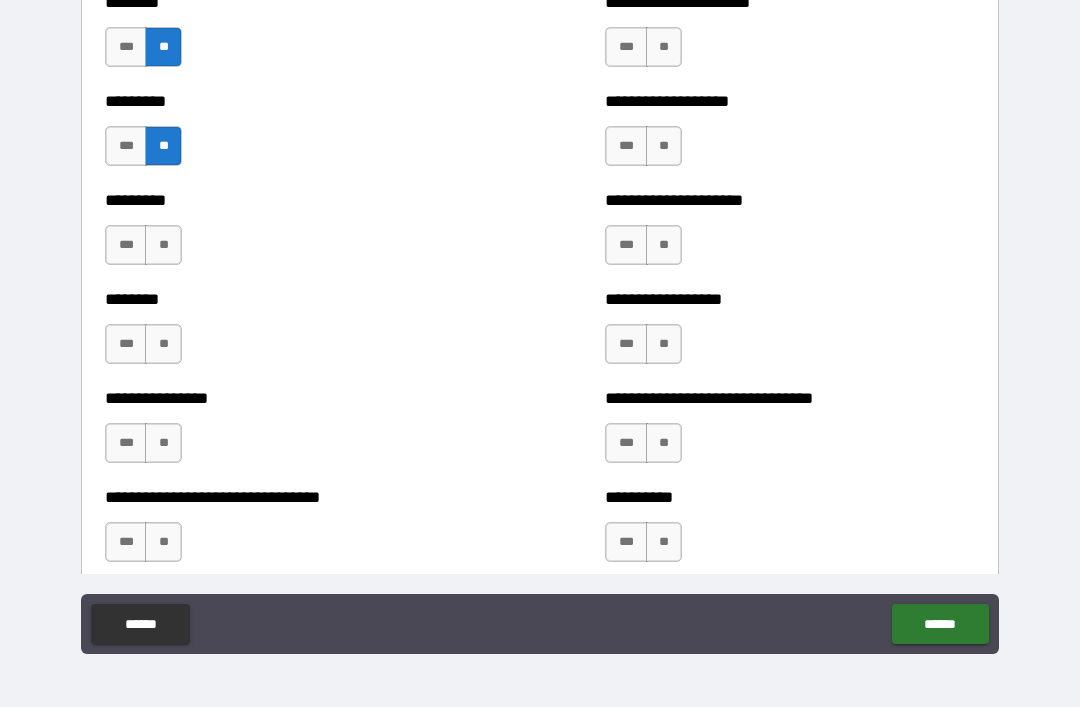 click on "**" at bounding box center [163, 245] 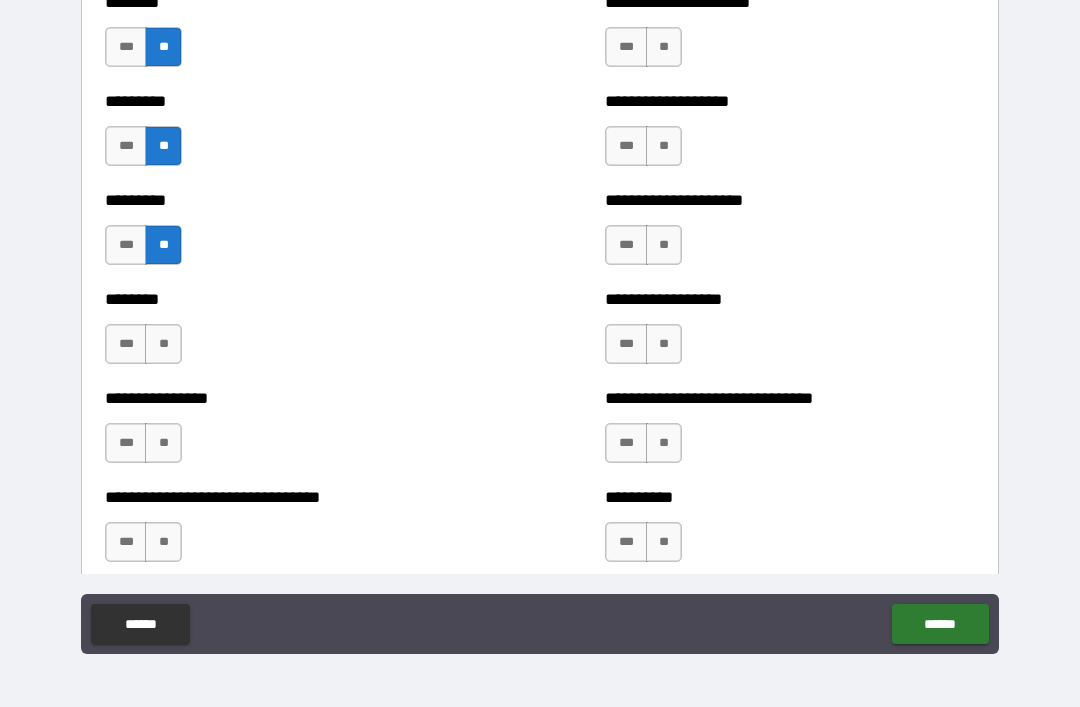 click on "**" at bounding box center (163, 344) 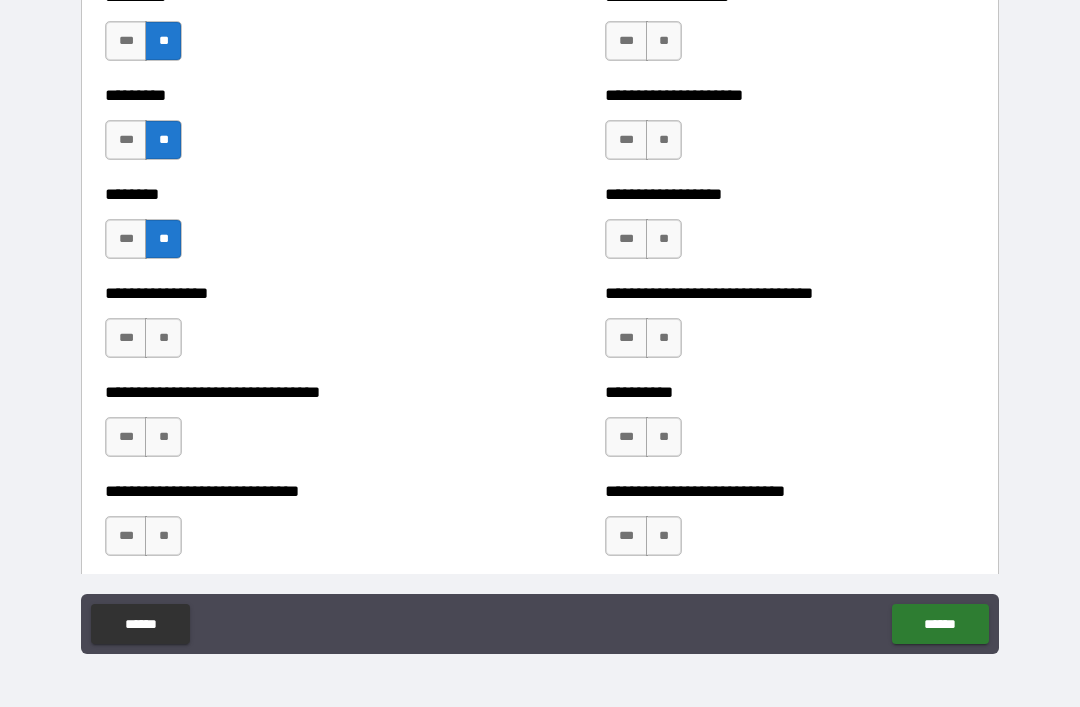scroll, scrollTop: 7189, scrollLeft: 0, axis: vertical 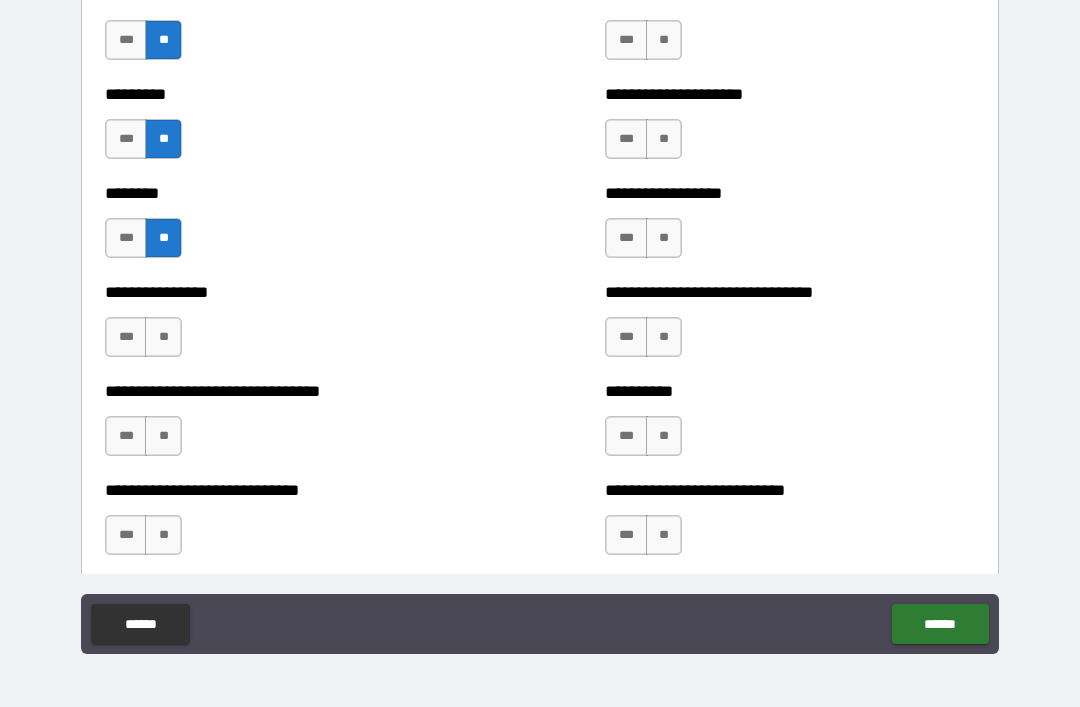 click on "**" at bounding box center [163, 337] 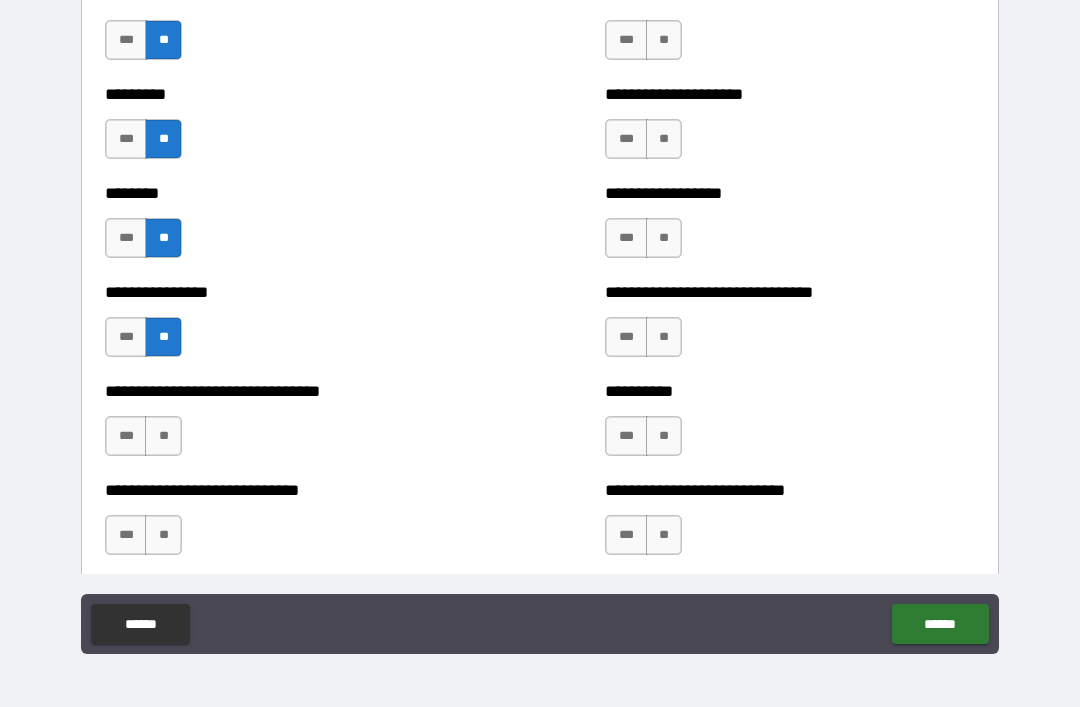 scroll, scrollTop: 7266, scrollLeft: 0, axis: vertical 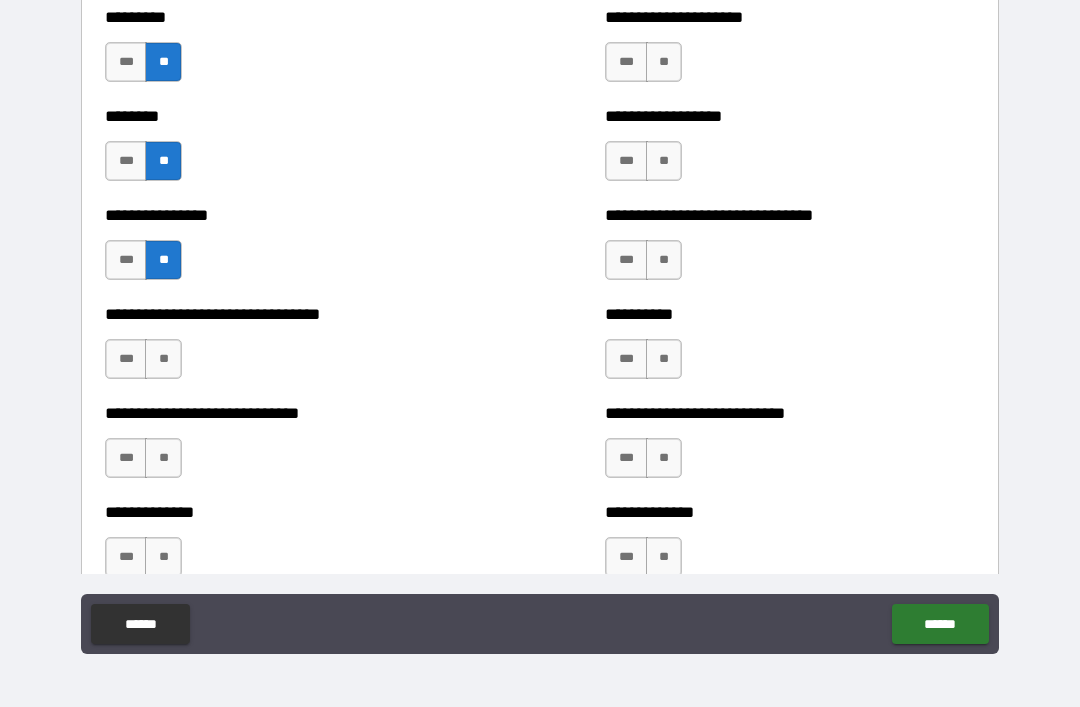 click on "**" at bounding box center (163, 359) 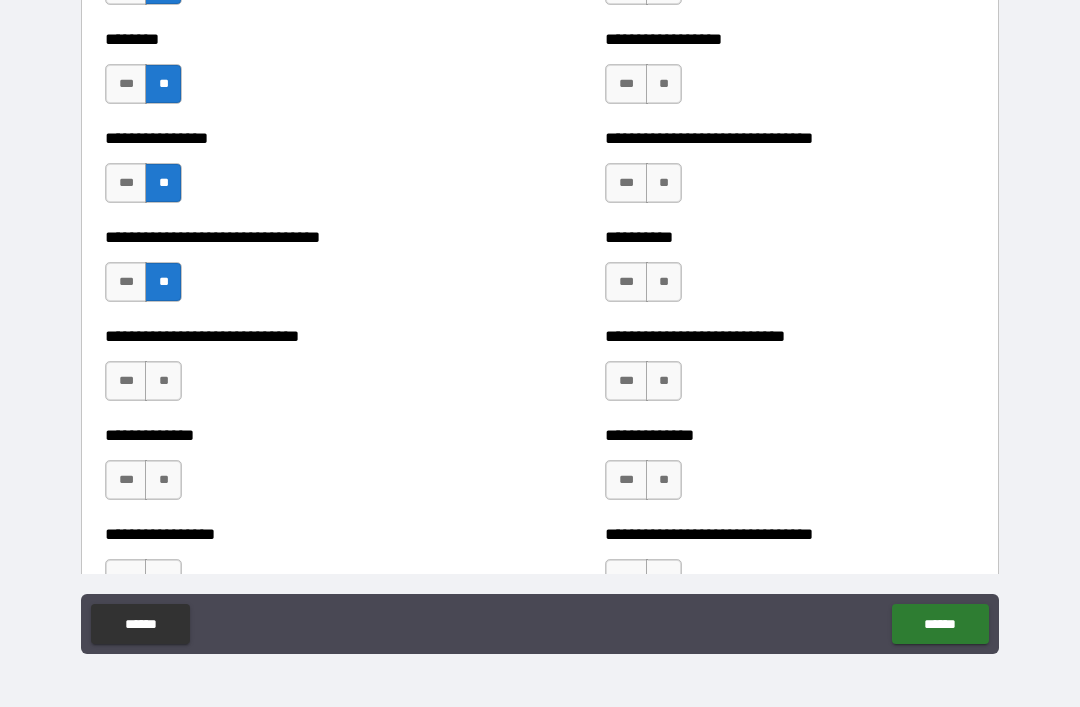 scroll, scrollTop: 7352, scrollLeft: 0, axis: vertical 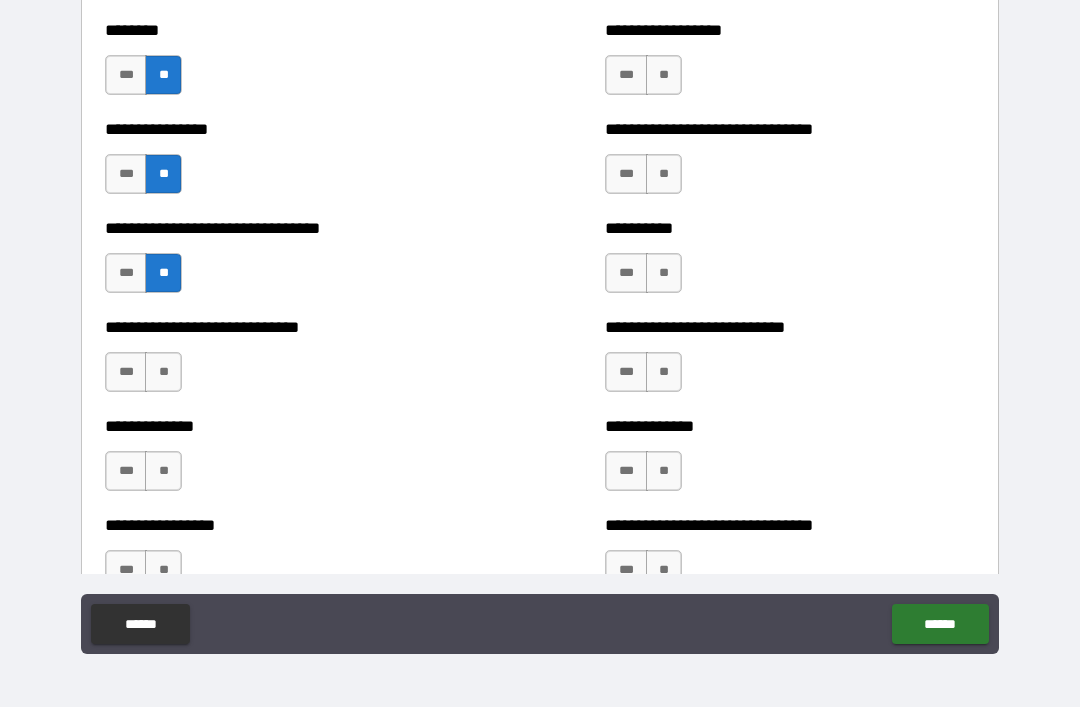 click on "**" at bounding box center (163, 372) 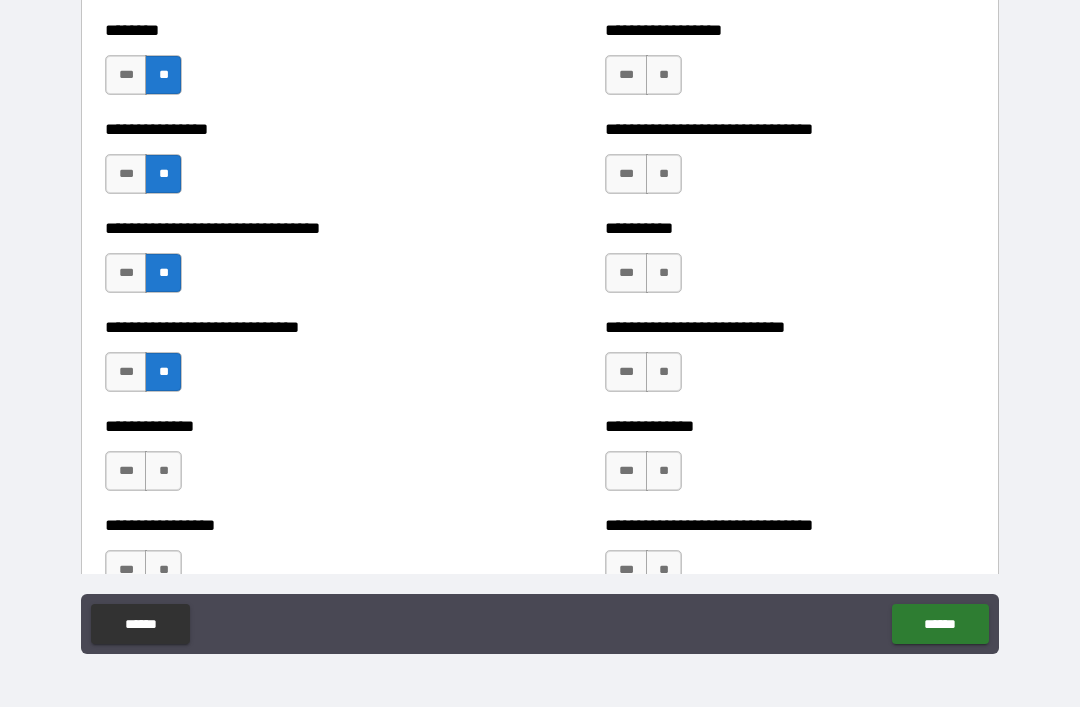 scroll, scrollTop: 7455, scrollLeft: 0, axis: vertical 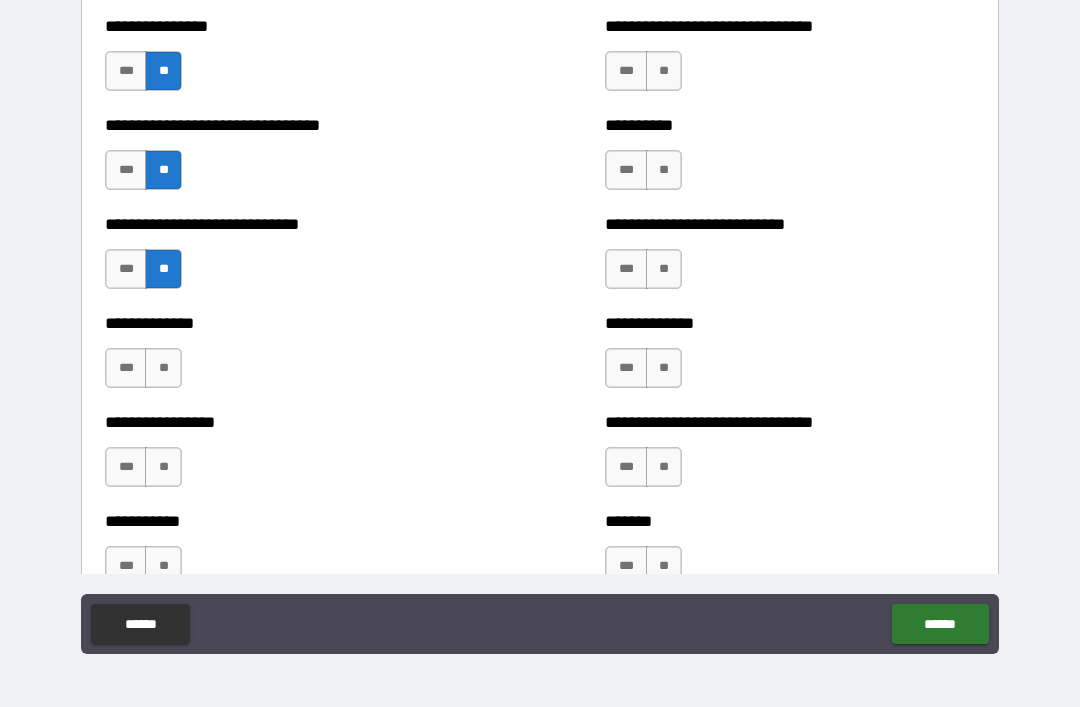 click on "**" at bounding box center (163, 368) 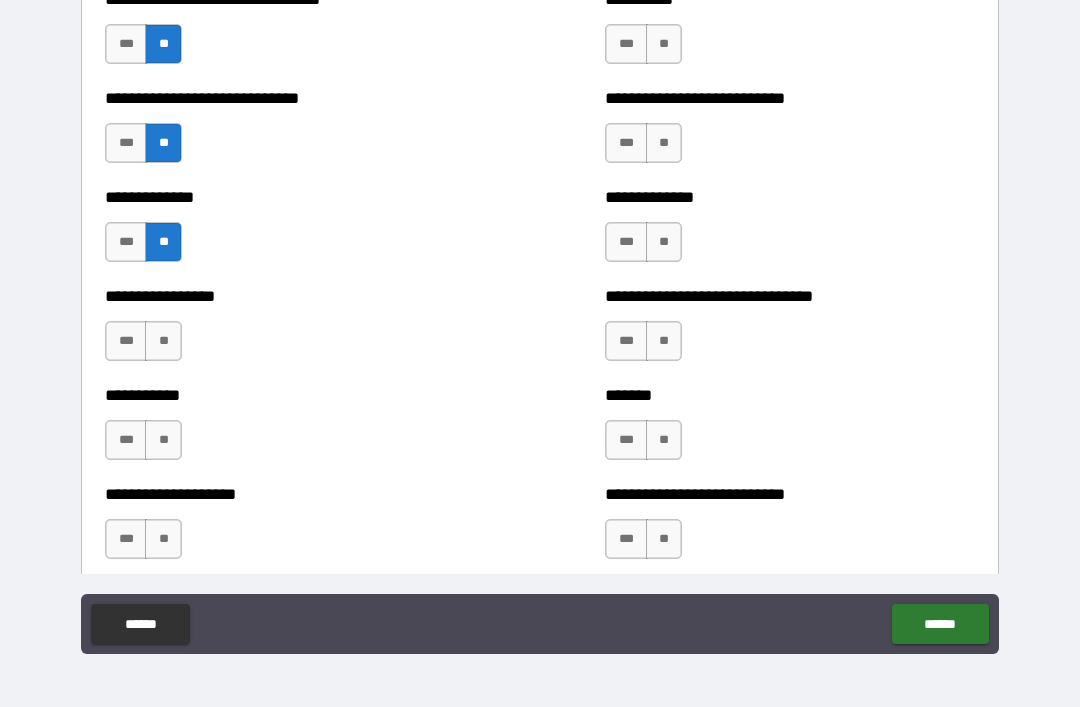 click on "**" at bounding box center [163, 341] 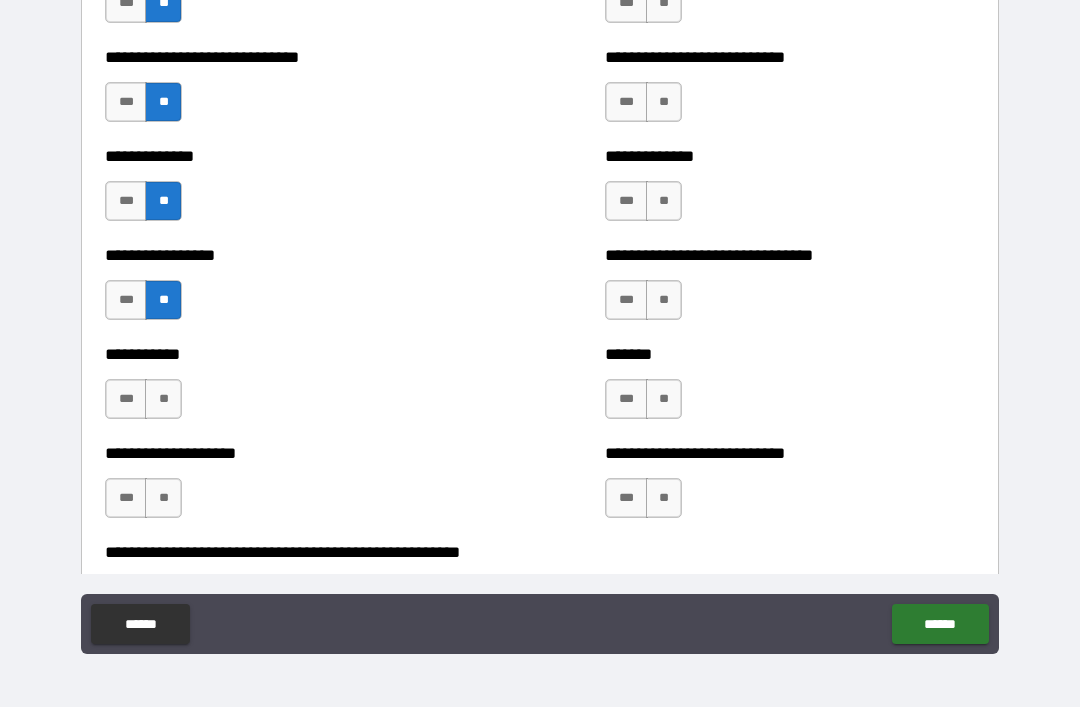 scroll, scrollTop: 7696, scrollLeft: 0, axis: vertical 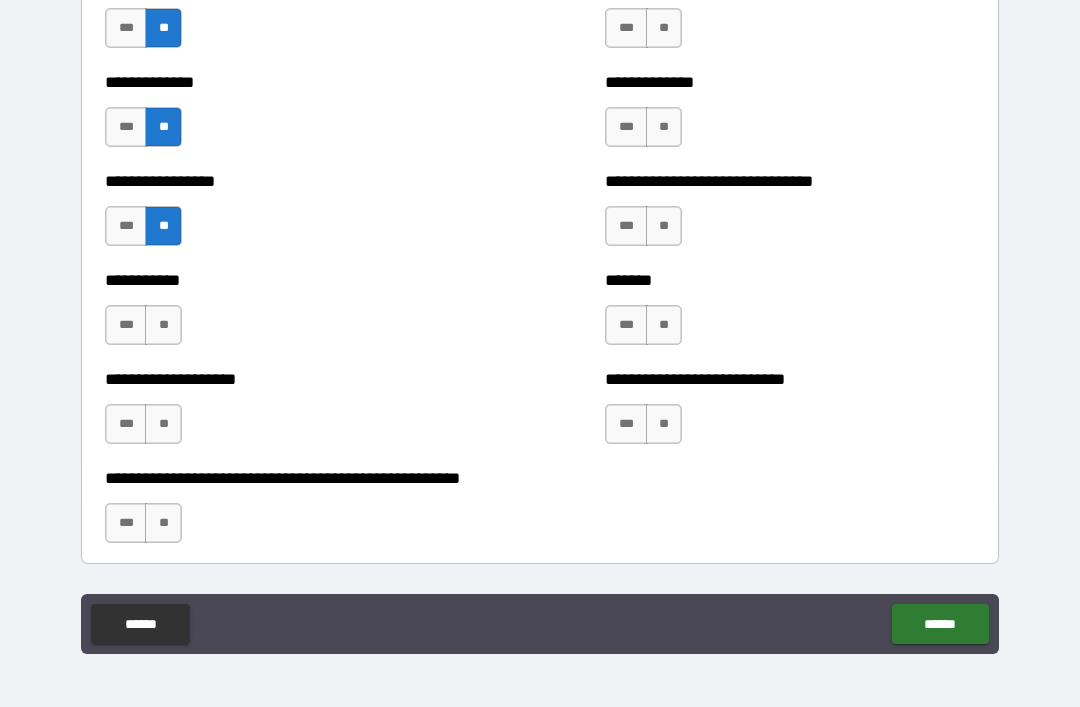 click on "**" at bounding box center (163, 325) 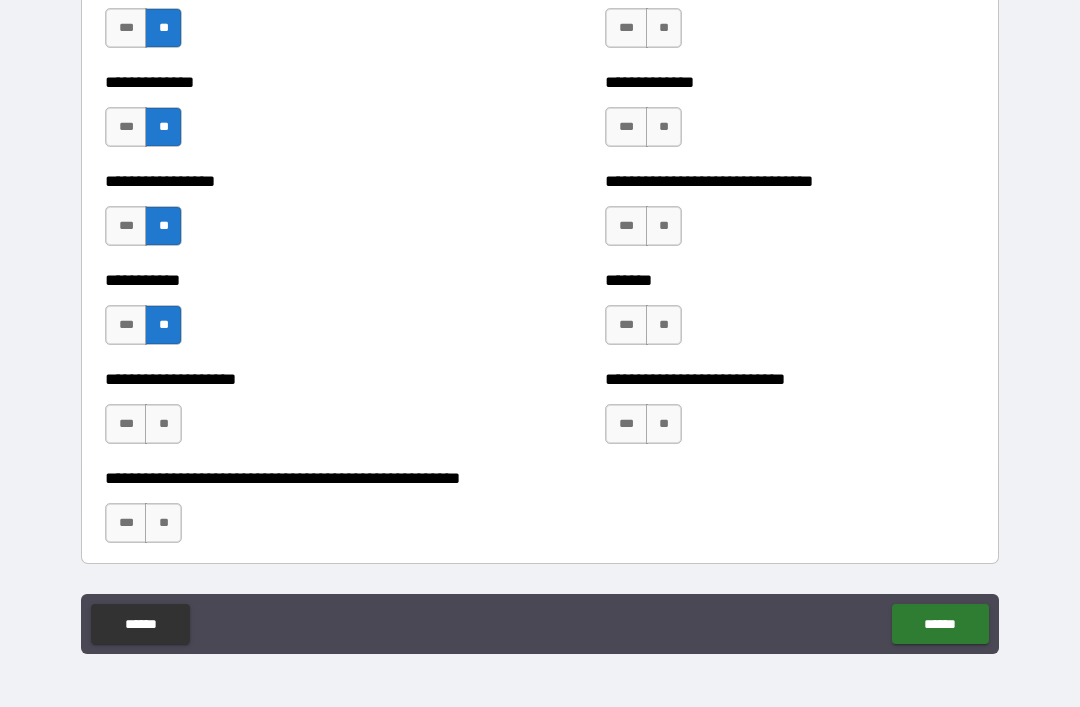 scroll, scrollTop: 7793, scrollLeft: 0, axis: vertical 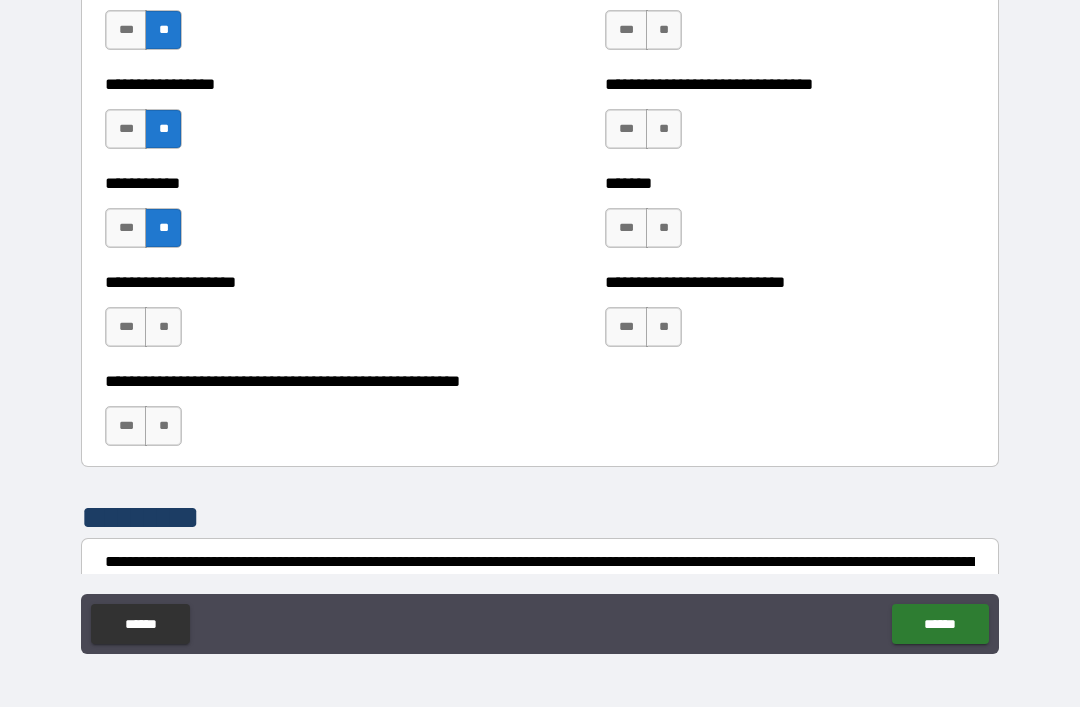 click on "**" at bounding box center [163, 327] 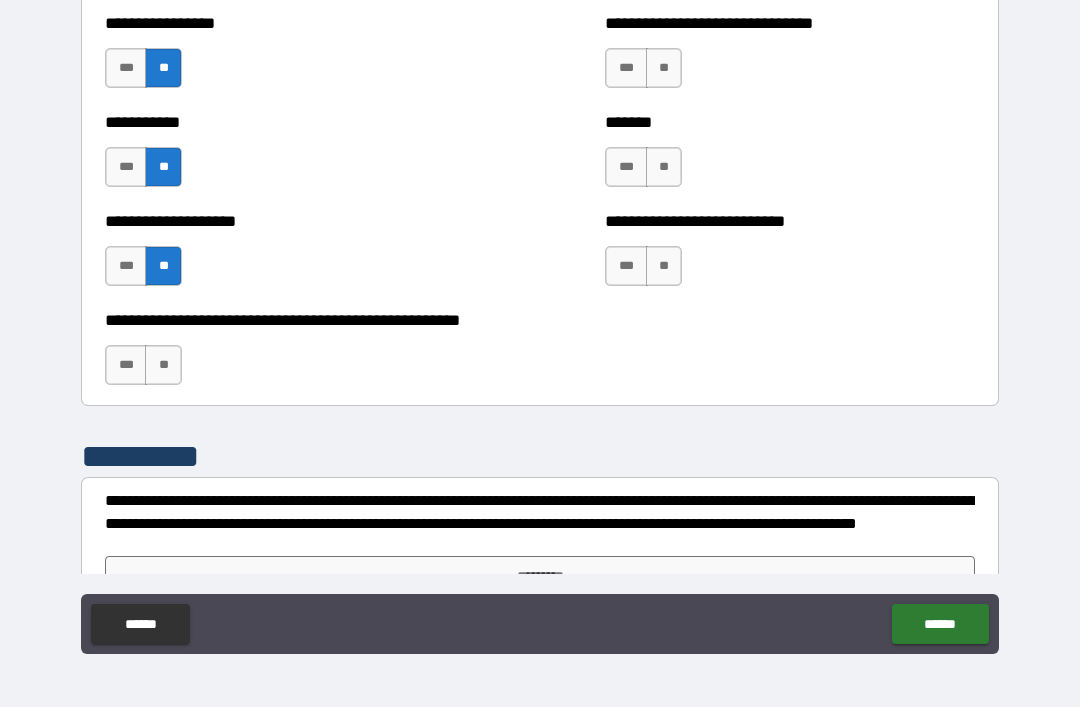 scroll, scrollTop: 7861, scrollLeft: 0, axis: vertical 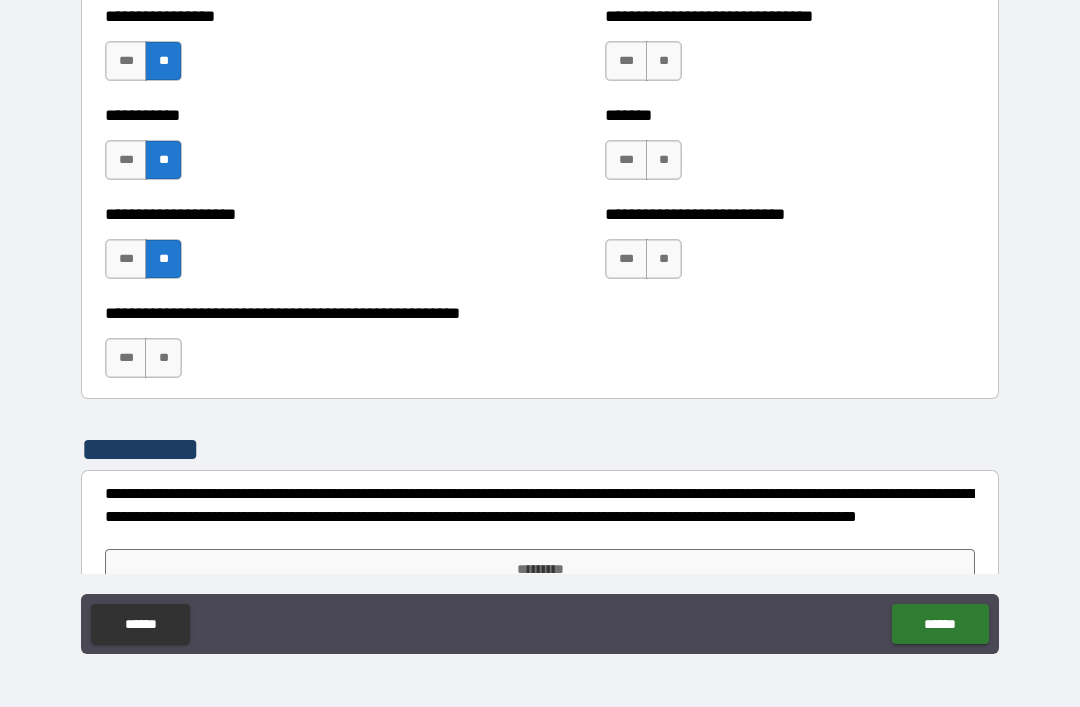 click on "**" at bounding box center [163, 358] 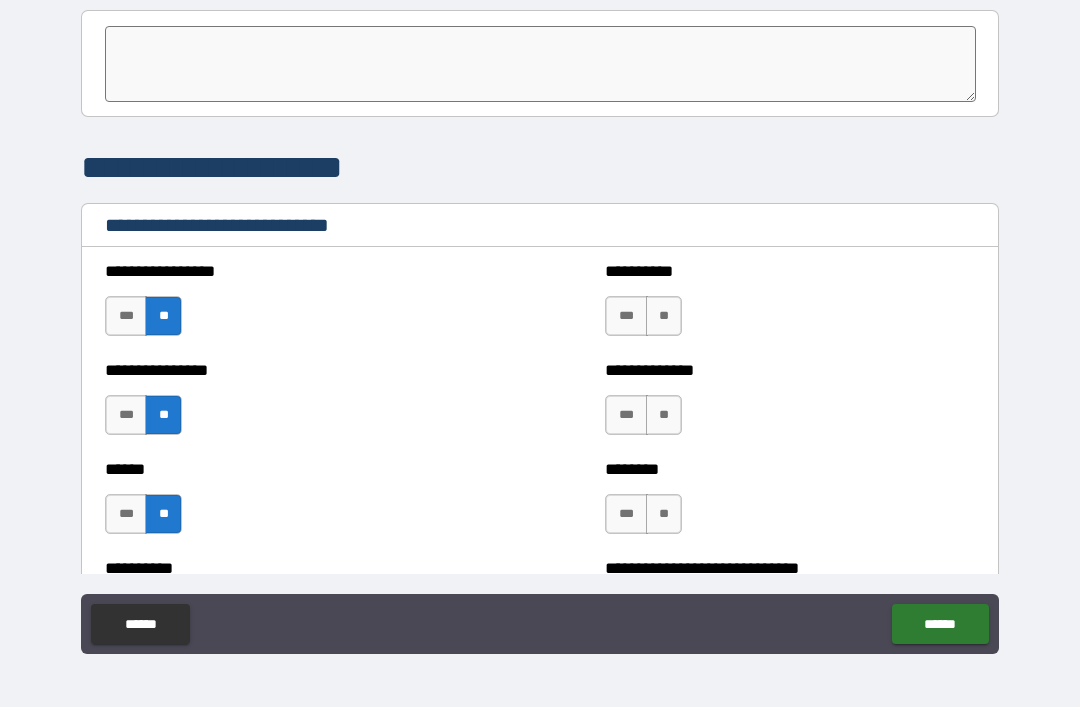 scroll, scrollTop: 6427, scrollLeft: 0, axis: vertical 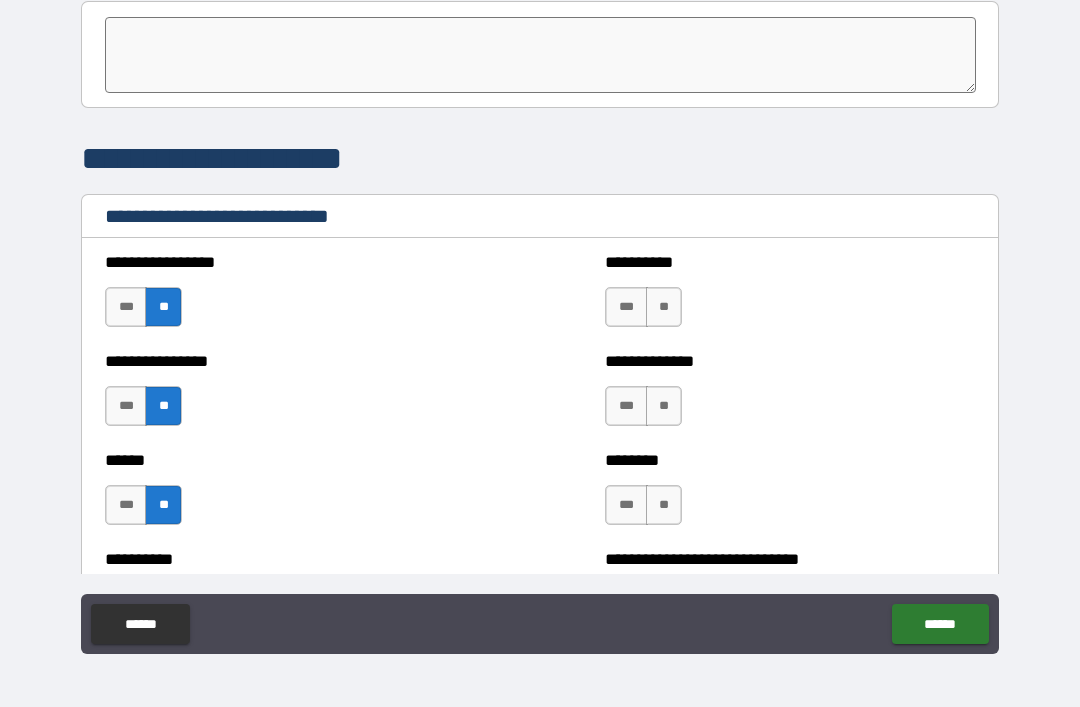click on "**" at bounding box center [664, 307] 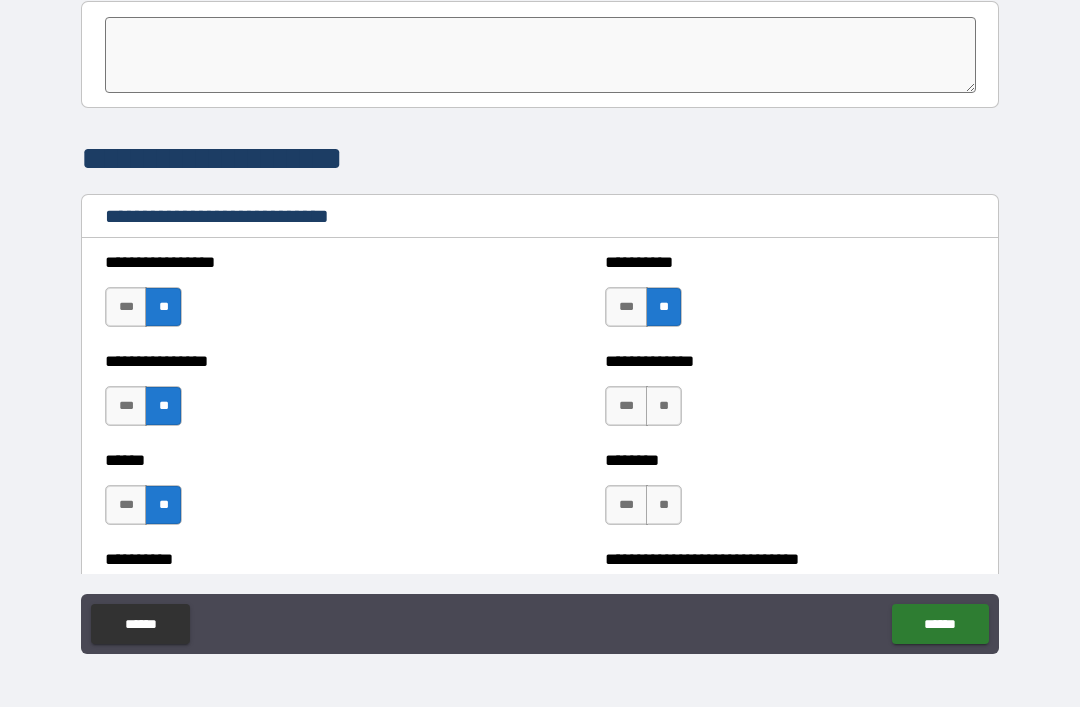 click on "**" at bounding box center [664, 406] 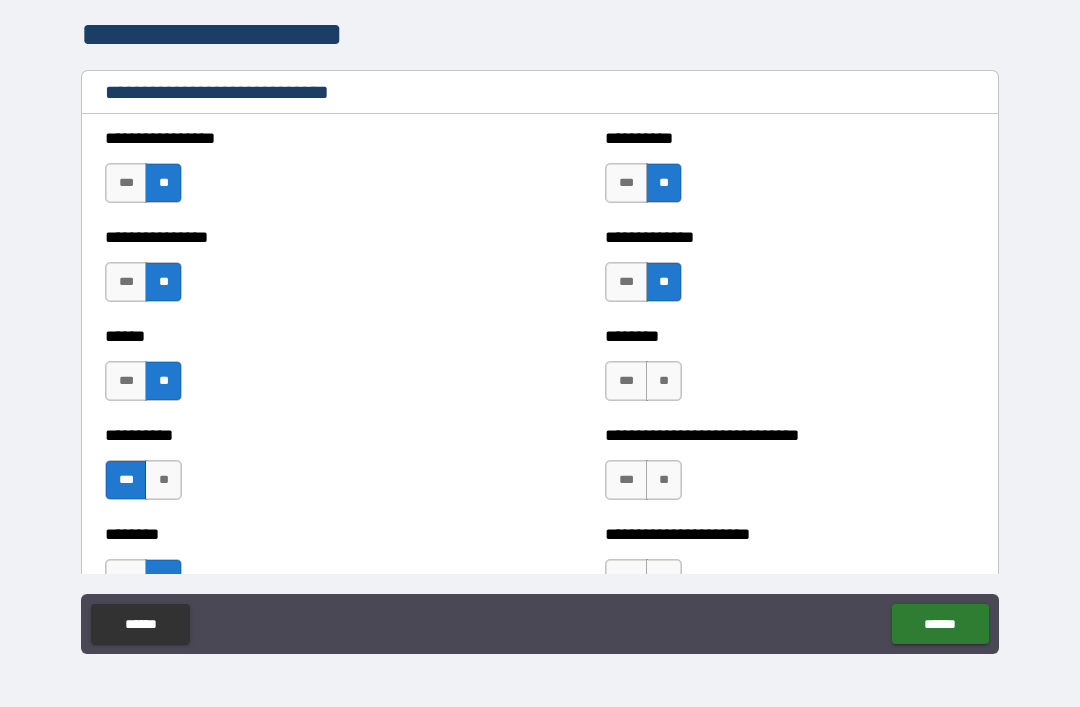 click on "**" at bounding box center [664, 381] 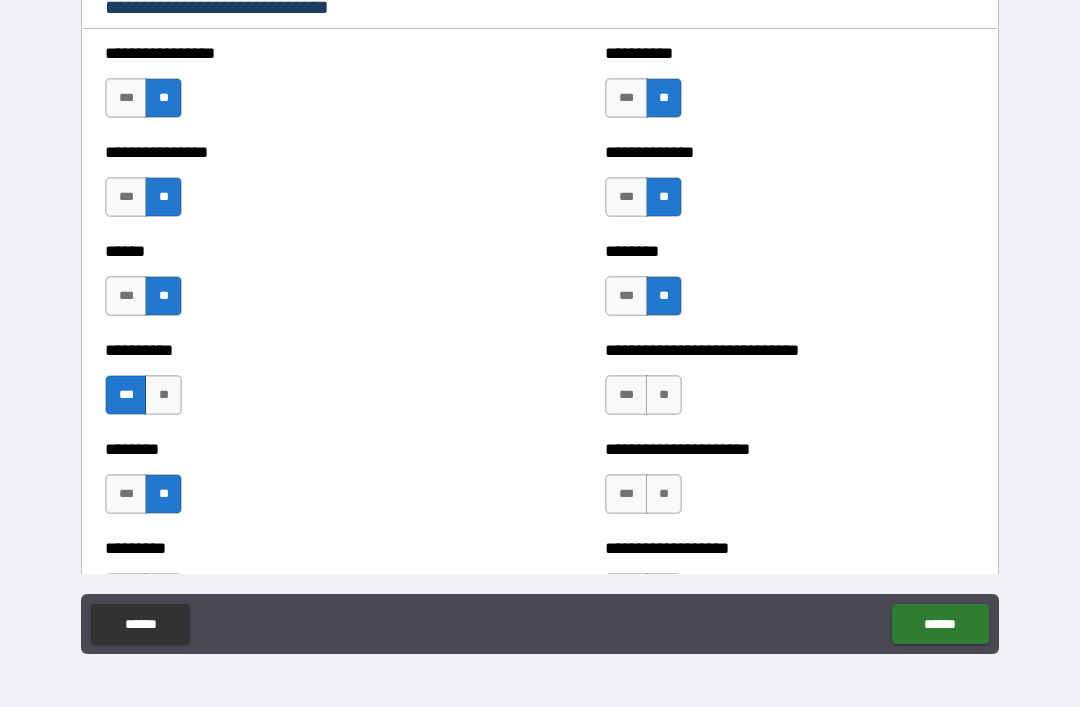 click on "**" at bounding box center (664, 395) 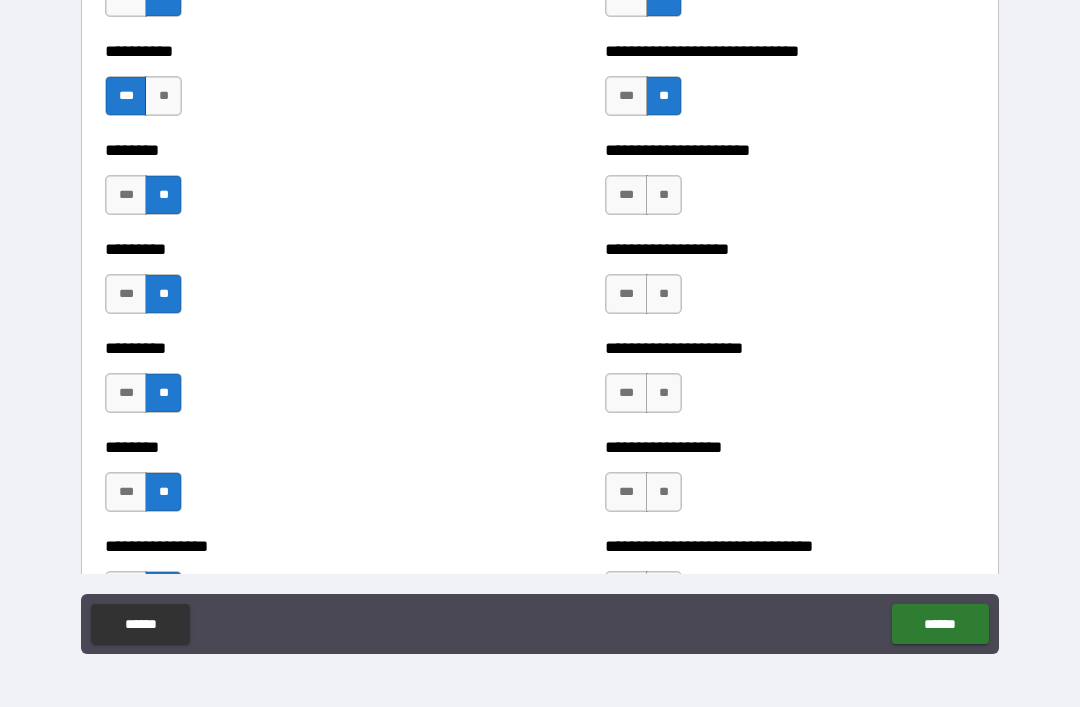 scroll, scrollTop: 6937, scrollLeft: 0, axis: vertical 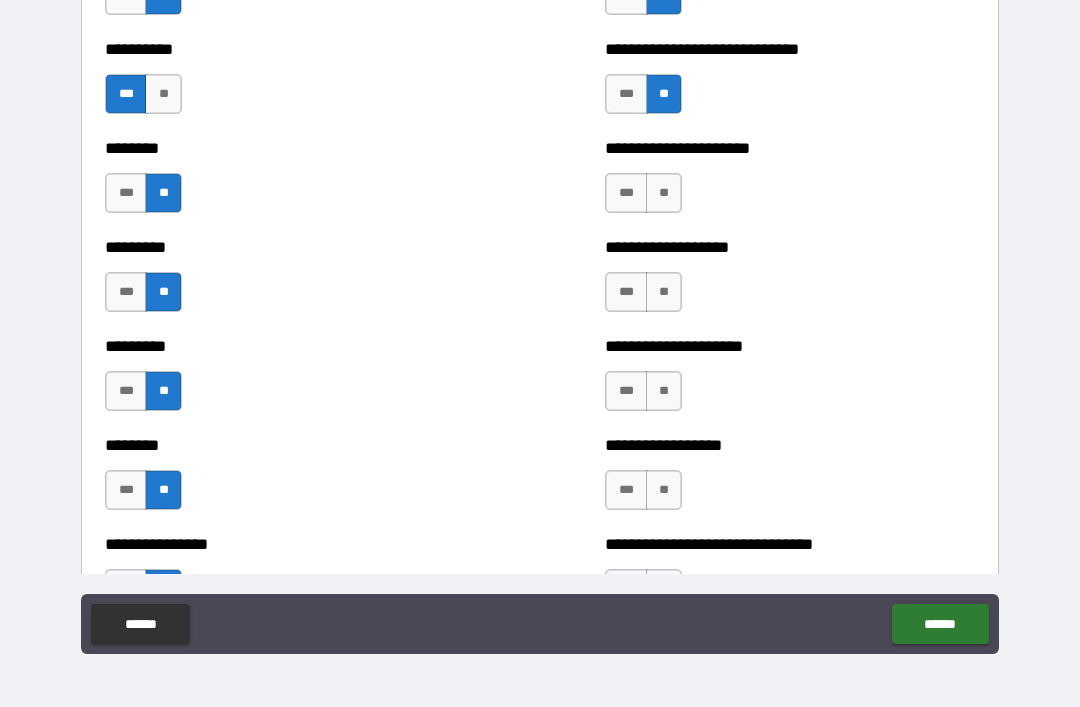 click on "**" at bounding box center [664, 193] 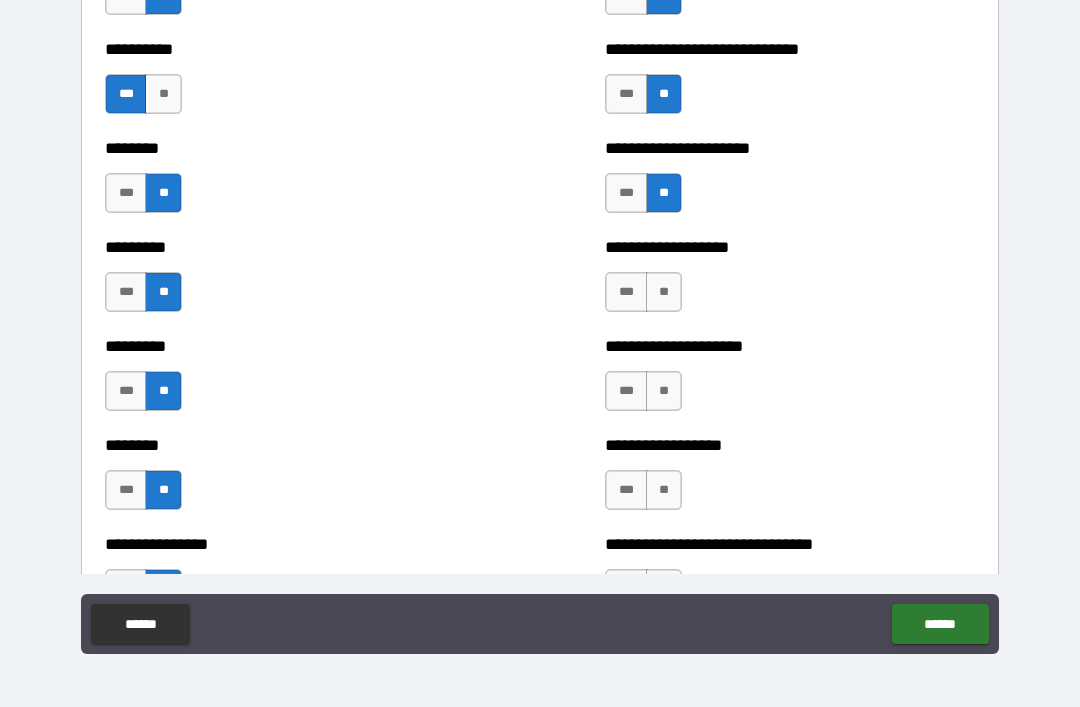 click on "**" at bounding box center (664, 292) 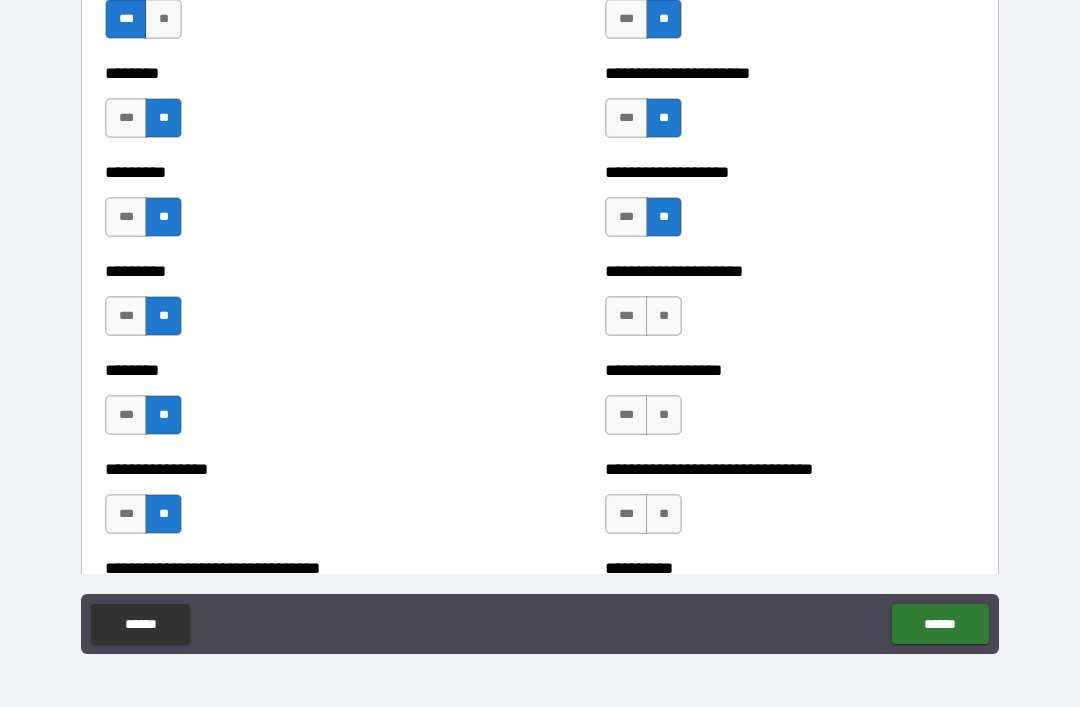click on "**" at bounding box center [664, 316] 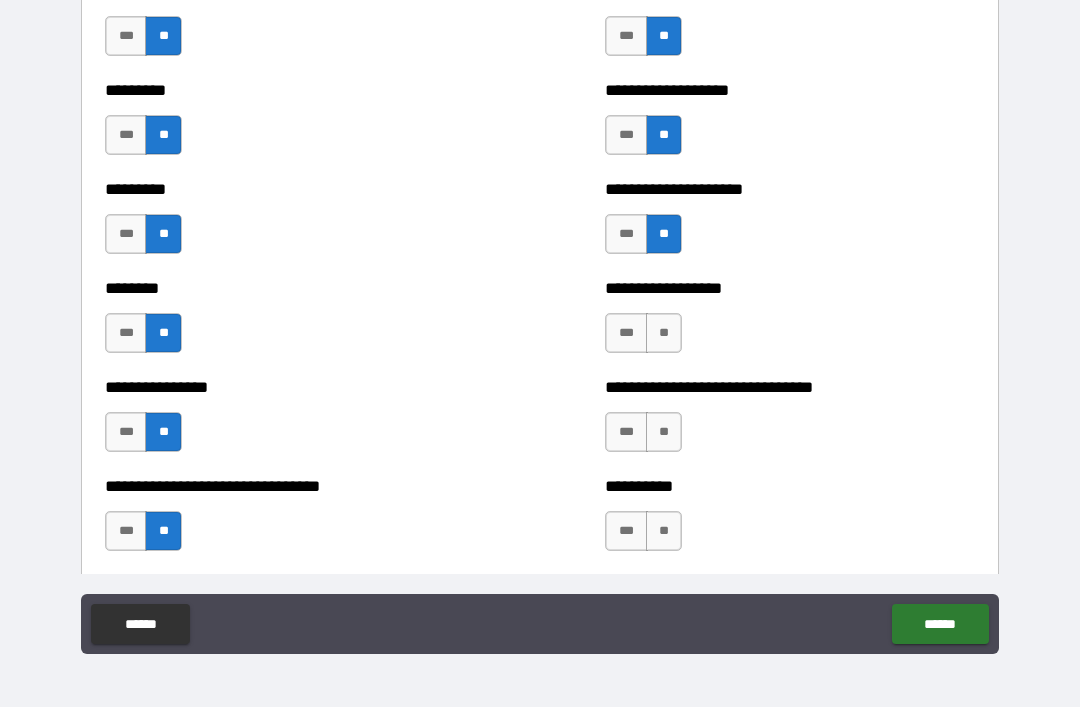 click on "**" at bounding box center [664, 333] 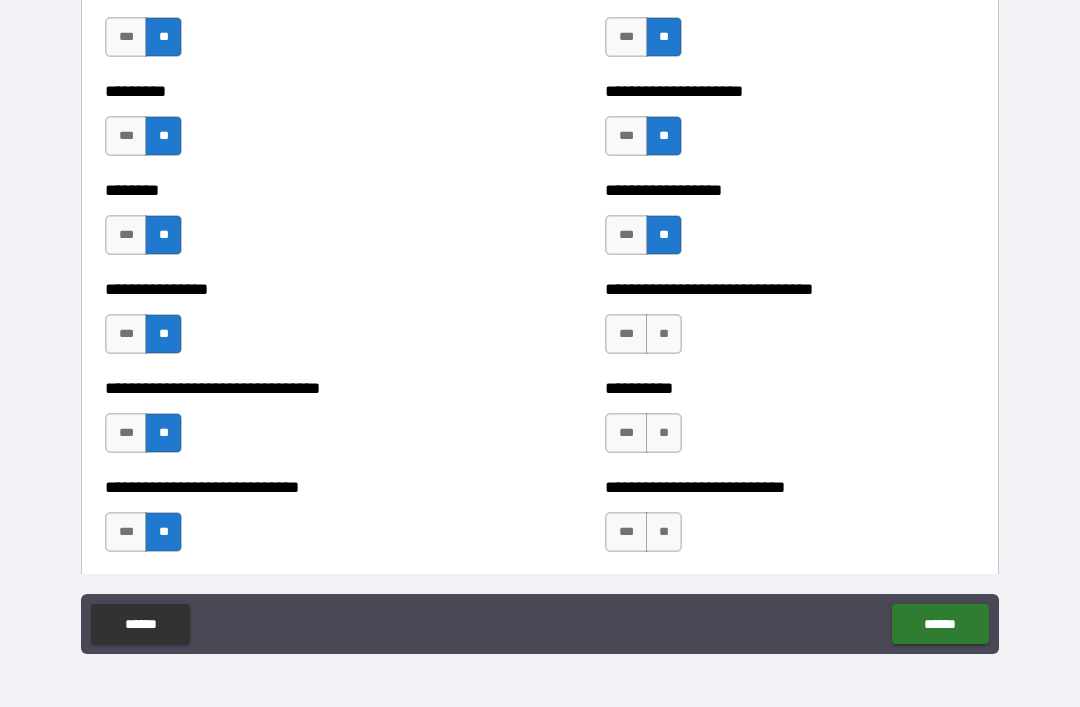 click on "**" at bounding box center (664, 334) 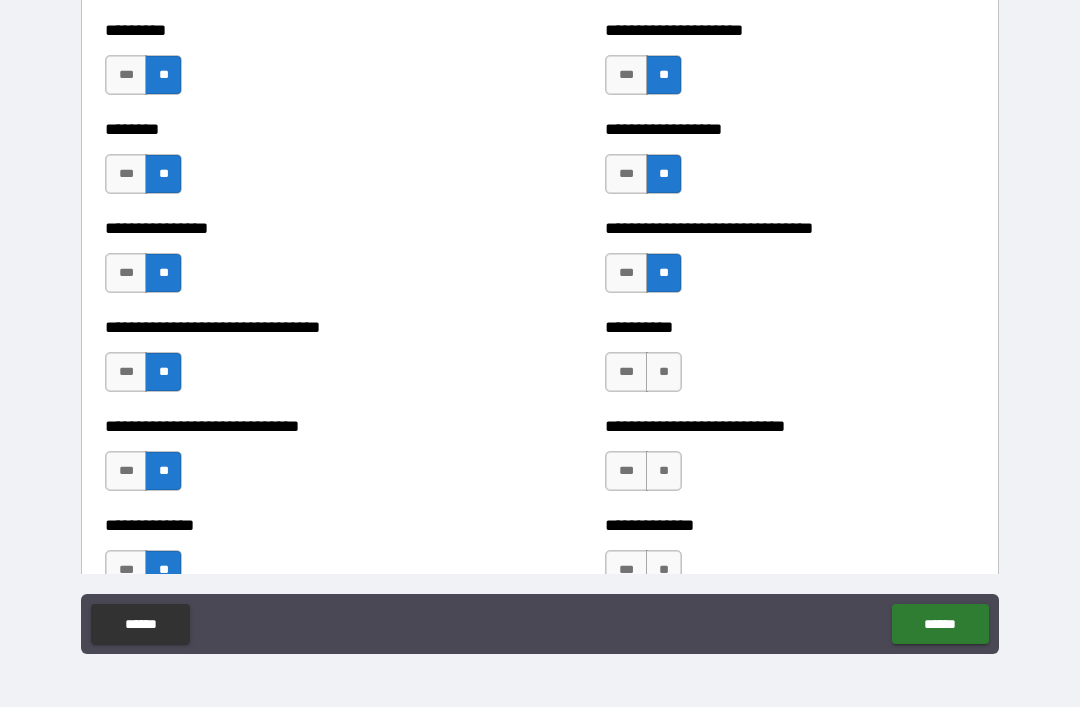 click on "**" at bounding box center [664, 372] 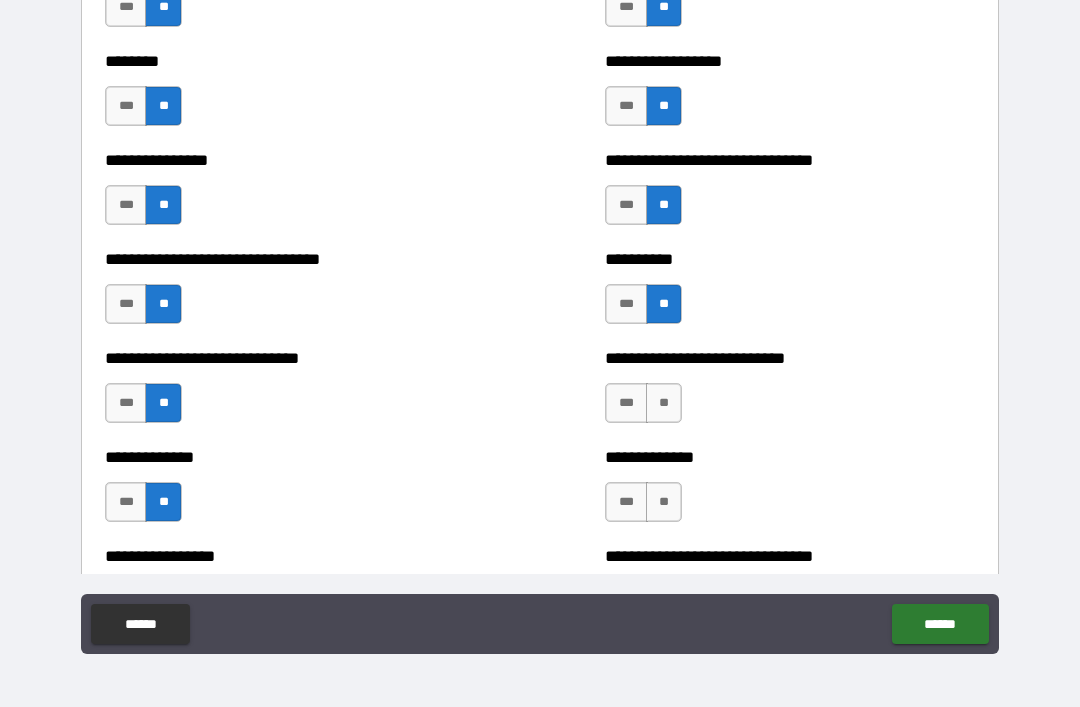 click on "**" at bounding box center [664, 403] 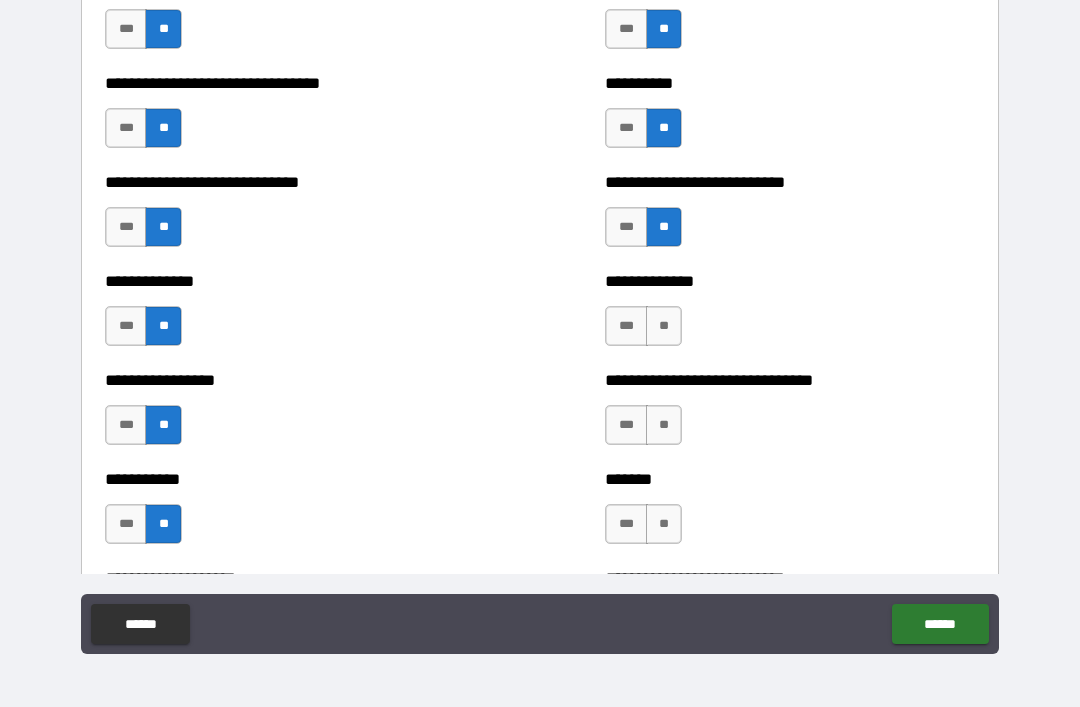 scroll, scrollTop: 7504, scrollLeft: 0, axis: vertical 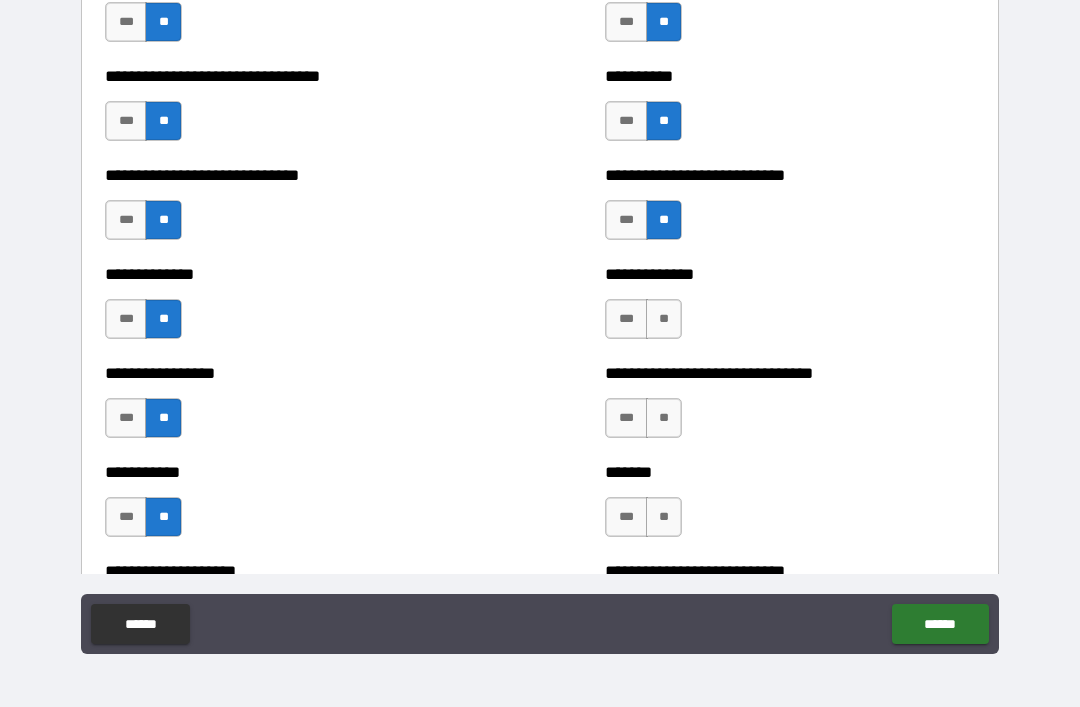 click on "**" at bounding box center (664, 319) 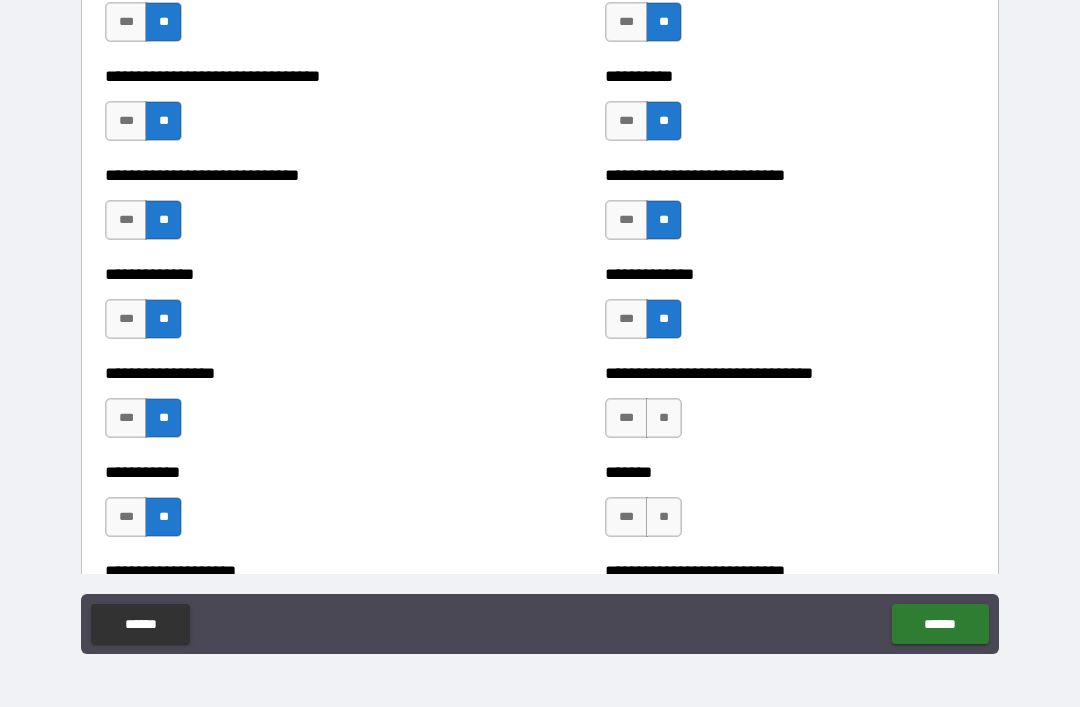 click on "**" at bounding box center [664, 418] 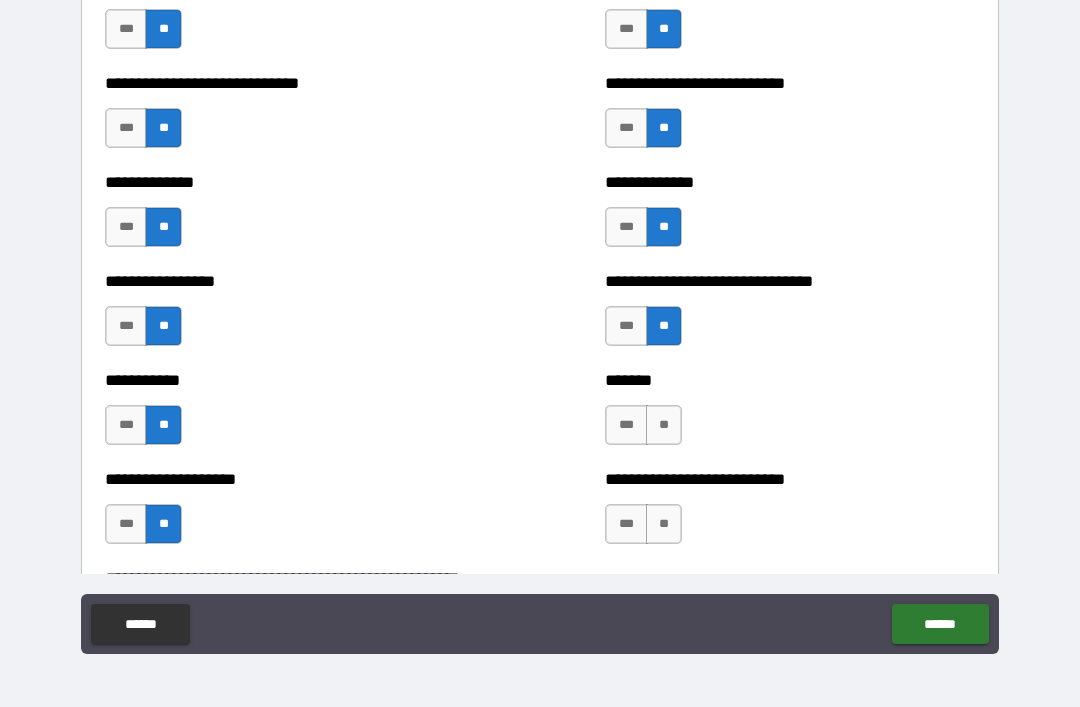 click on "**" at bounding box center (664, 425) 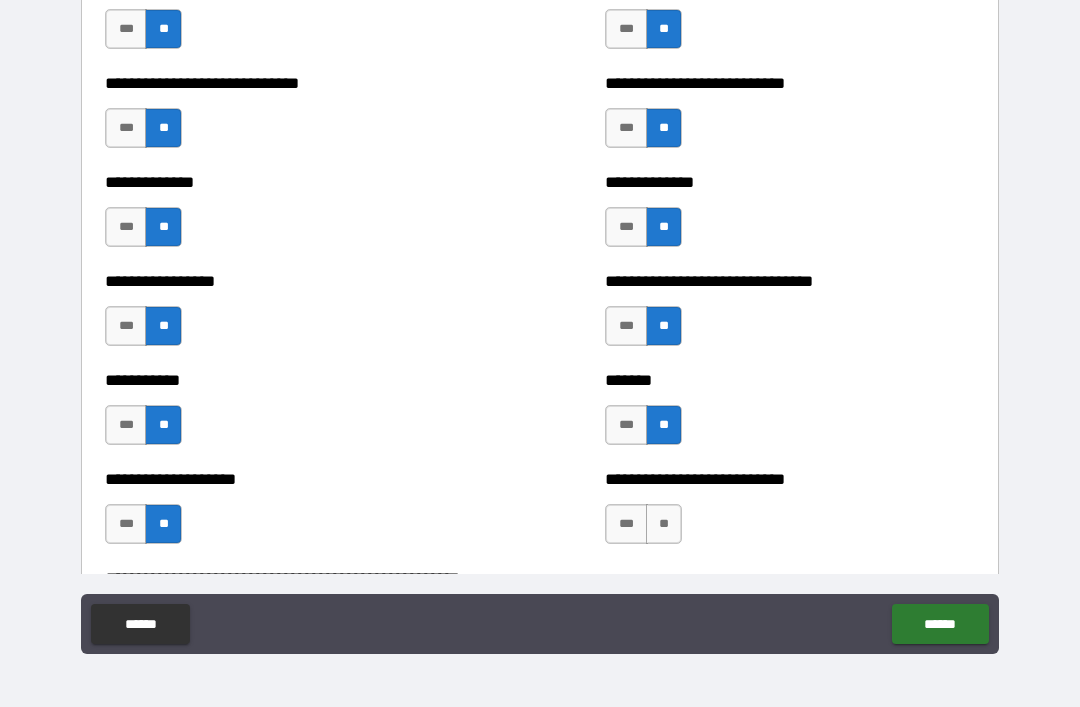 scroll, scrollTop: 7705, scrollLeft: 0, axis: vertical 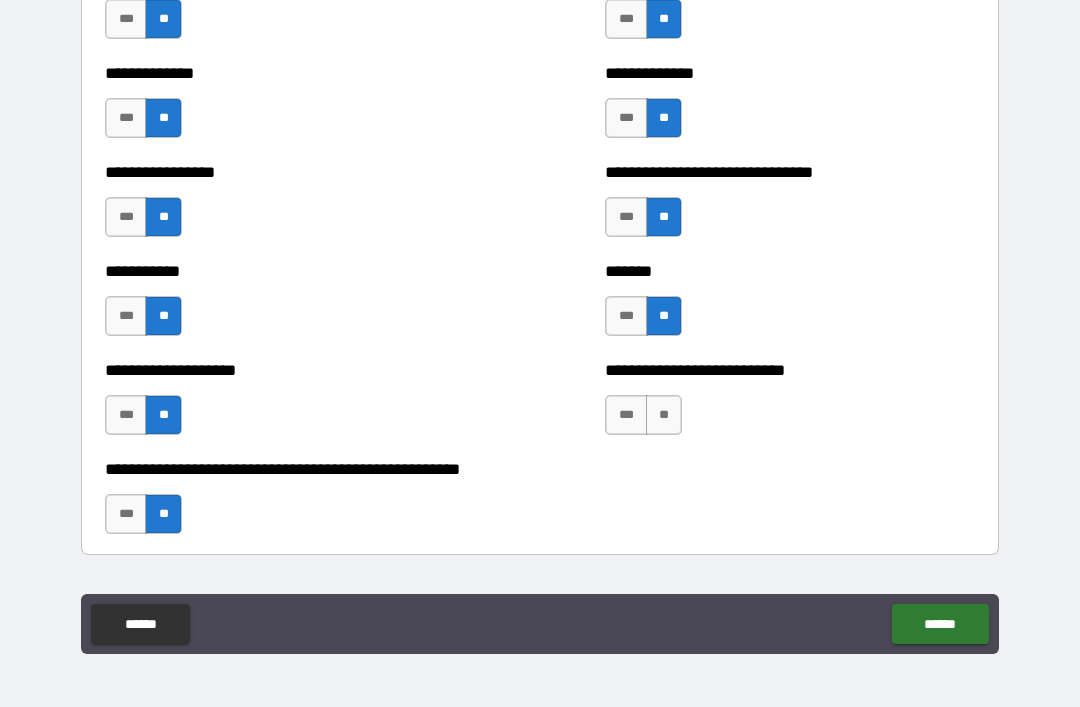click on "**" at bounding box center (664, 415) 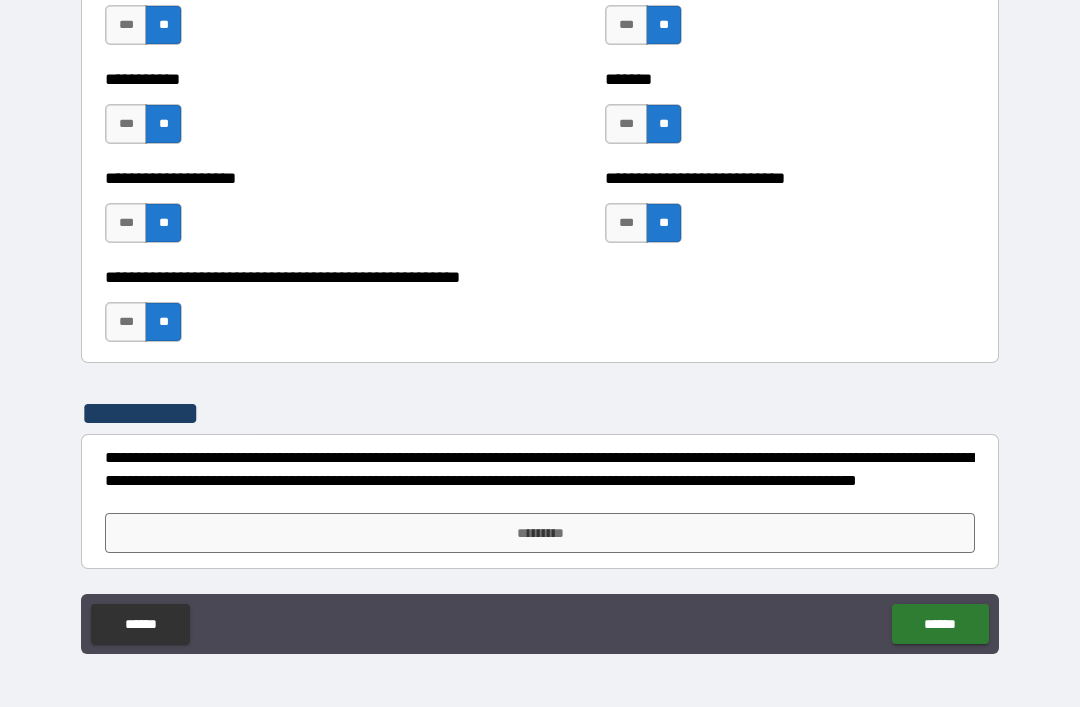scroll, scrollTop: 7897, scrollLeft: 0, axis: vertical 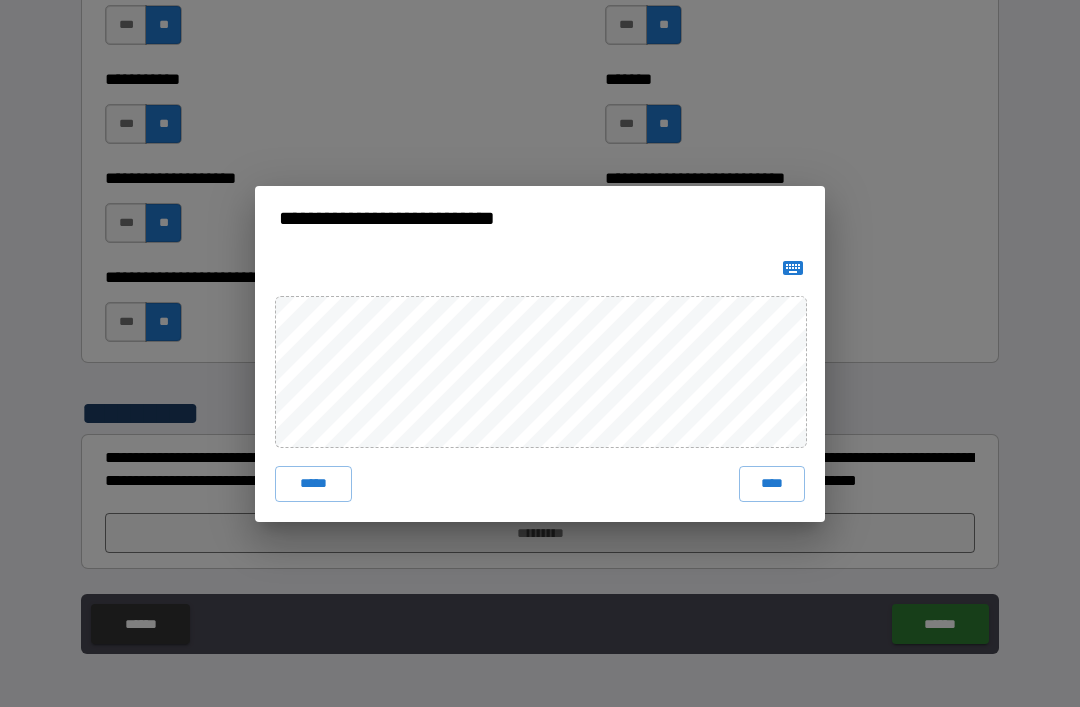 click on "****" at bounding box center (772, 484) 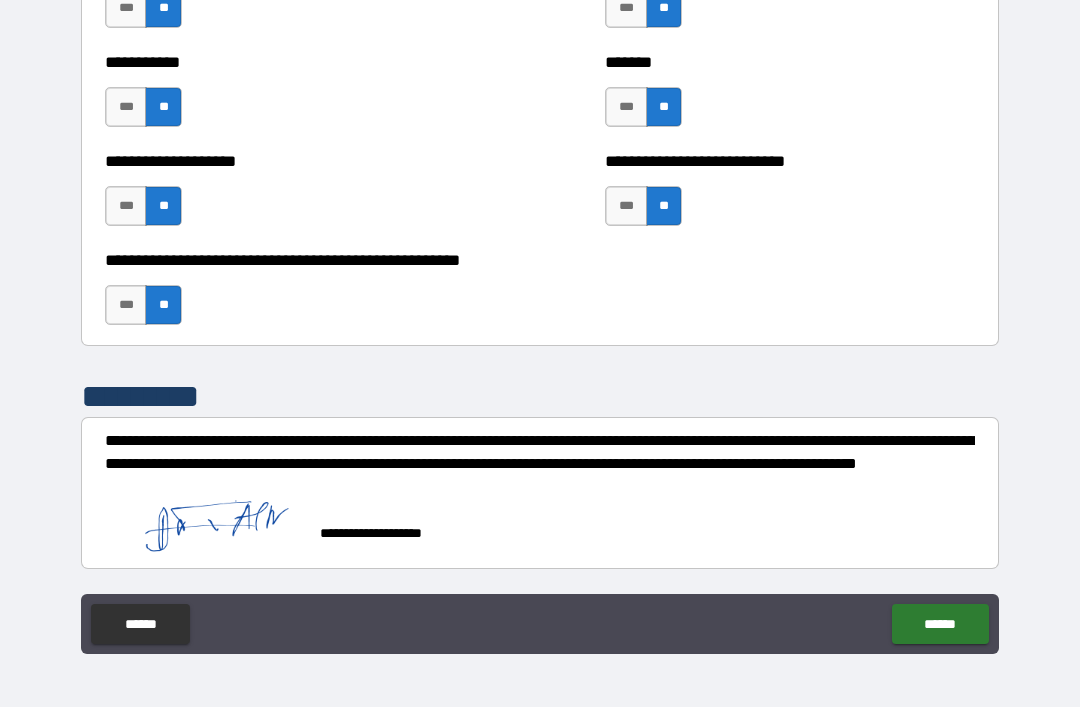 scroll, scrollTop: 7914, scrollLeft: 0, axis: vertical 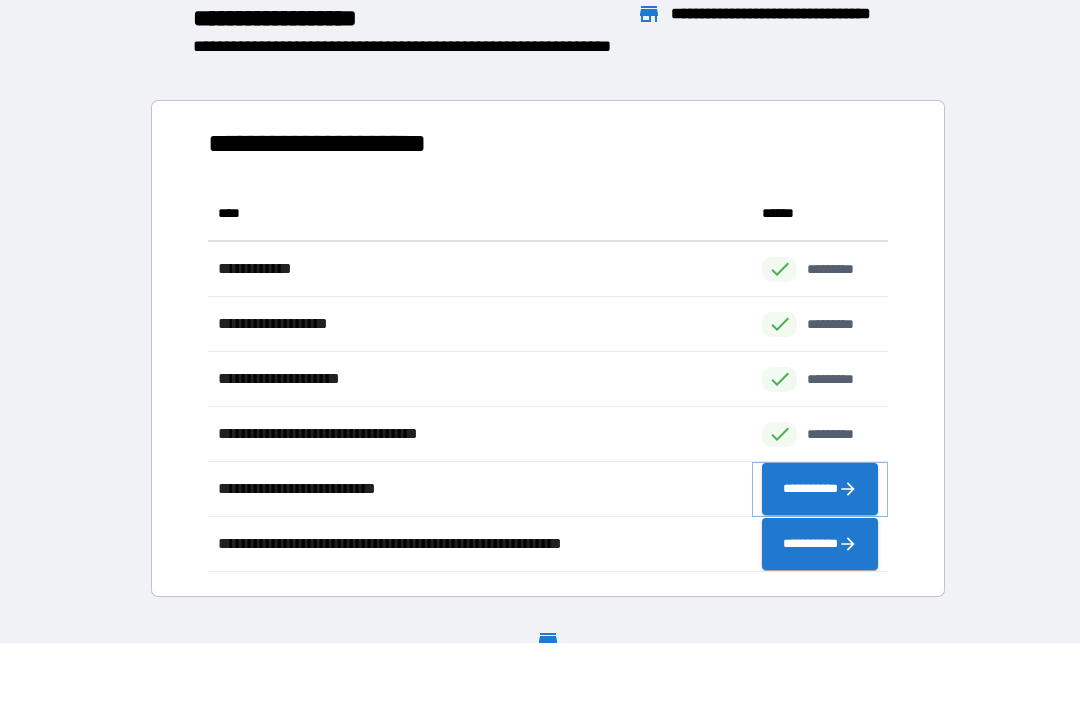 click on "**********" at bounding box center (820, 489) 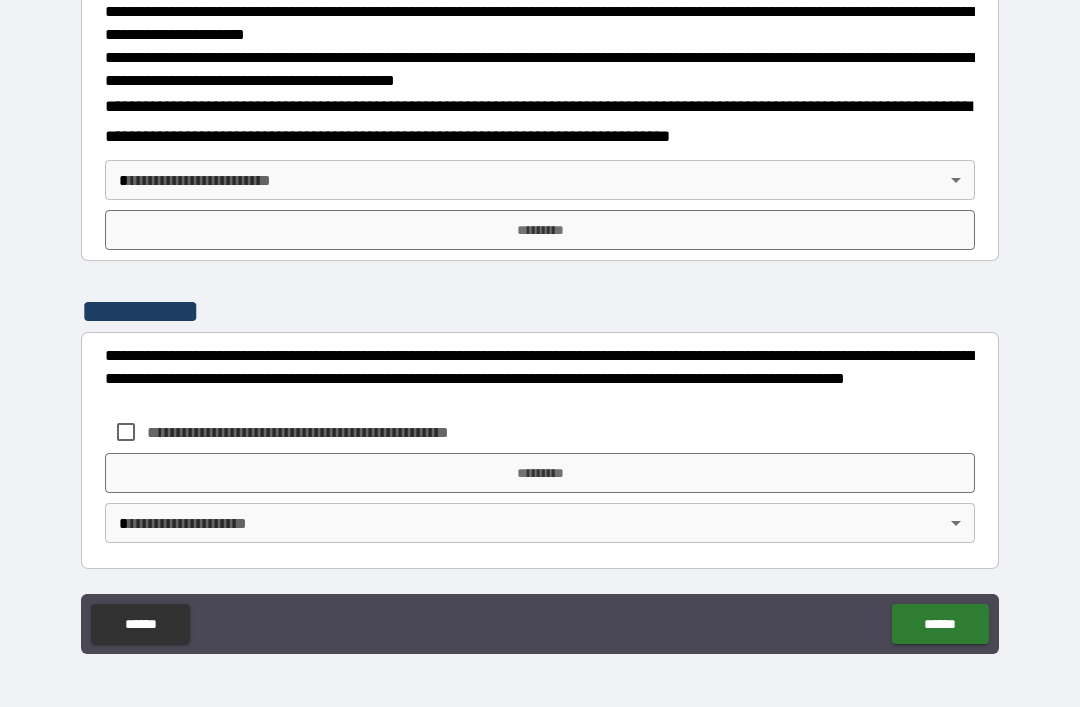 scroll, scrollTop: 677, scrollLeft: 0, axis: vertical 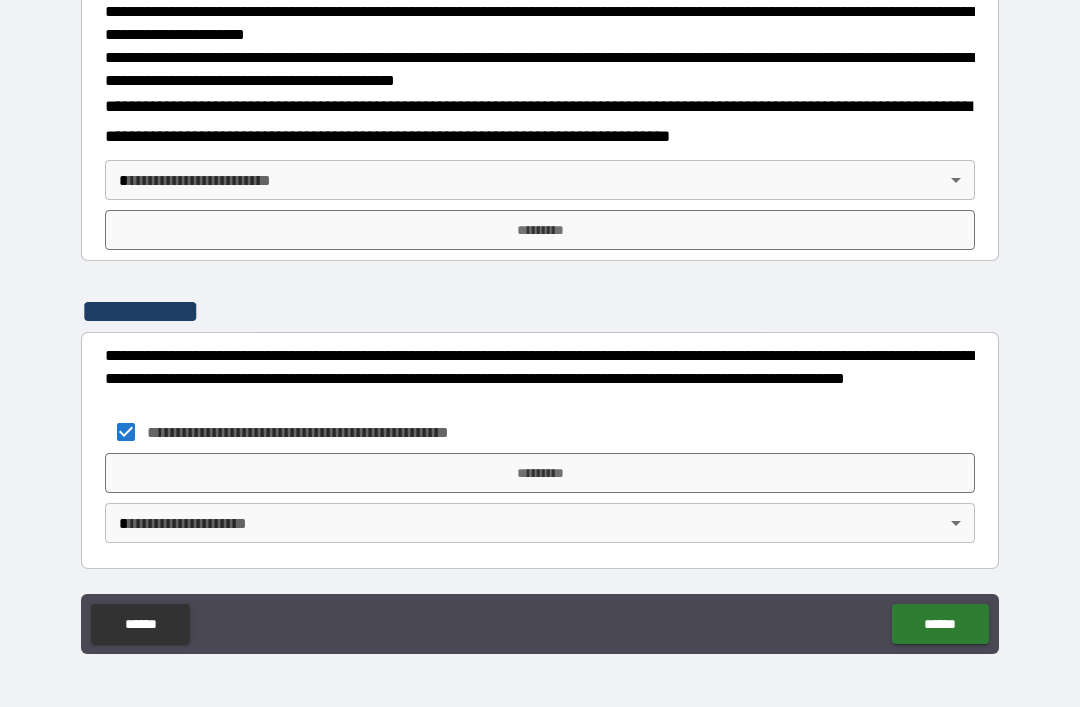 click on "*********" at bounding box center [540, 473] 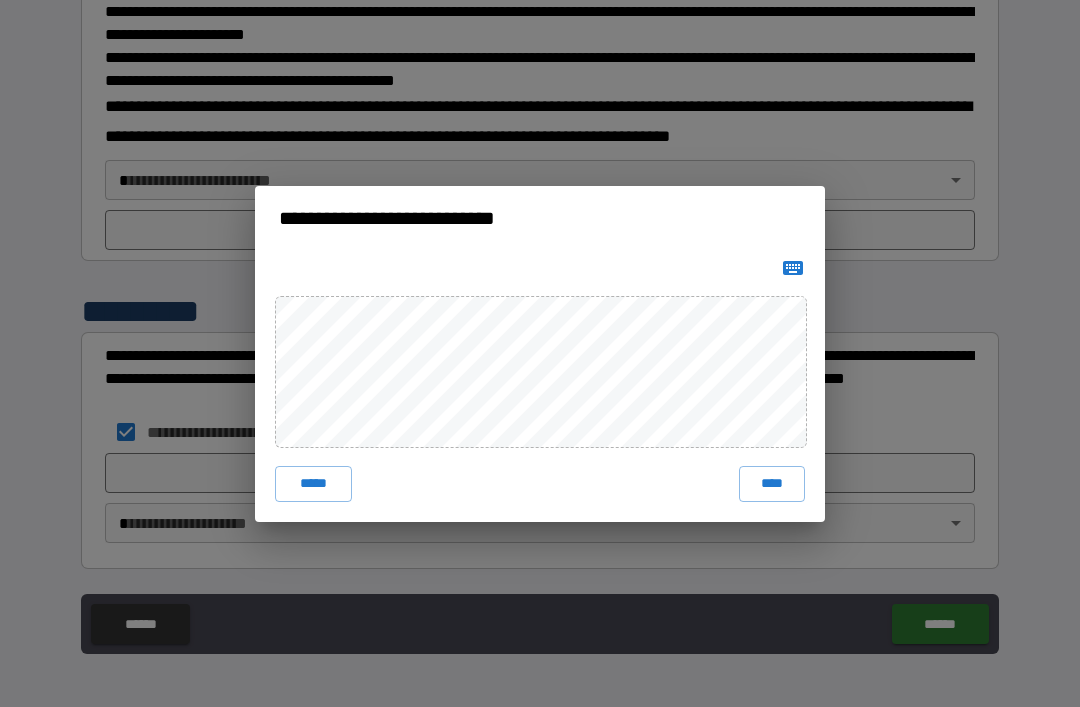 click on "****" at bounding box center [772, 484] 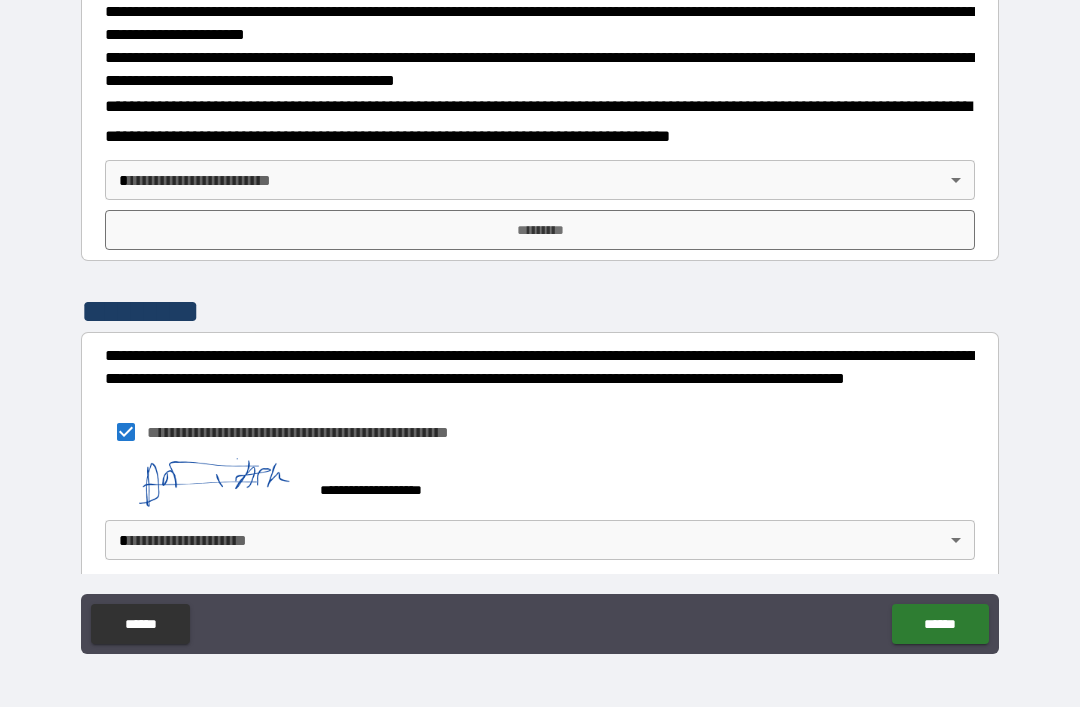 click on "**********" at bounding box center [540, 321] 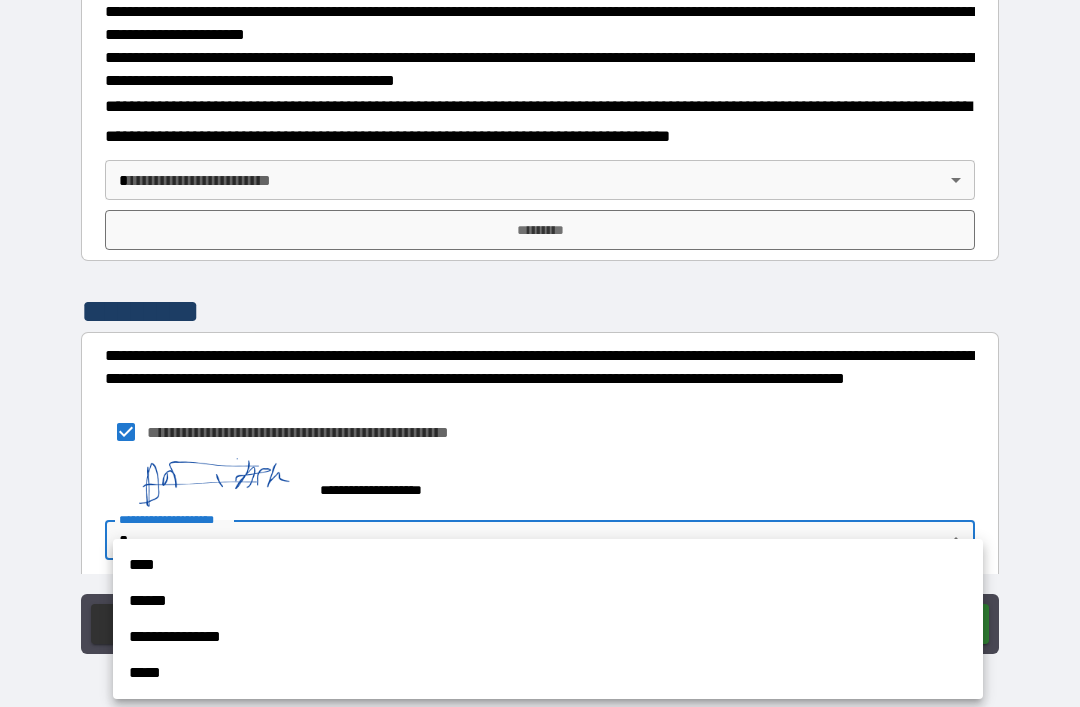 click on "****" at bounding box center [548, 565] 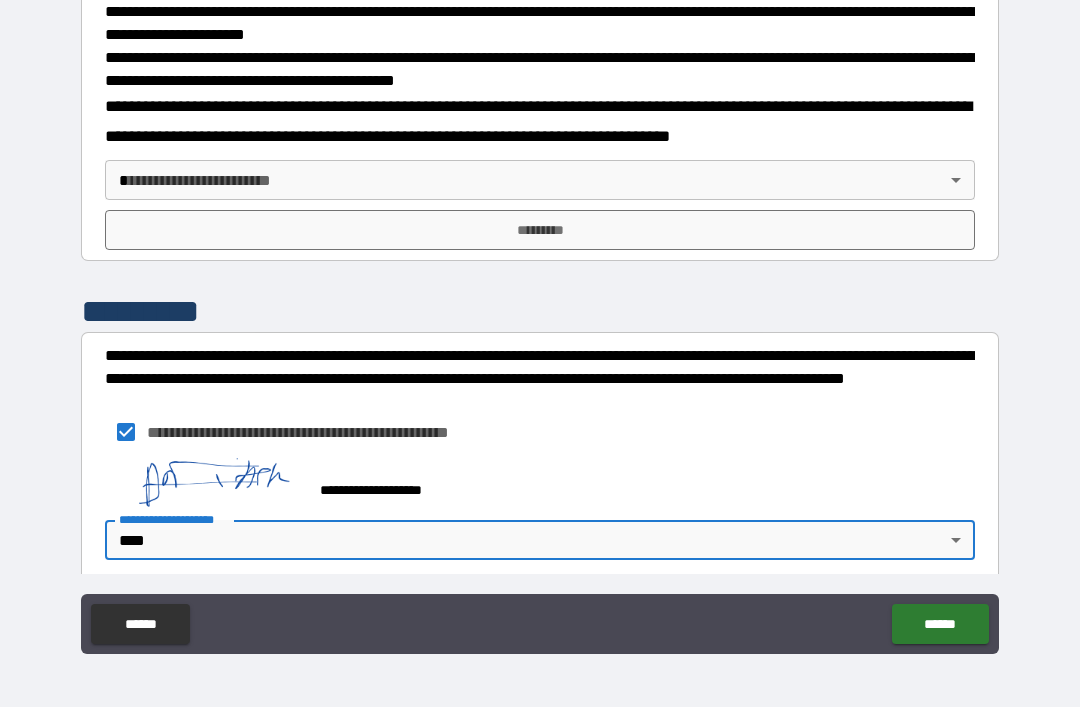 click on "******" at bounding box center (940, 624) 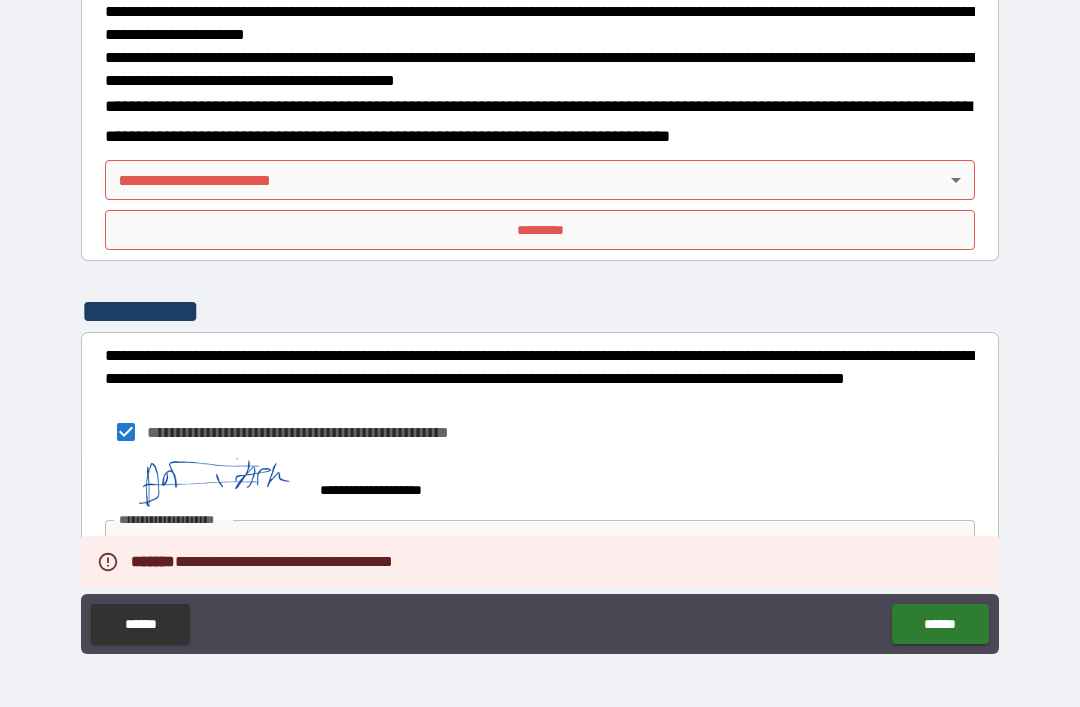 click on "**********" at bounding box center (540, 321) 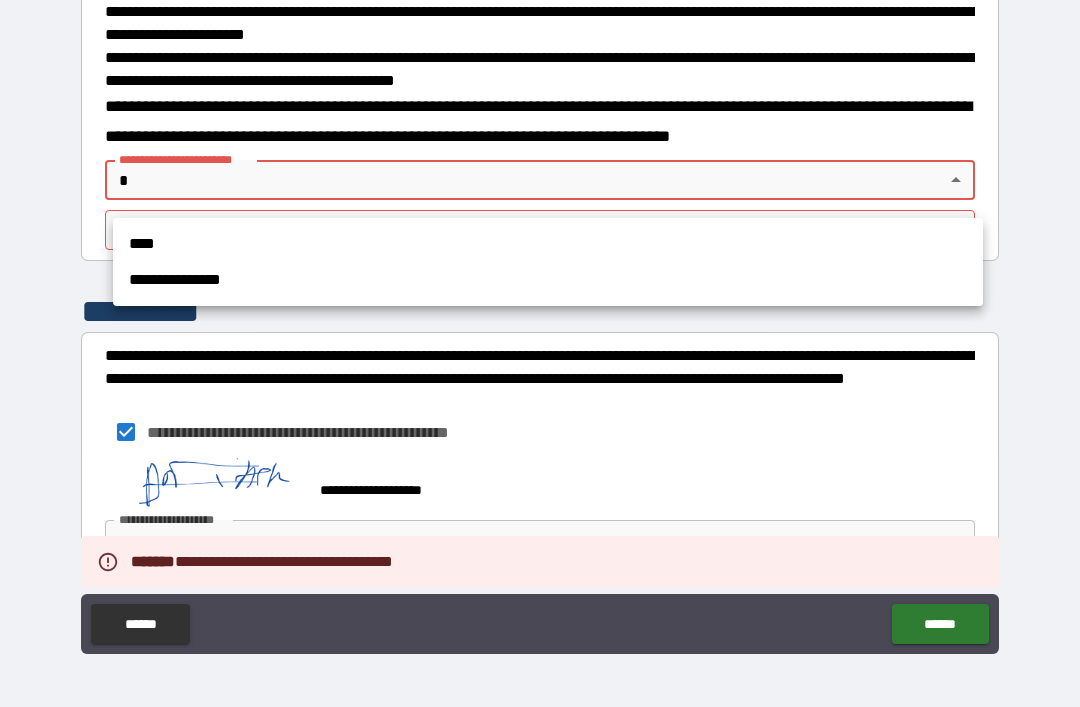 click on "****" at bounding box center [548, 244] 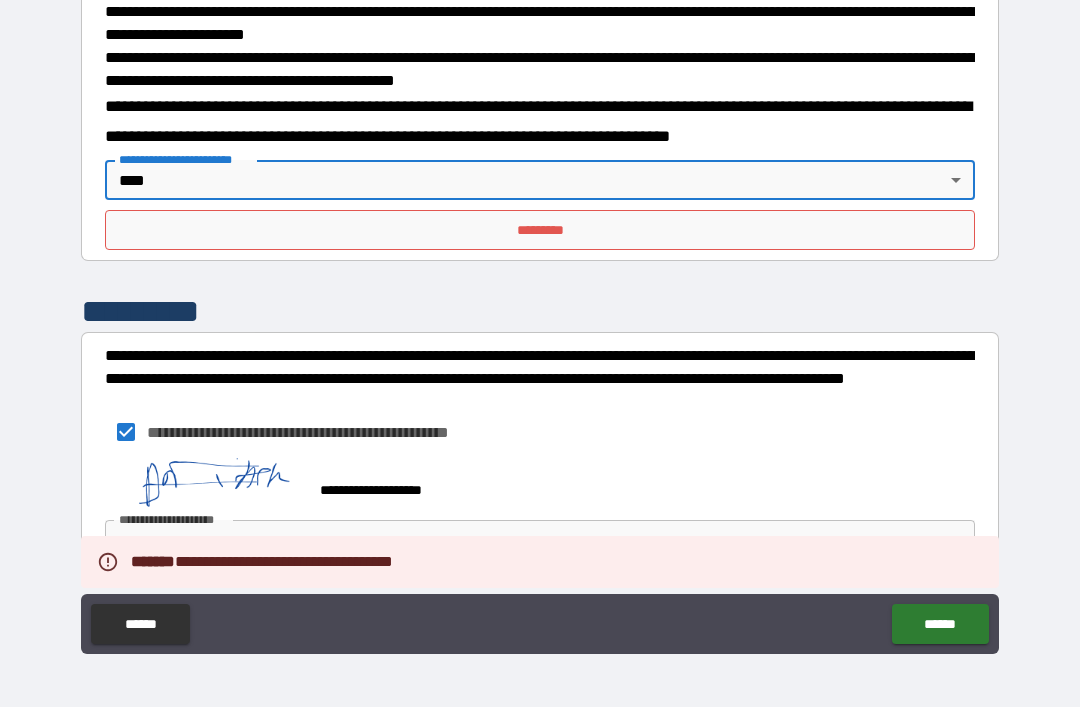click on "*********" at bounding box center [540, 230] 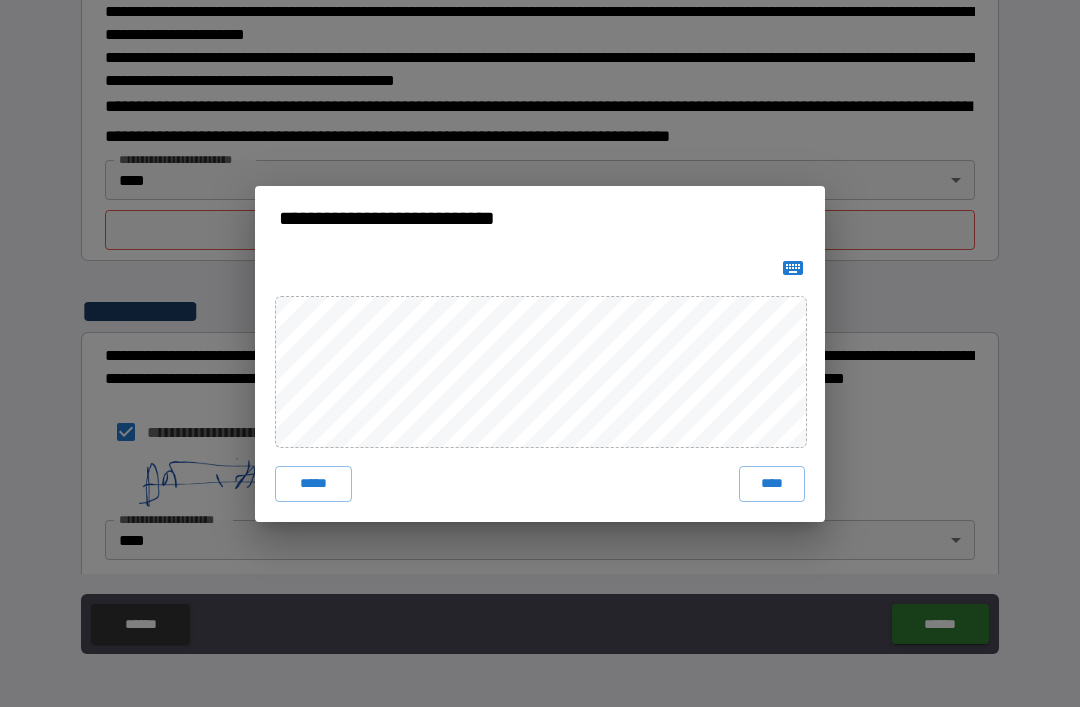 click on "****" at bounding box center (772, 484) 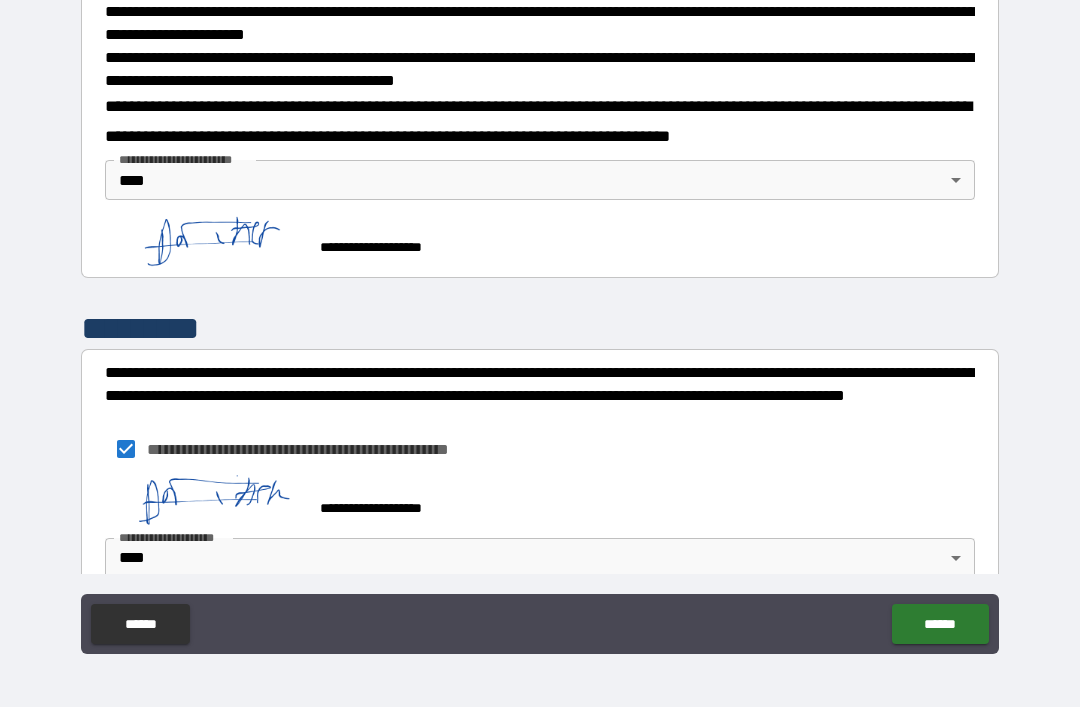 click on "******" at bounding box center (940, 624) 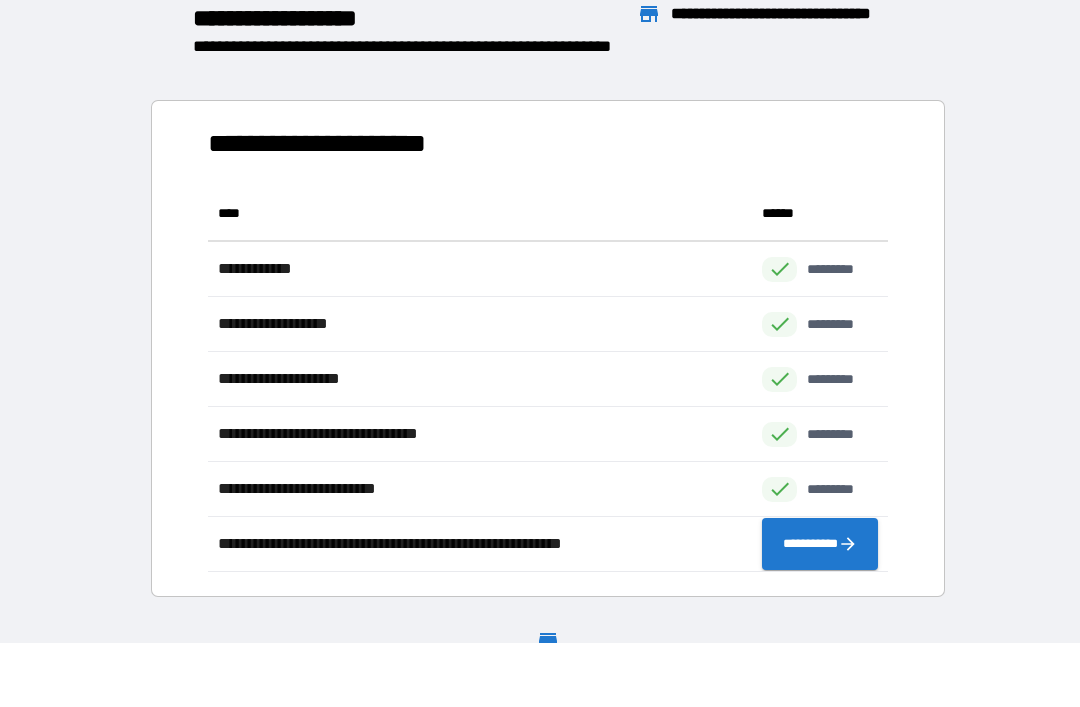 scroll, scrollTop: 1, scrollLeft: 1, axis: both 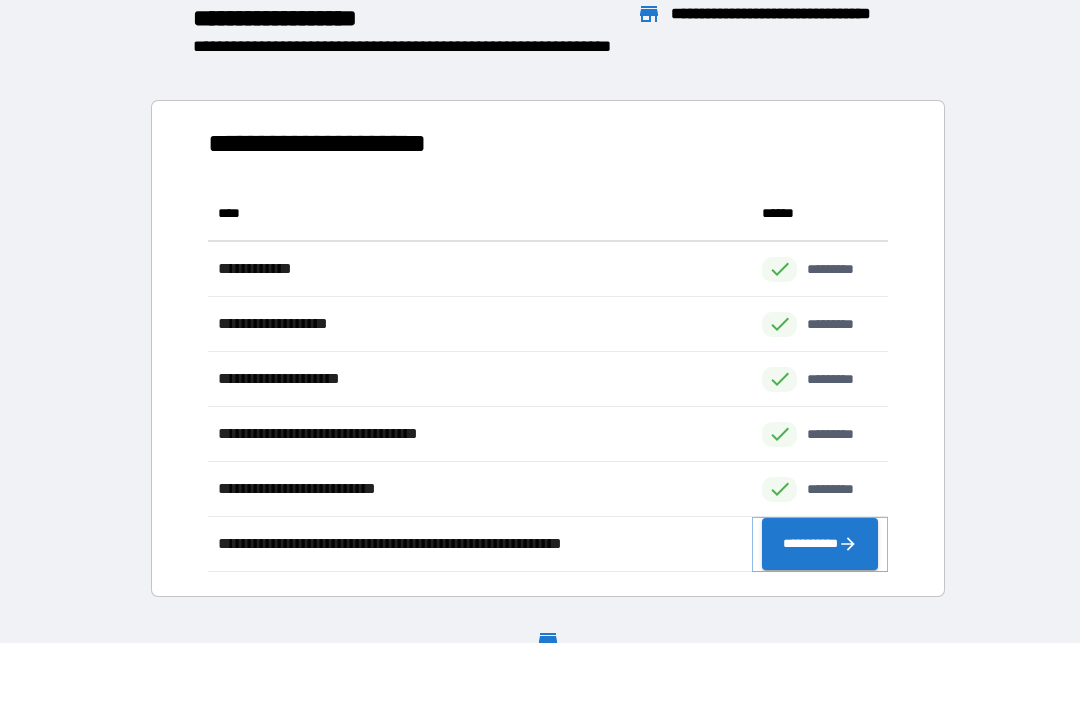 click on "**********" at bounding box center (820, 544) 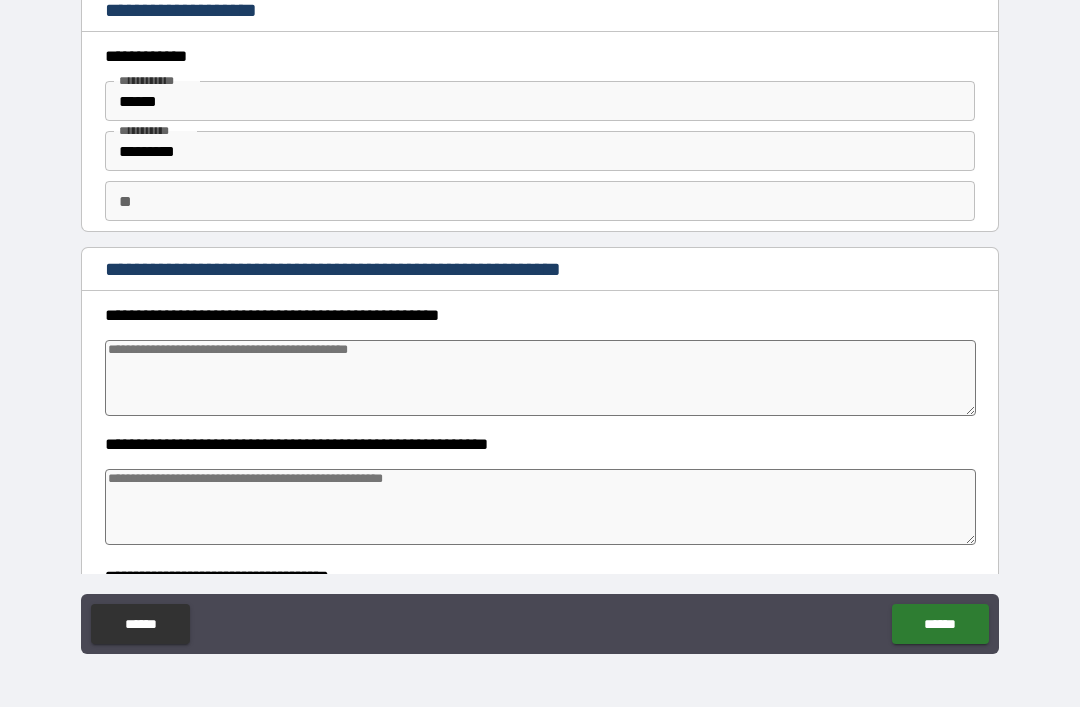 click at bounding box center (540, 378) 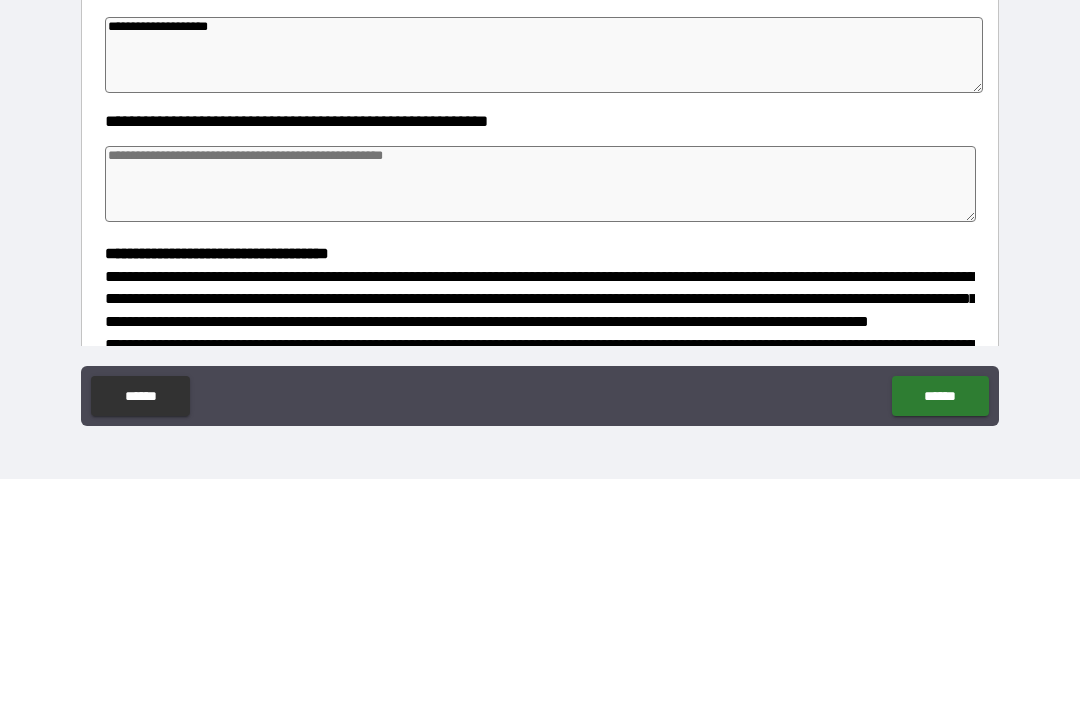 scroll, scrollTop: 100, scrollLeft: 0, axis: vertical 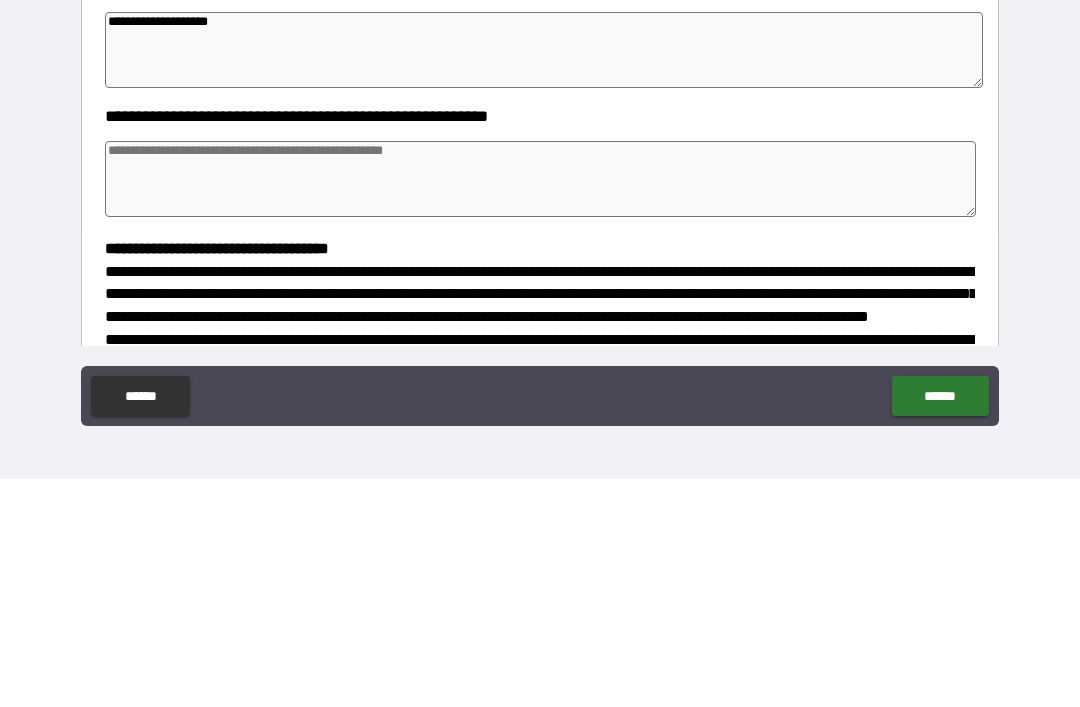 click at bounding box center (540, 407) 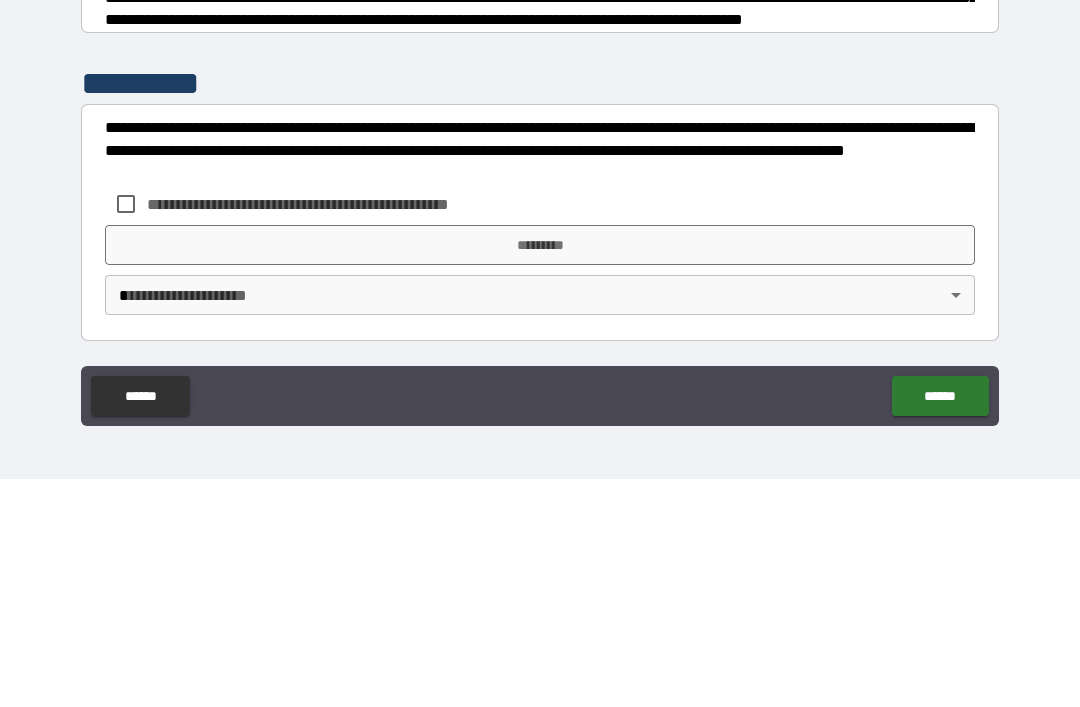 scroll, scrollTop: 495, scrollLeft: 0, axis: vertical 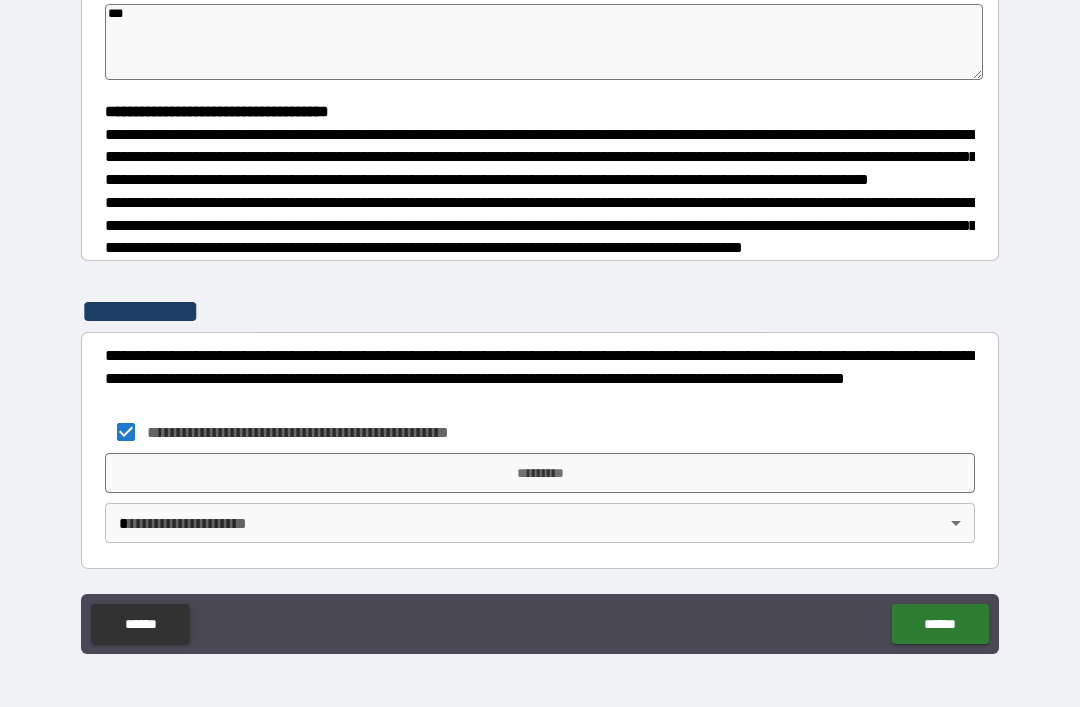 click on "*********" at bounding box center [540, 473] 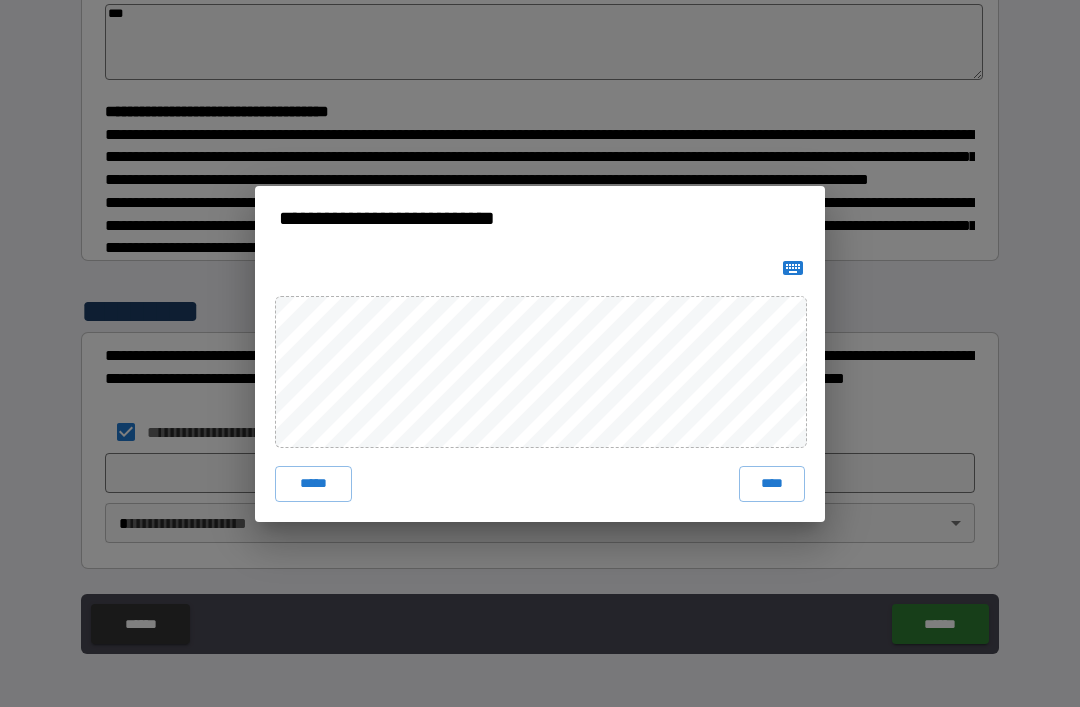click on "****" at bounding box center (772, 484) 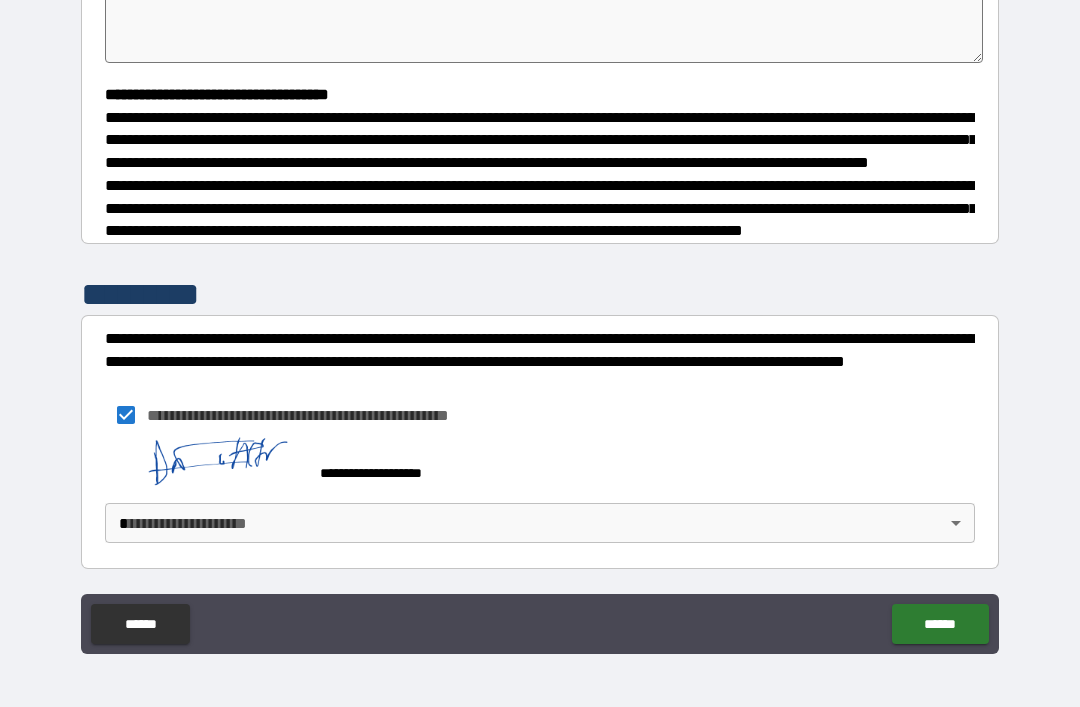 click on "**********" at bounding box center (540, 321) 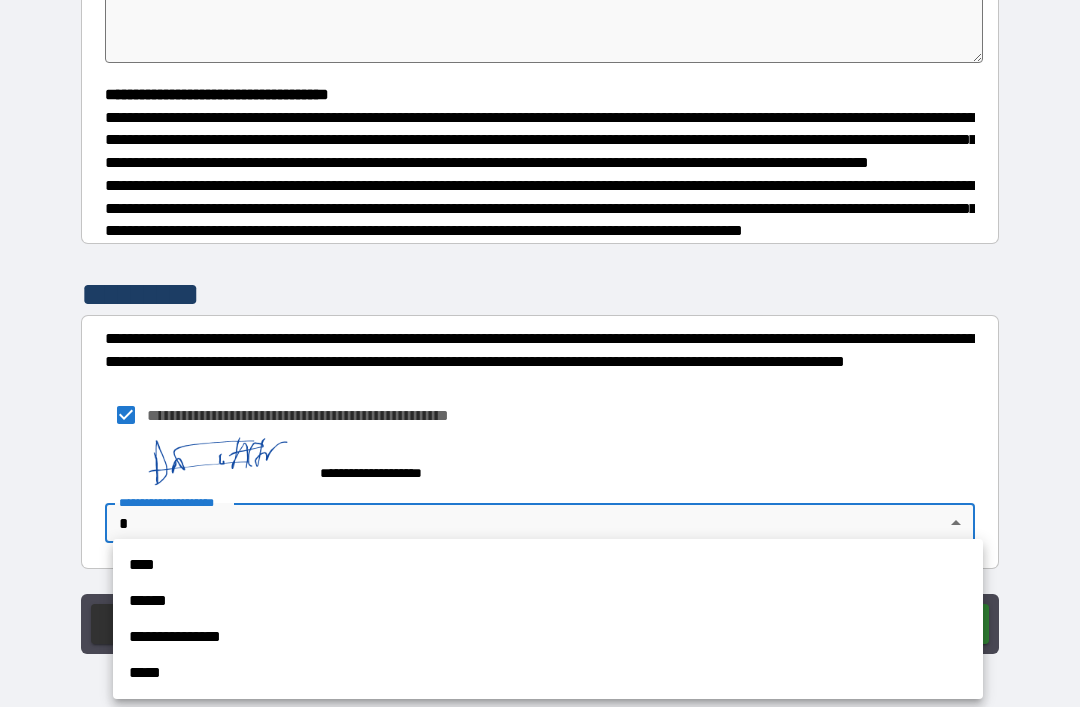click on "******" at bounding box center (548, 601) 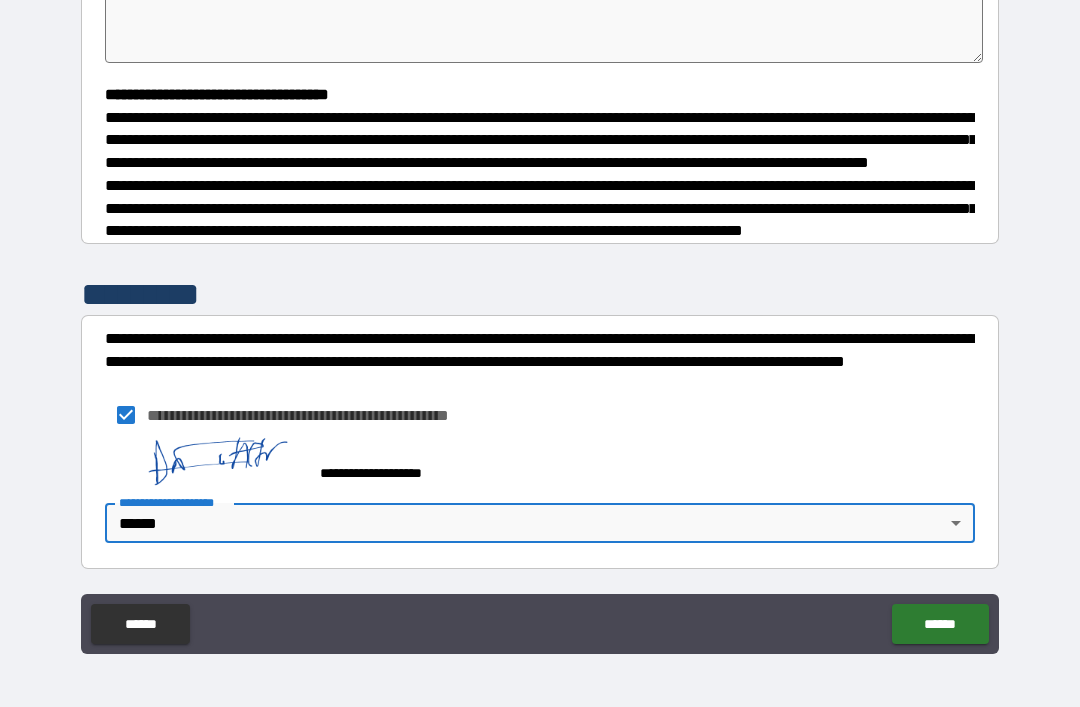 click on "******" at bounding box center (940, 624) 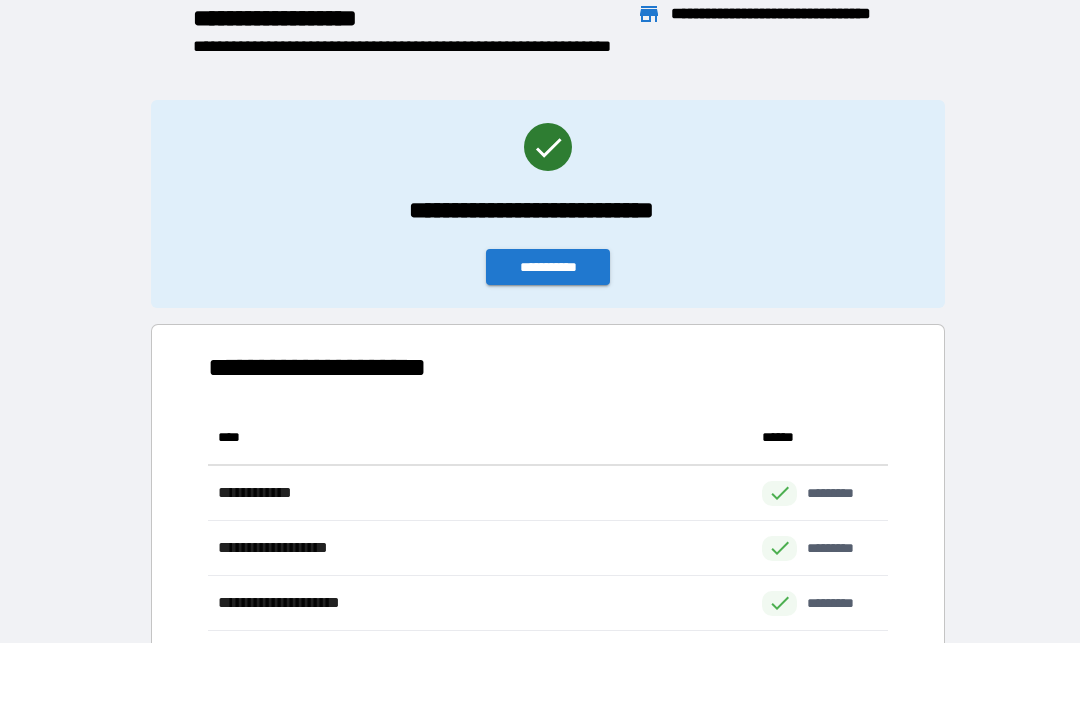 scroll, scrollTop: 1, scrollLeft: 1, axis: both 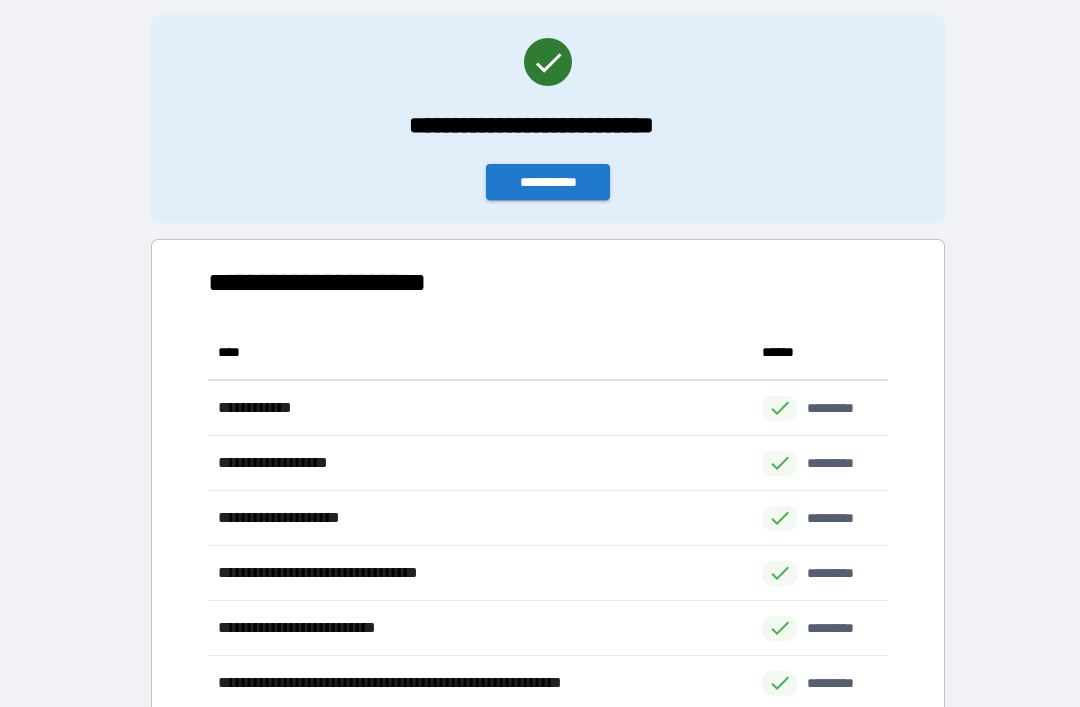 click on "**********" at bounding box center [548, 182] 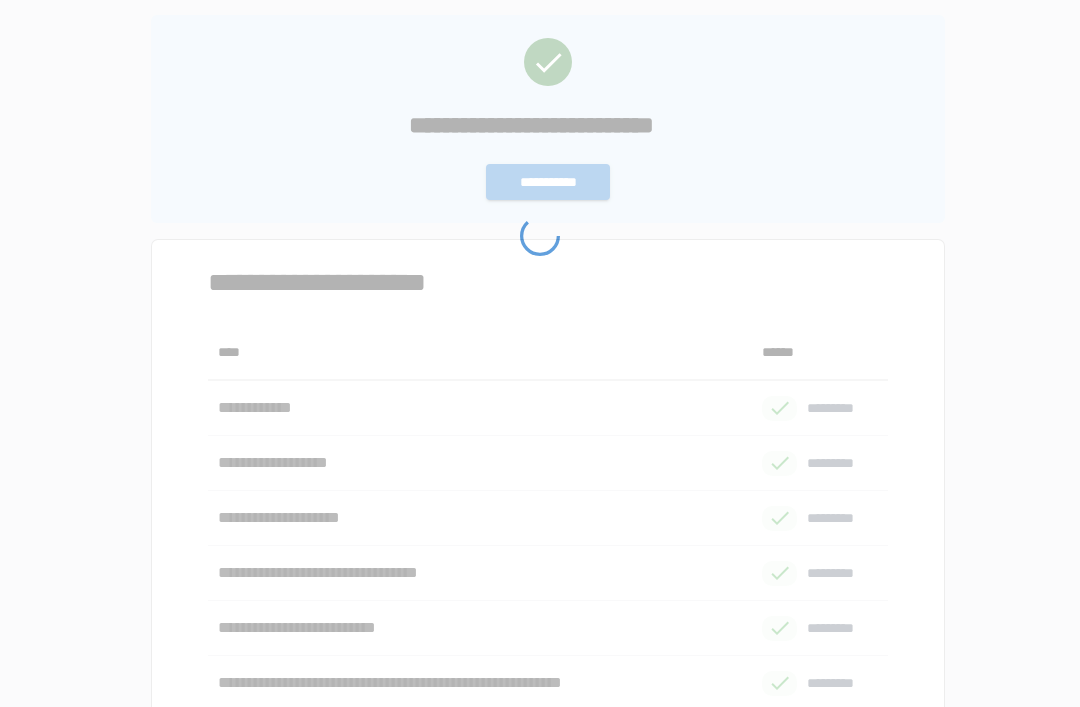 scroll, scrollTop: 0, scrollLeft: 0, axis: both 